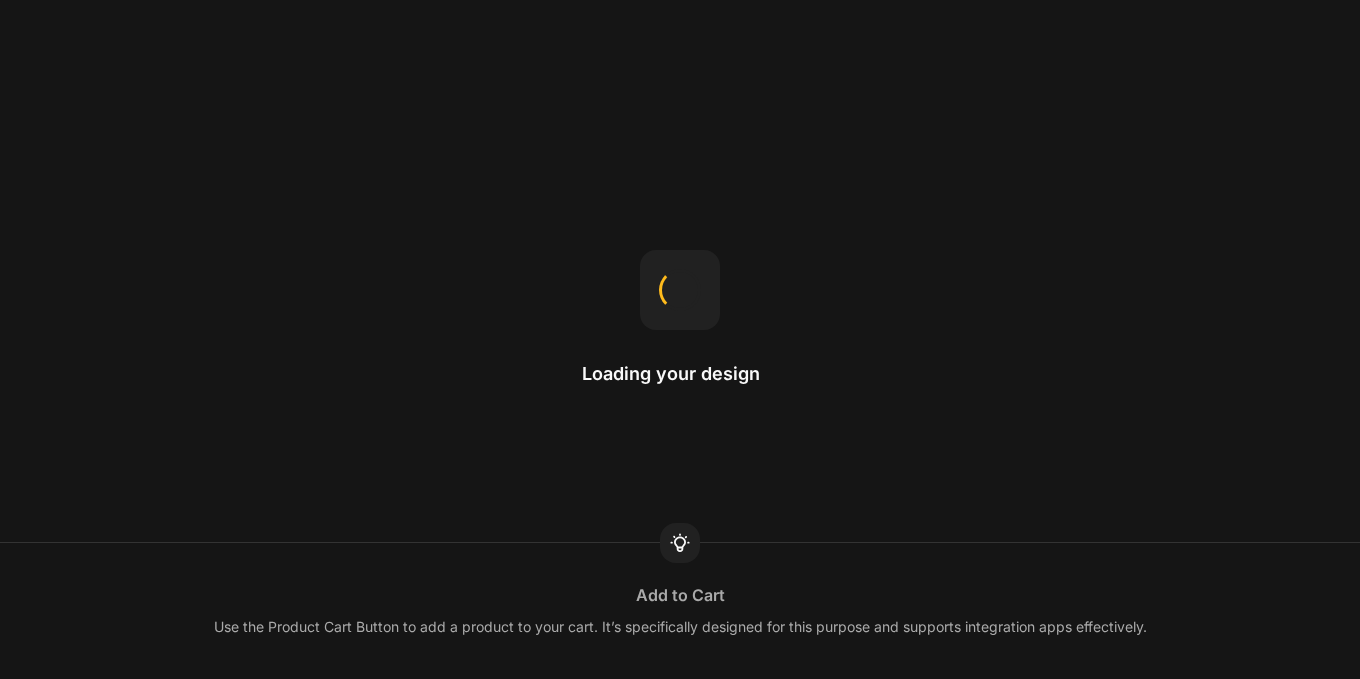 scroll, scrollTop: 0, scrollLeft: 0, axis: both 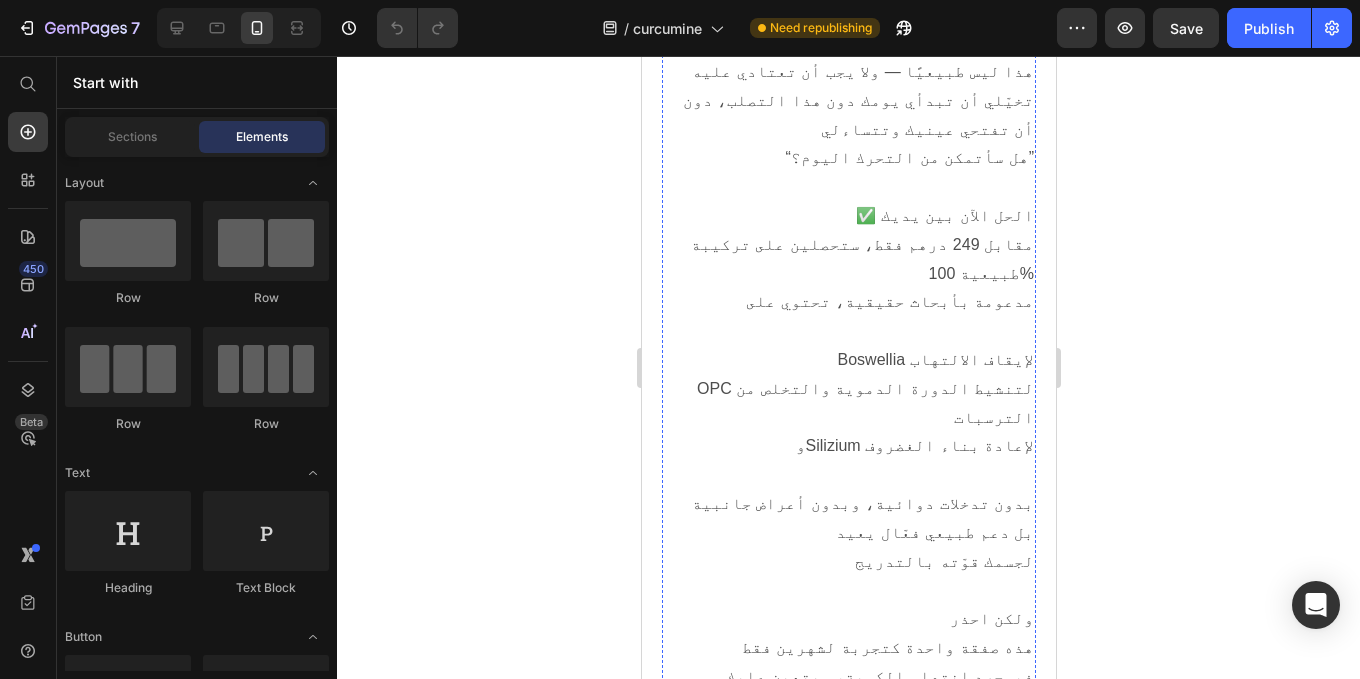 click at bounding box center (848, -141) 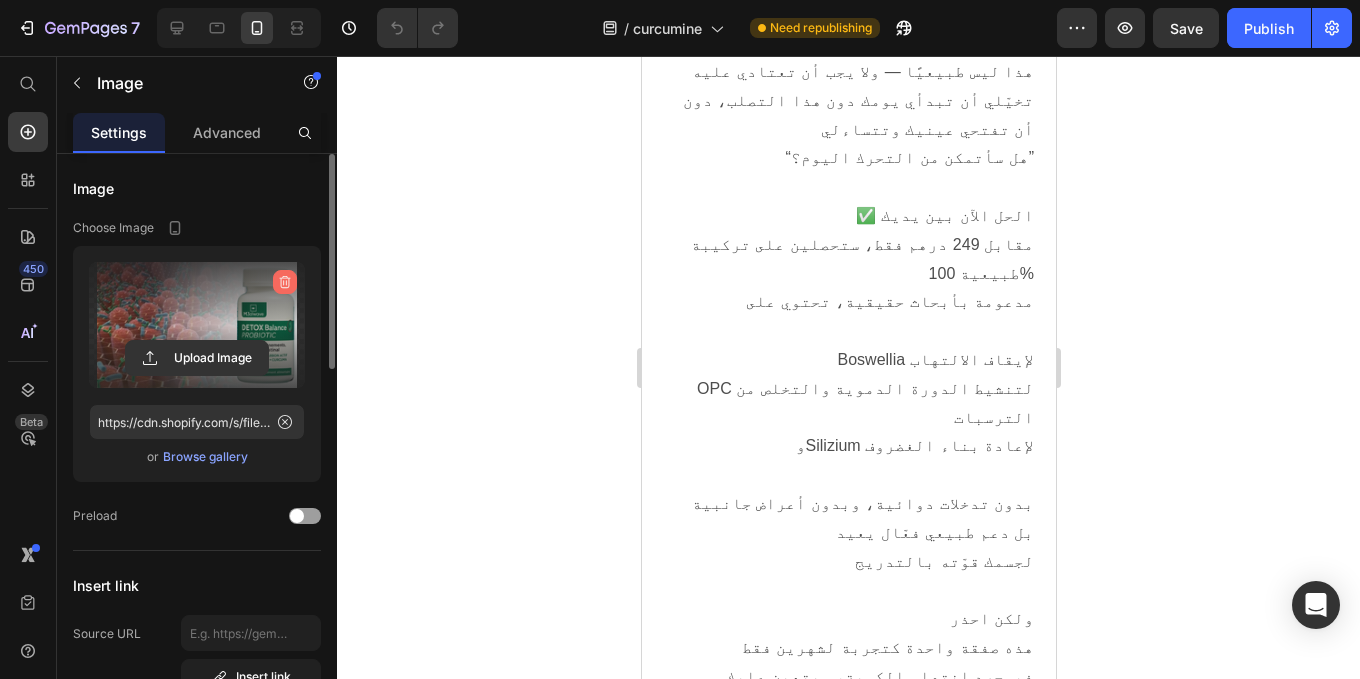 click 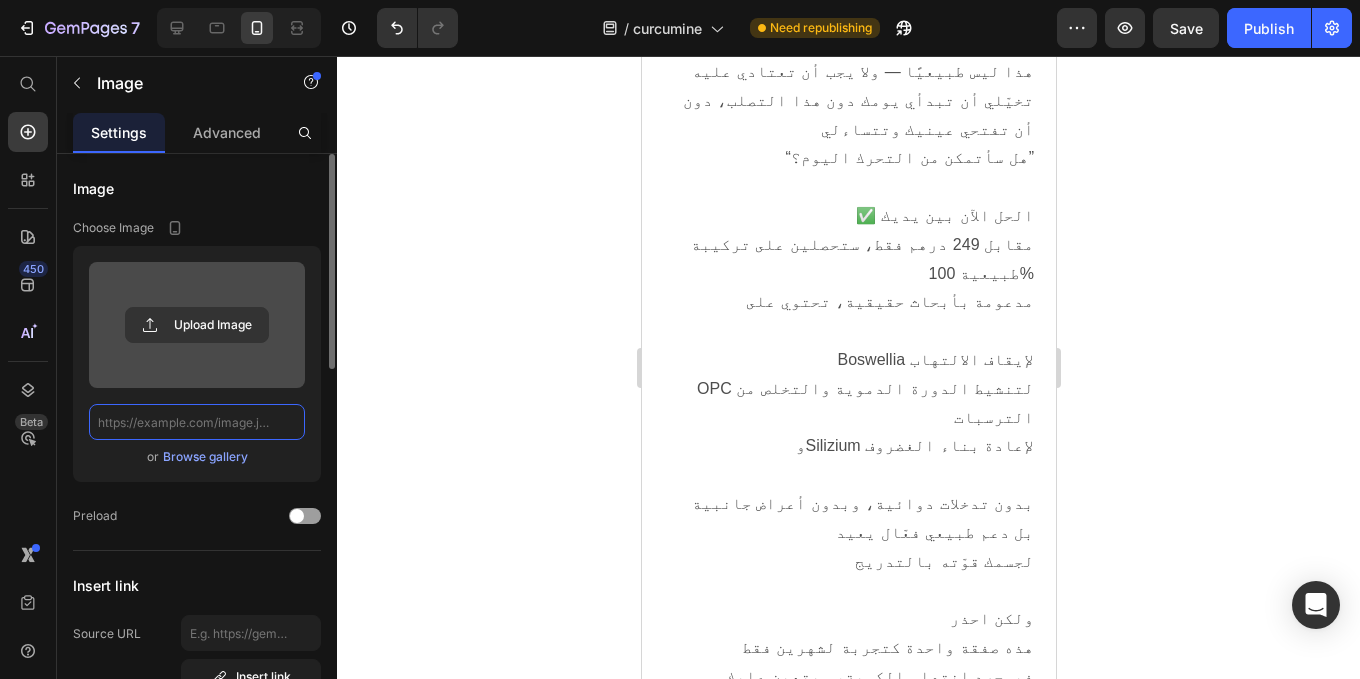 scroll, scrollTop: 0, scrollLeft: 0, axis: both 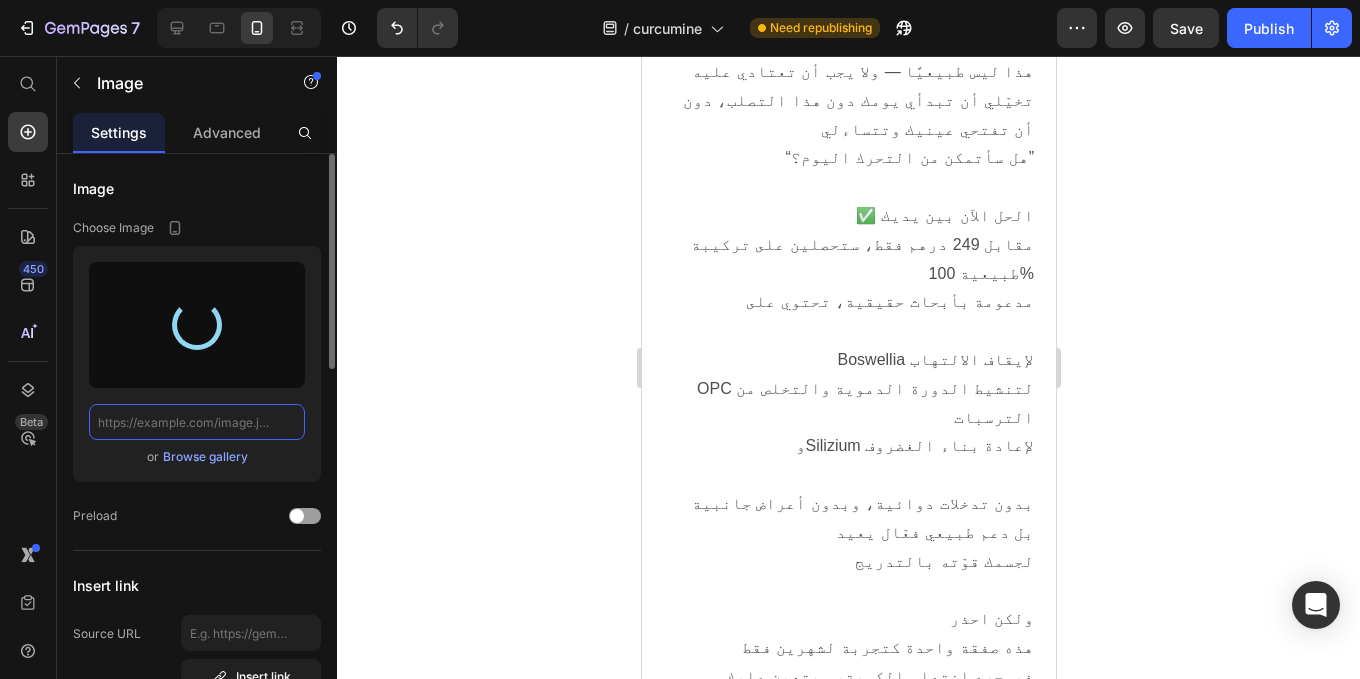 type on "https://cdn.shopify.com/s/files/1/0944/3370/6293/files/gempages_568890246704399381-f6aa09ea-f3ae-4c84-aca7-f35be74c320c.jpg" 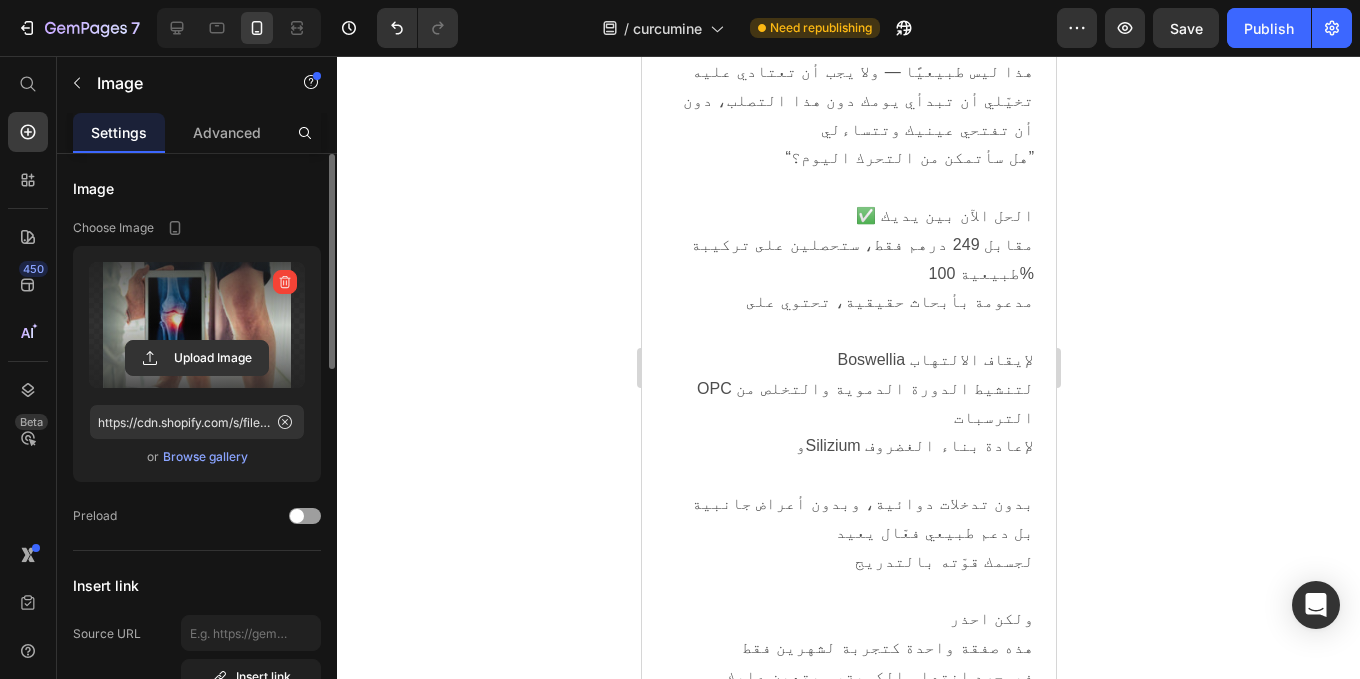click 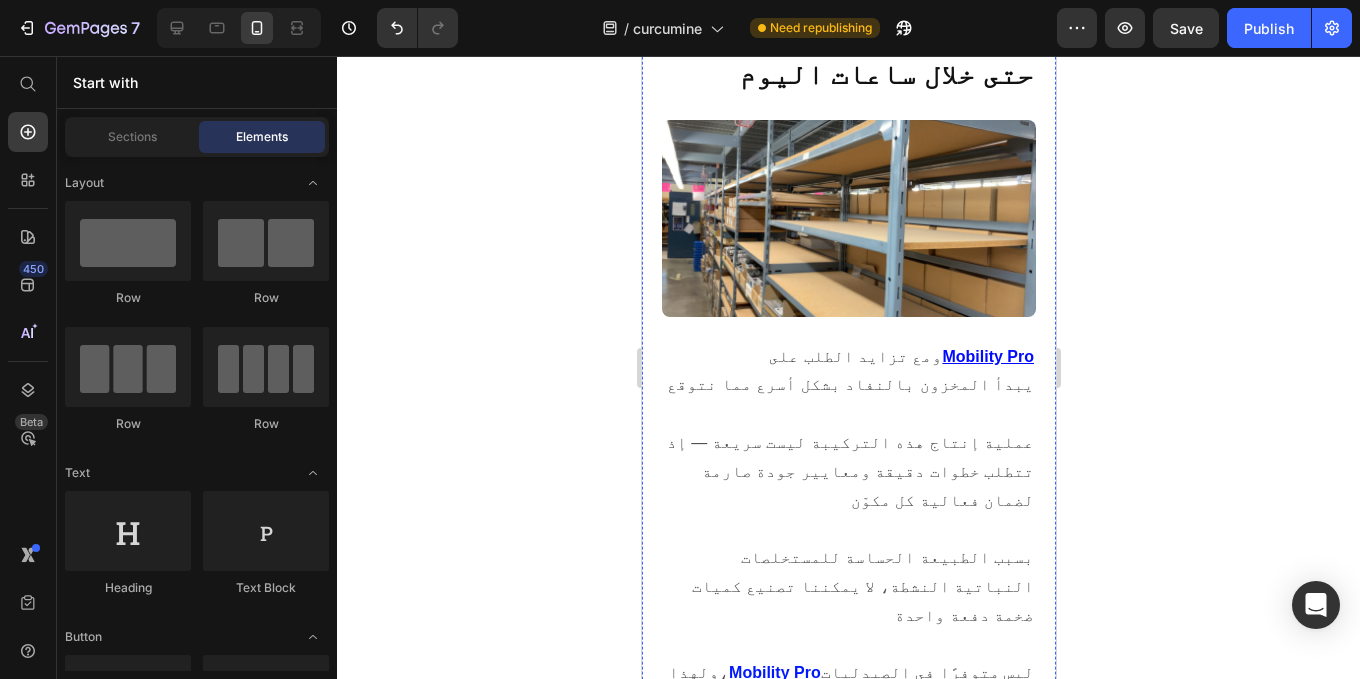 scroll, scrollTop: 17805, scrollLeft: 0, axis: vertical 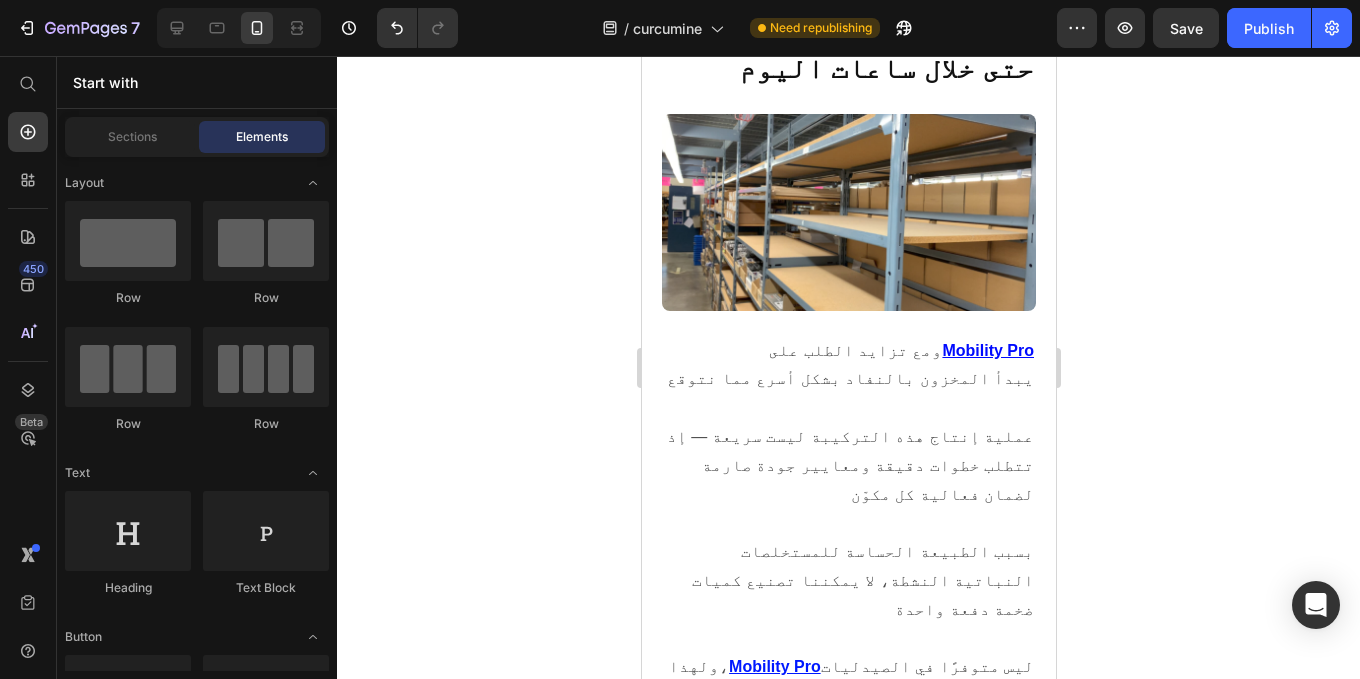 click at bounding box center (720, -220) 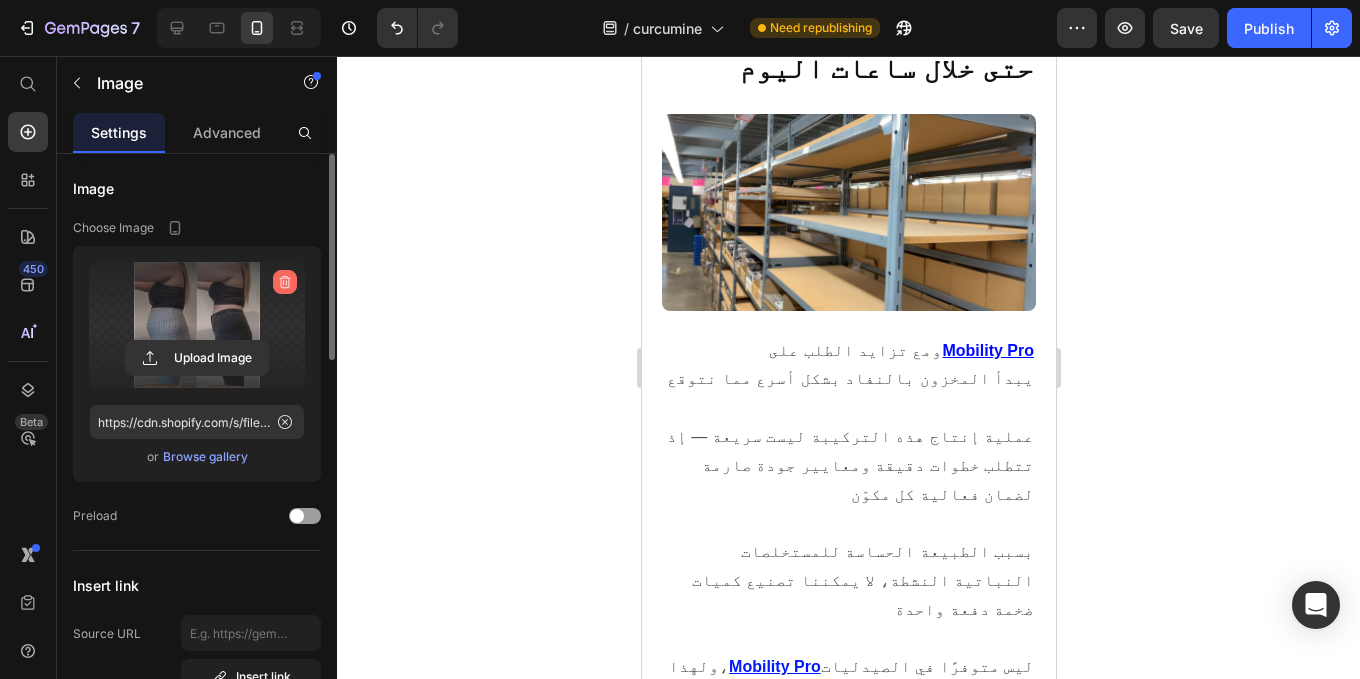 click at bounding box center (285, 282) 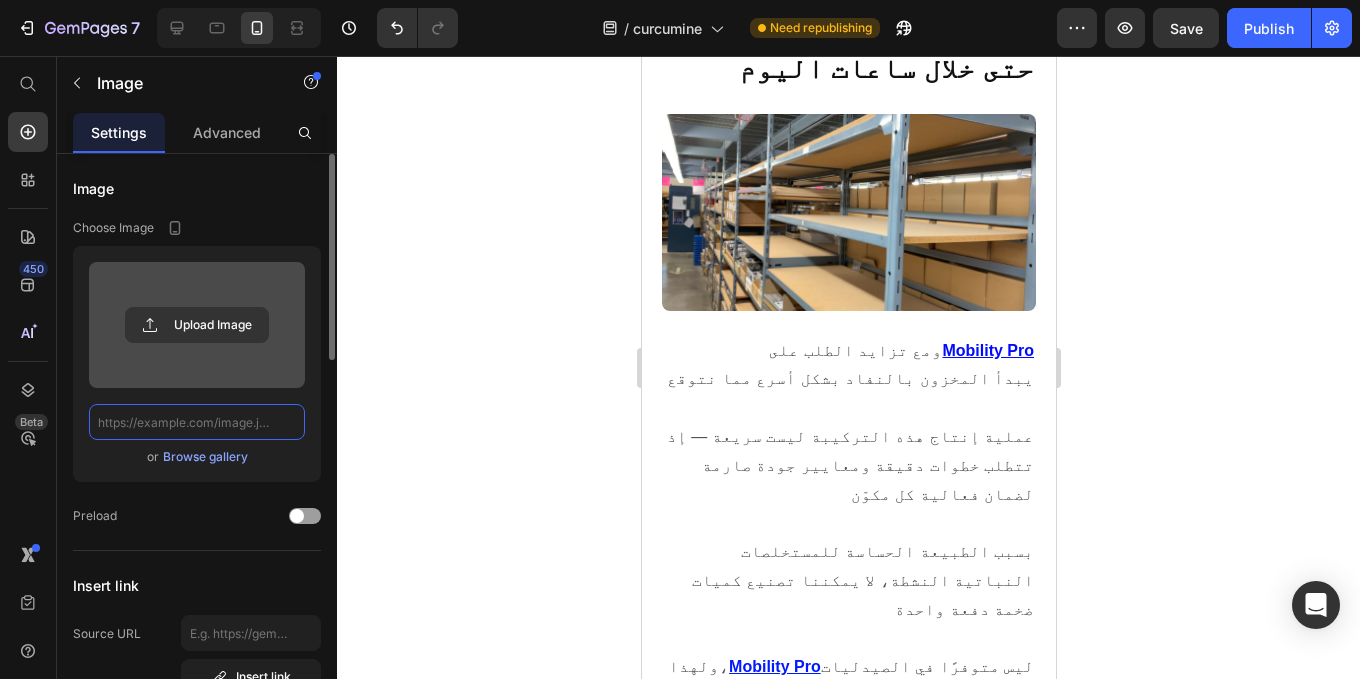 scroll, scrollTop: 0, scrollLeft: 0, axis: both 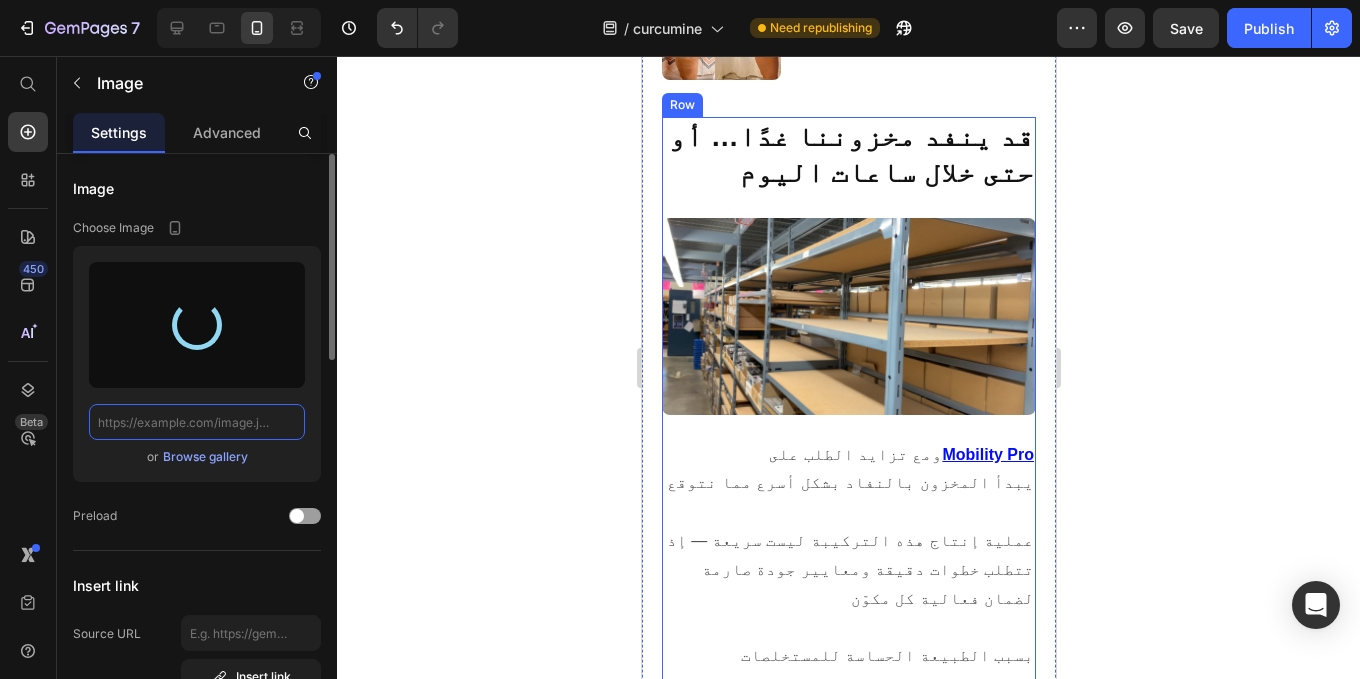 type on "https://cdn.shopify.com/s/files/1/0944/3370/6293/files/gempages_568890246704399381-da50b637-2e50-4c61-8cb2-4d91f00931e2.jpg" 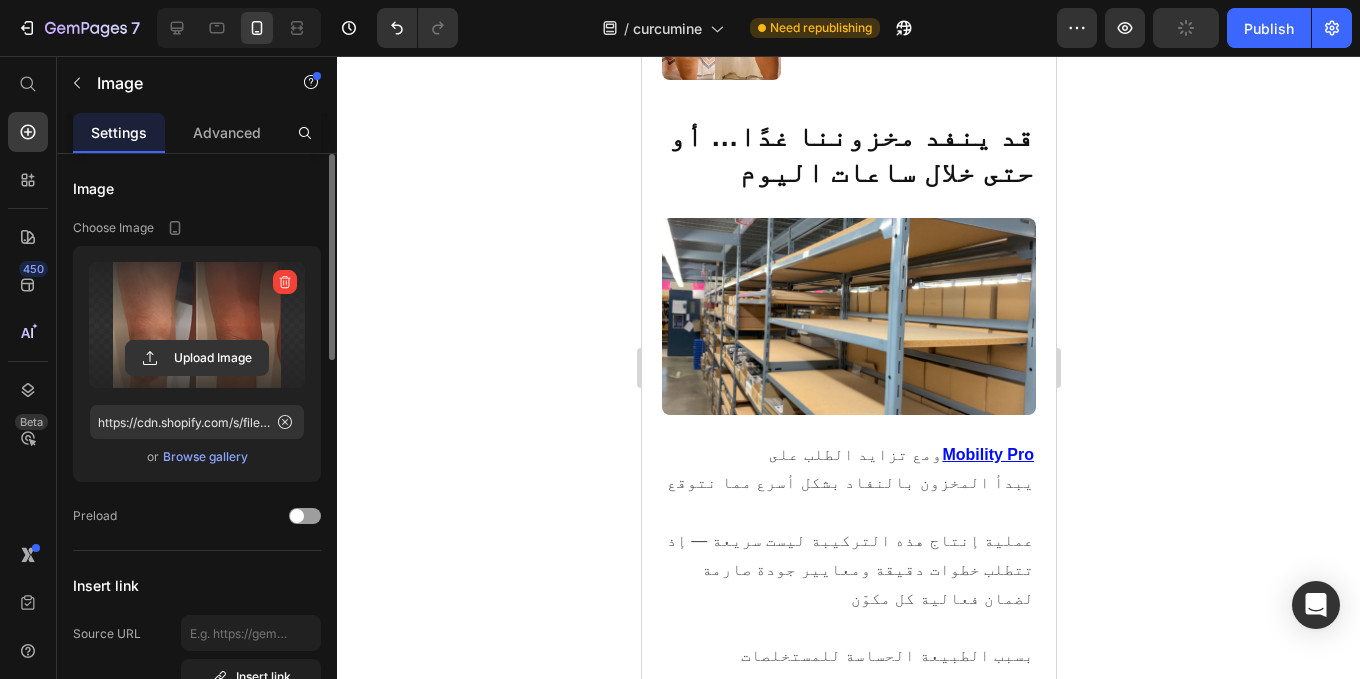 click at bounding box center (847, -175) 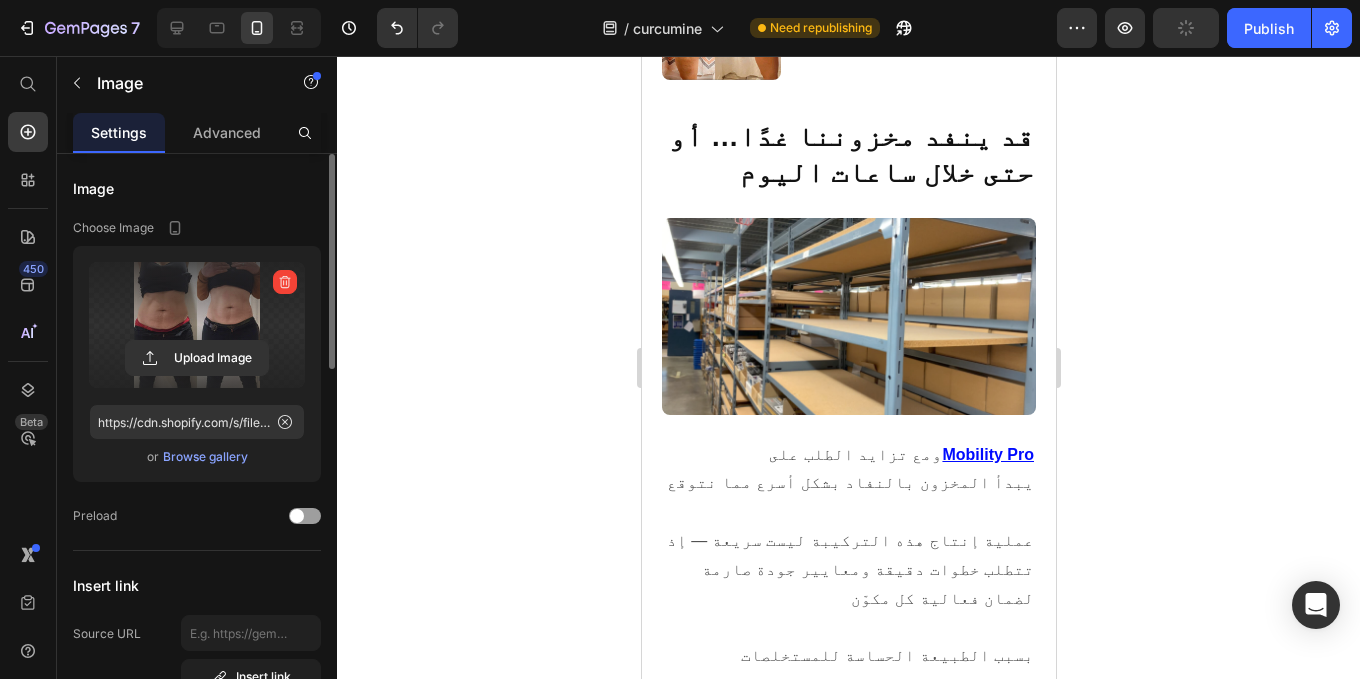 click at bounding box center (285, 282) 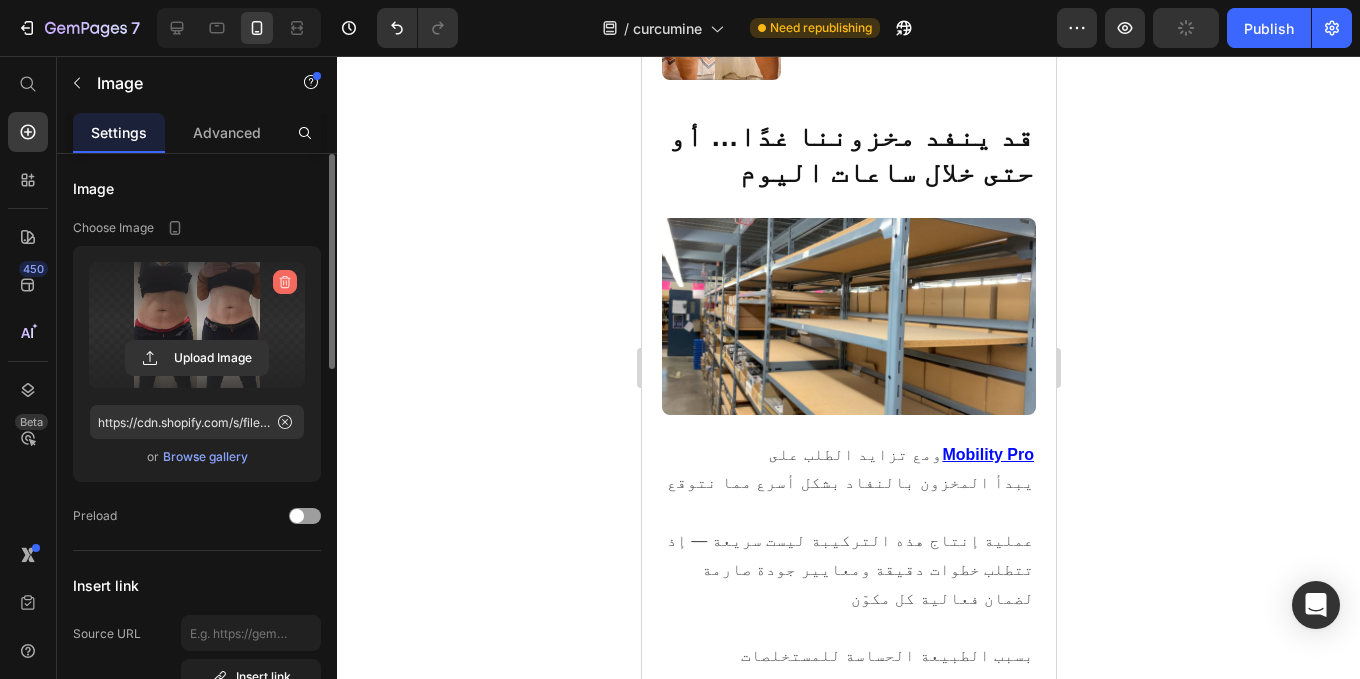 click 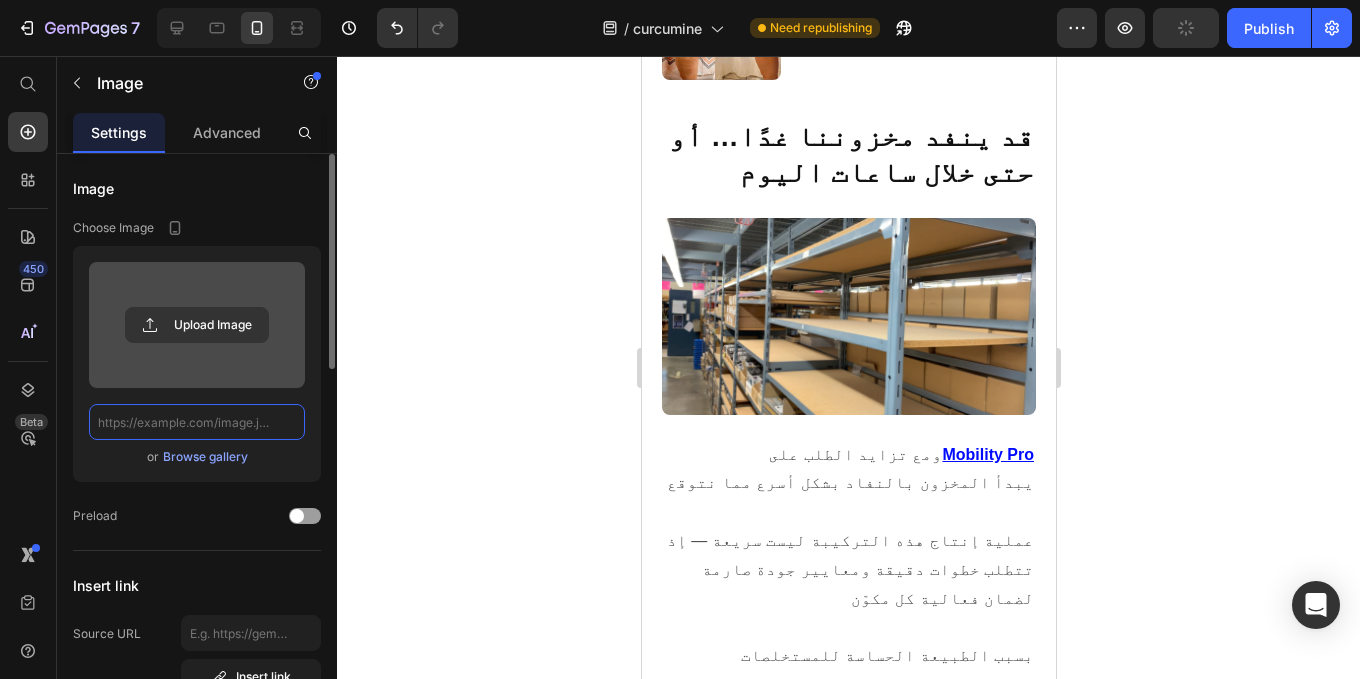 scroll, scrollTop: 0, scrollLeft: 0, axis: both 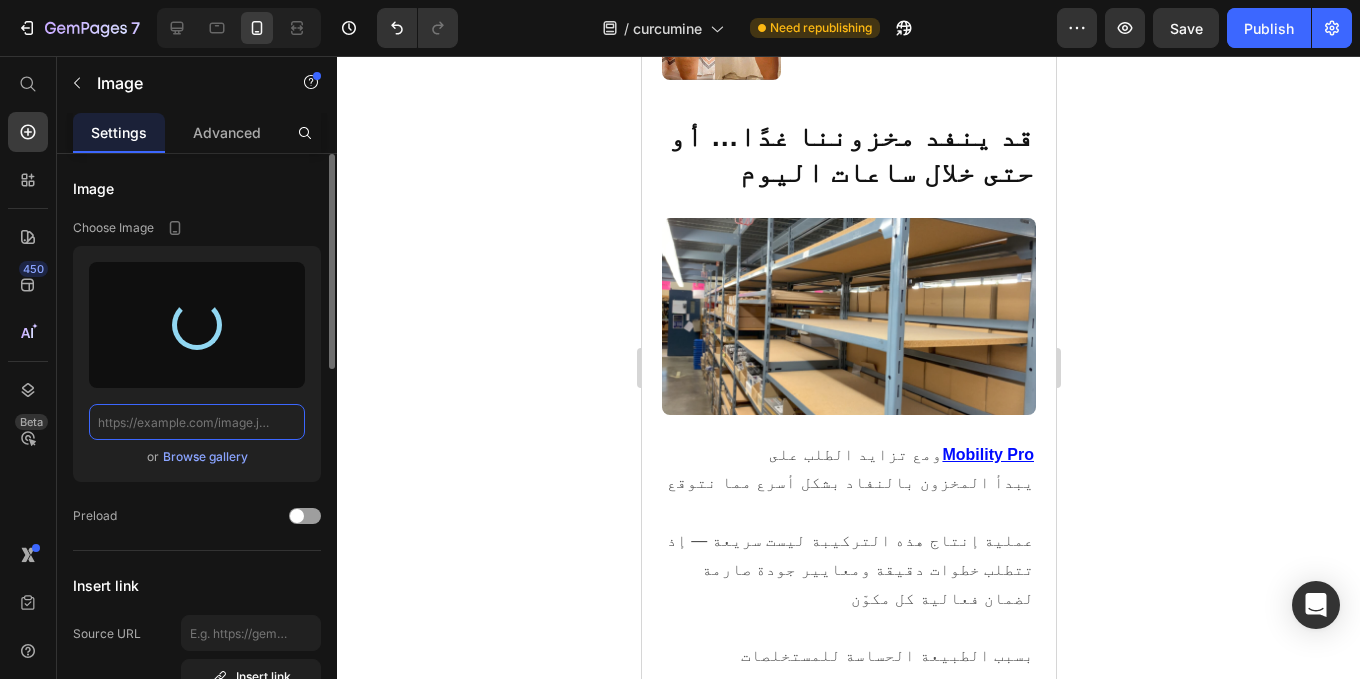 type on "https://cdn.shopify.com/s/files/1/0944/3370/6293/files/gempages_568890246704399381-6b95cea4-1e4d-4e45-bd9c-730c3849102d.jpg" 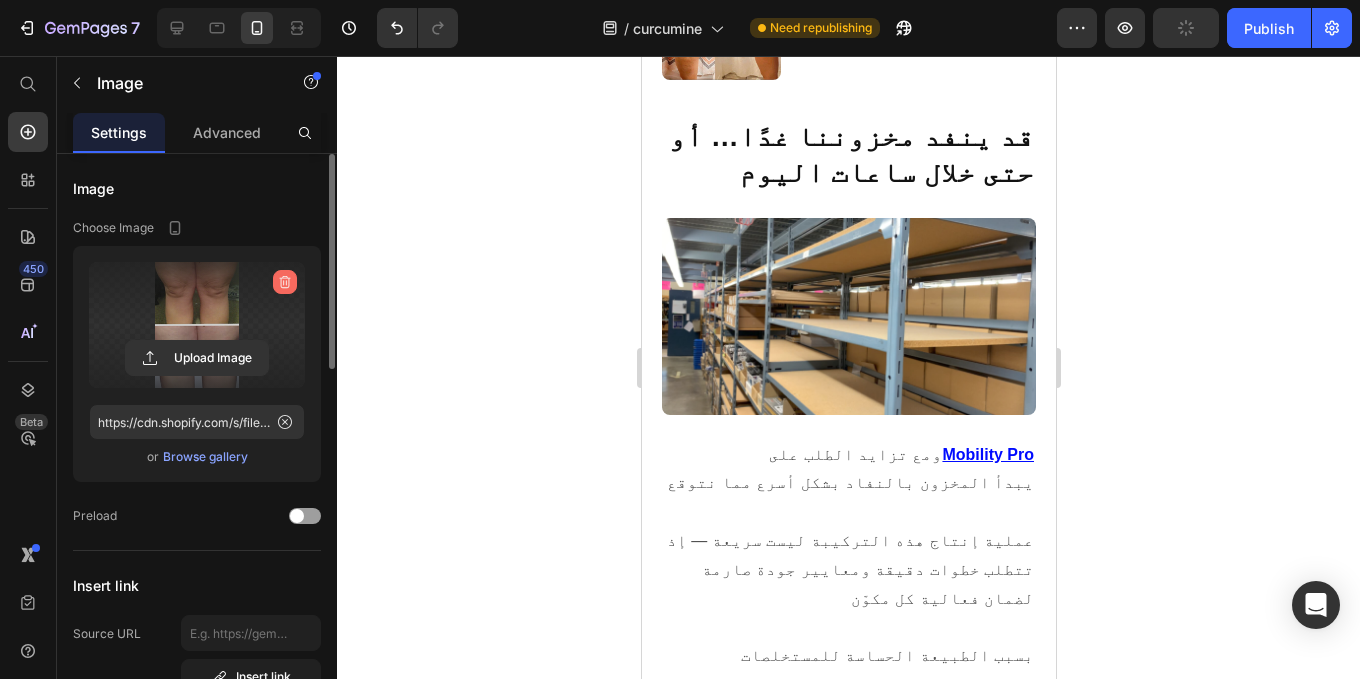 click 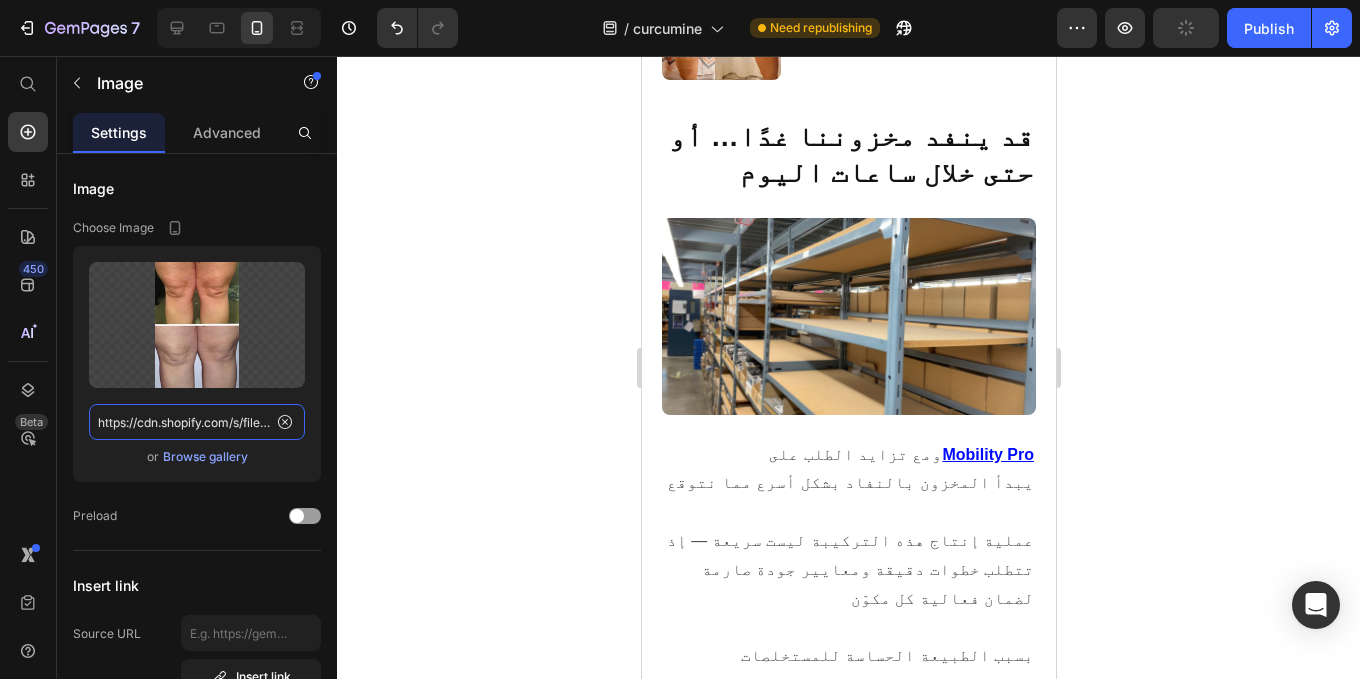 type 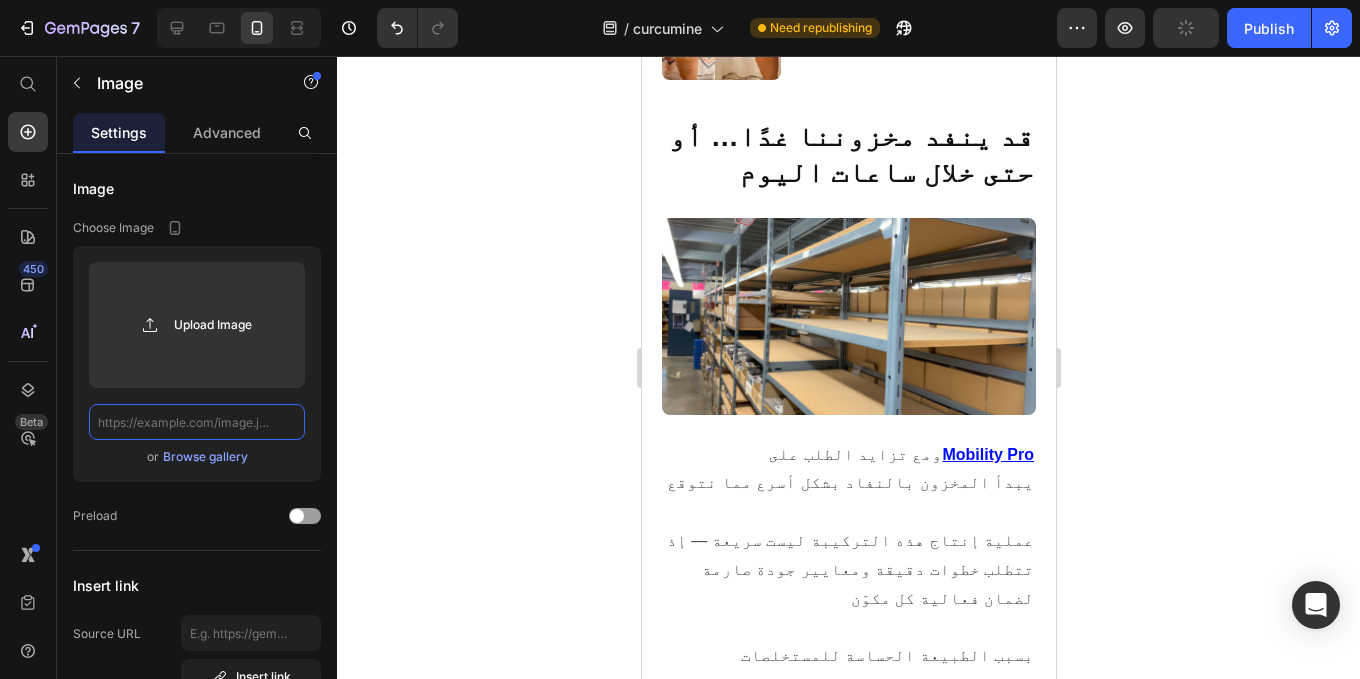 scroll, scrollTop: 0, scrollLeft: 0, axis: both 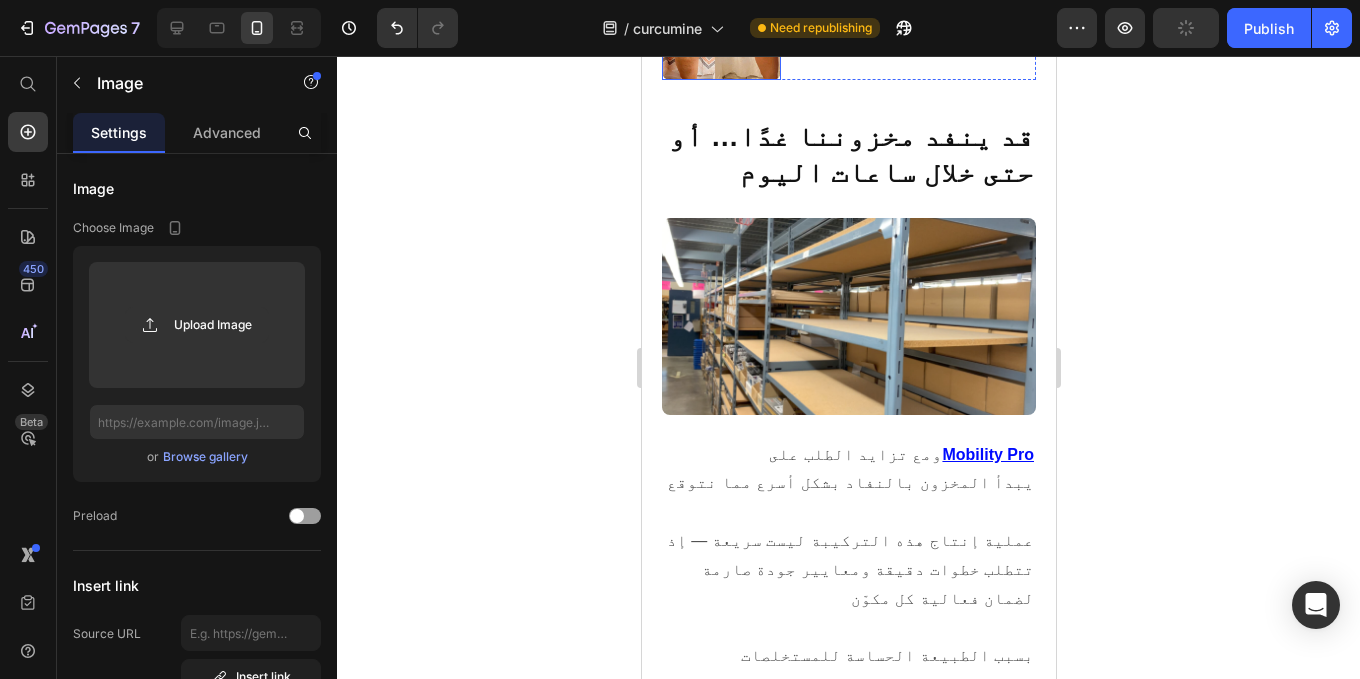 click at bounding box center (720, 20) 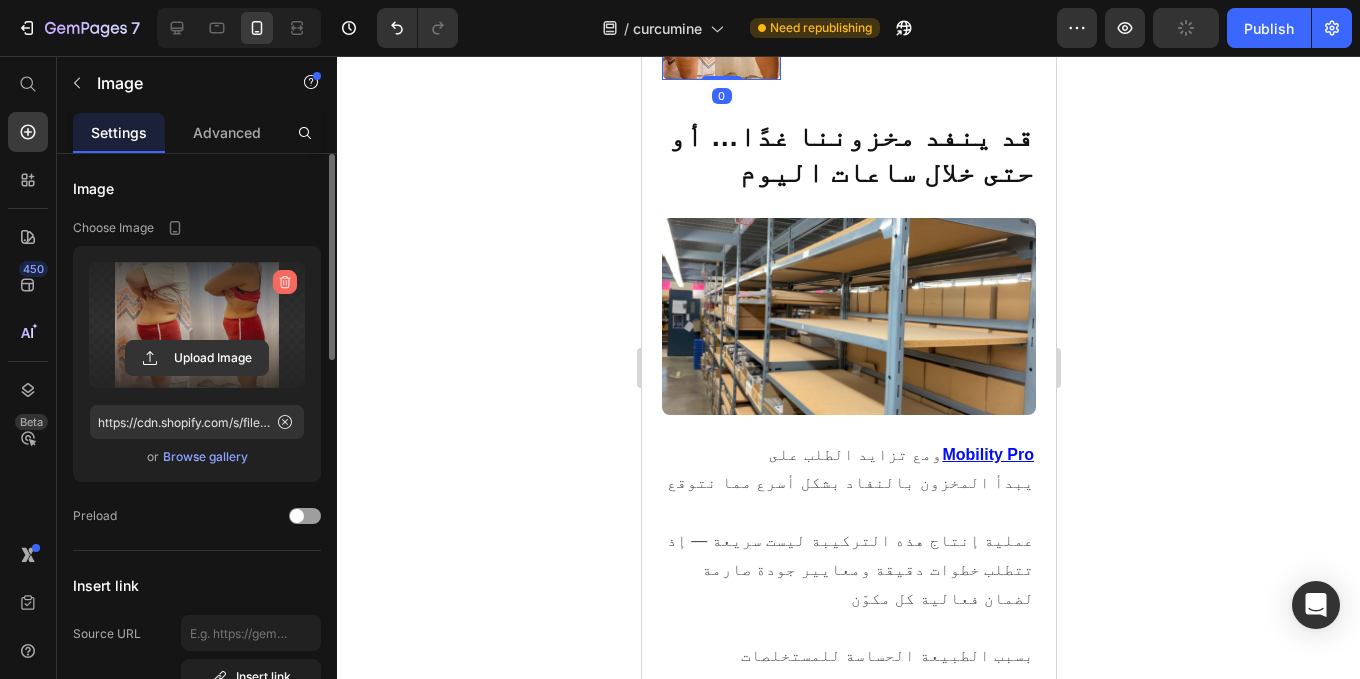 click 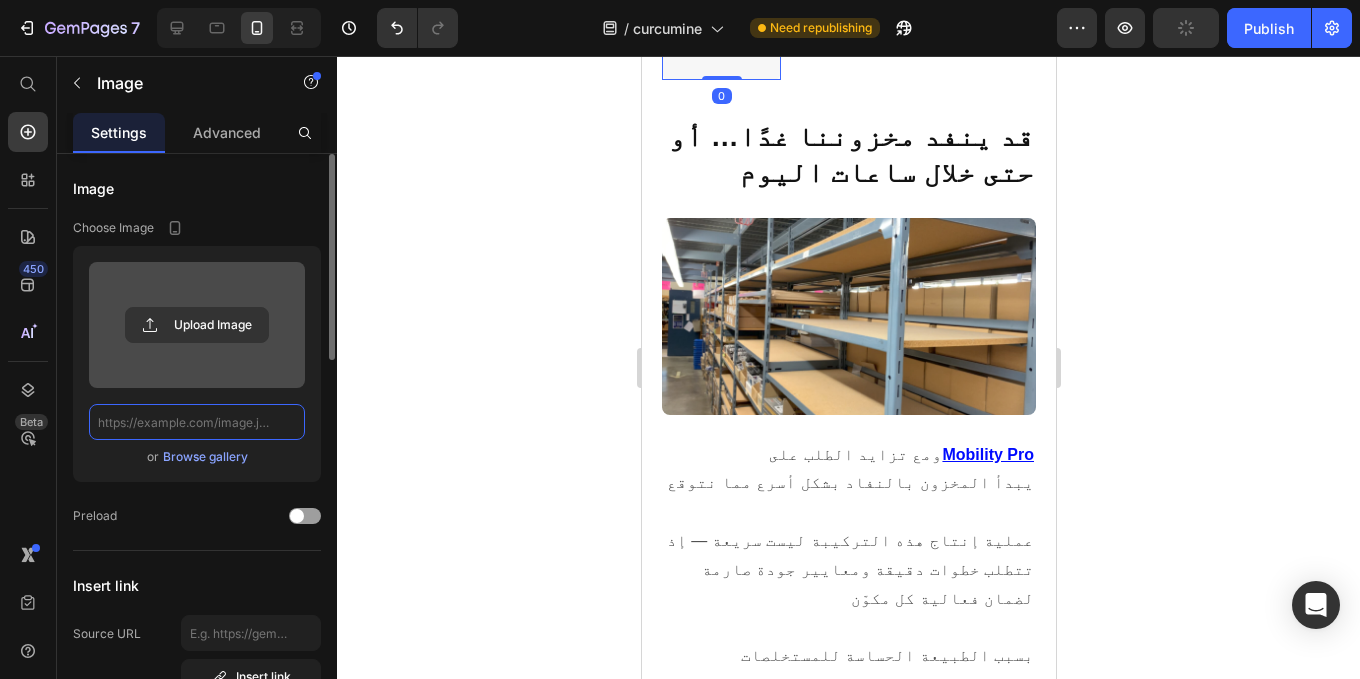 scroll, scrollTop: 0, scrollLeft: 0, axis: both 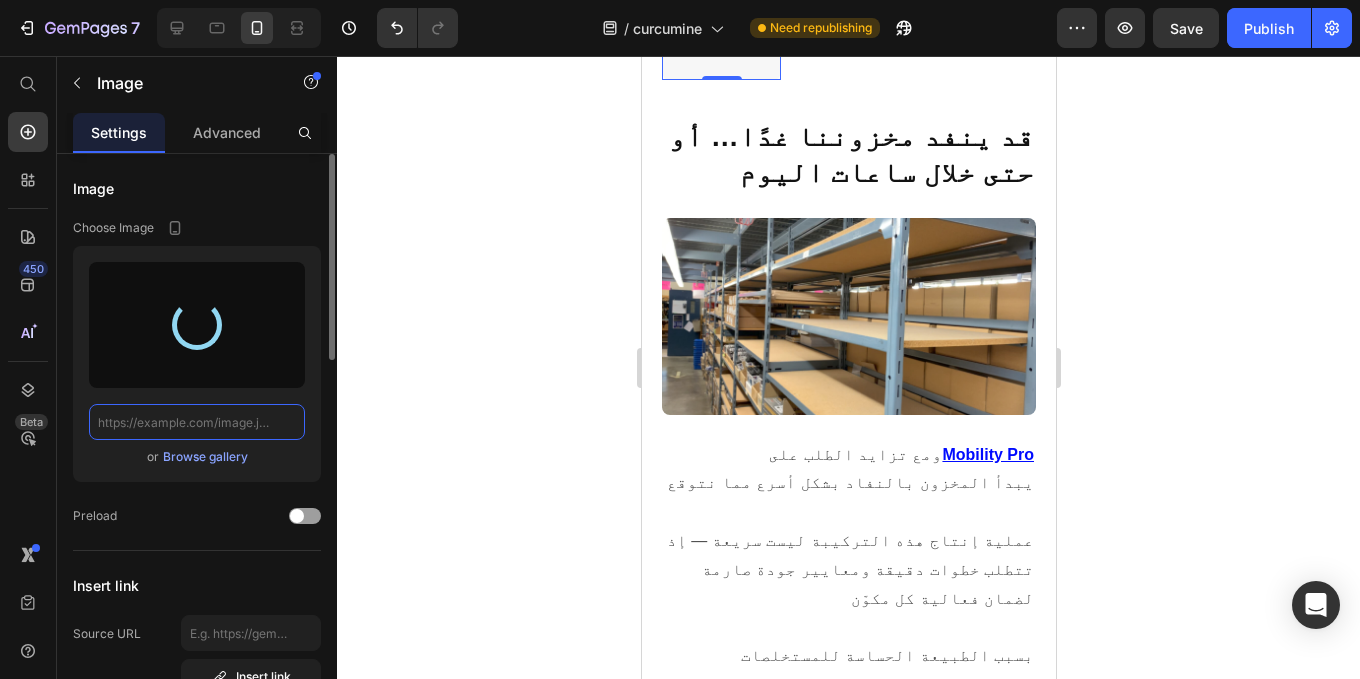 type on "https://cdn.shopify.com/s/files/1/0944/3370/6293/files/gempages_568890246704399381-46171694-5082-42c0-9b02-50be7128eb6e.jpg" 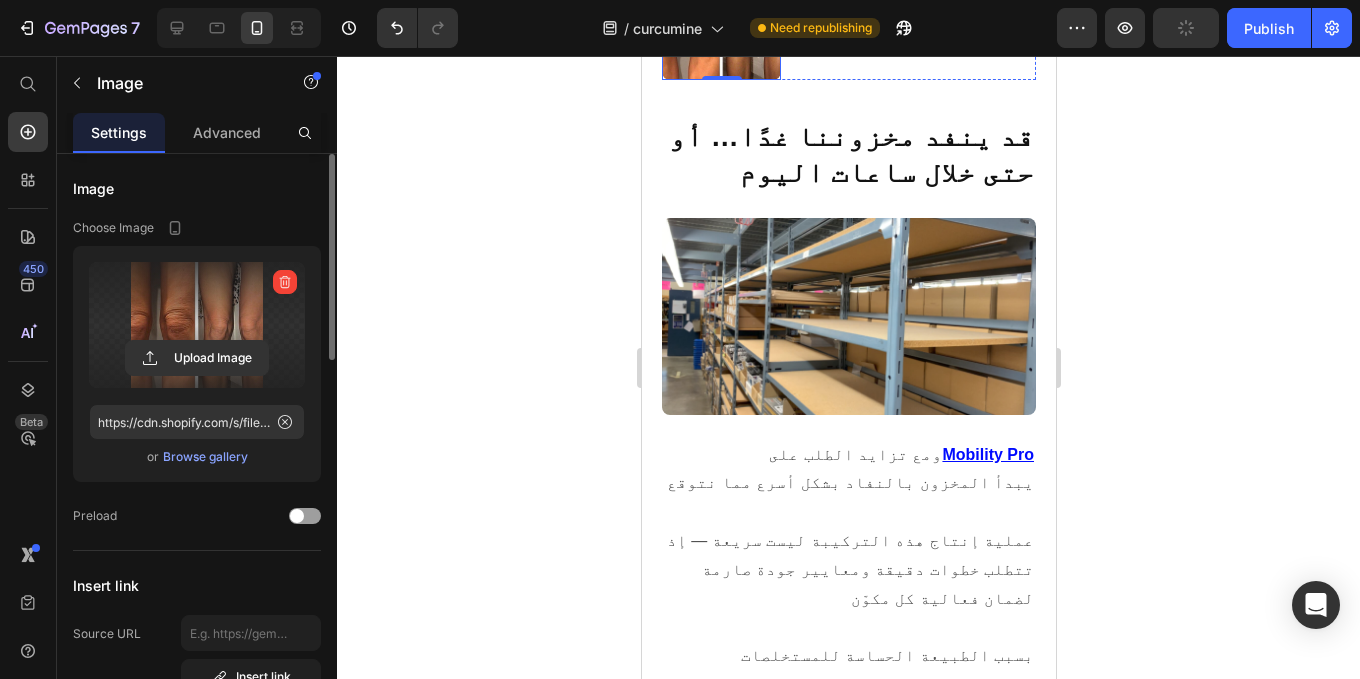 click at bounding box center (847, -39) 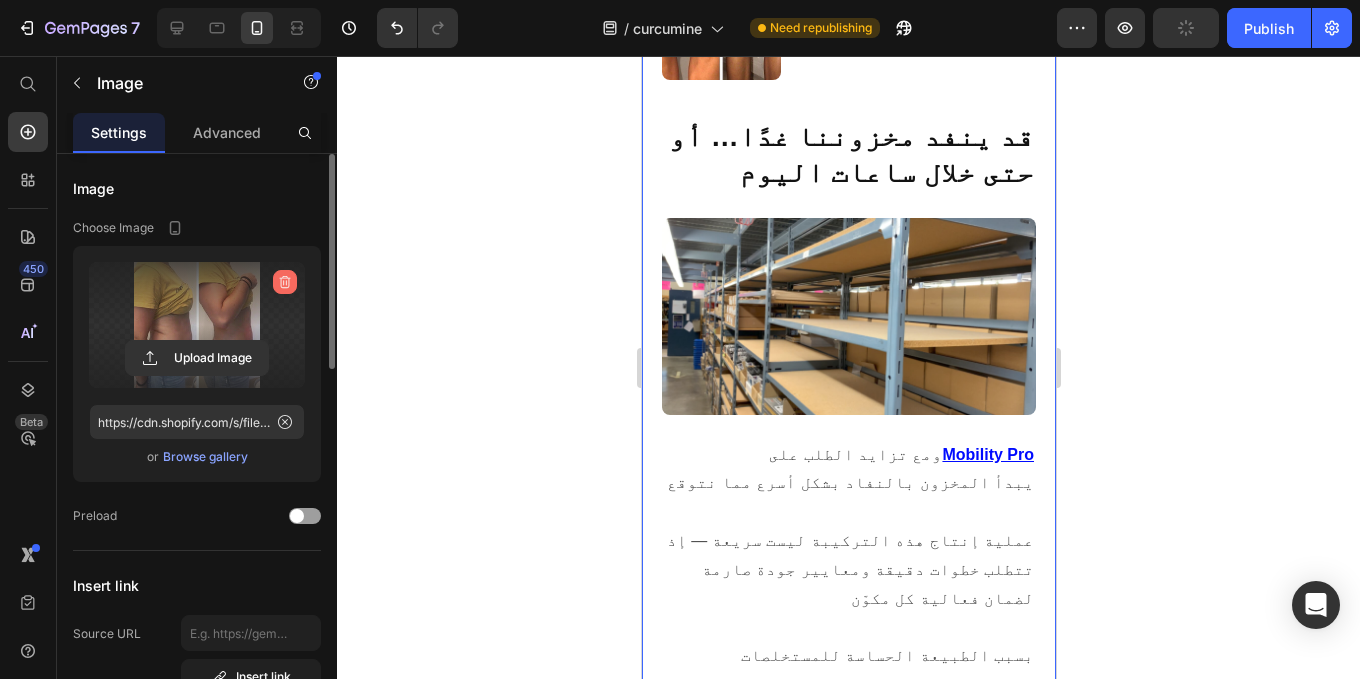 click 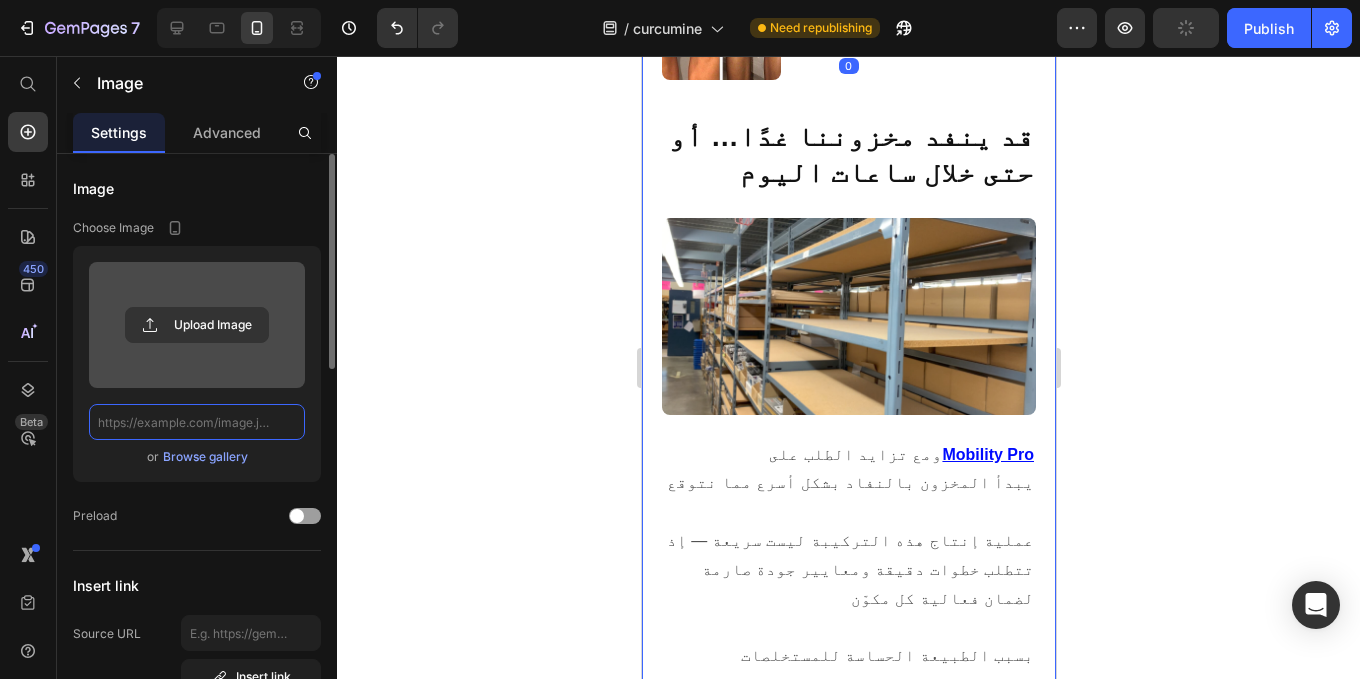 scroll, scrollTop: 0, scrollLeft: 0, axis: both 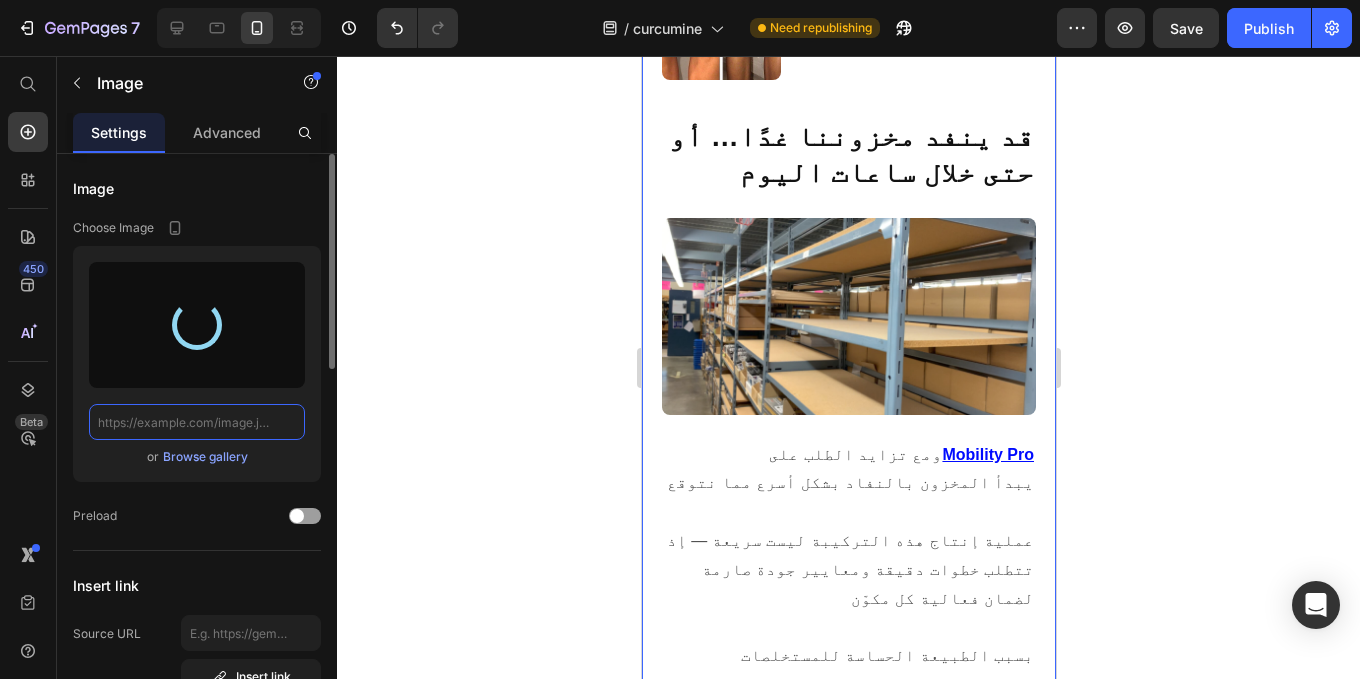 type on "https://cdn.shopify.com/s/files/1/0944/3370/6293/files/gempages_568890246704399381-6d11a140-4083-4f19-8b03-900683349387.jpg" 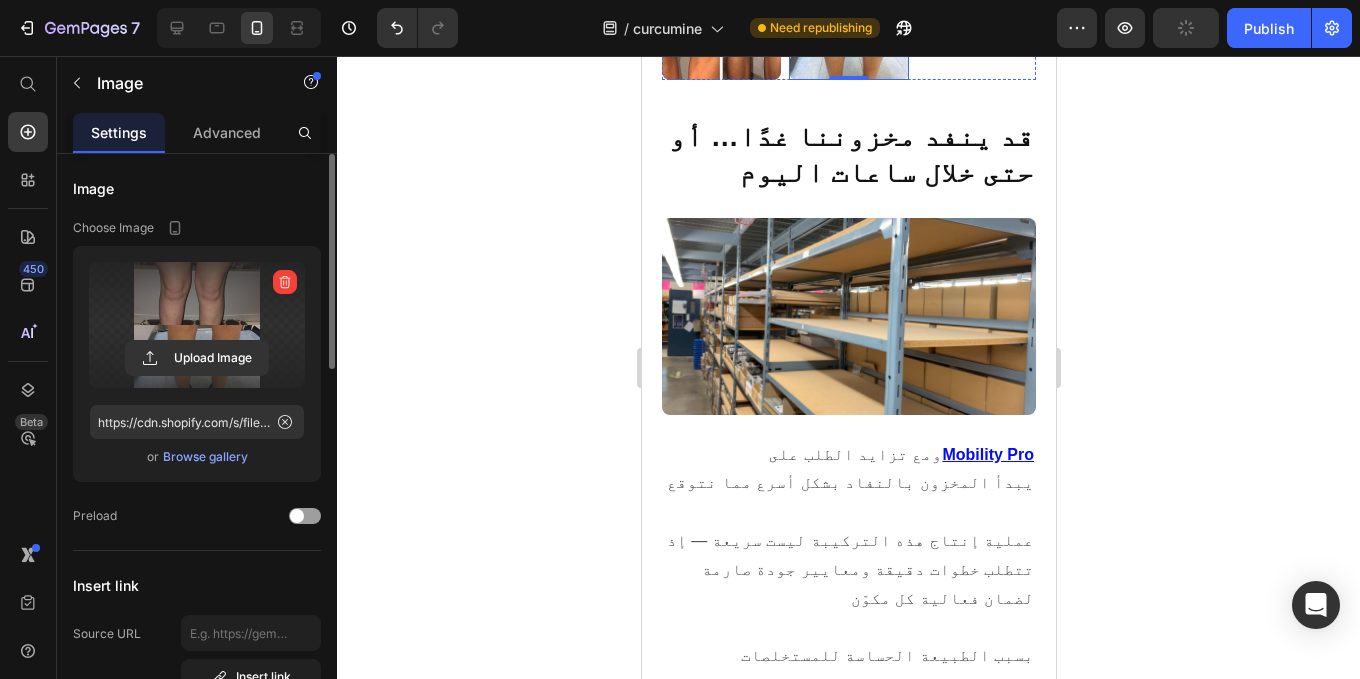 click at bounding box center [975, -39] 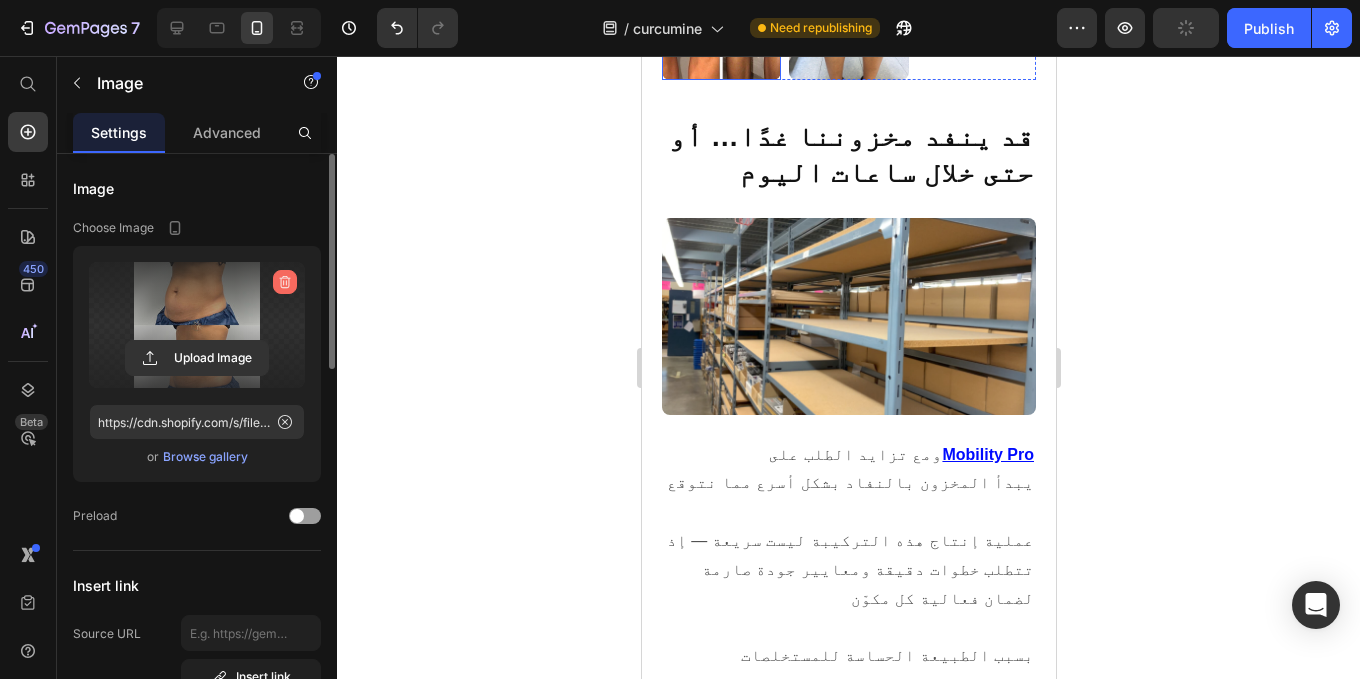 click at bounding box center [285, 282] 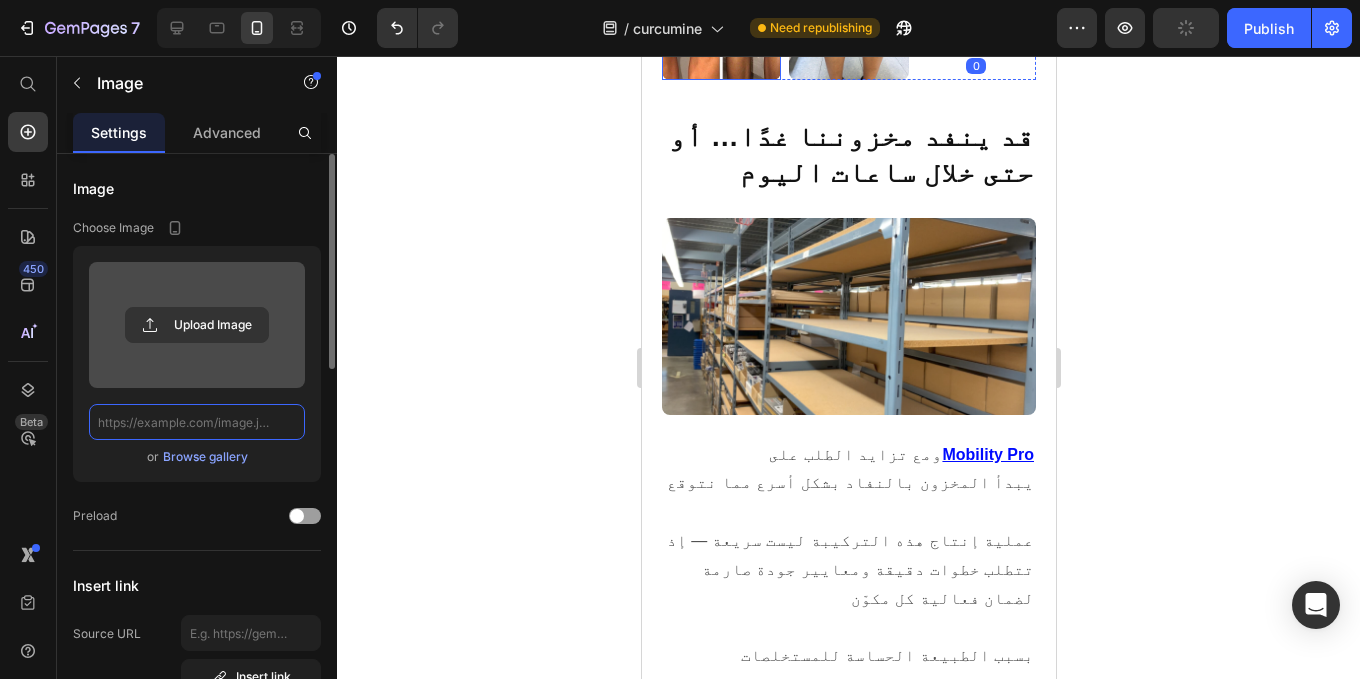scroll, scrollTop: 0, scrollLeft: 0, axis: both 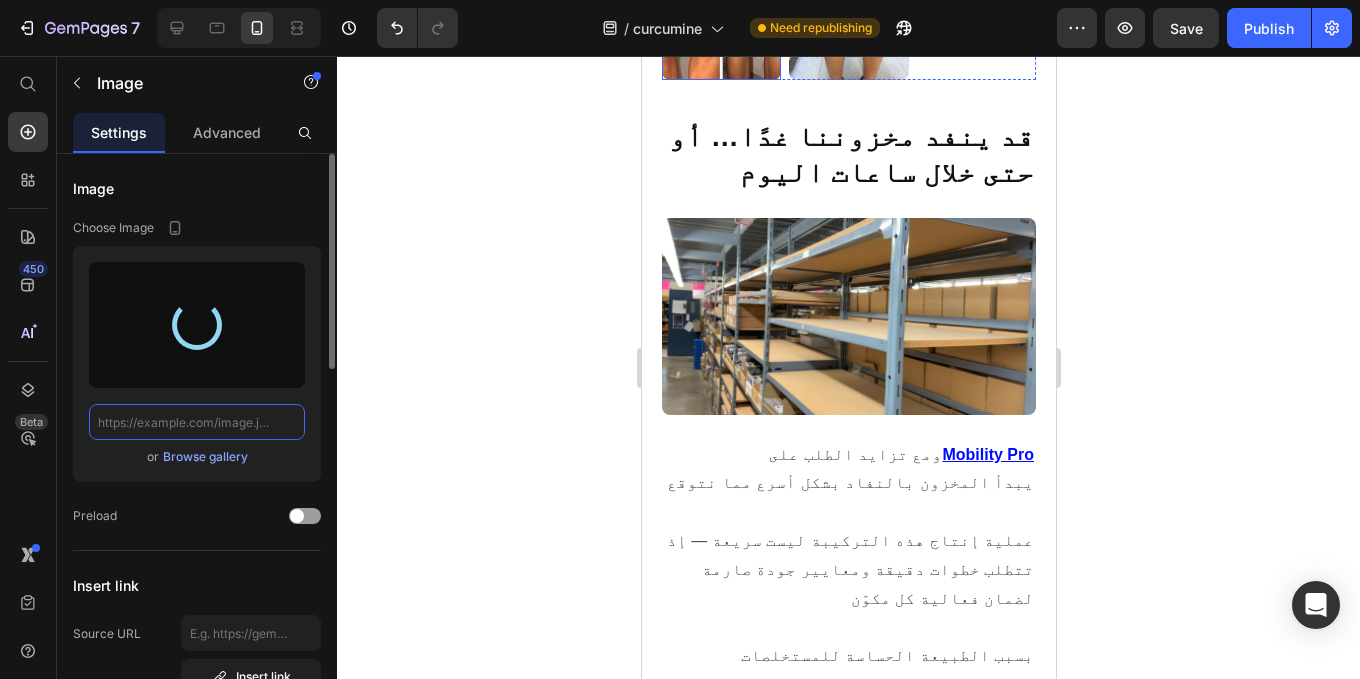 type on "https://cdn.shopify.com/s/files/1/0944/3370/6293/files/gempages_568890246704399381-d7561ed7-e122-4d82-affb-410e2a6d3c2a.jpg" 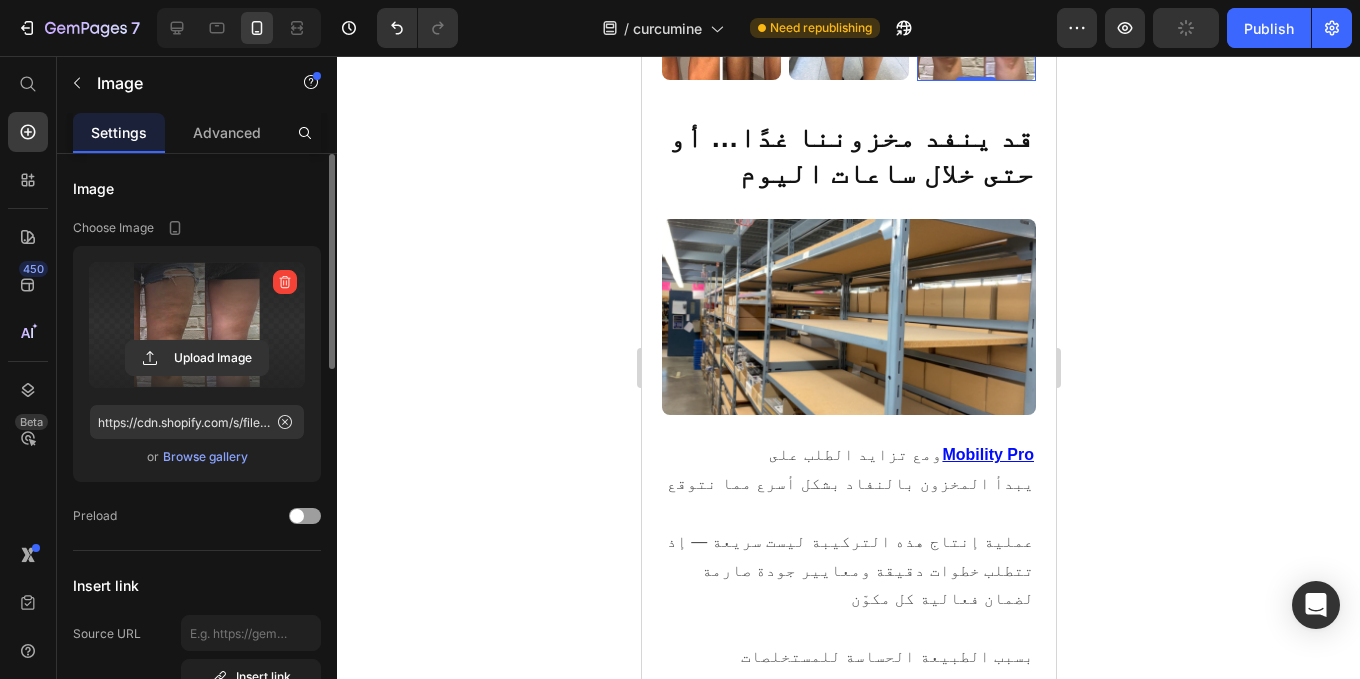 click at bounding box center (975, -175) 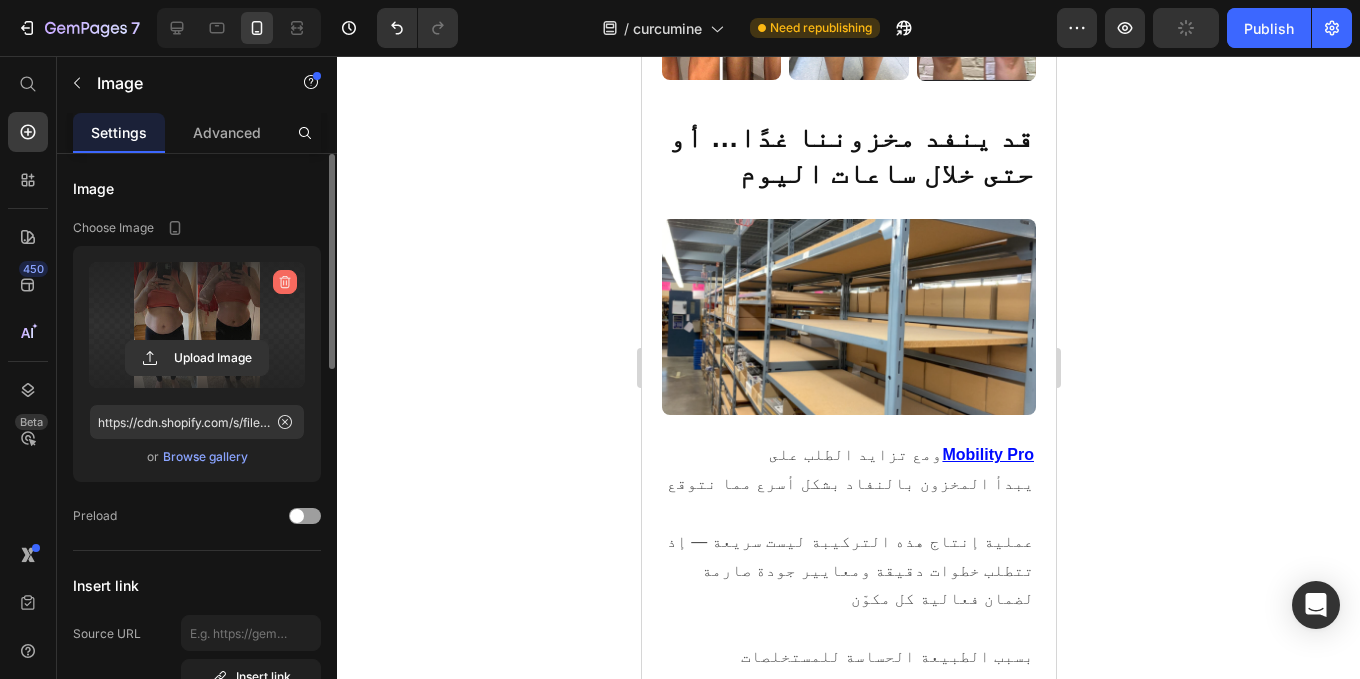 click 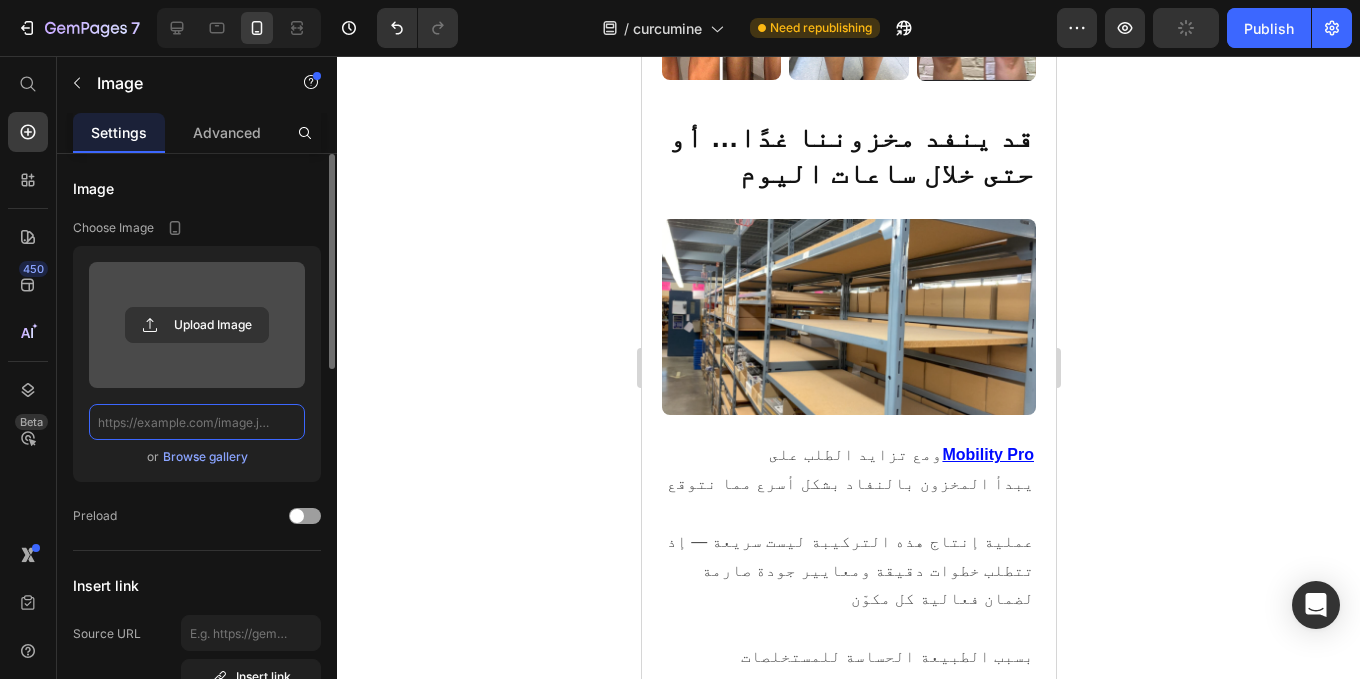 scroll, scrollTop: 0, scrollLeft: 0, axis: both 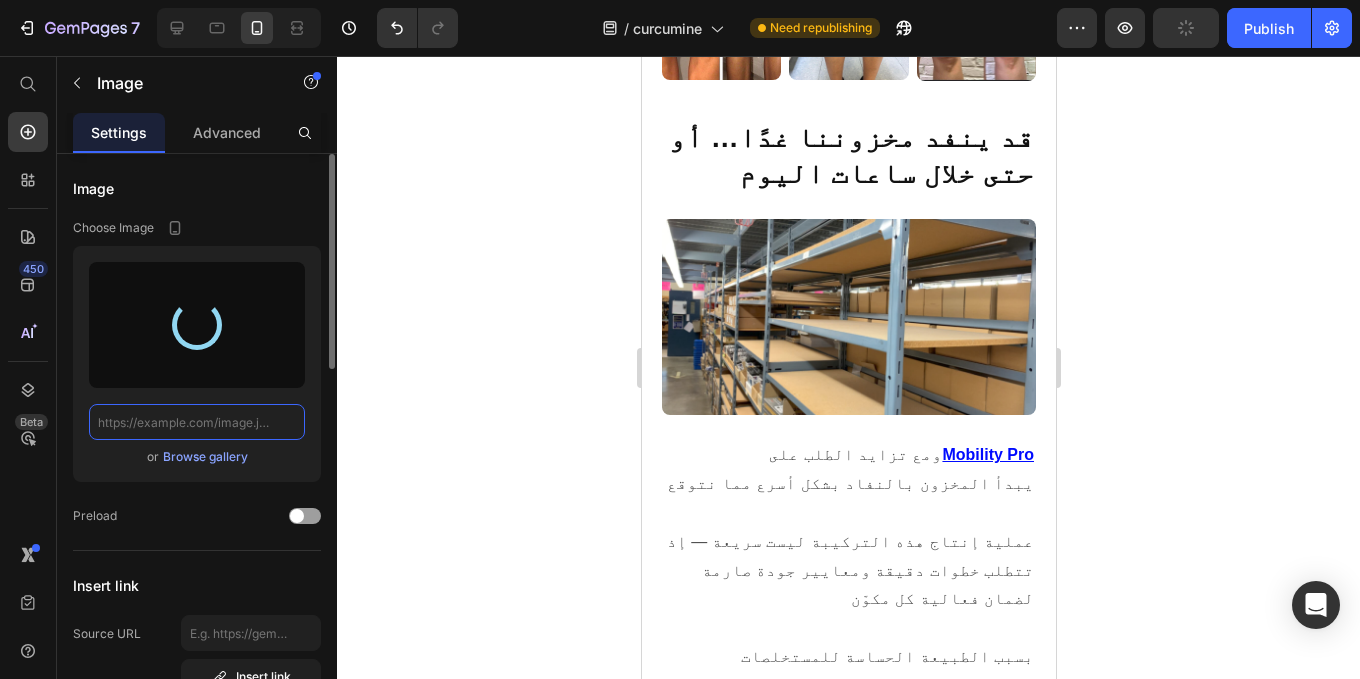 type on "https://cdn.shopify.com/s/files/1/0944/3370/6293/files/gempages_568890246704399381-dea6775f-941b-4e01-bfde-50c2e243035f.jpg" 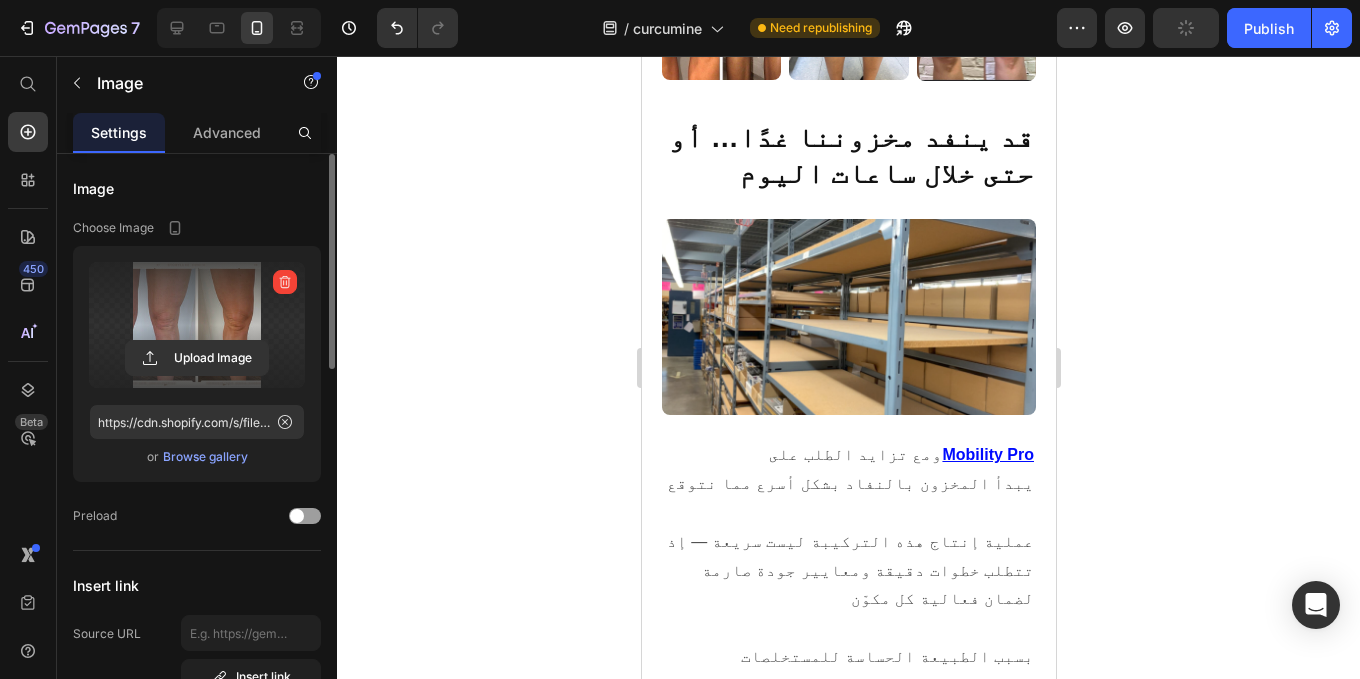 click 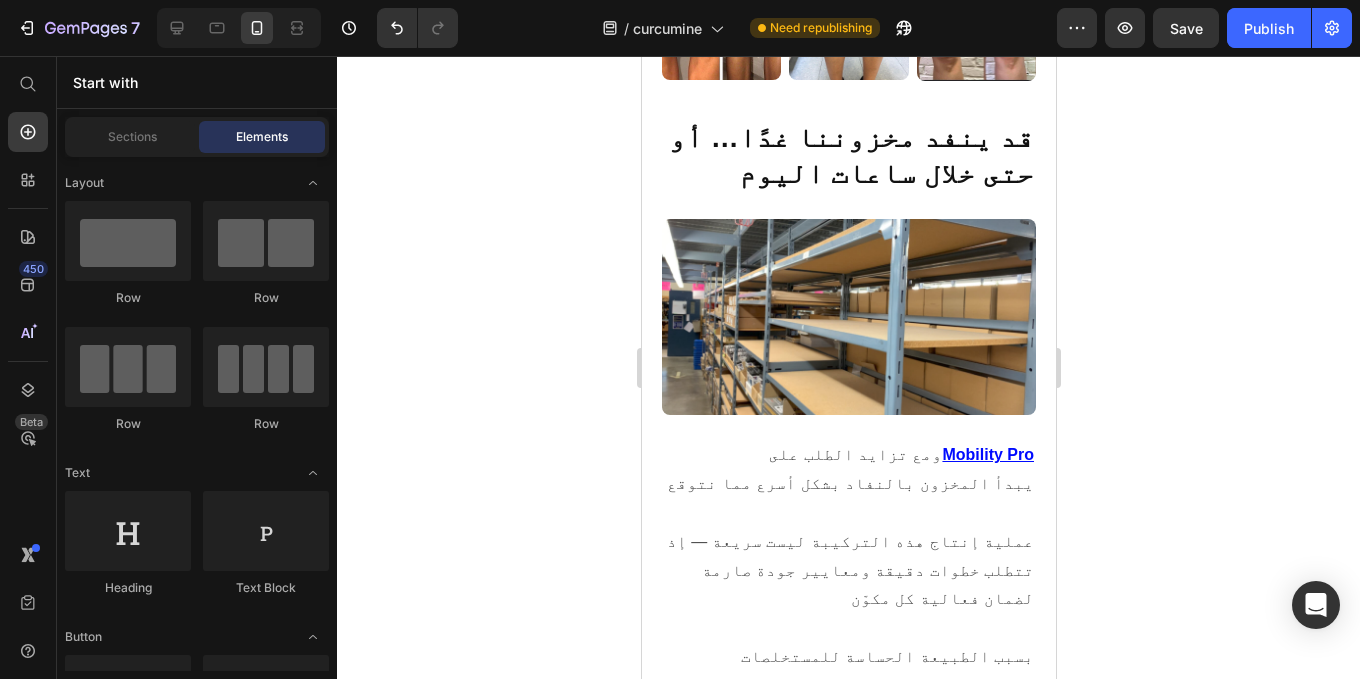 click at bounding box center [847, -130] 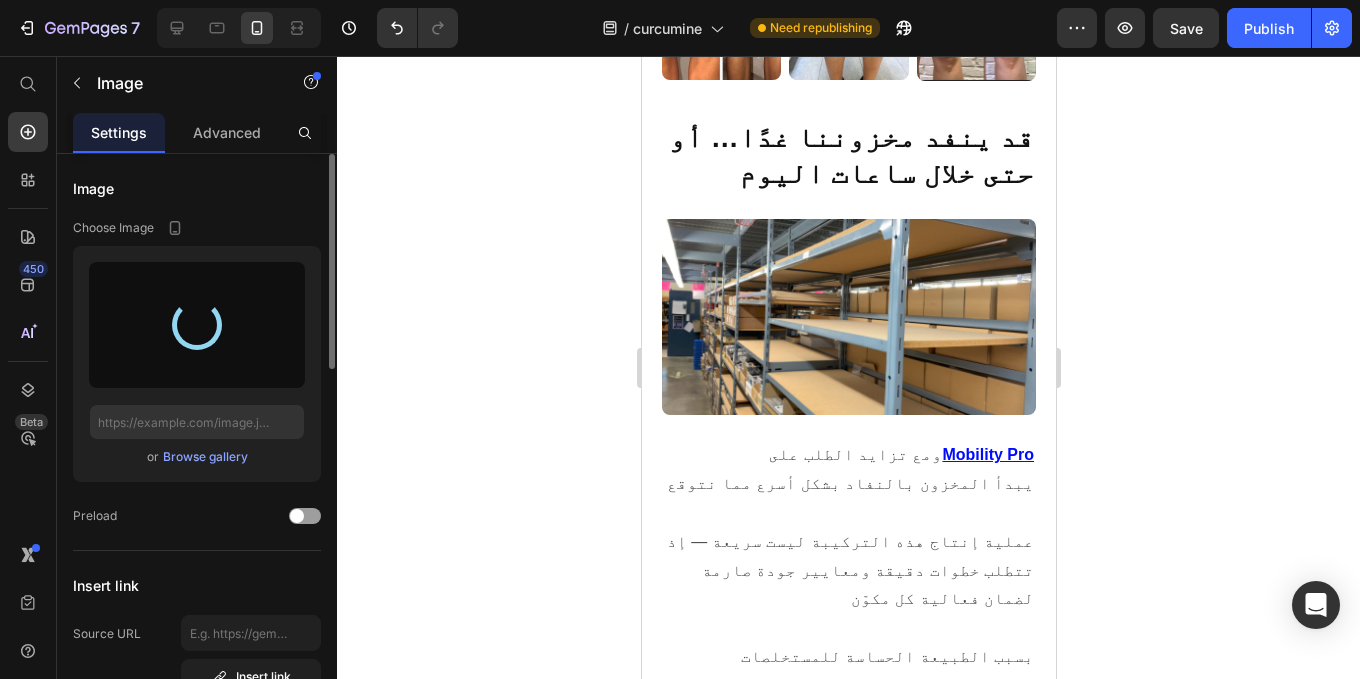 type on "https://cdn.shopify.com/s/files/1/0944/3370/6293/files/gempages_568890246704399381-c02fb4fe-8a3d-4879-87a2-425a3b4b6cf9.jpg" 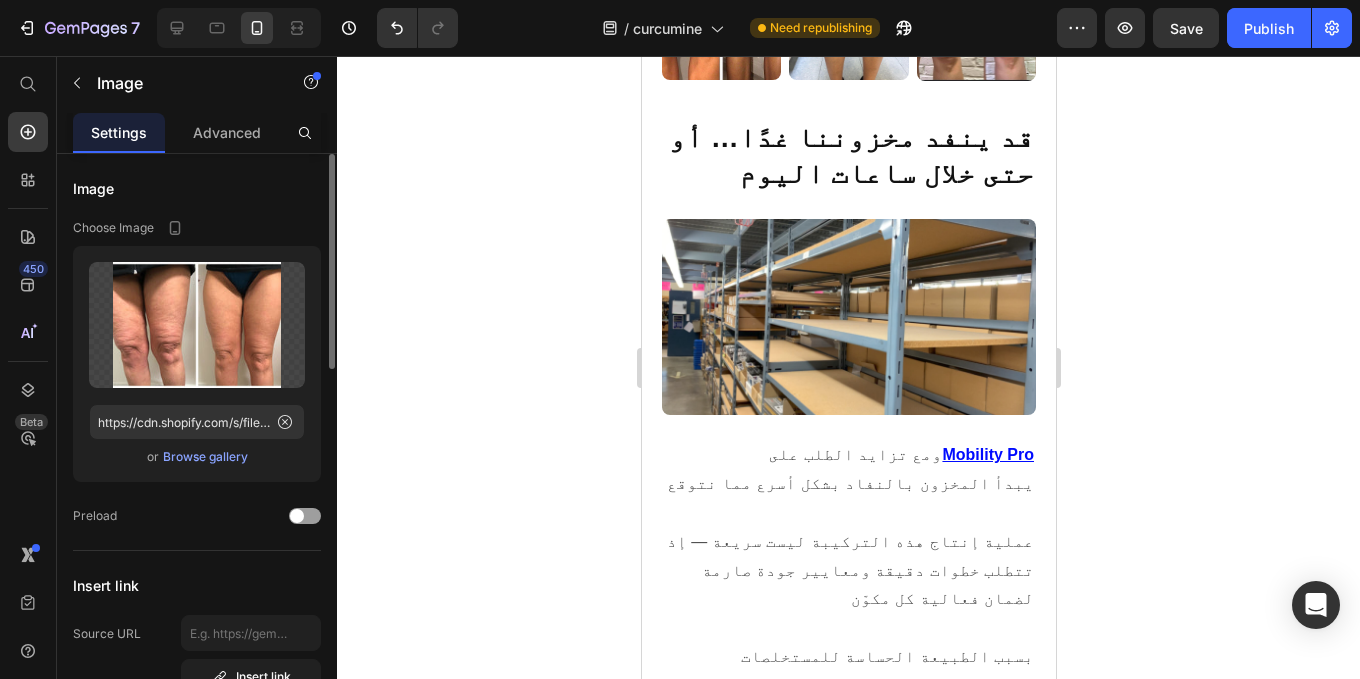 drag, startPoint x: 835, startPoint y: 219, endPoint x: 835, endPoint y: 247, distance: 28 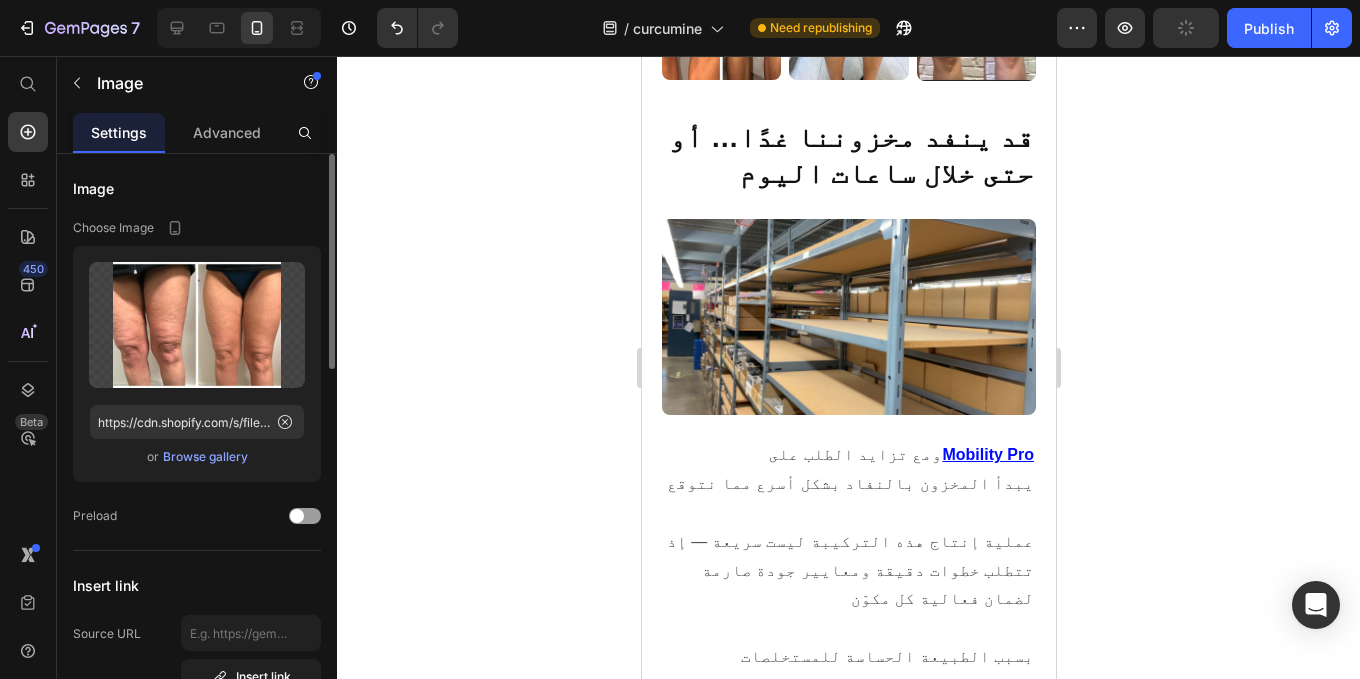 click 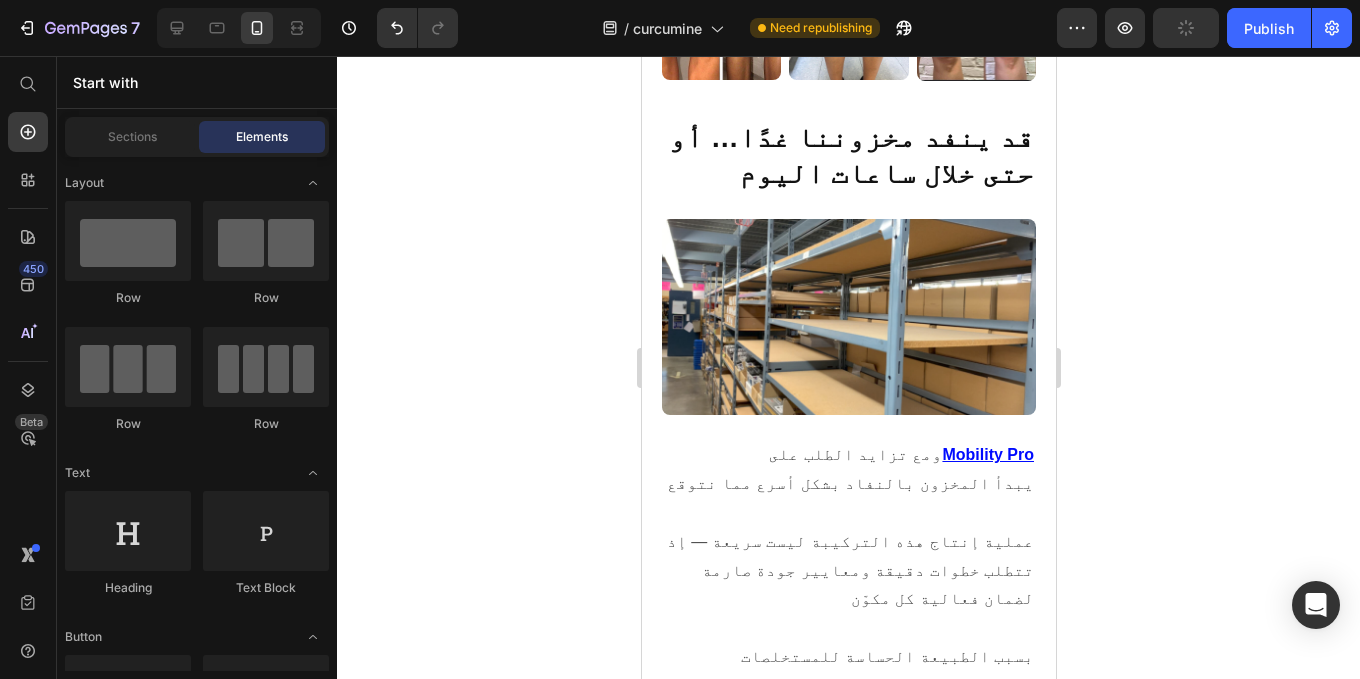 click at bounding box center [847, -131] 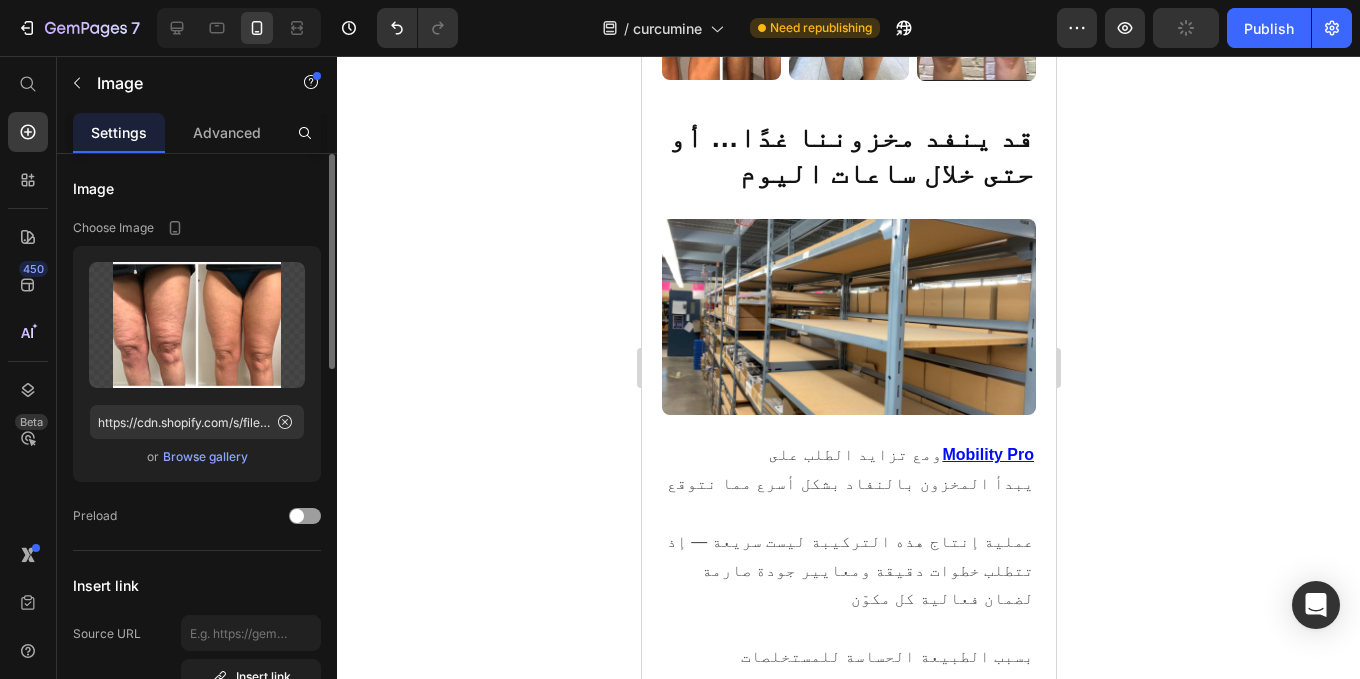 click 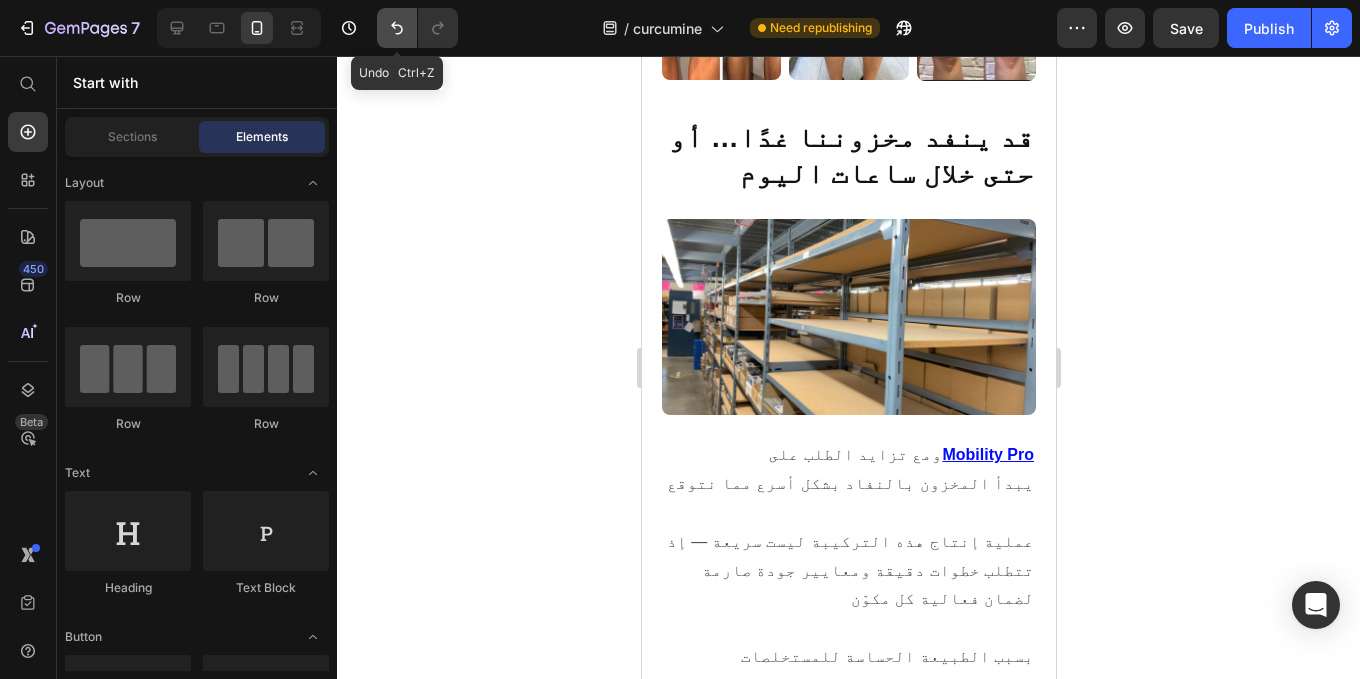 click 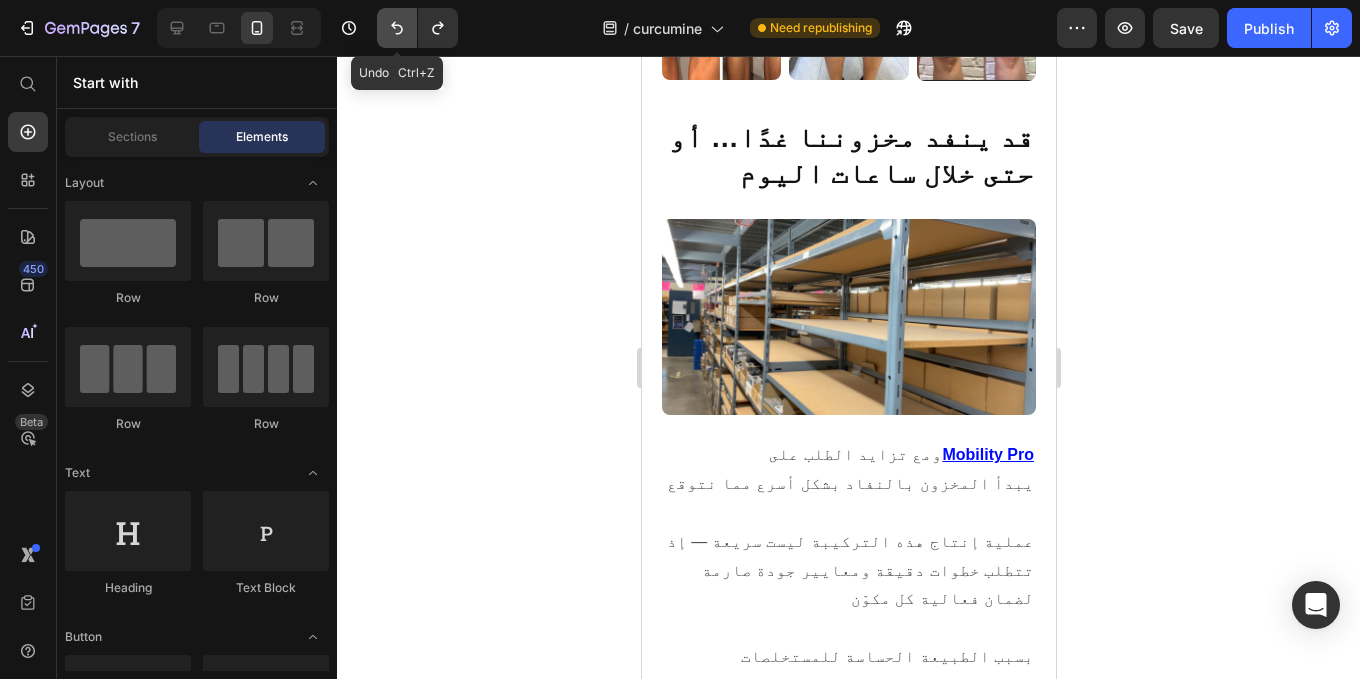 click 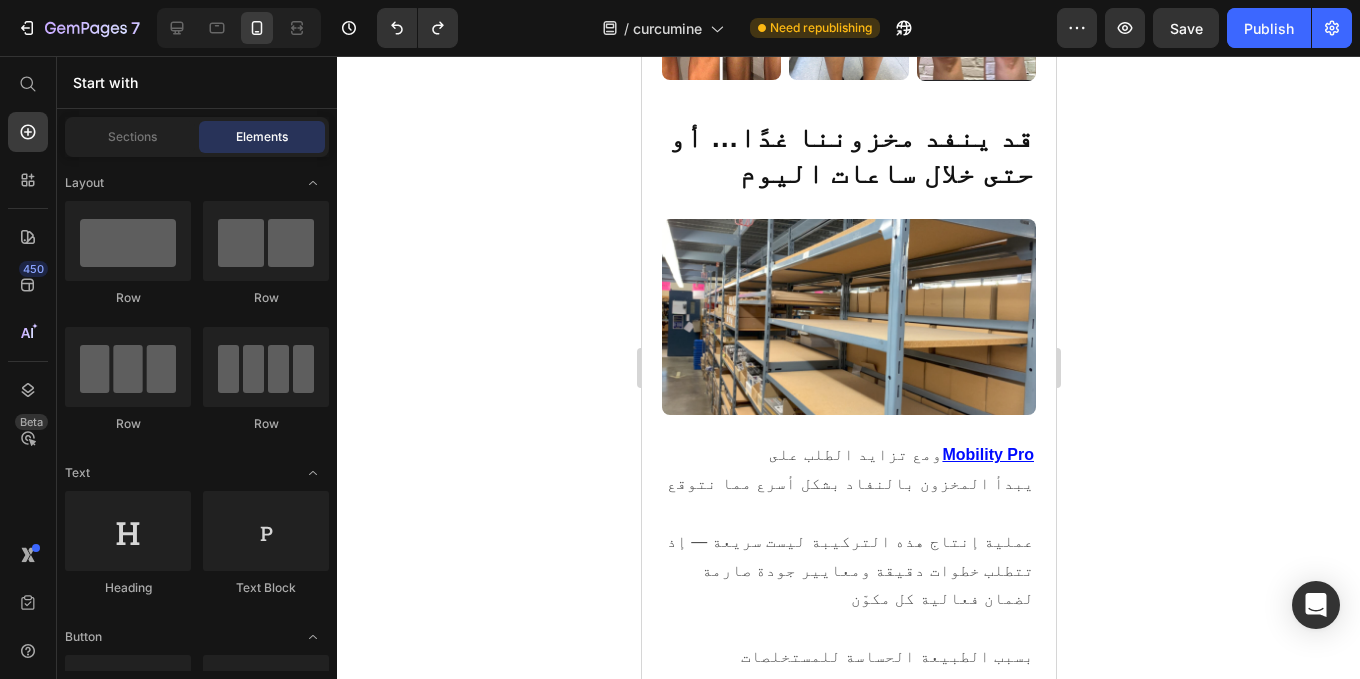click on "/ curcumine Need republishing" 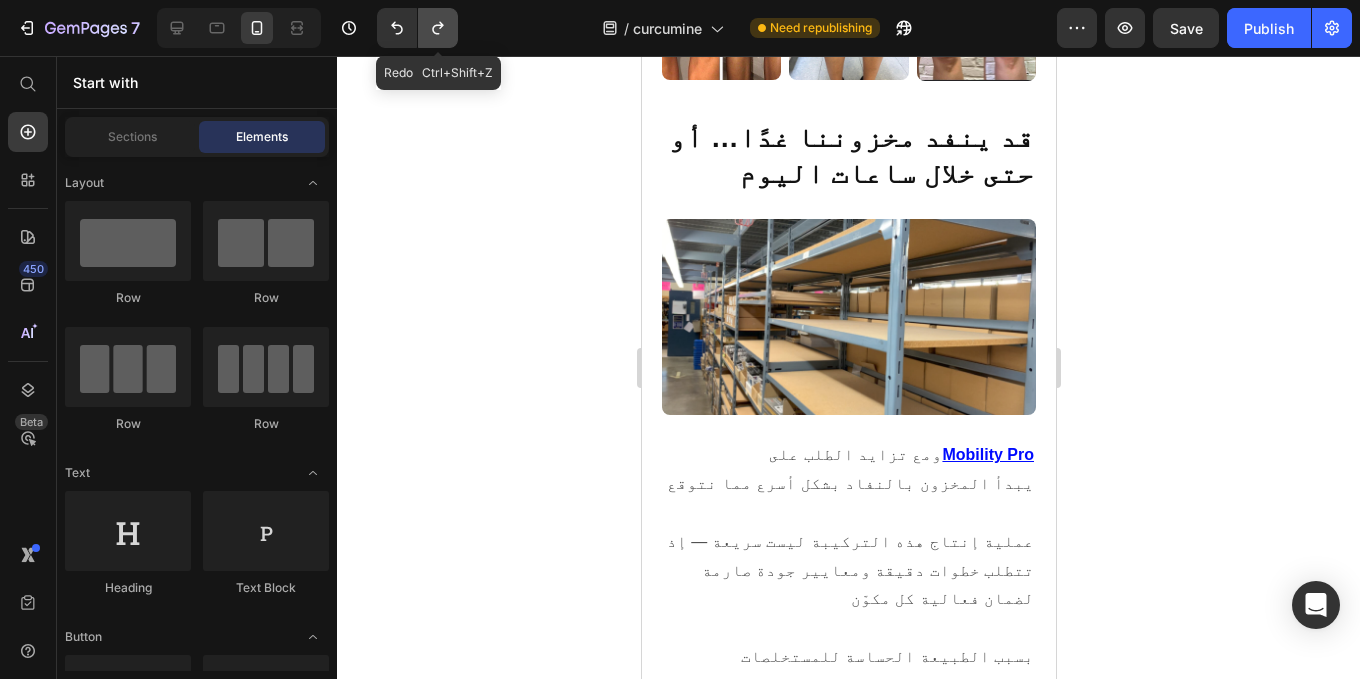 click 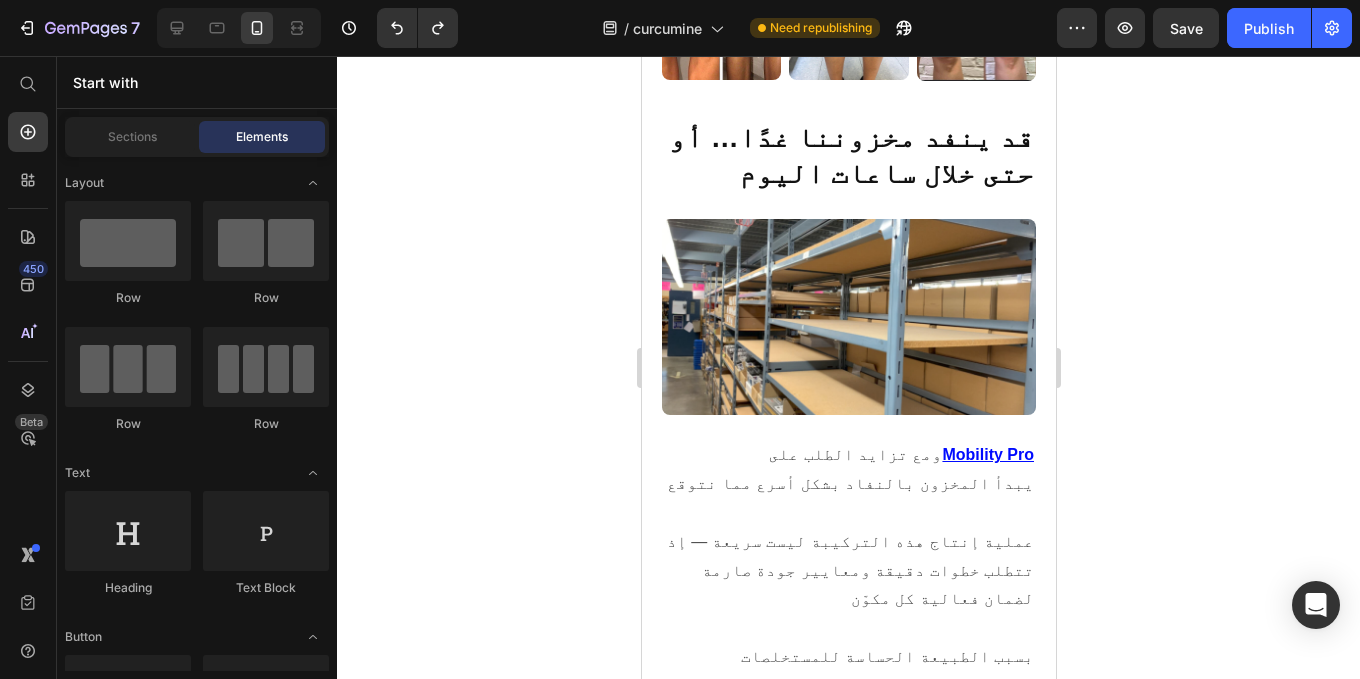 click at bounding box center [847, -130] 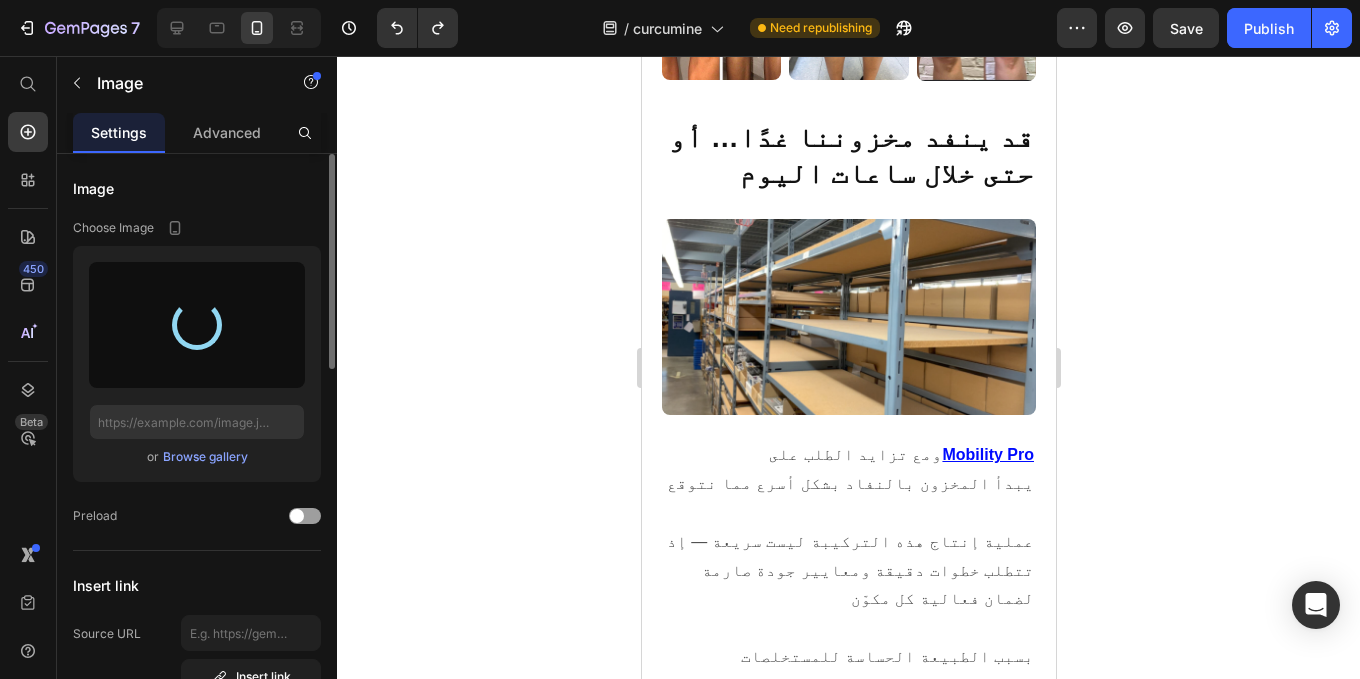 type on "https://cdn.shopify.com/s/files/1/0944/3370/6293/files/gempages_568890246704399381-6a80b551-fe35-4e4c-b820-1e6c37197d62.jpg" 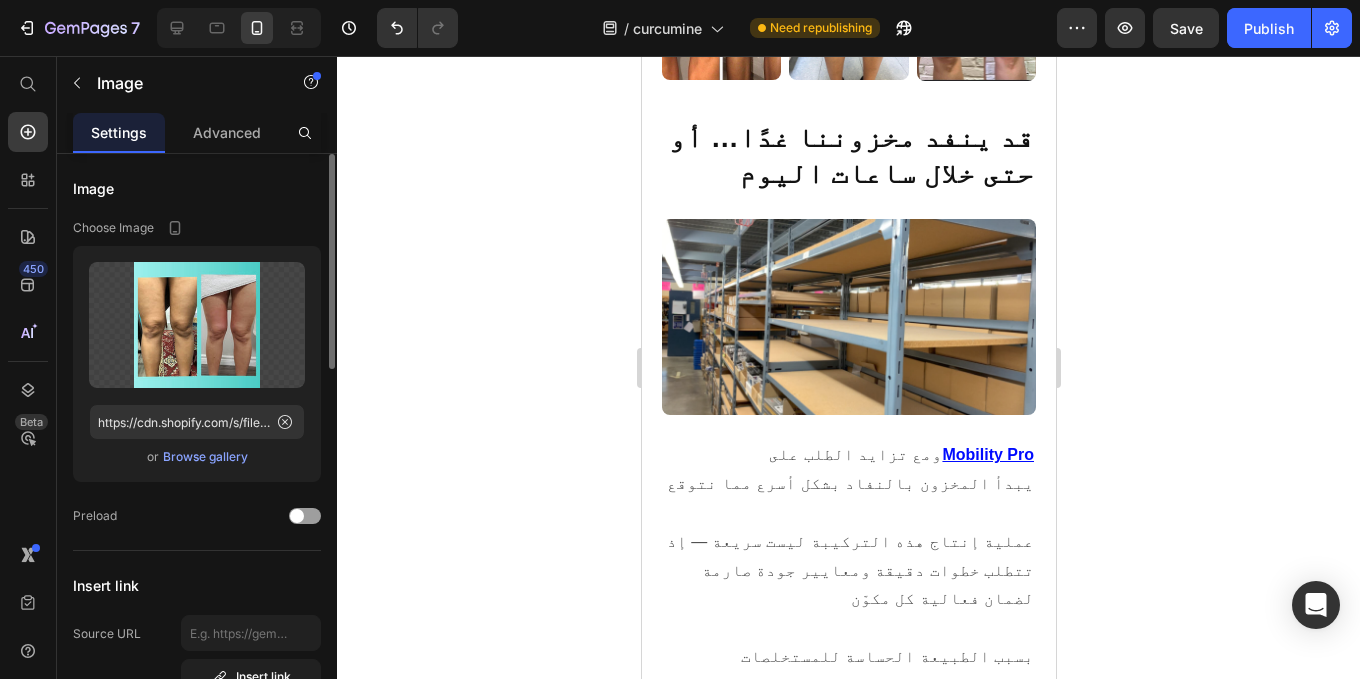 click 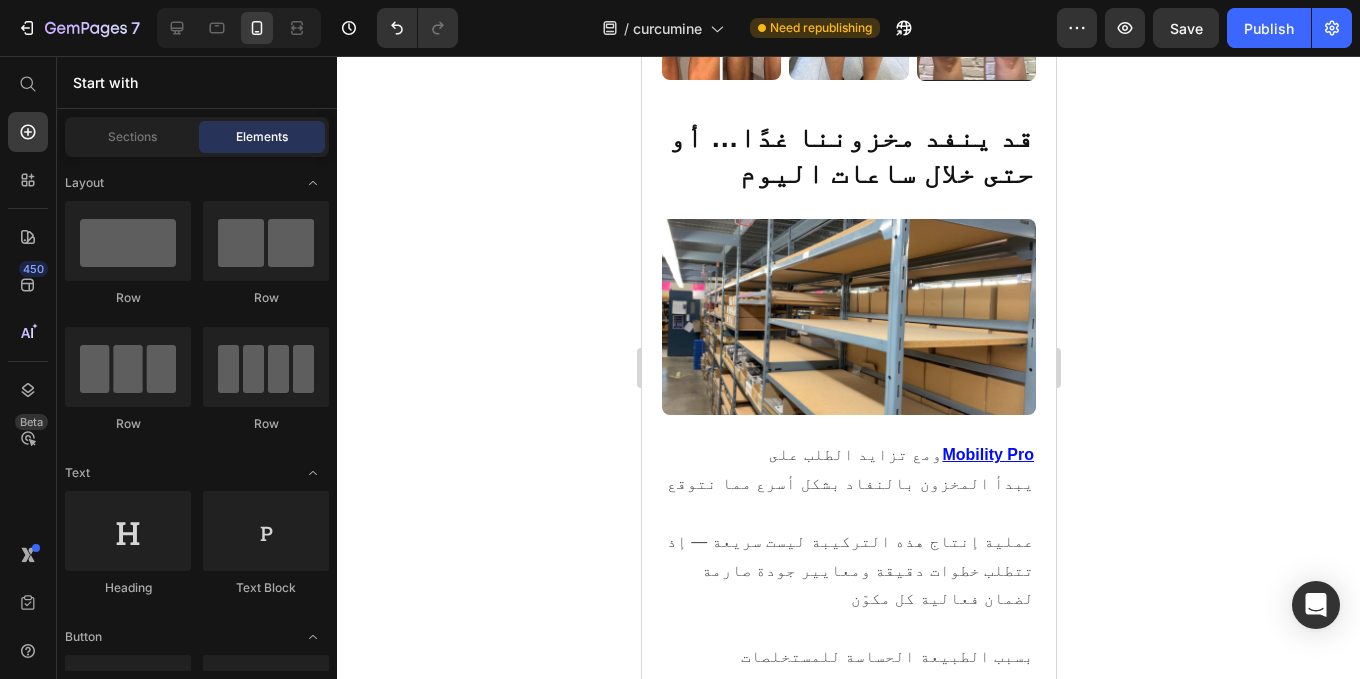 click at bounding box center (847, -116) 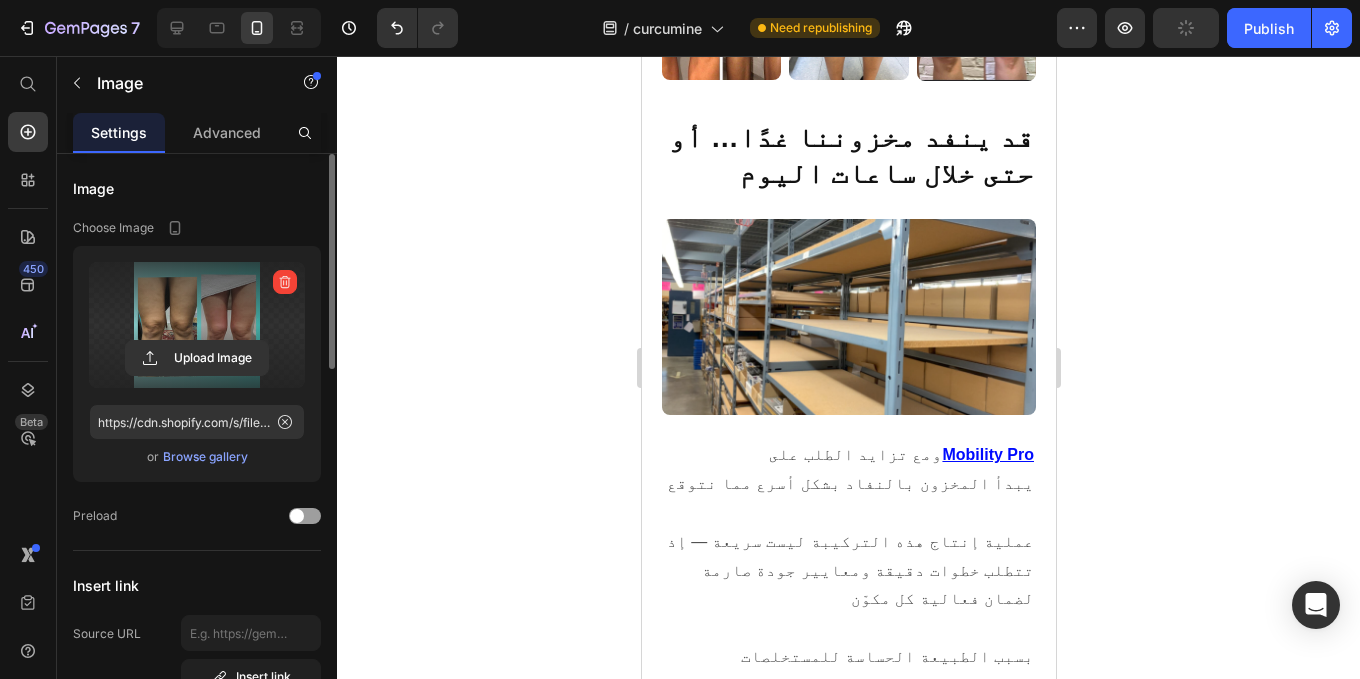click at bounding box center [285, 282] 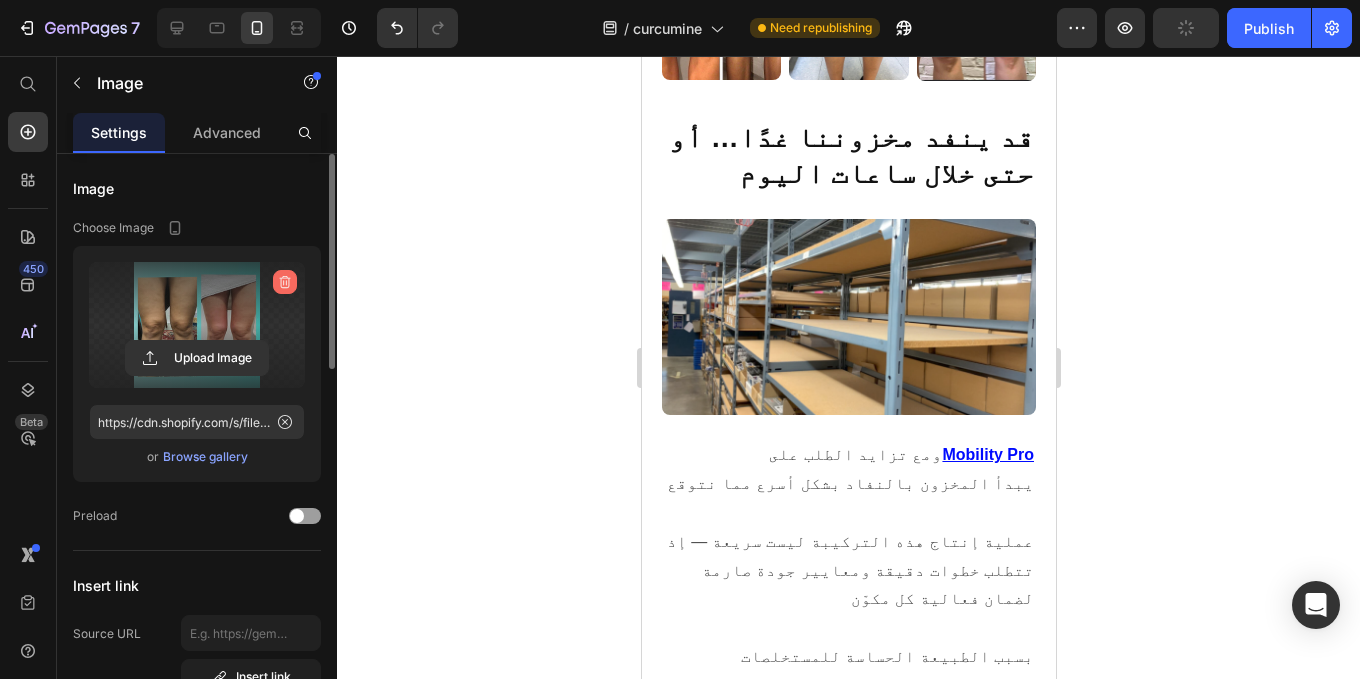 click 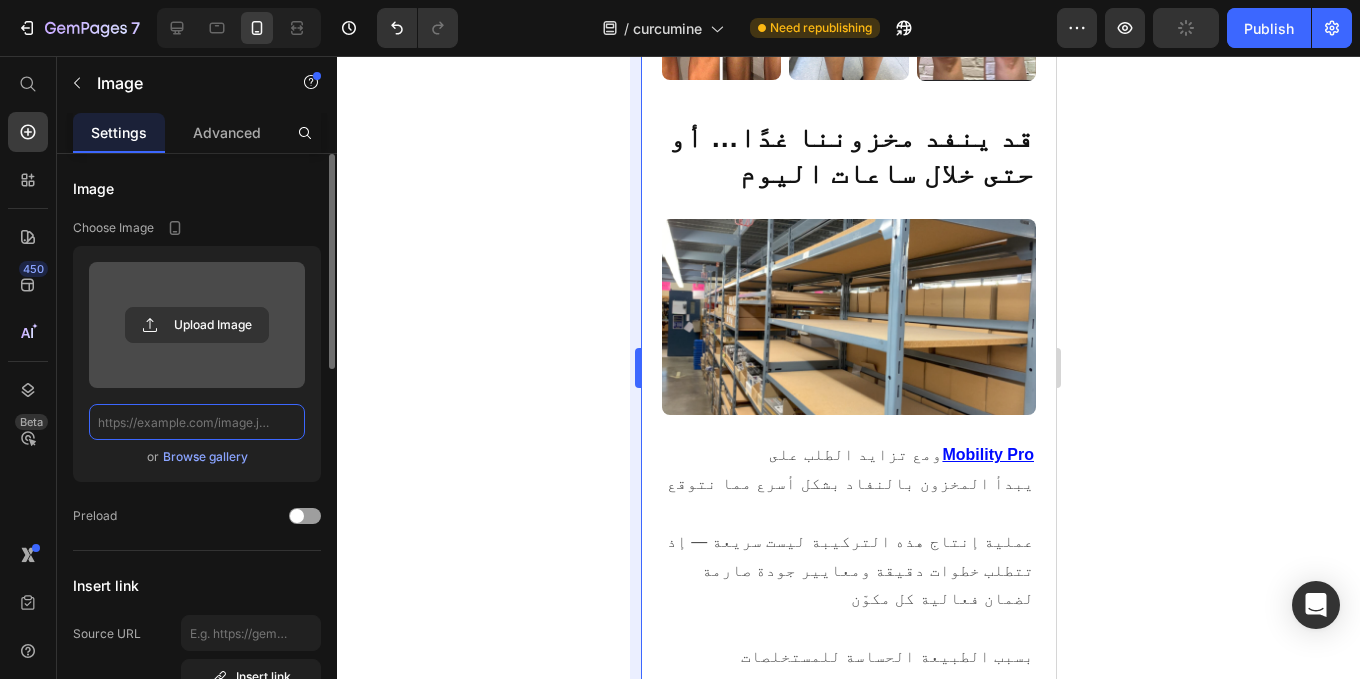 scroll, scrollTop: 0, scrollLeft: 0, axis: both 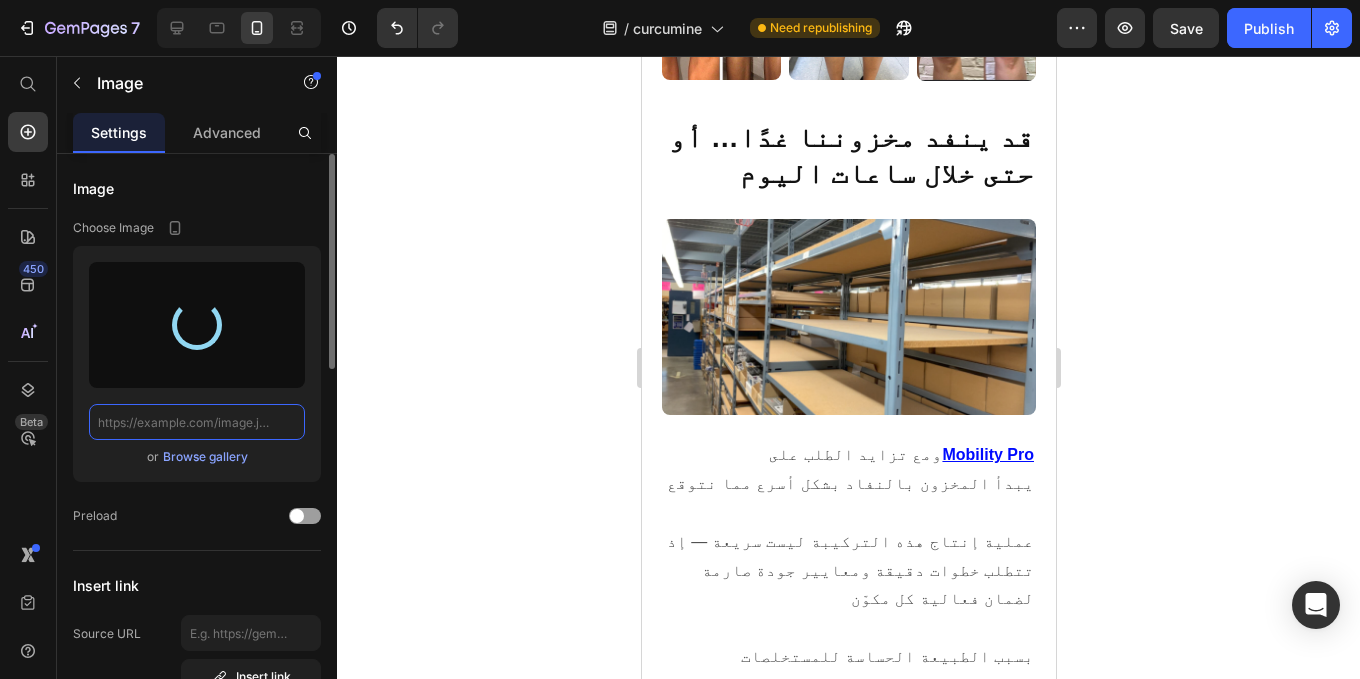 type on "https://cdn.shopify.com/s/files/1/0944/3370/6293/files/gempages_568890246704399381-7bbc4d2f-2130-4d05-aaec-dd8c4069eb92.jpg" 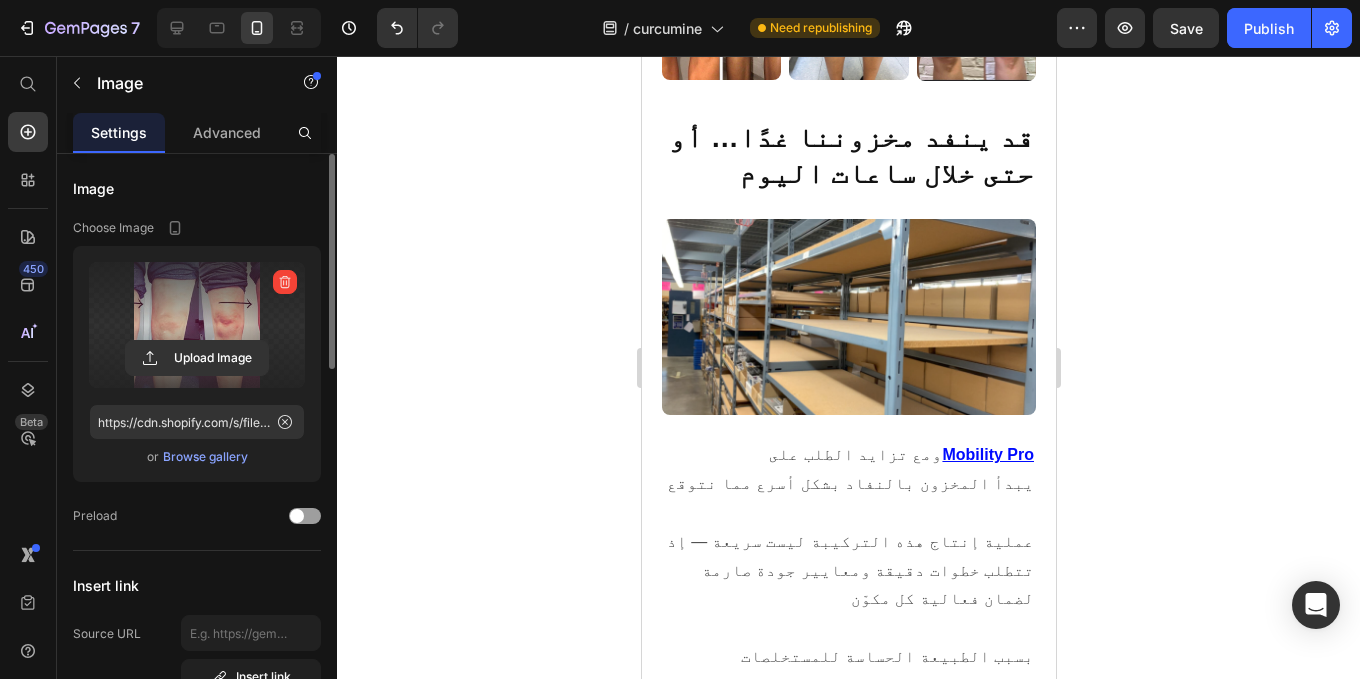 click 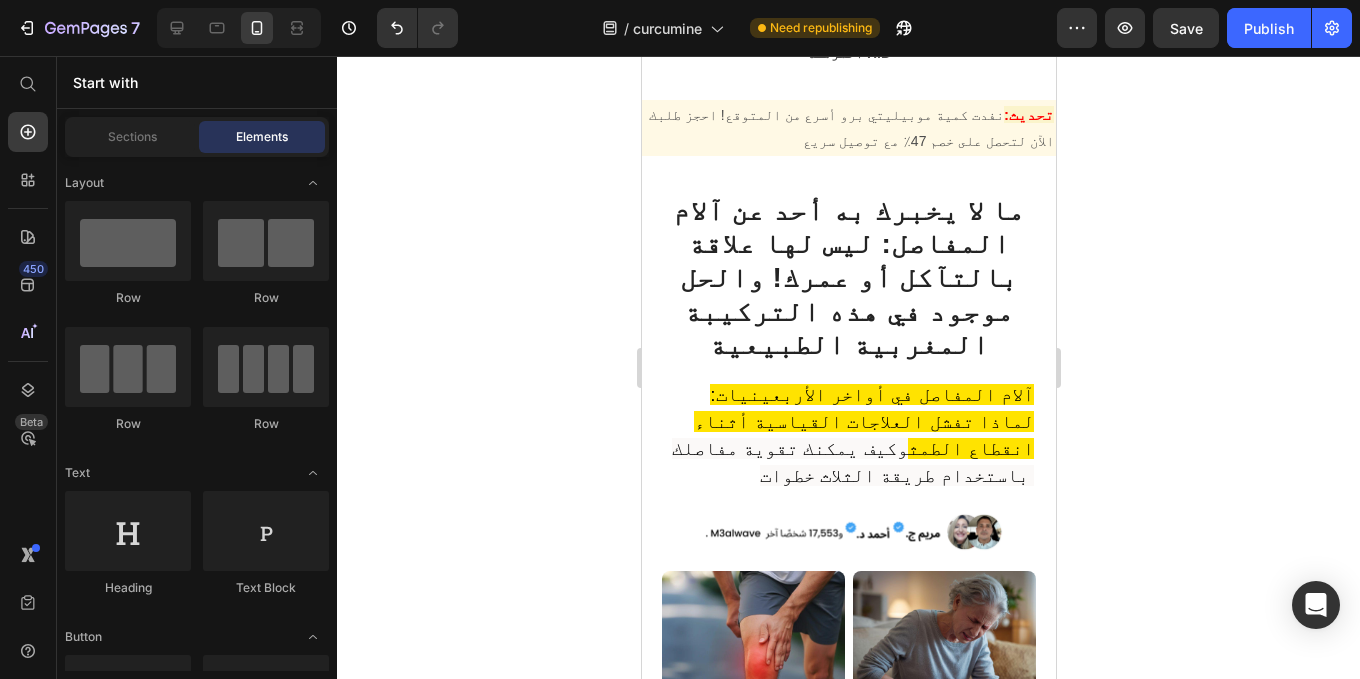 scroll, scrollTop: 0, scrollLeft: 0, axis: both 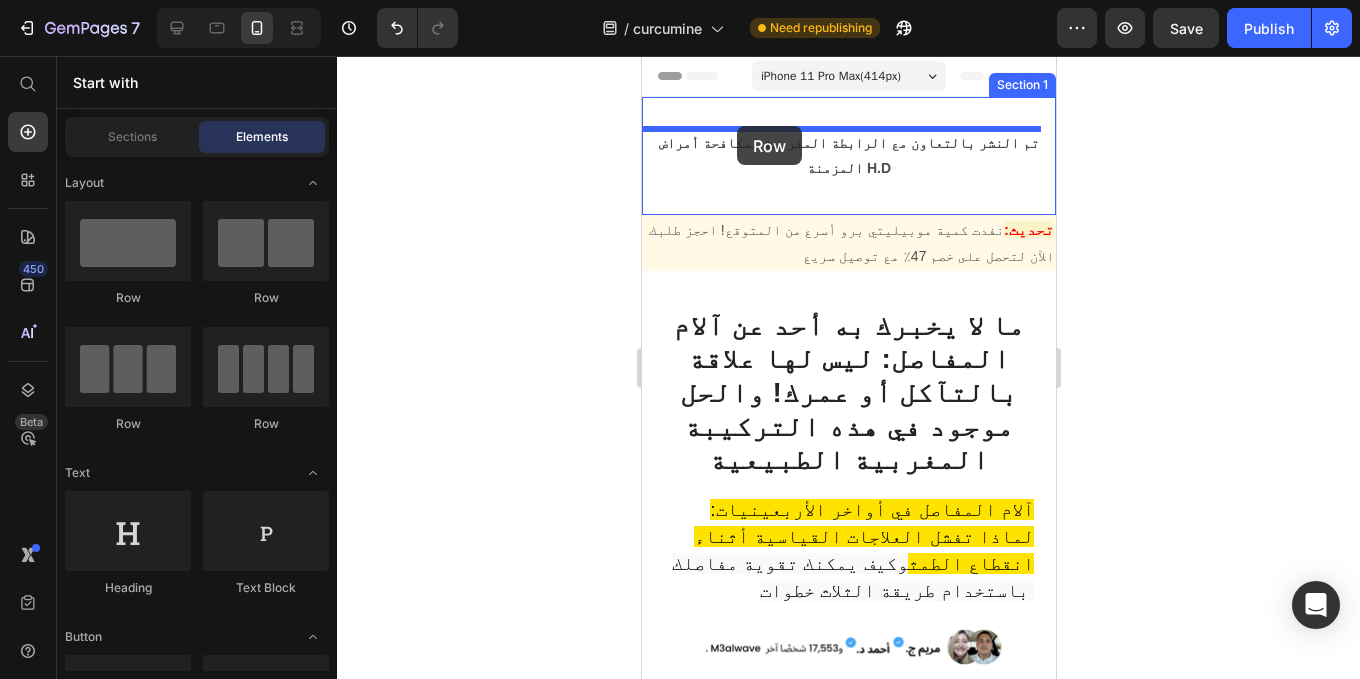 drag, startPoint x: 878, startPoint y: 304, endPoint x: 736, endPoint y: 123, distance: 230.05434 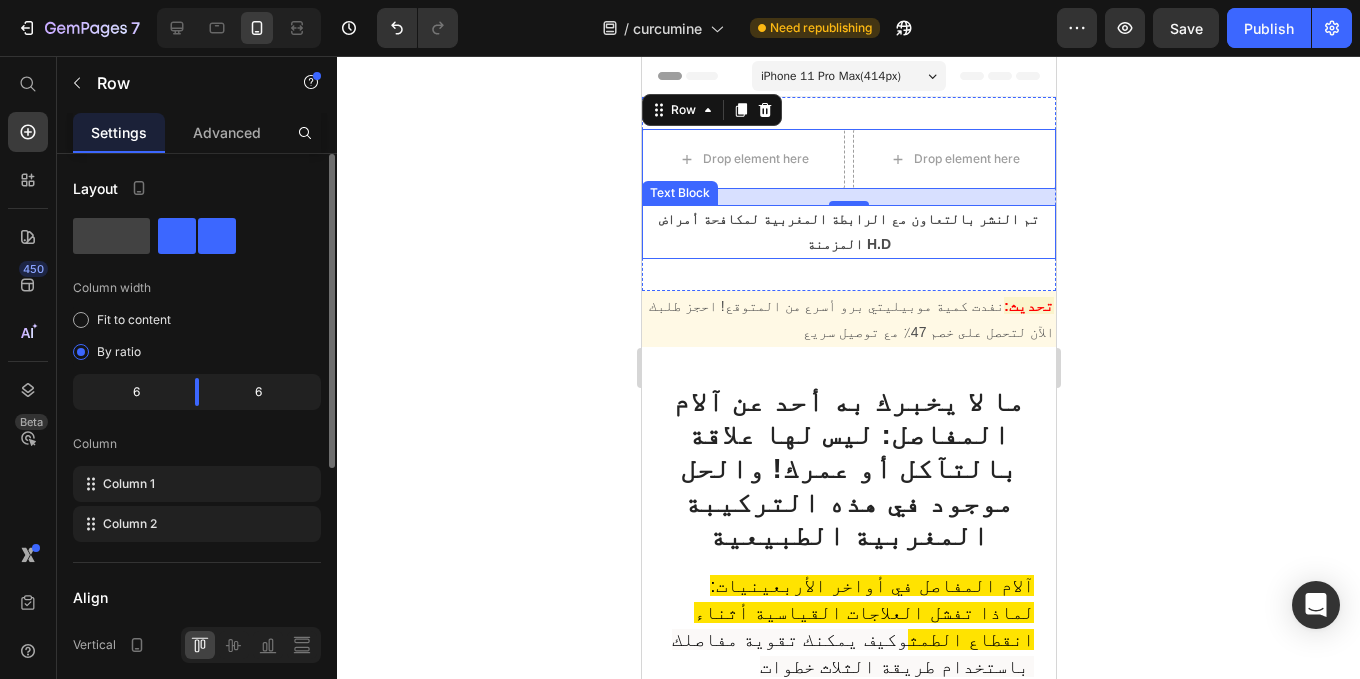 click on "تم النشر بالتعاون مع الرابطة المغربية   لمكافحة أمراض المزمنة H.D" at bounding box center [848, 232] 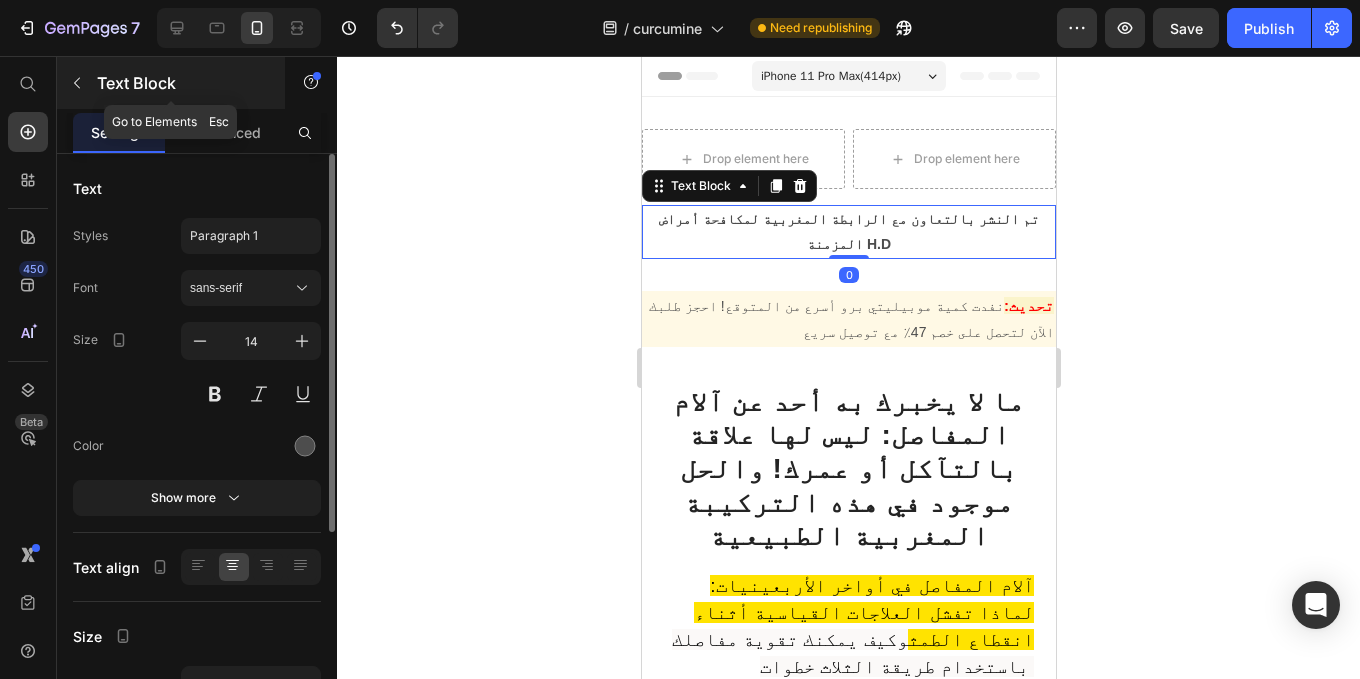 click on "Text Block" at bounding box center (171, 83) 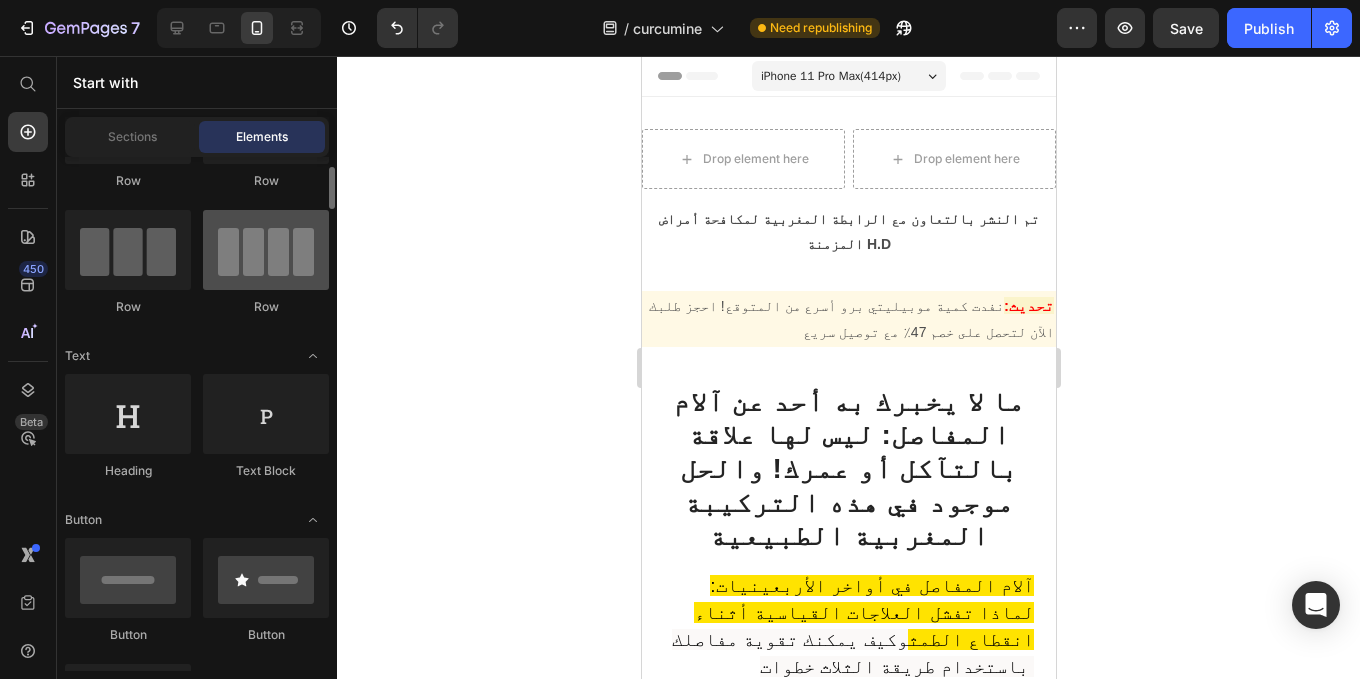scroll, scrollTop: 118, scrollLeft: 0, axis: vertical 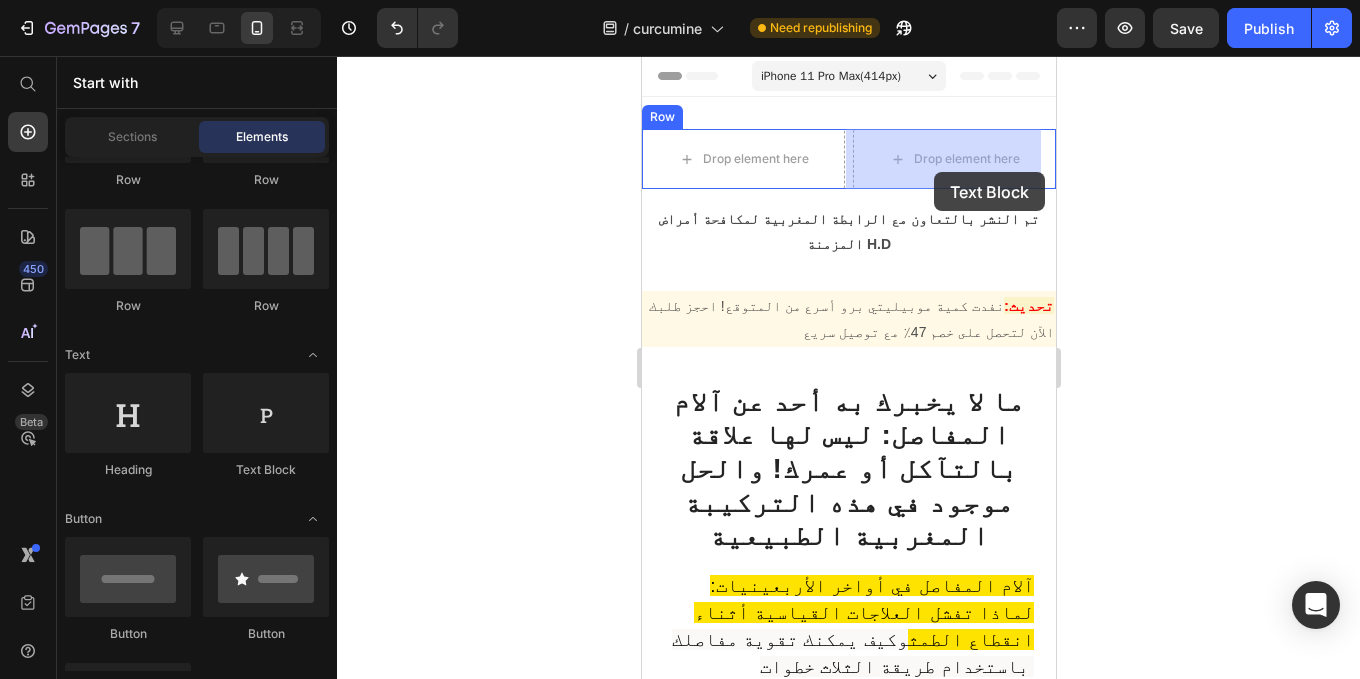 drag, startPoint x: 789, startPoint y: 166, endPoint x: 933, endPoint y: 172, distance: 144.12494 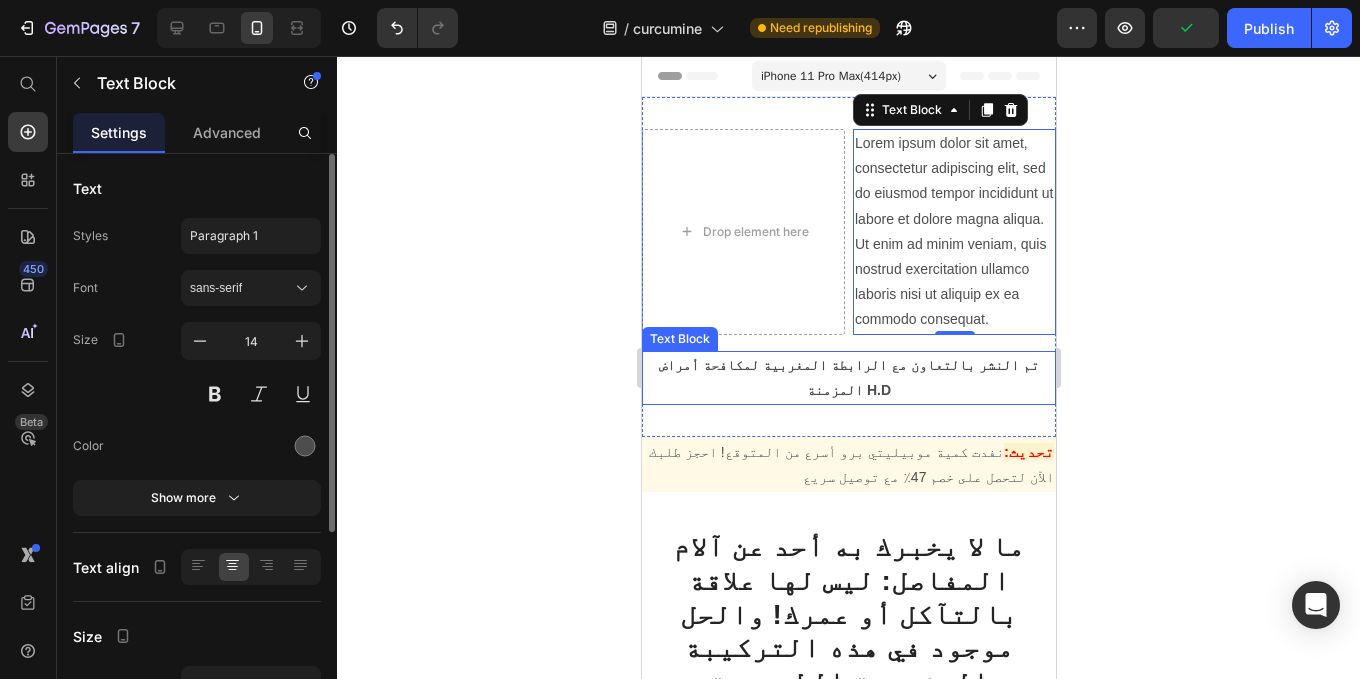 click on "تم النشر بالتعاون مع الرابطة المغربية" at bounding box center (899, 365) 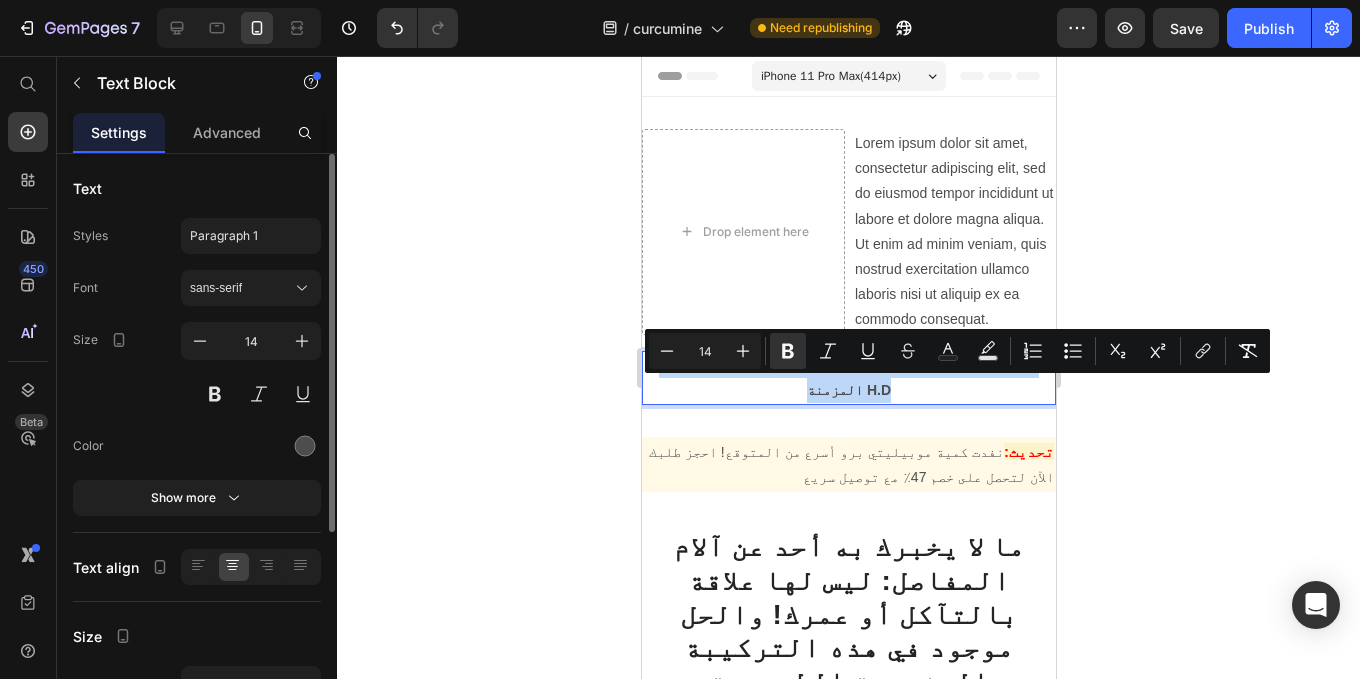 drag, startPoint x: 680, startPoint y: 388, endPoint x: 998, endPoint y: 388, distance: 318 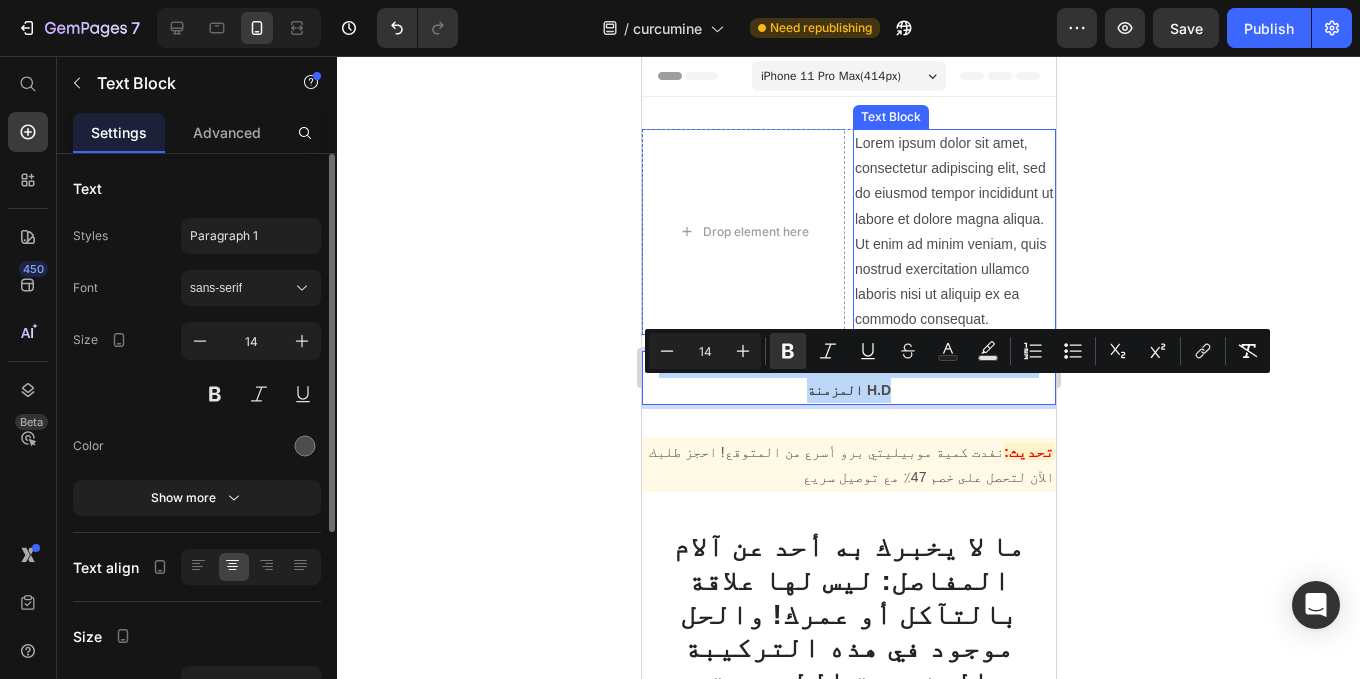 click on "Lorem ipsum dolor sit amet, consectetur adipiscing elit, sed do eiusmod tempor incididunt ut labore et dolore magna aliqua. Ut enim ad minim veniam, quis nostrud exercitation ullamco laboris nisi ut aliquip ex ea commodo consequat." at bounding box center (953, 232) 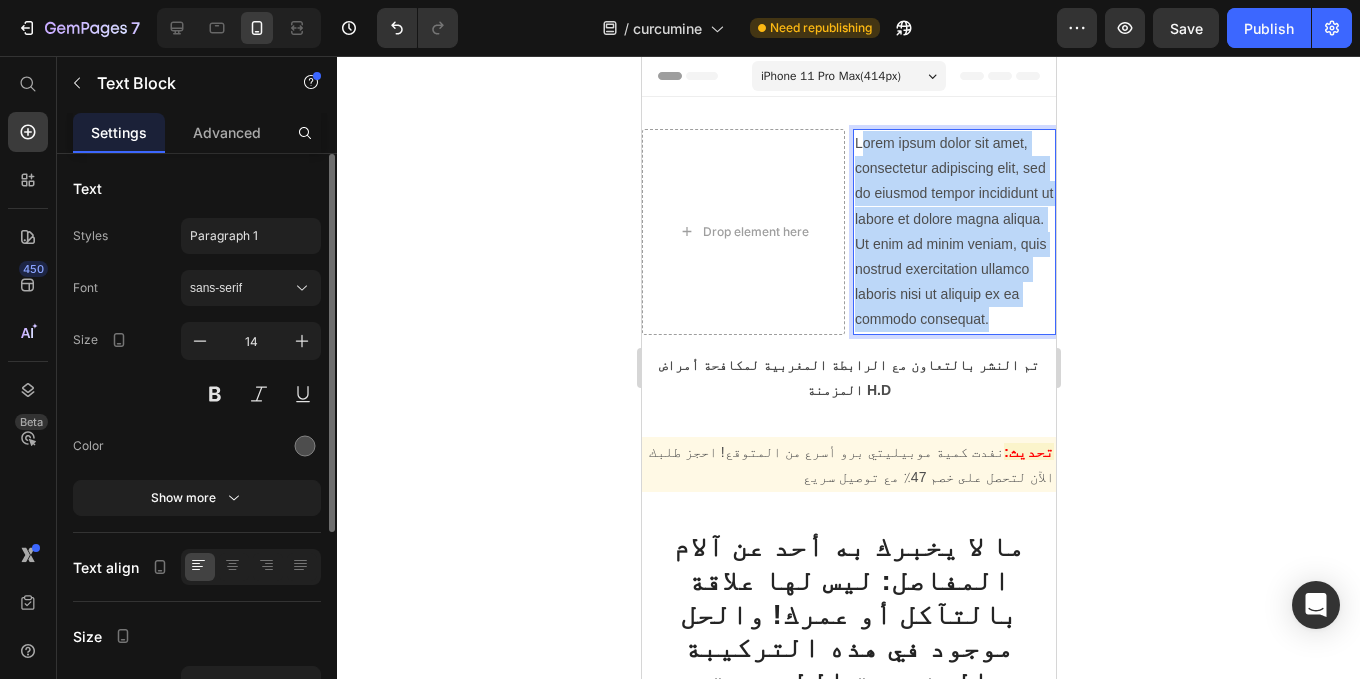 drag, startPoint x: 956, startPoint y: 338, endPoint x: 856, endPoint y: 136, distance: 225.39743 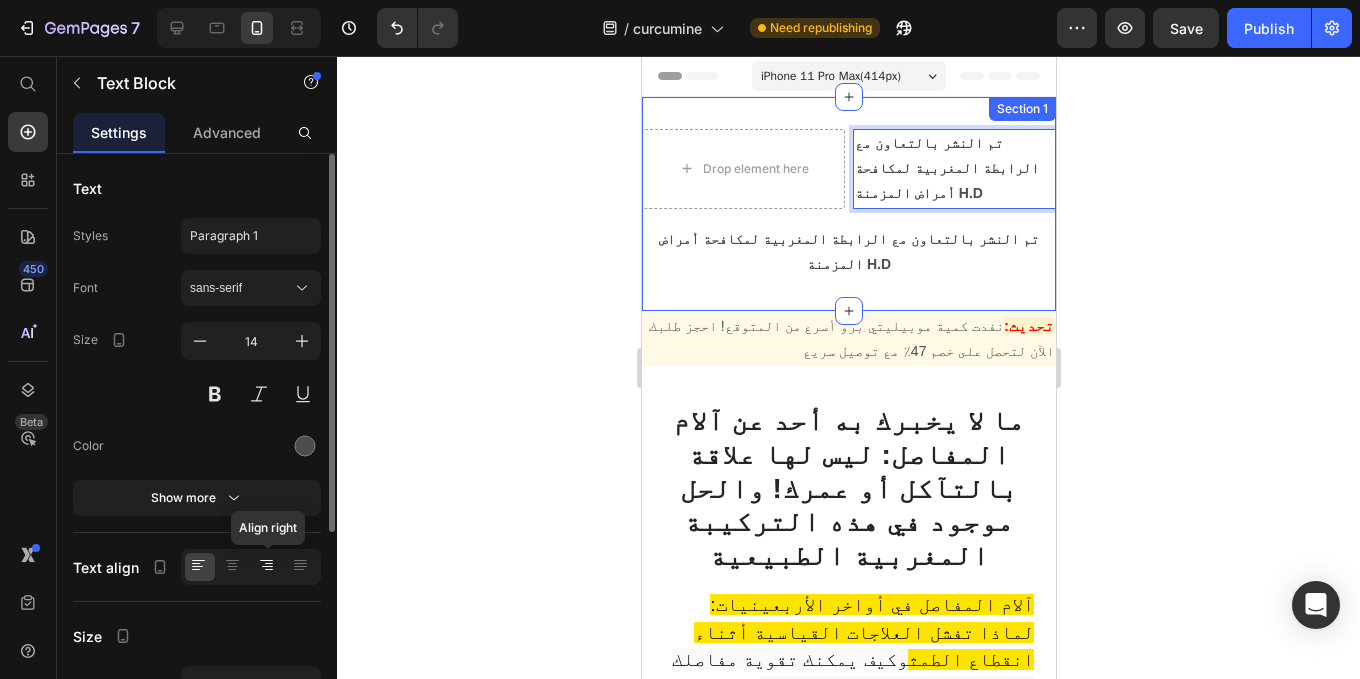 click 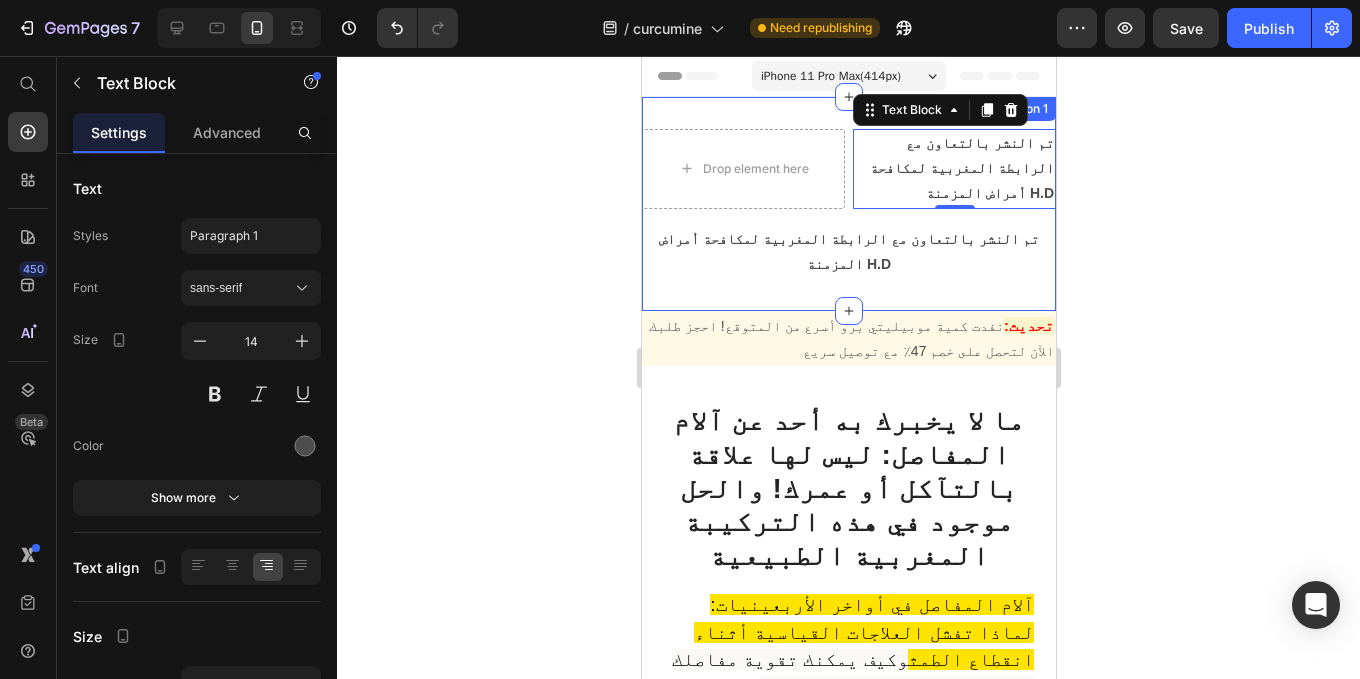 click on "Drop element here تم النشر بالتعاون مع الرابطة المغربية لمكافحة أمراض المزمنة H.D Text Block 0 Row تم النشر بالتعاون مع الرابطة المغربية لمكافحة أمراض المزمنة H.D Text Block Section 1" at bounding box center (848, 204) 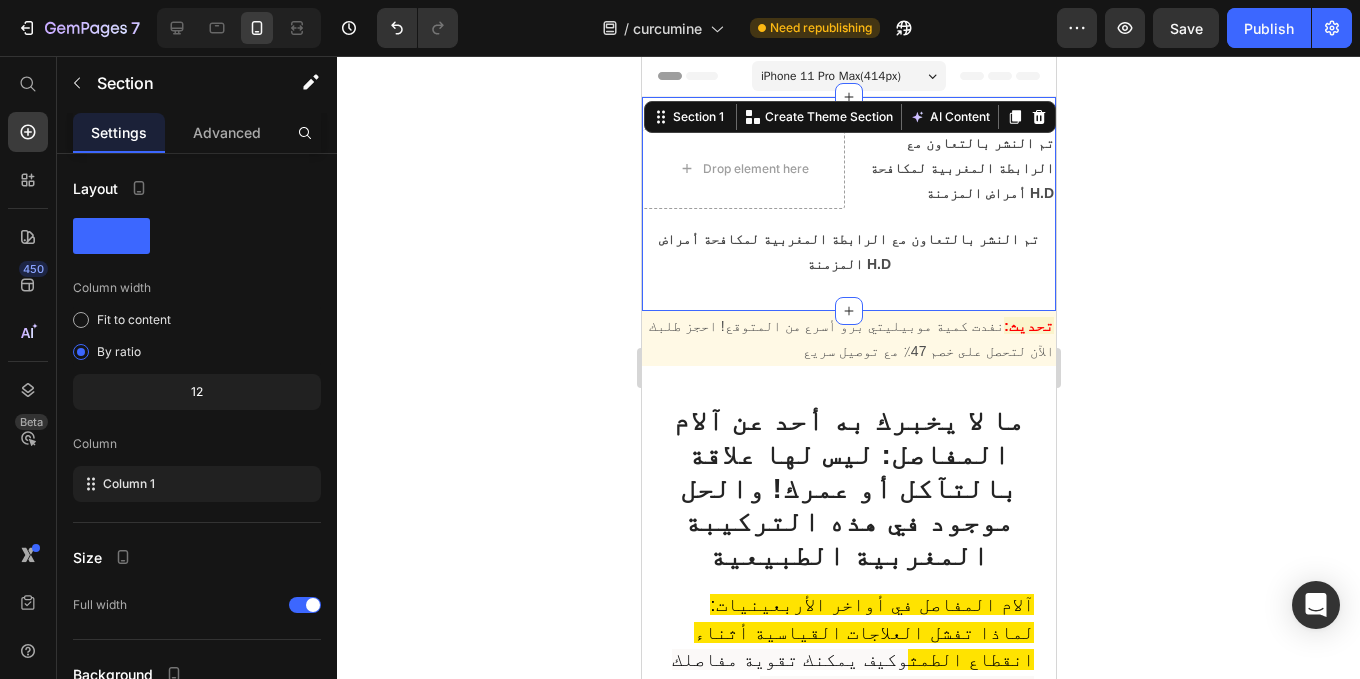 click on "Drop element here تم النشر بالتعاون مع الرابطة المغربية لمكافحة أمراض المزمنة H.D Text Block Row تم النشر بالتعاون مع الرابطة المغربية لمكافحة أمراض المزمنة H.D Text Block Section 1 You can create reusable sections Create Theme Section AI Content Write with GemAI What would you like to describe here? Tone and Voice Persuasive Product Getting products... Show more Generate" at bounding box center (848, 204) 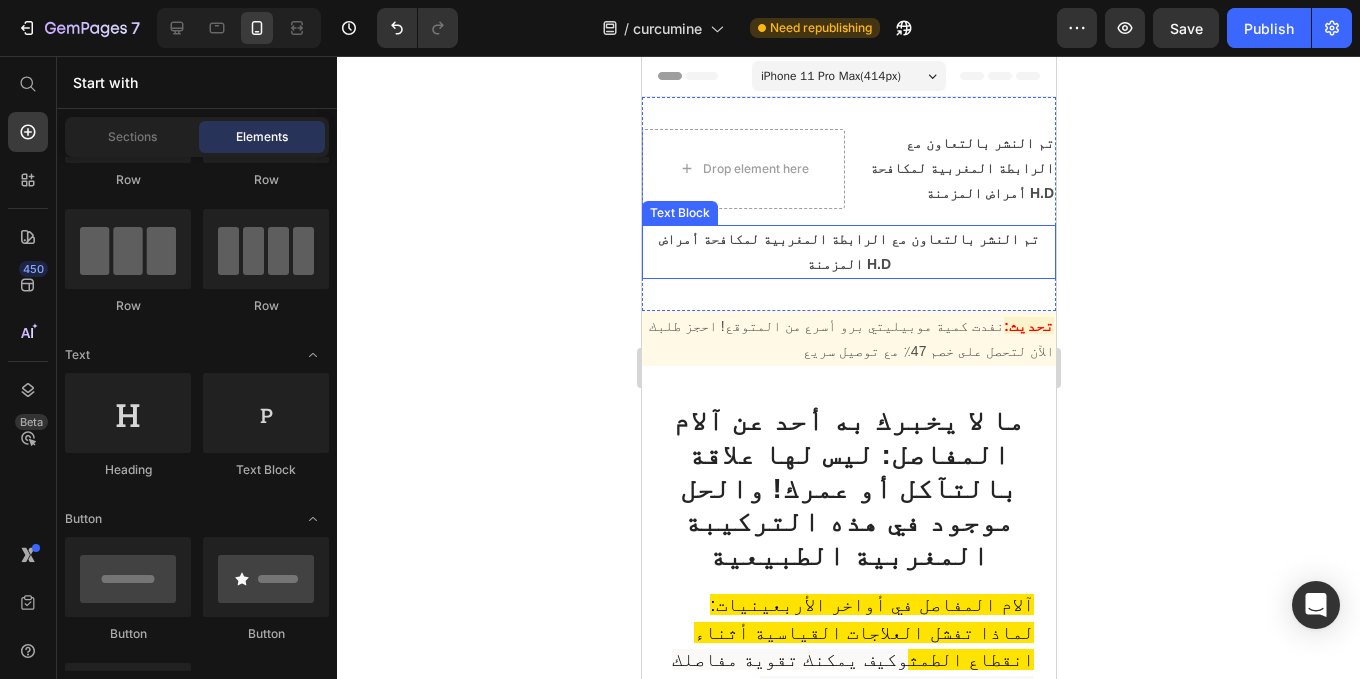 click on "تم النشر بالتعاون مع الرابطة المغربية   لمكافحة أمراض المزمنة H.D" at bounding box center (848, 252) 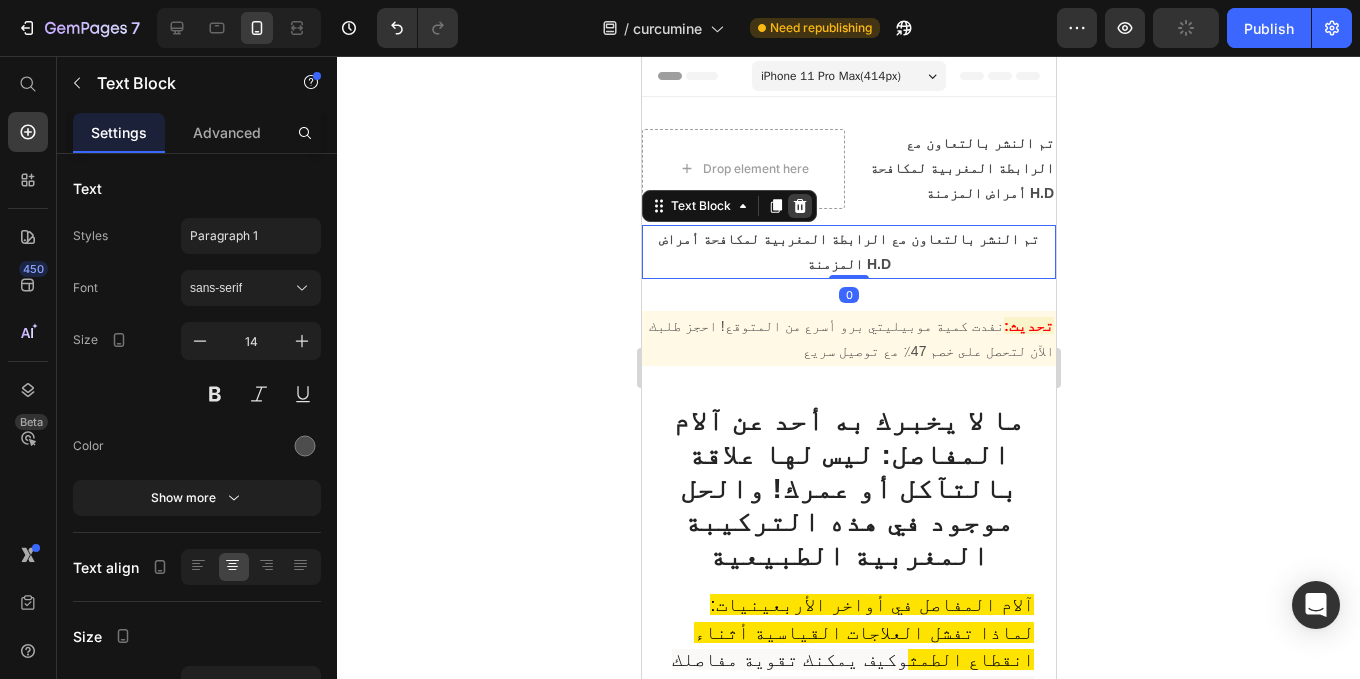 click 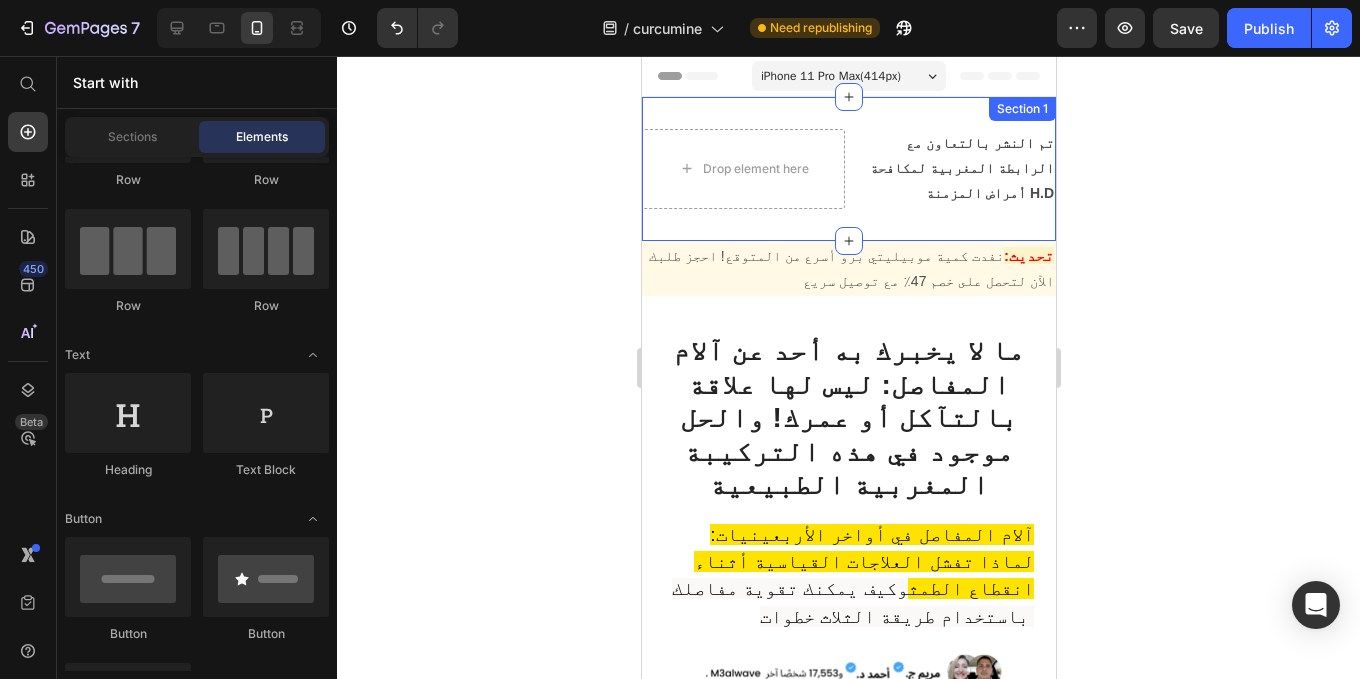 click 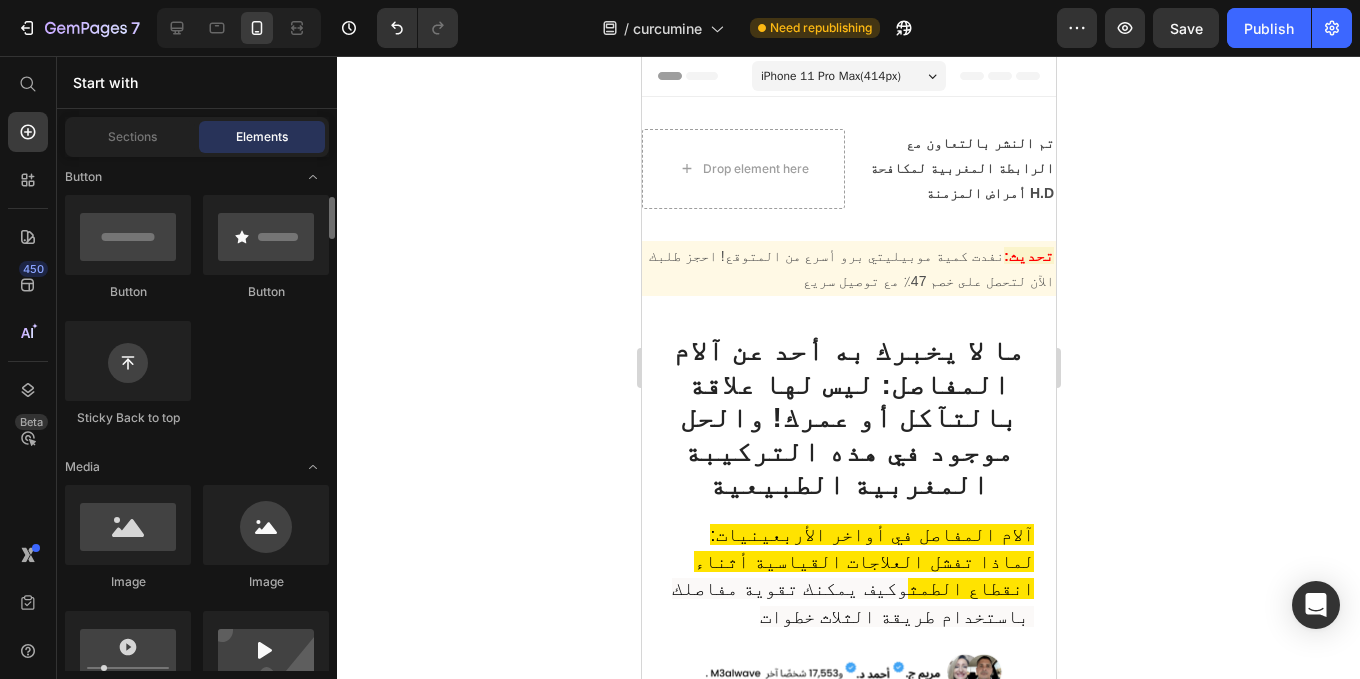 scroll, scrollTop: 462, scrollLeft: 0, axis: vertical 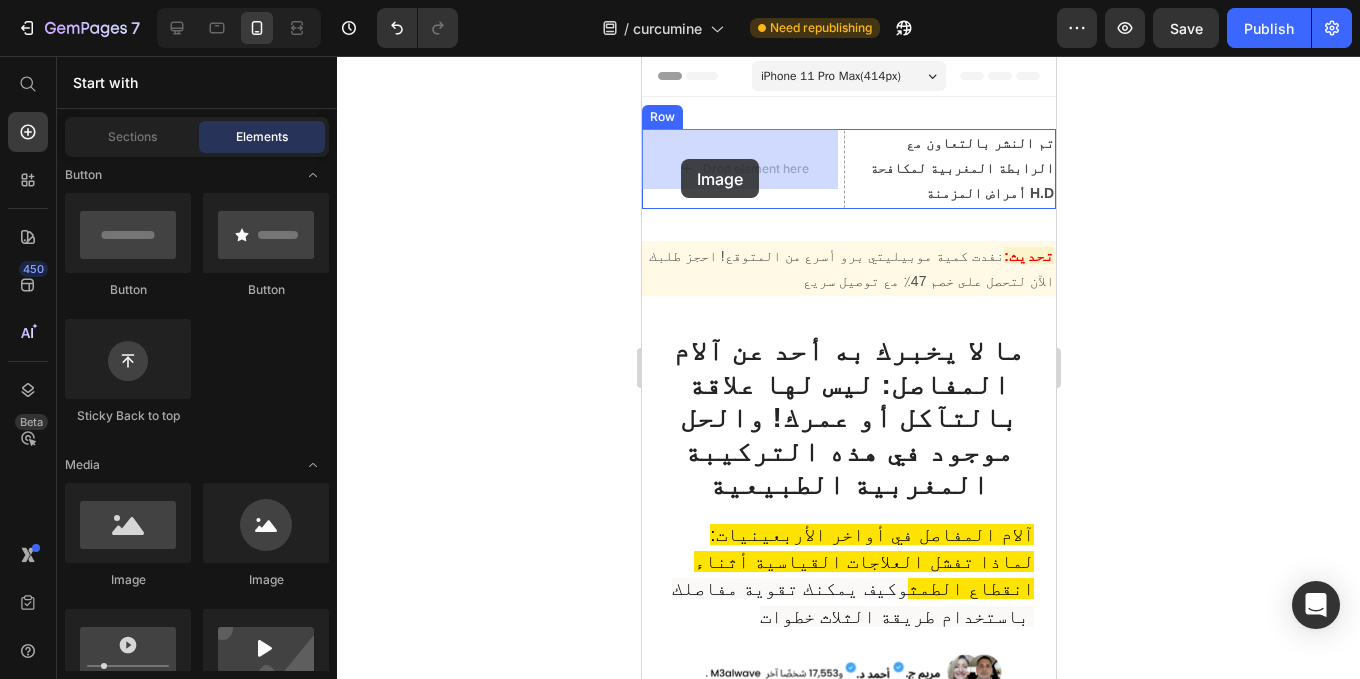 drag, startPoint x: 767, startPoint y: 616, endPoint x: 680, endPoint y: 159, distance: 465.2075 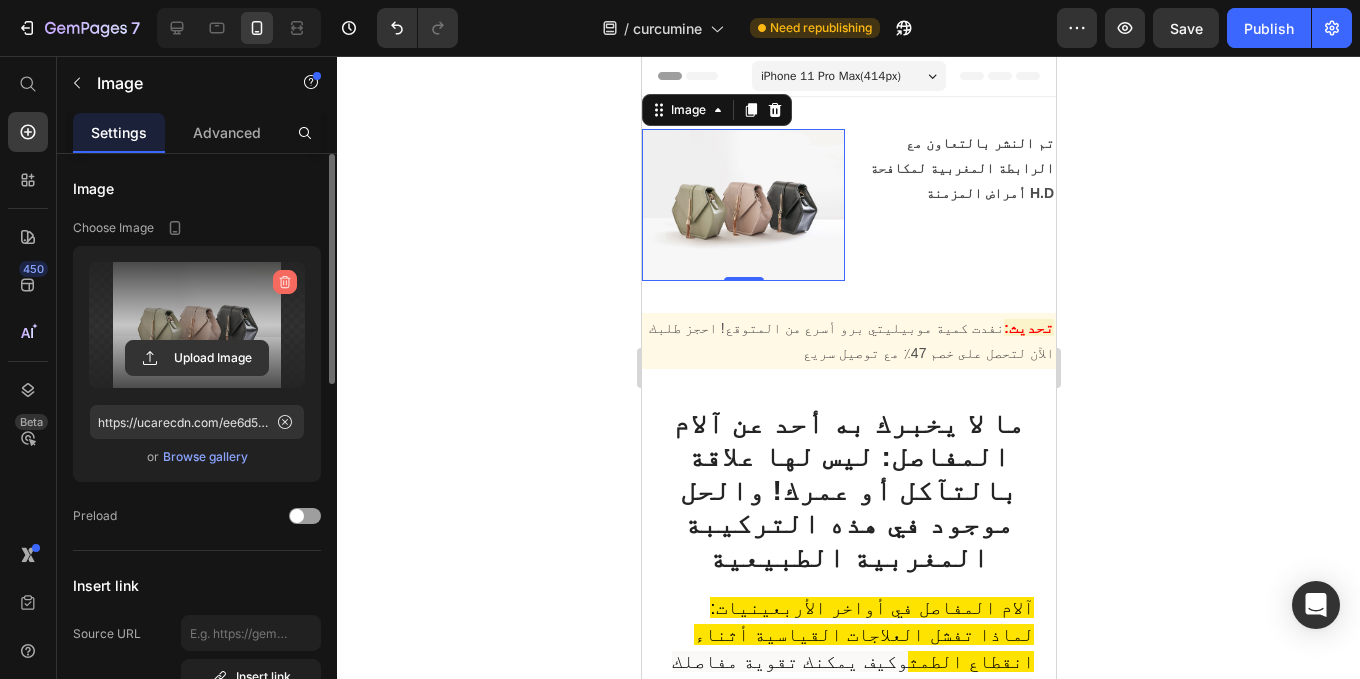 click 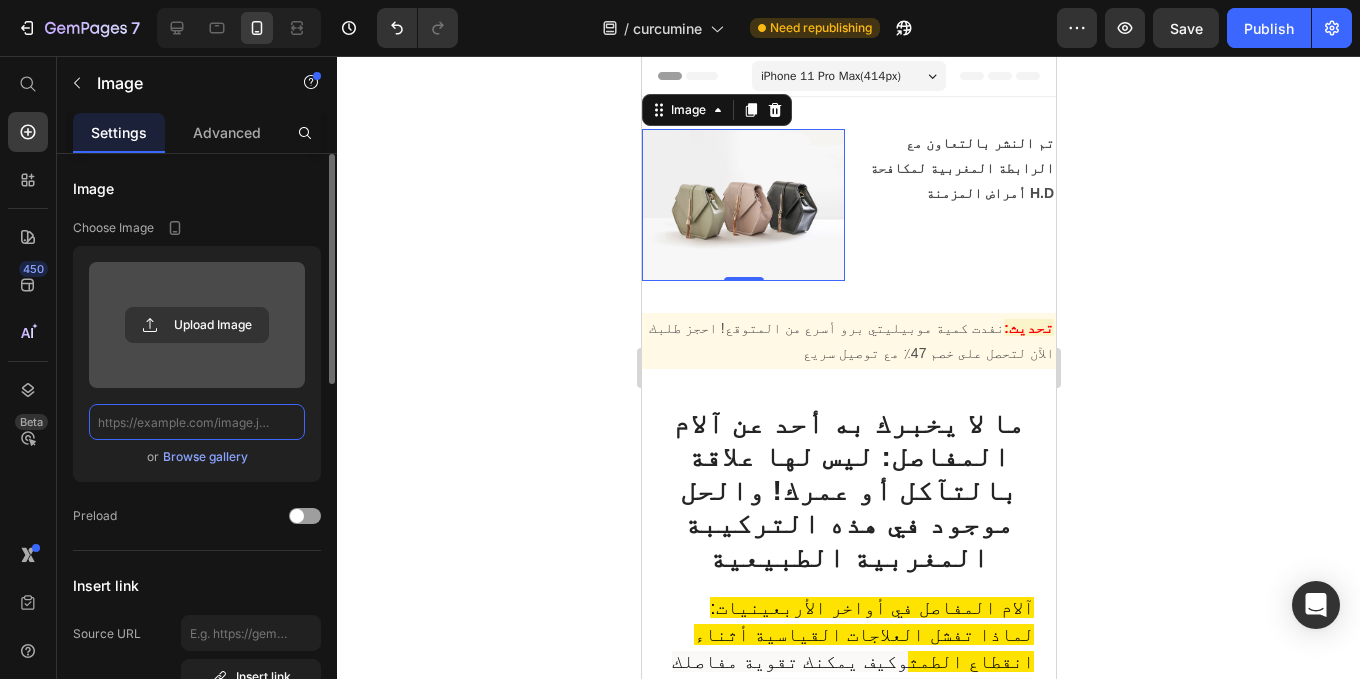 scroll, scrollTop: 0, scrollLeft: 0, axis: both 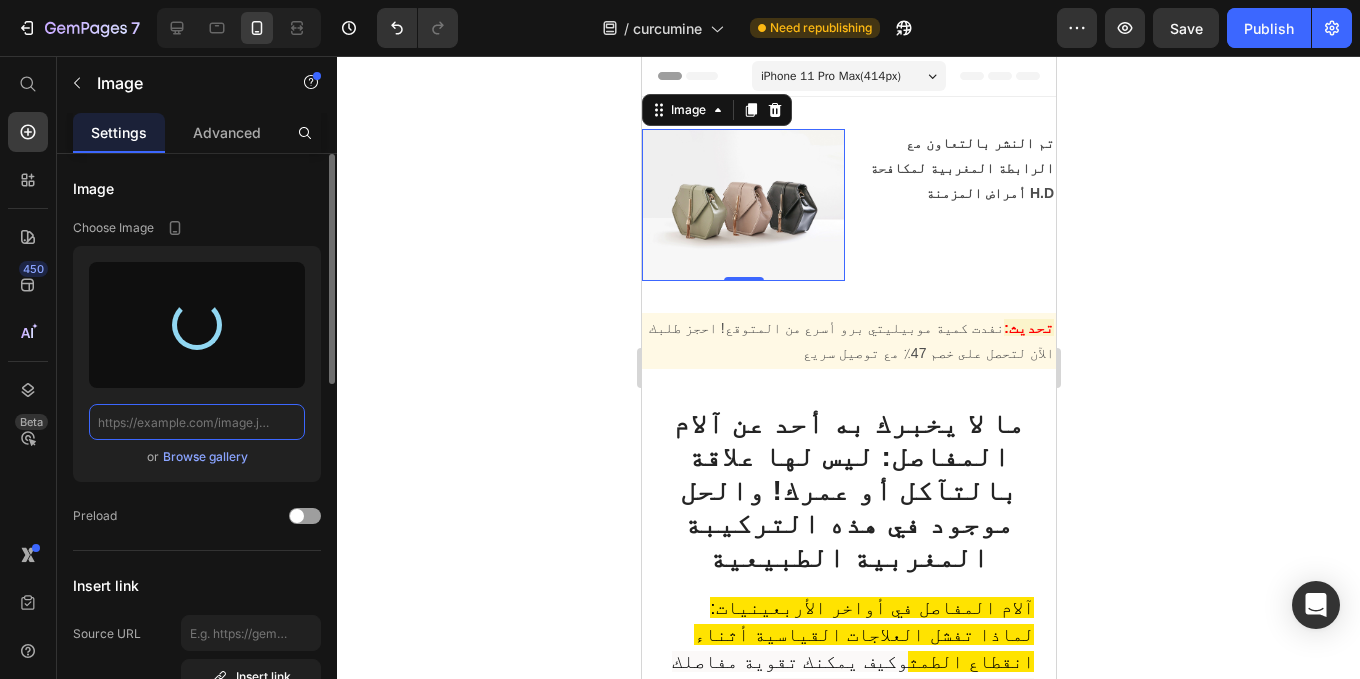 type on "https://cdn.shopify.com/s/files/1/0944/3370/6293/files/gempages_568890246704399381-f306ff27-4ed2-4096-a773-48b2e95805b9.jpg" 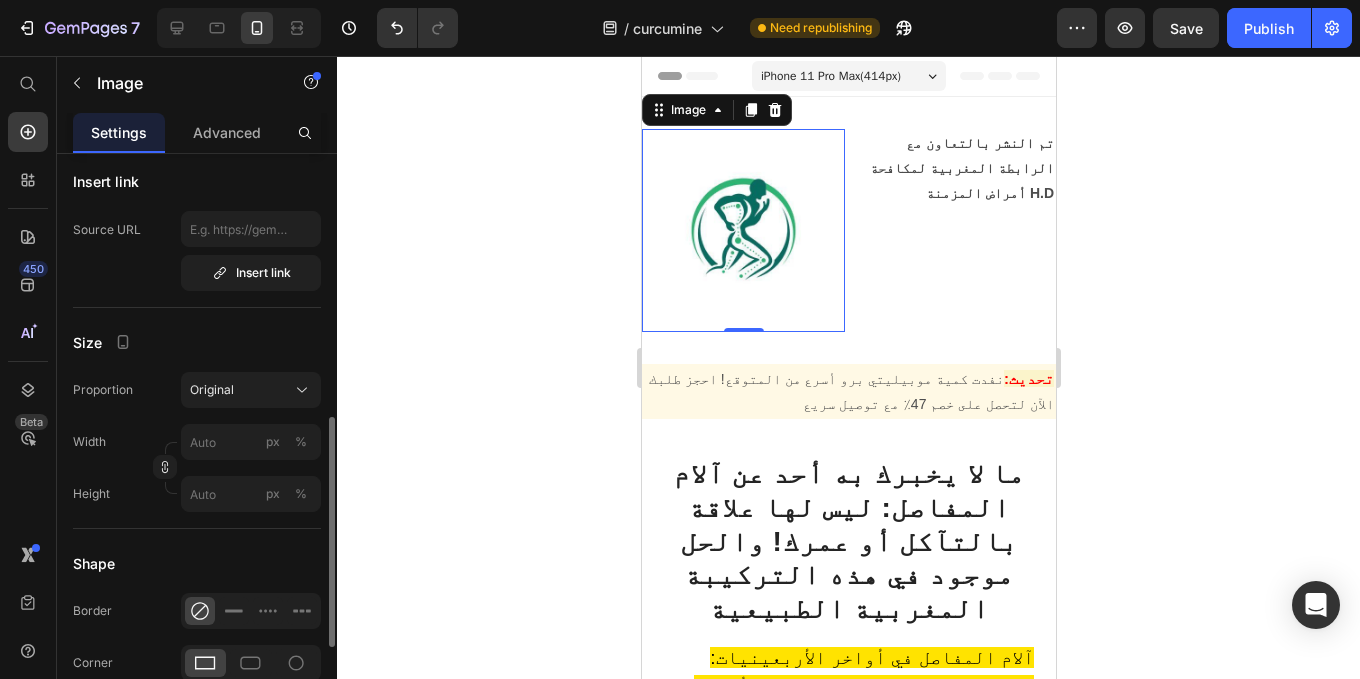 scroll, scrollTop: 481, scrollLeft: 0, axis: vertical 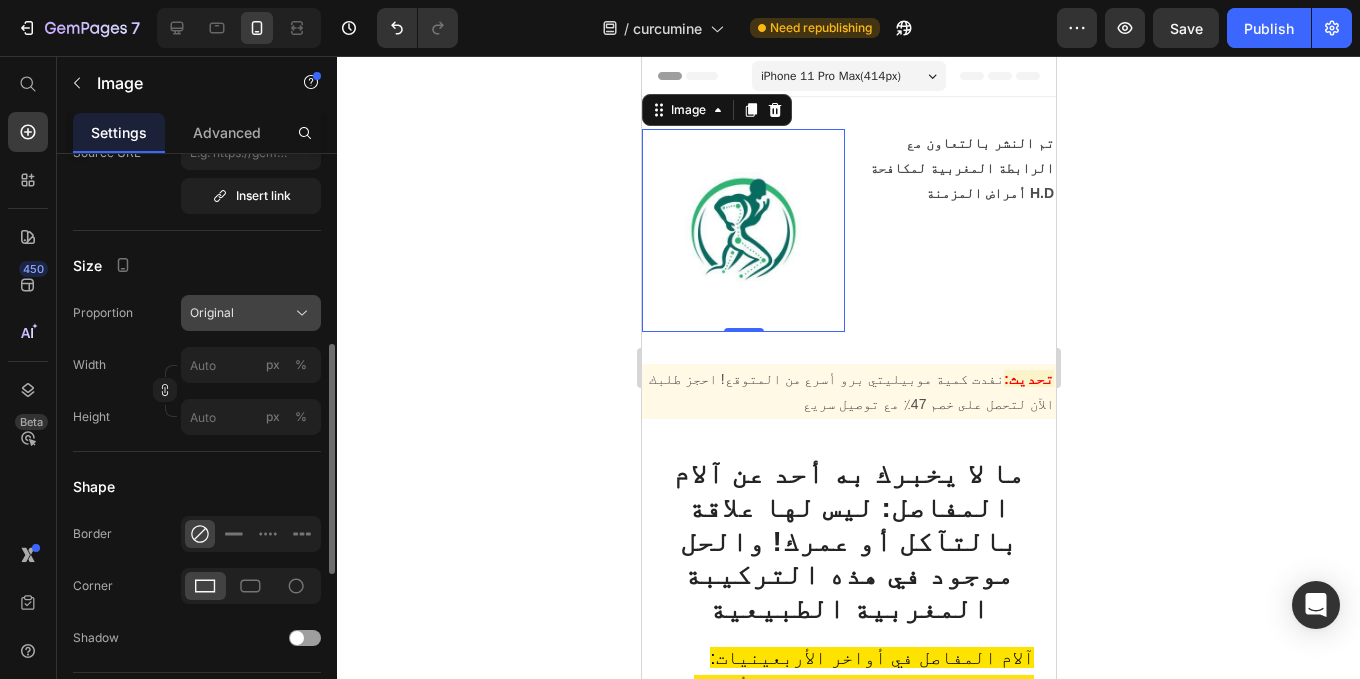 click on "Original" at bounding box center [251, 313] 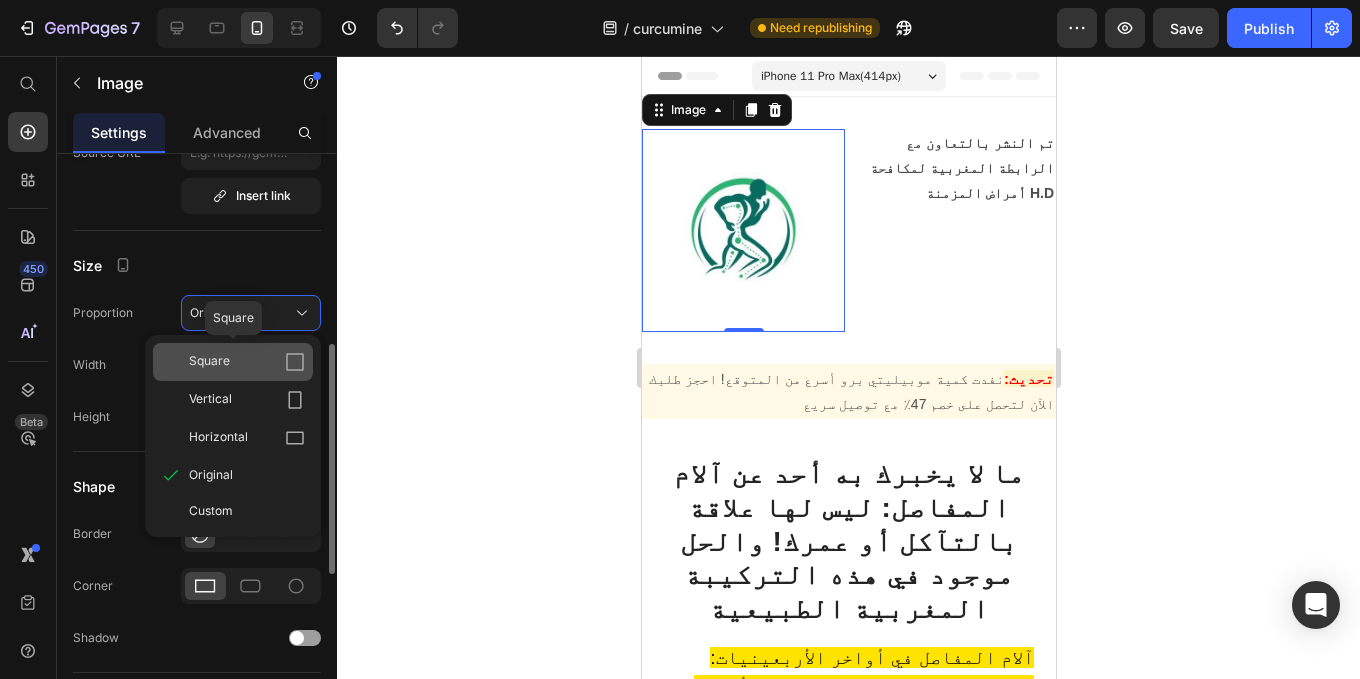click on "Square" 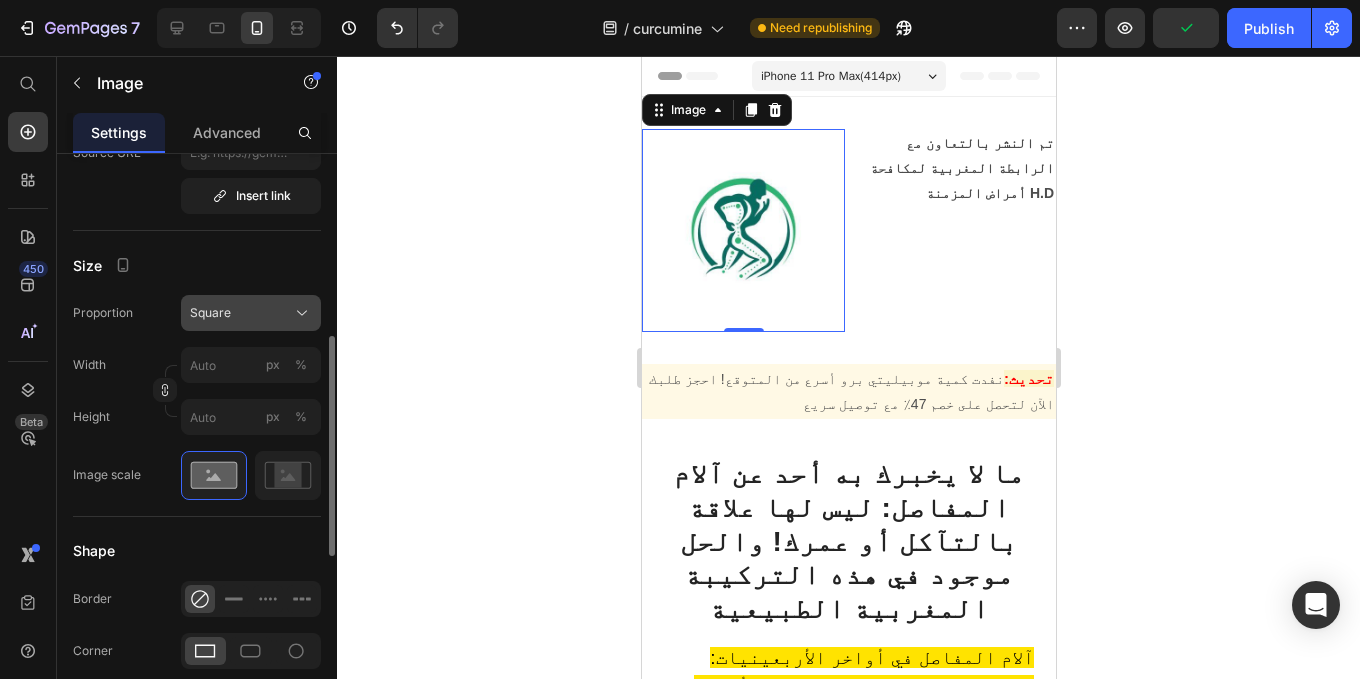 click 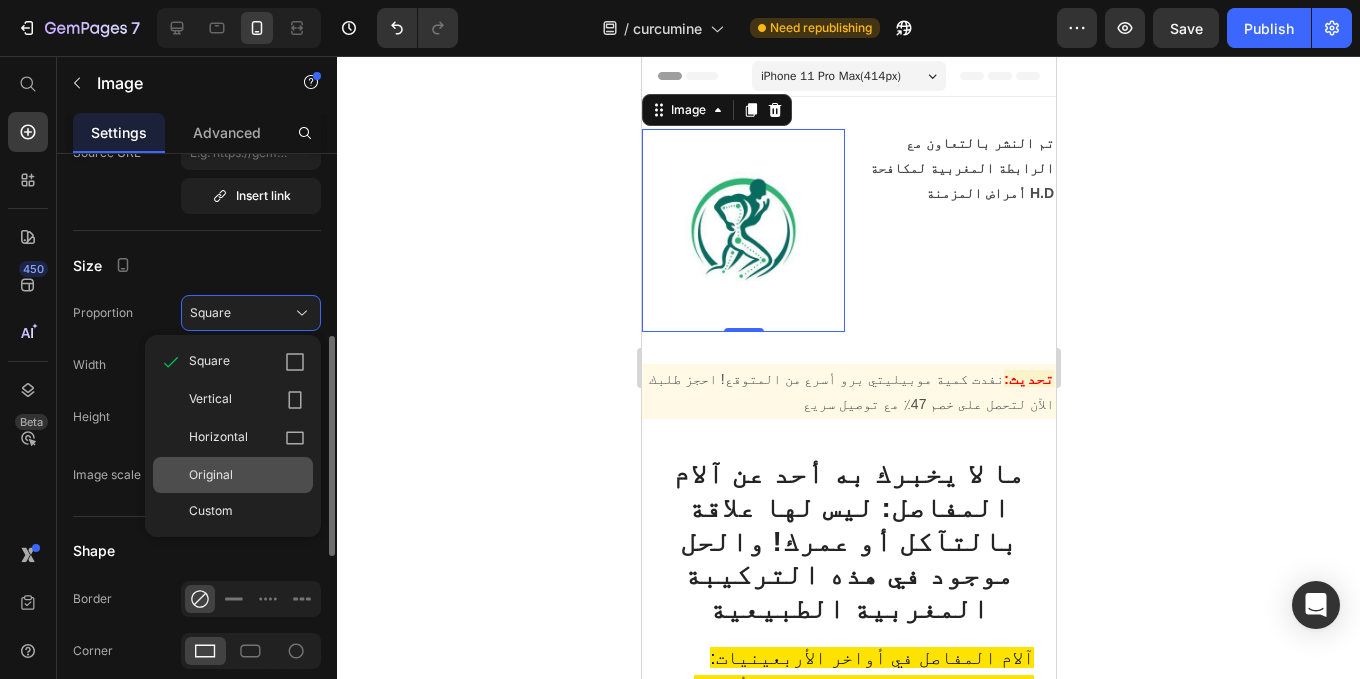 click on "Original" at bounding box center [247, 475] 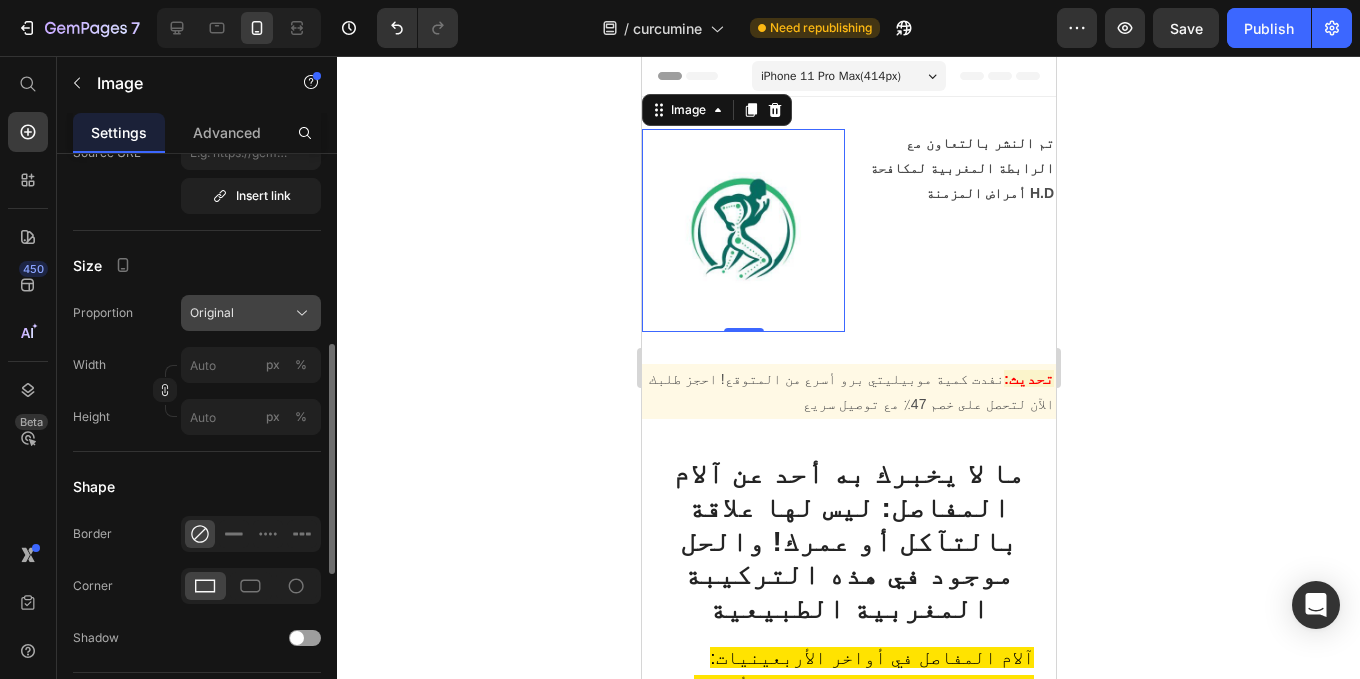 click on "Original" 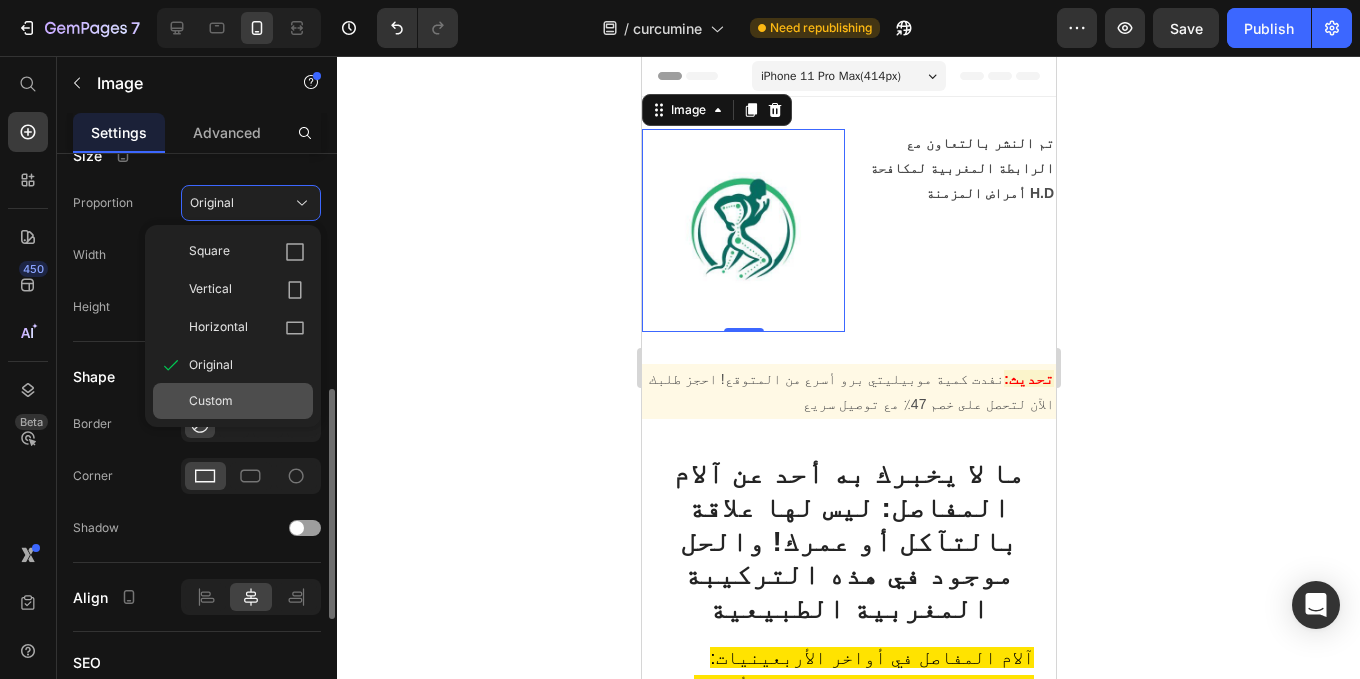scroll, scrollTop: 593, scrollLeft: 0, axis: vertical 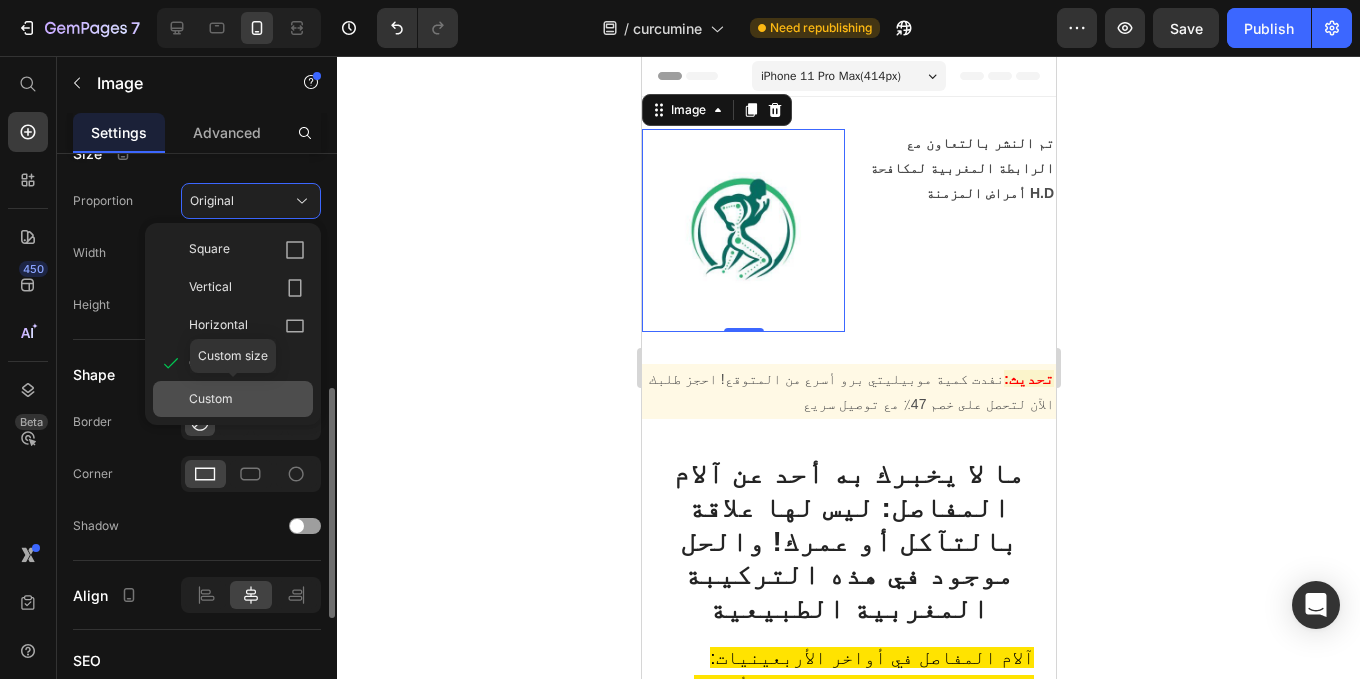 click on "Custom" at bounding box center [247, 399] 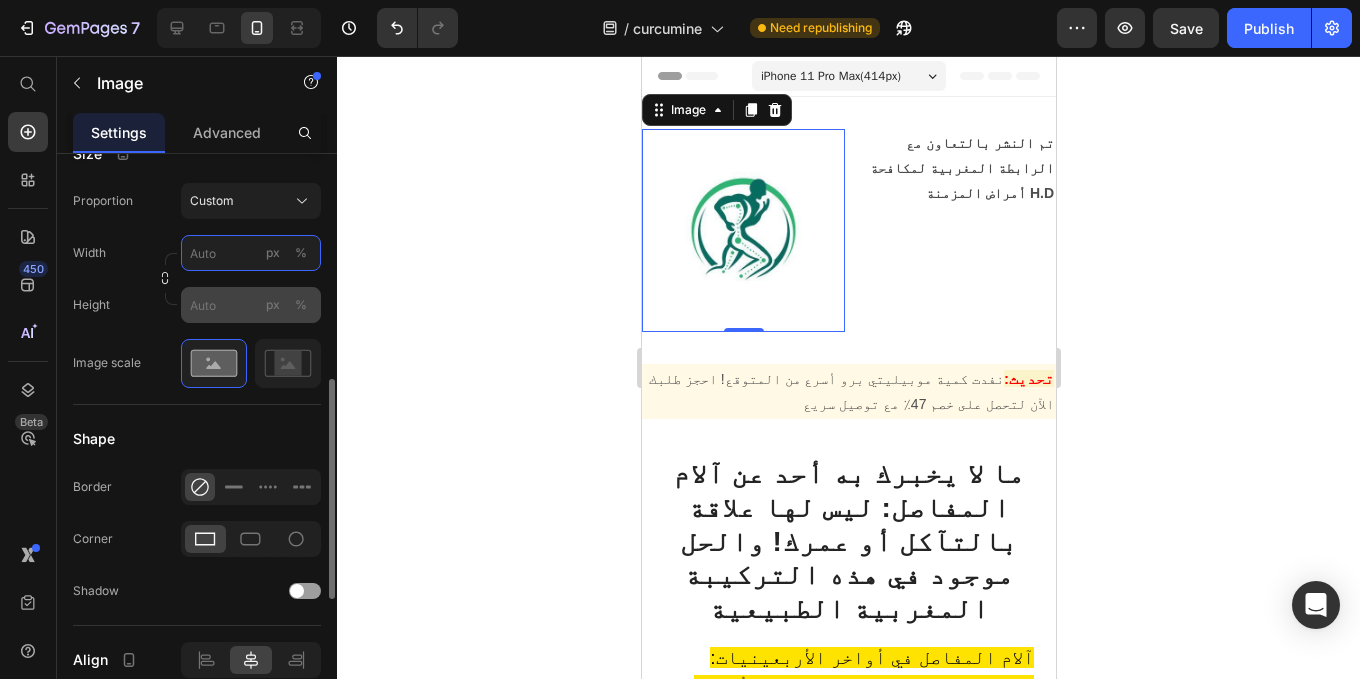 type on "N" 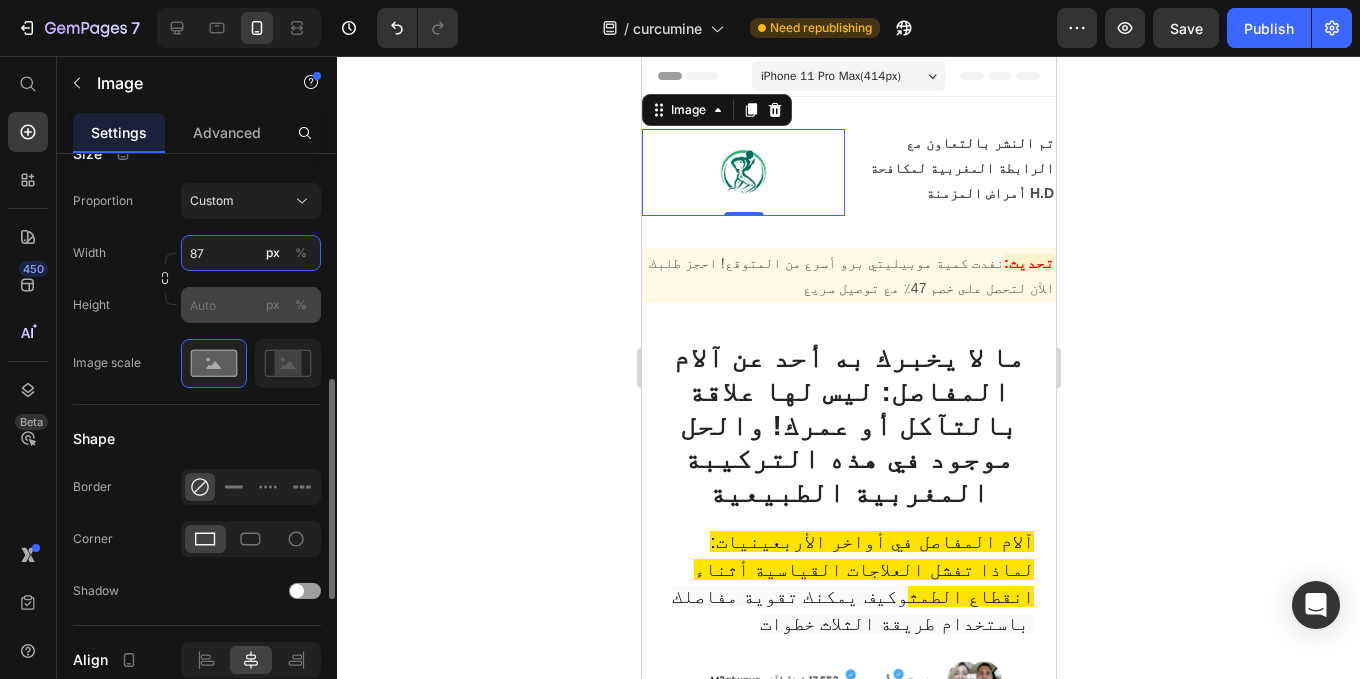 type on "8" 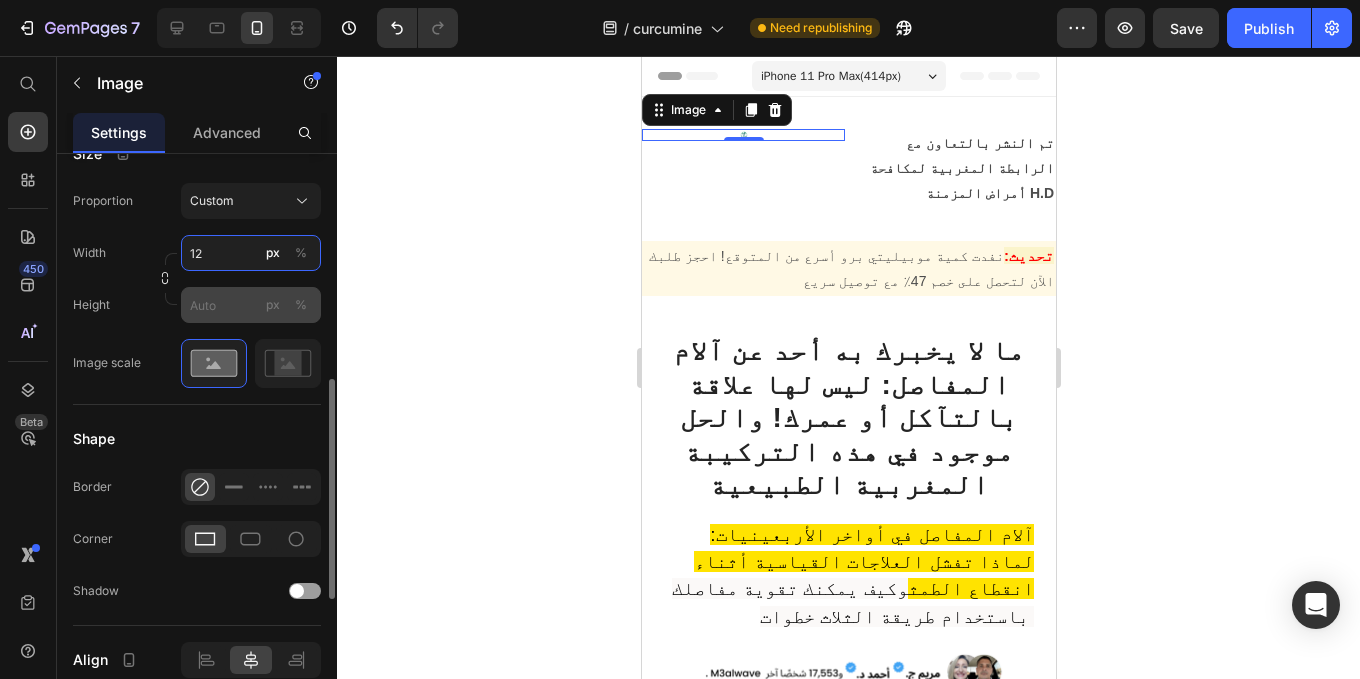 type on "1" 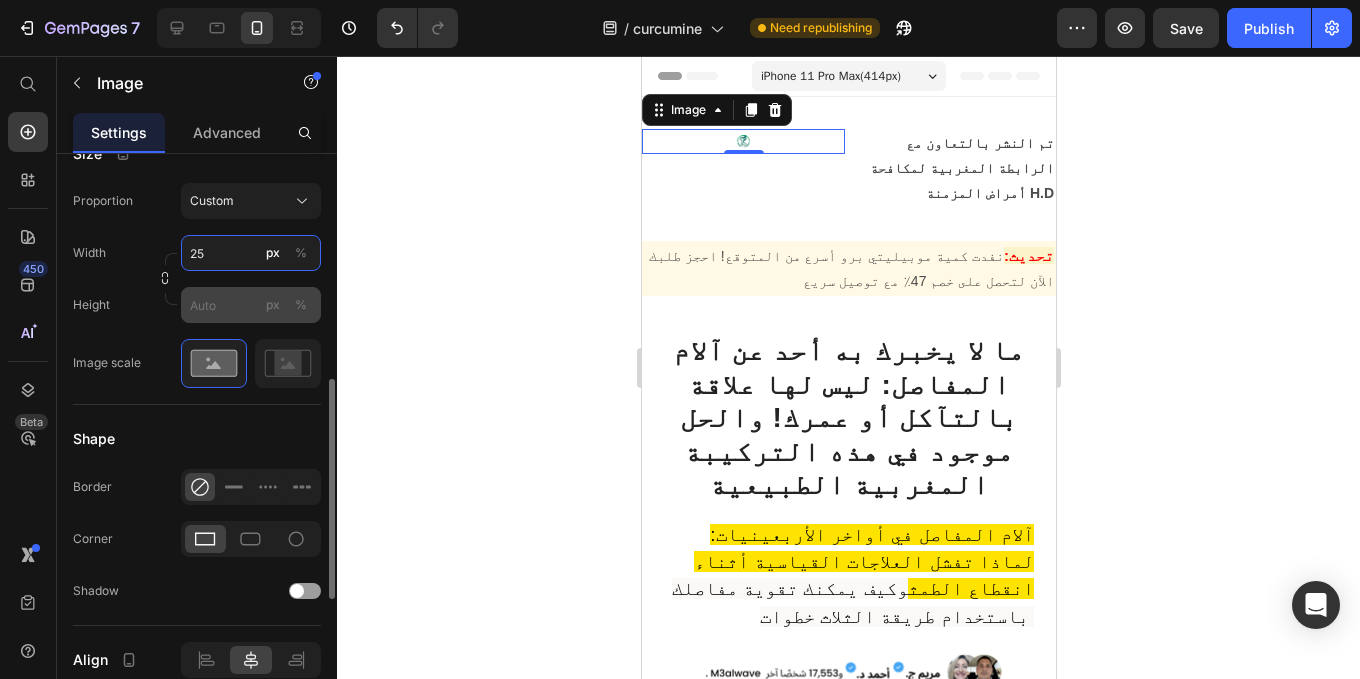 type on "2" 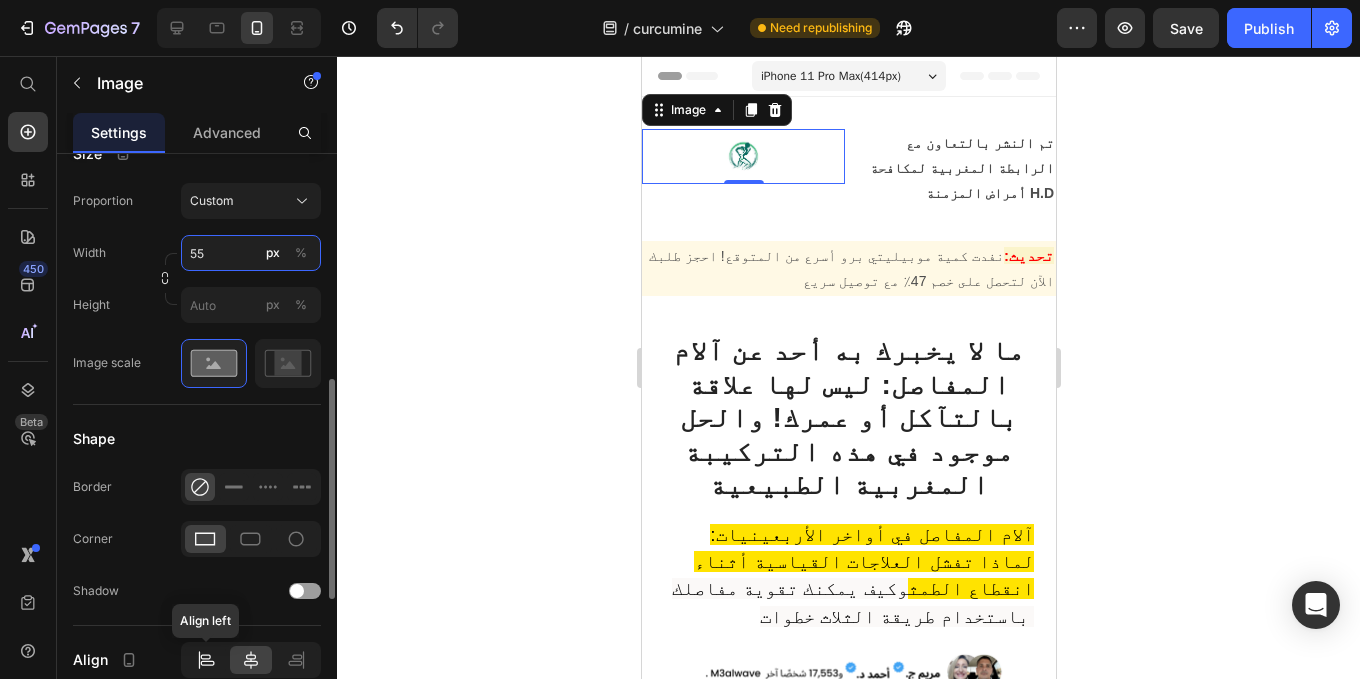 type on "55" 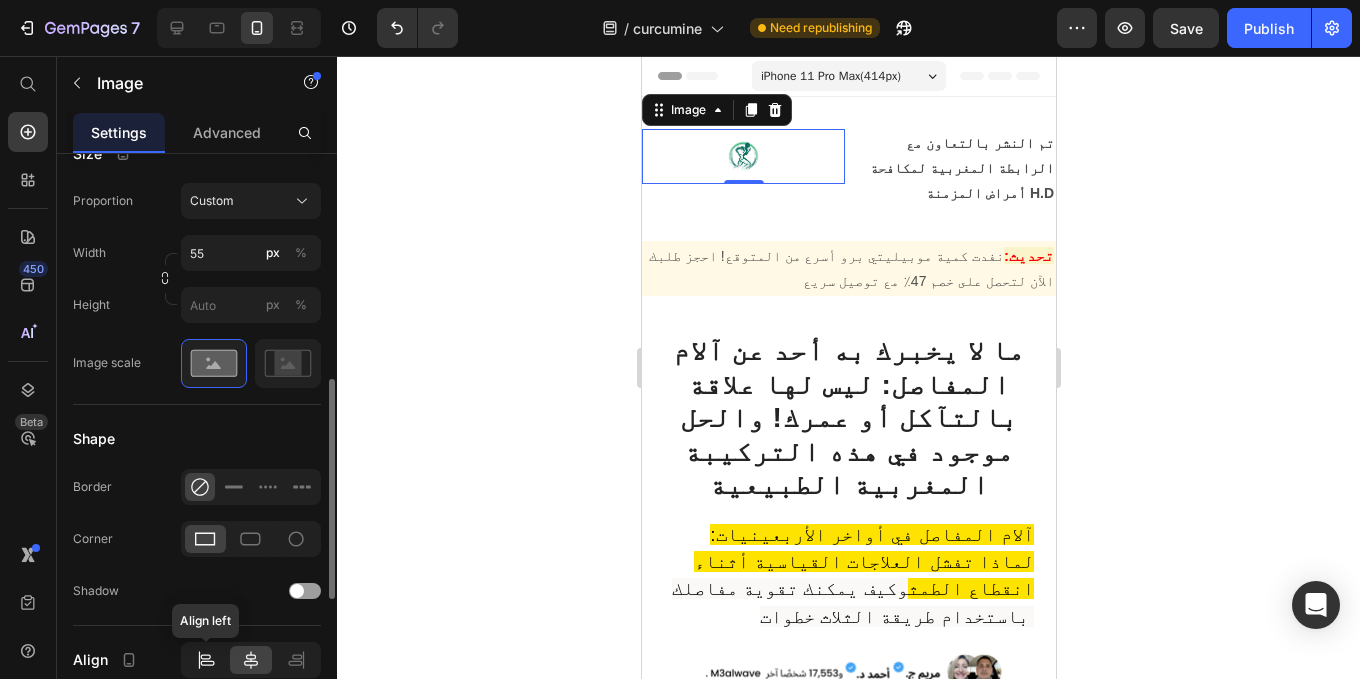 click 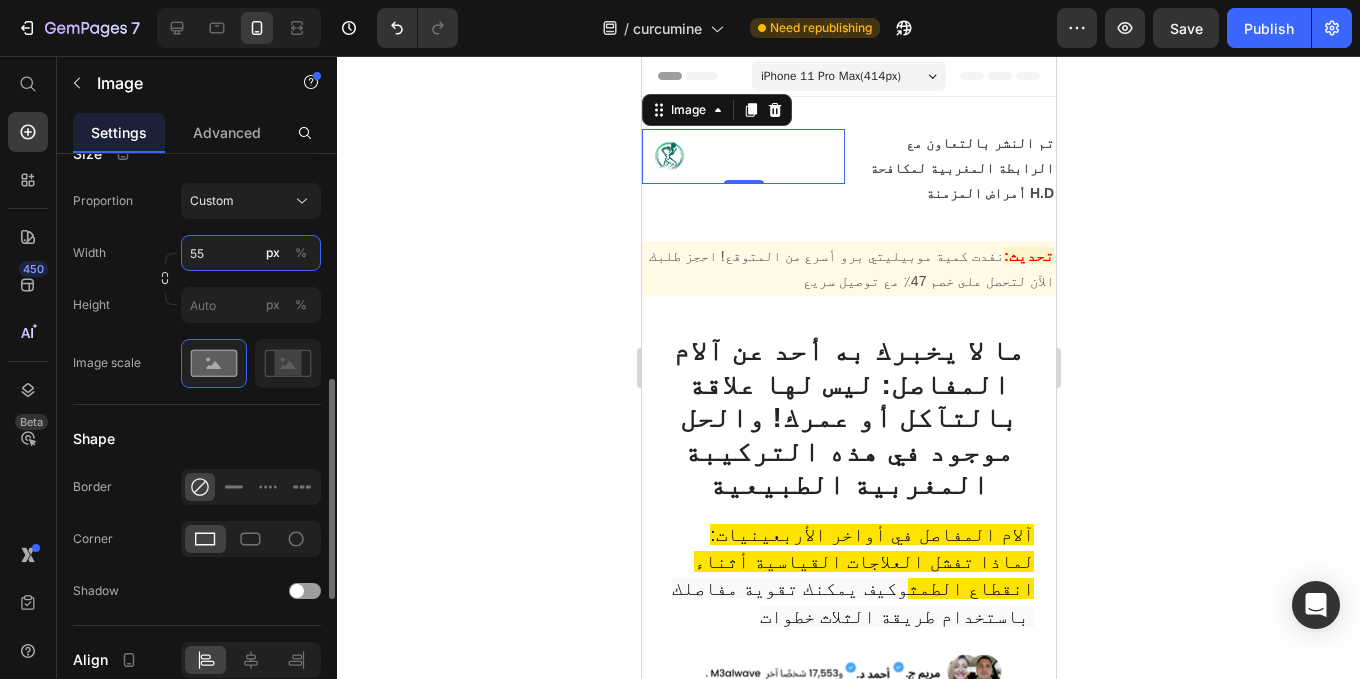click on "55" at bounding box center (251, 253) 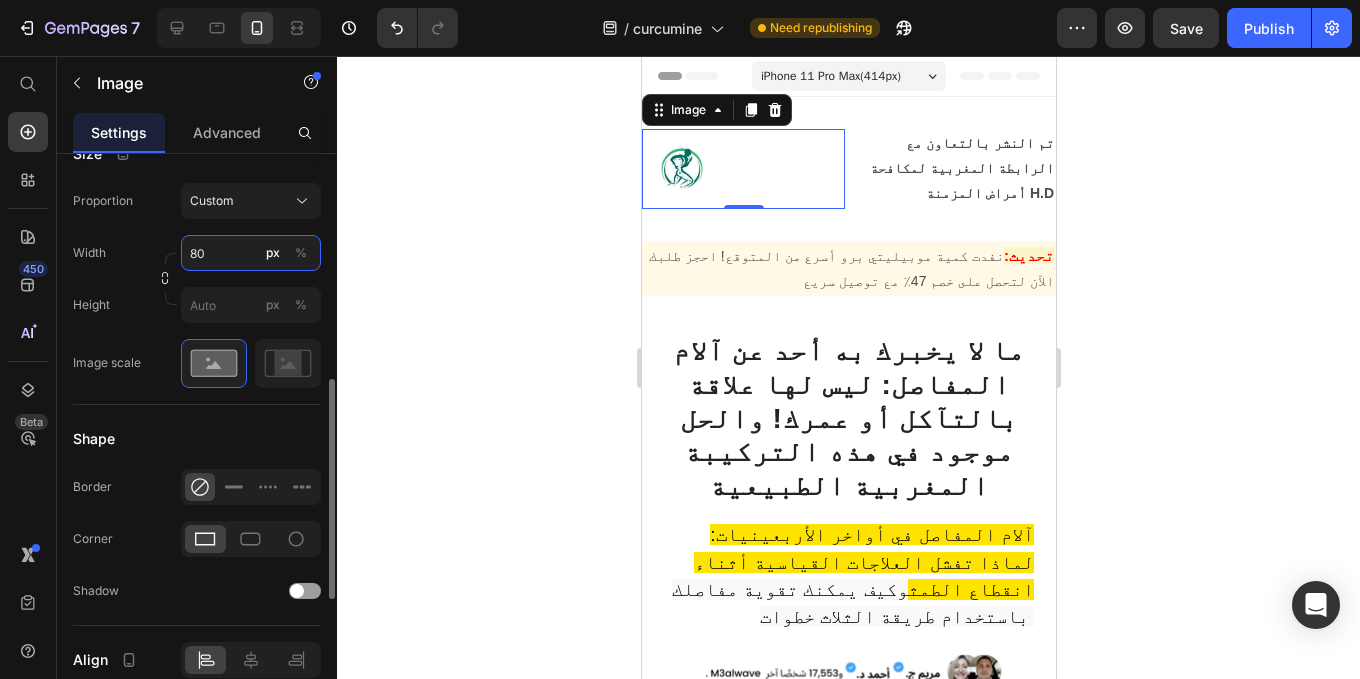 type on "8" 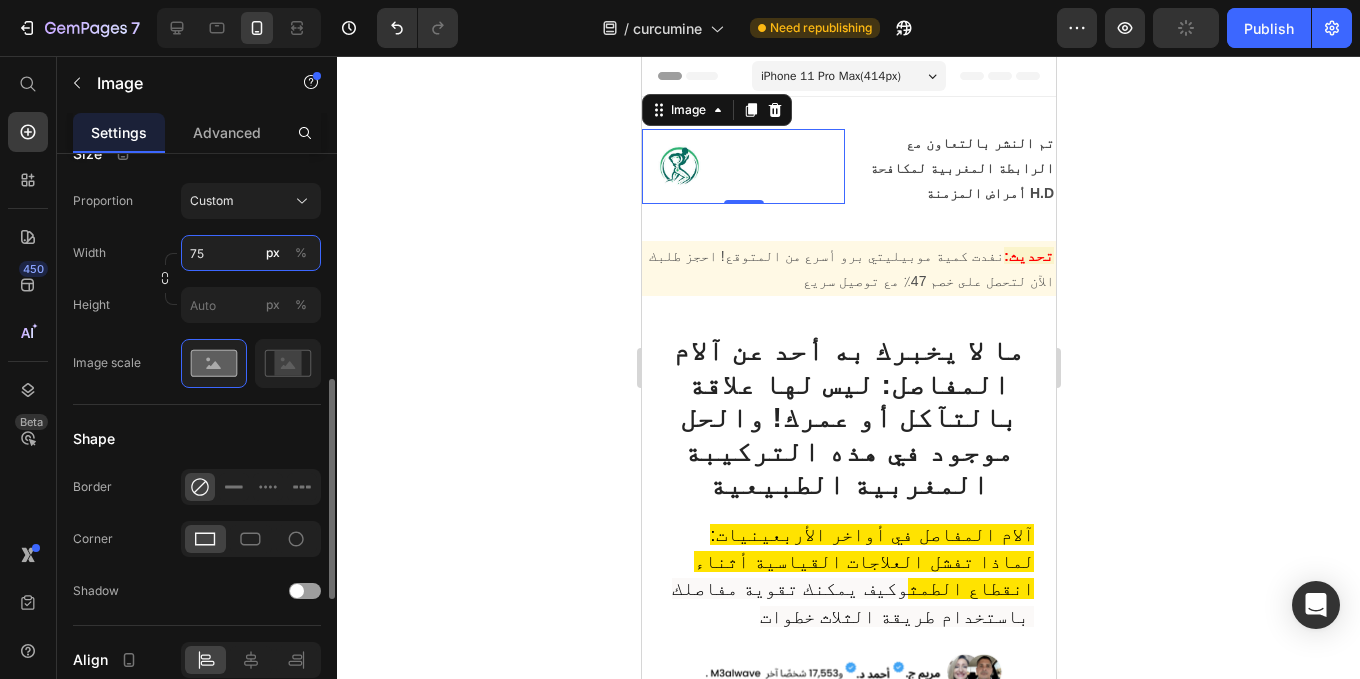 type on "55" 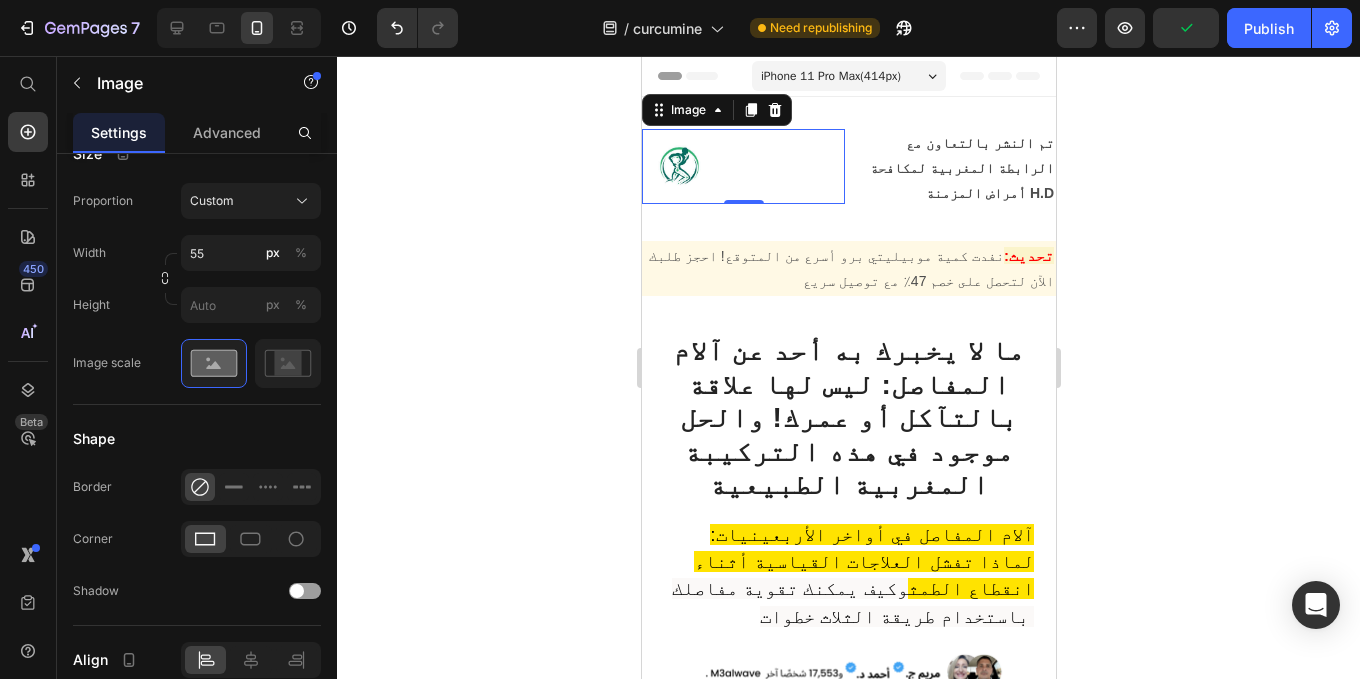 click 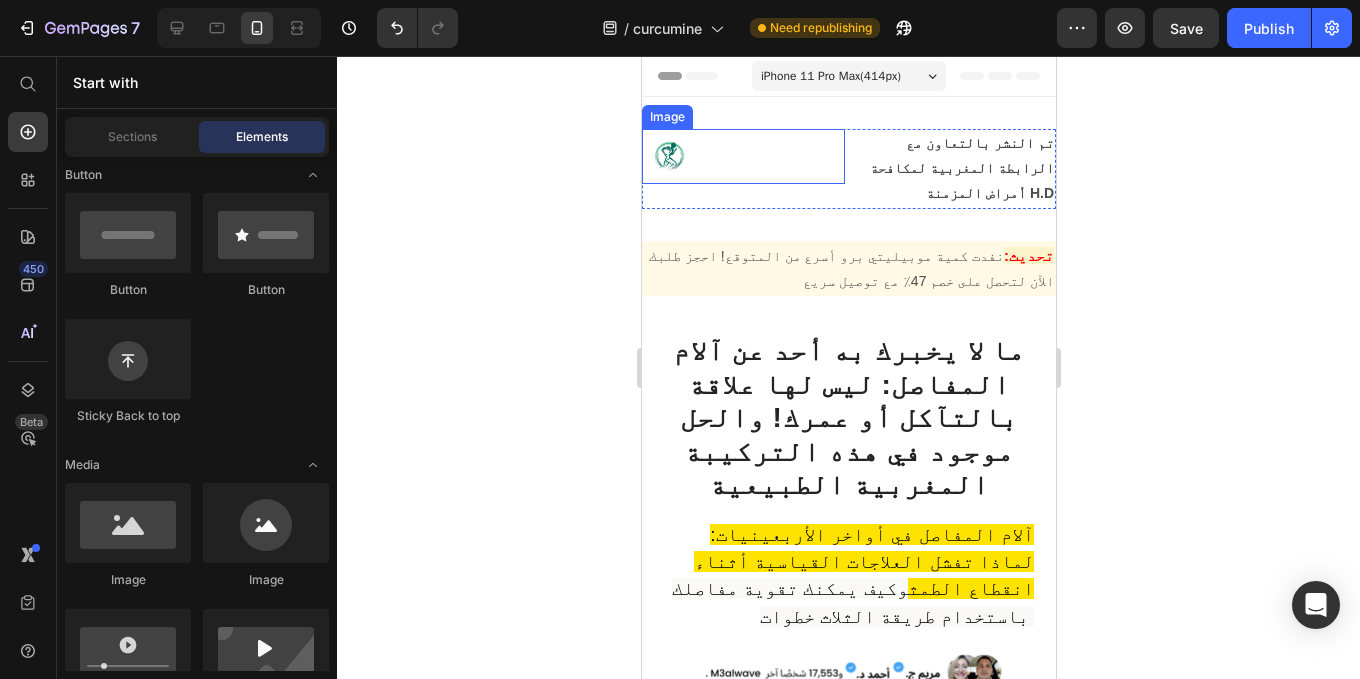 click at bounding box center [742, 156] 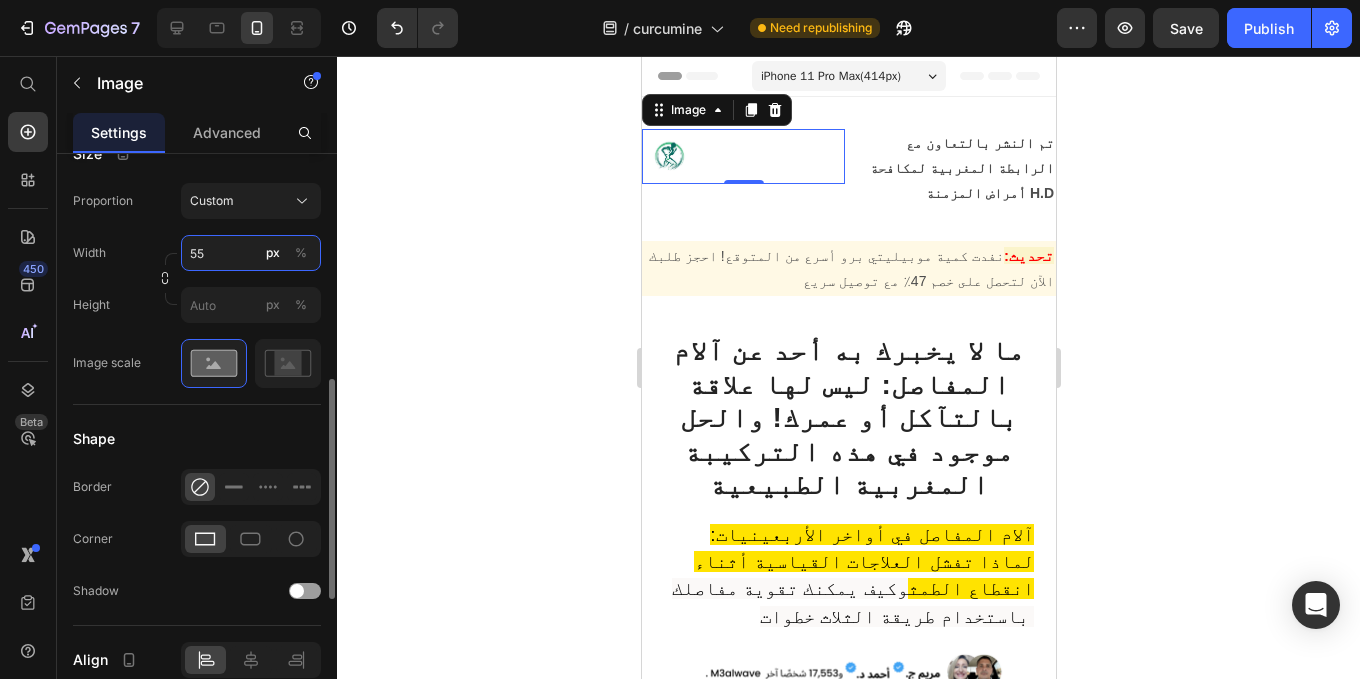 click on "55" at bounding box center (251, 253) 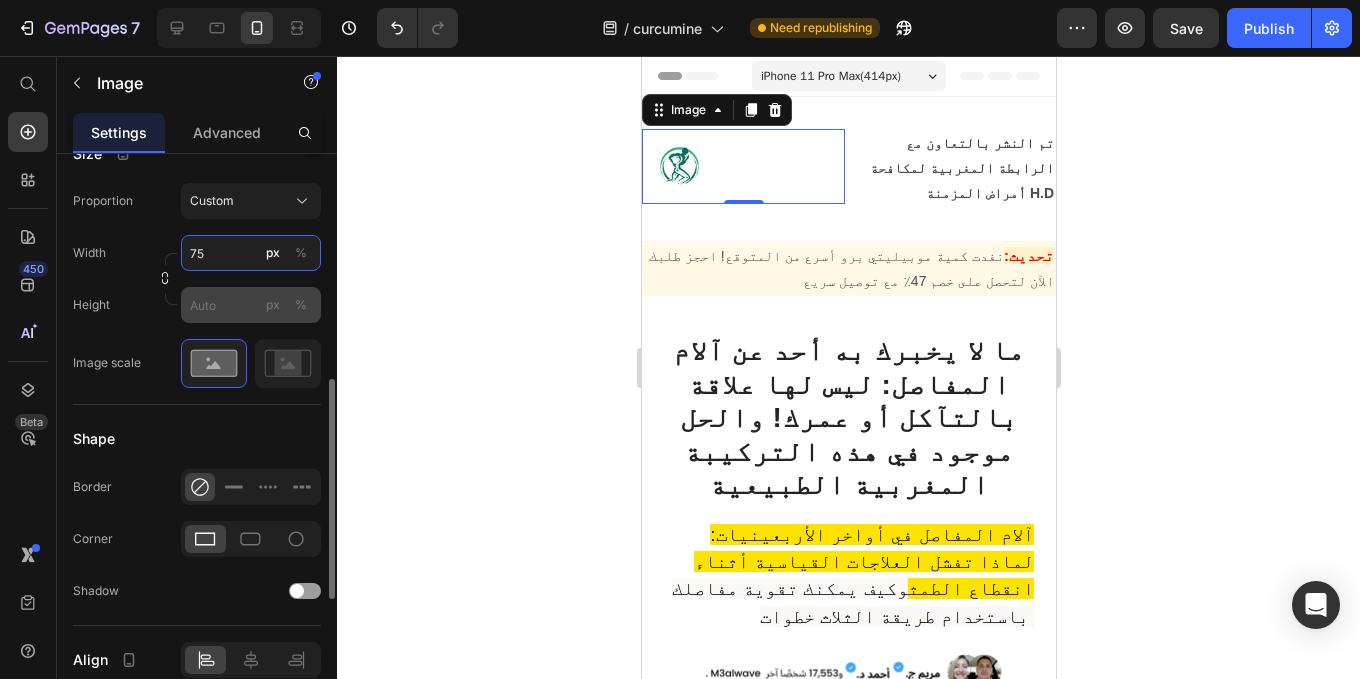 type on "75" 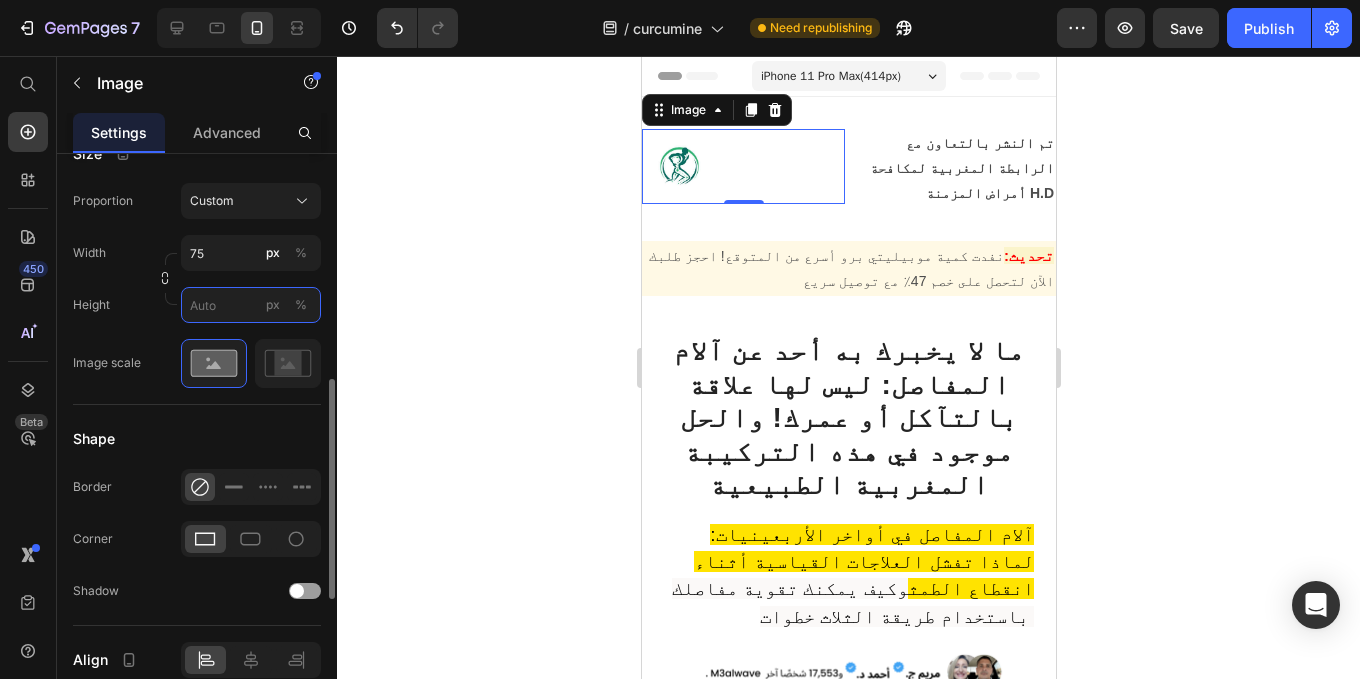 click on "px %" at bounding box center (251, 305) 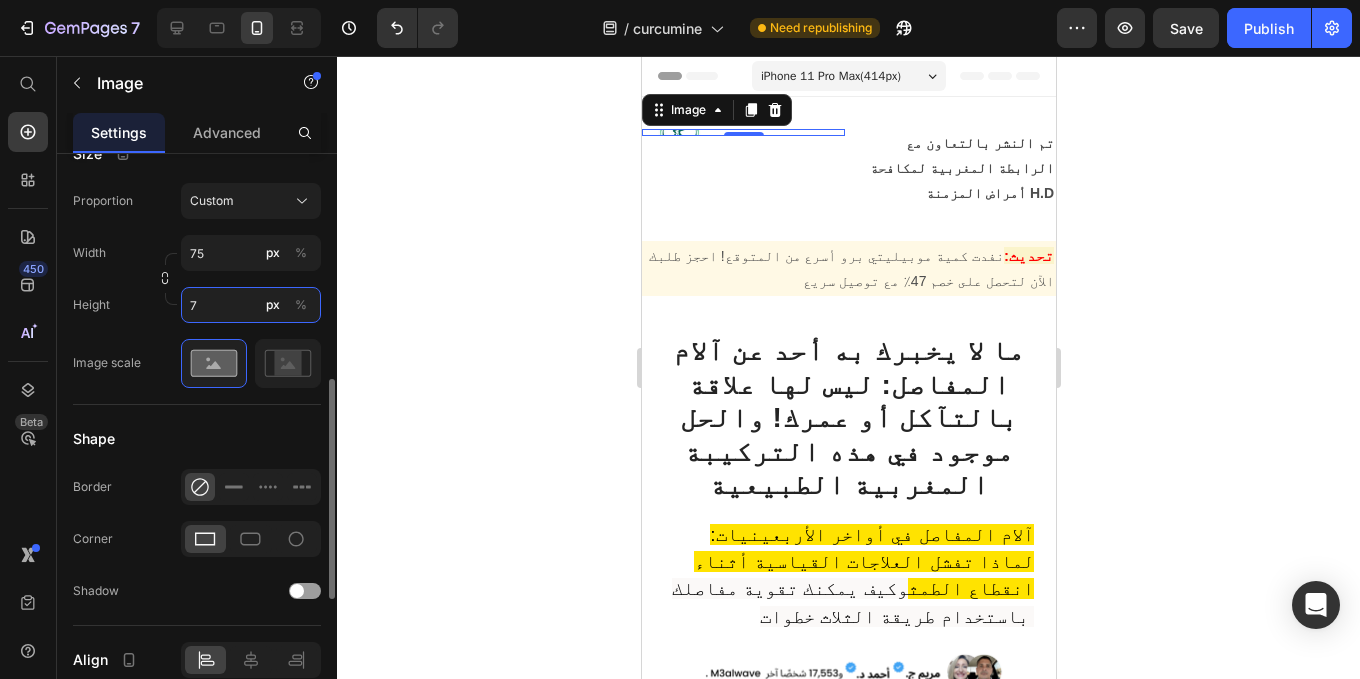 type on "75" 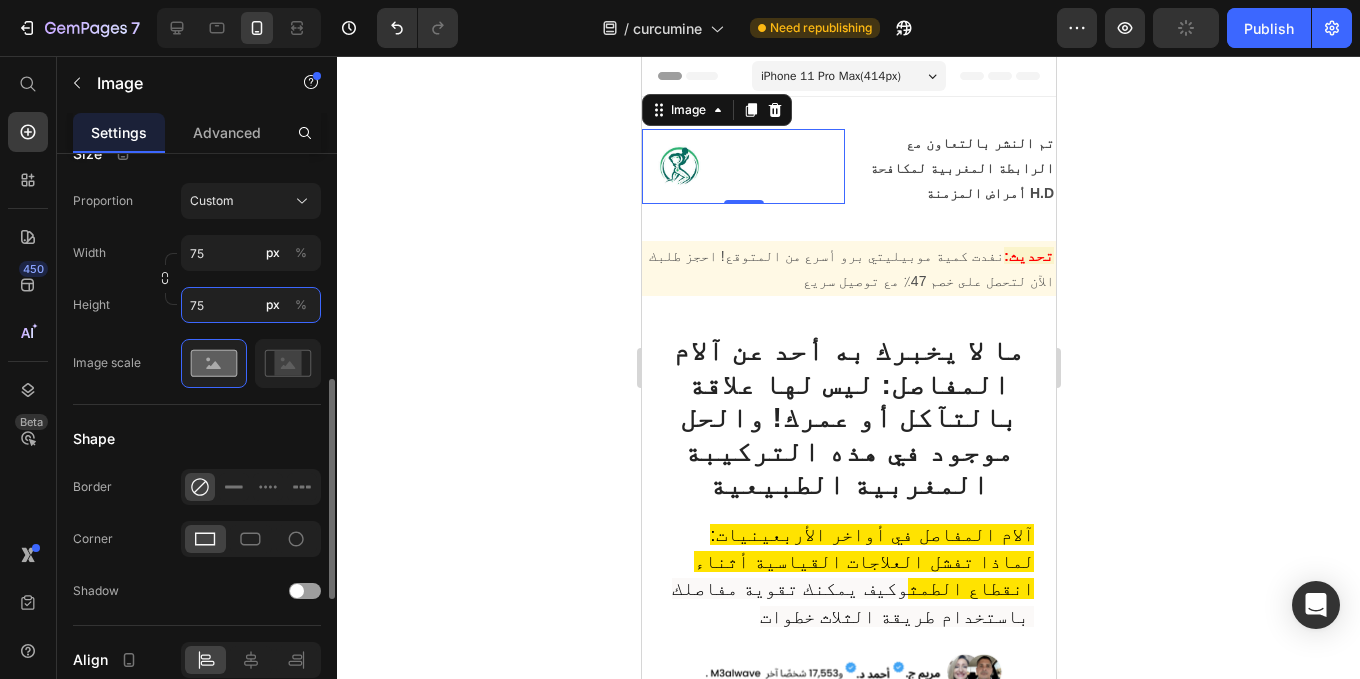 type 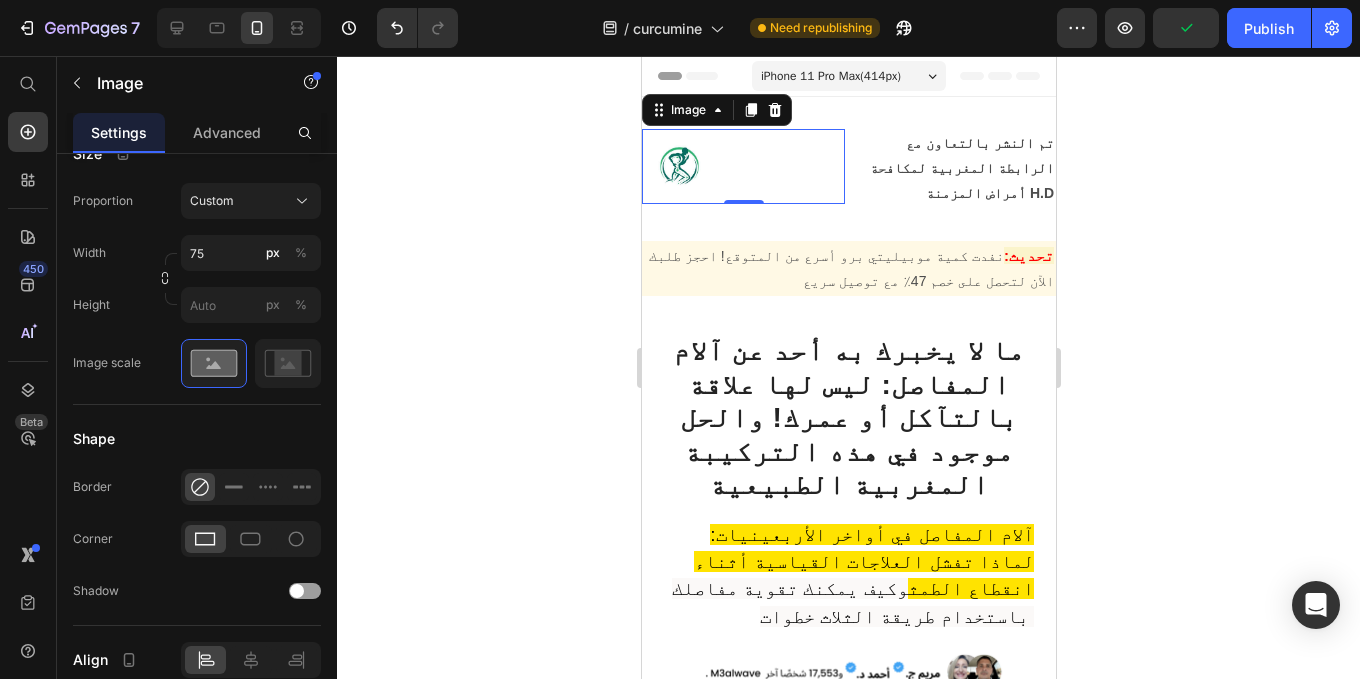 click 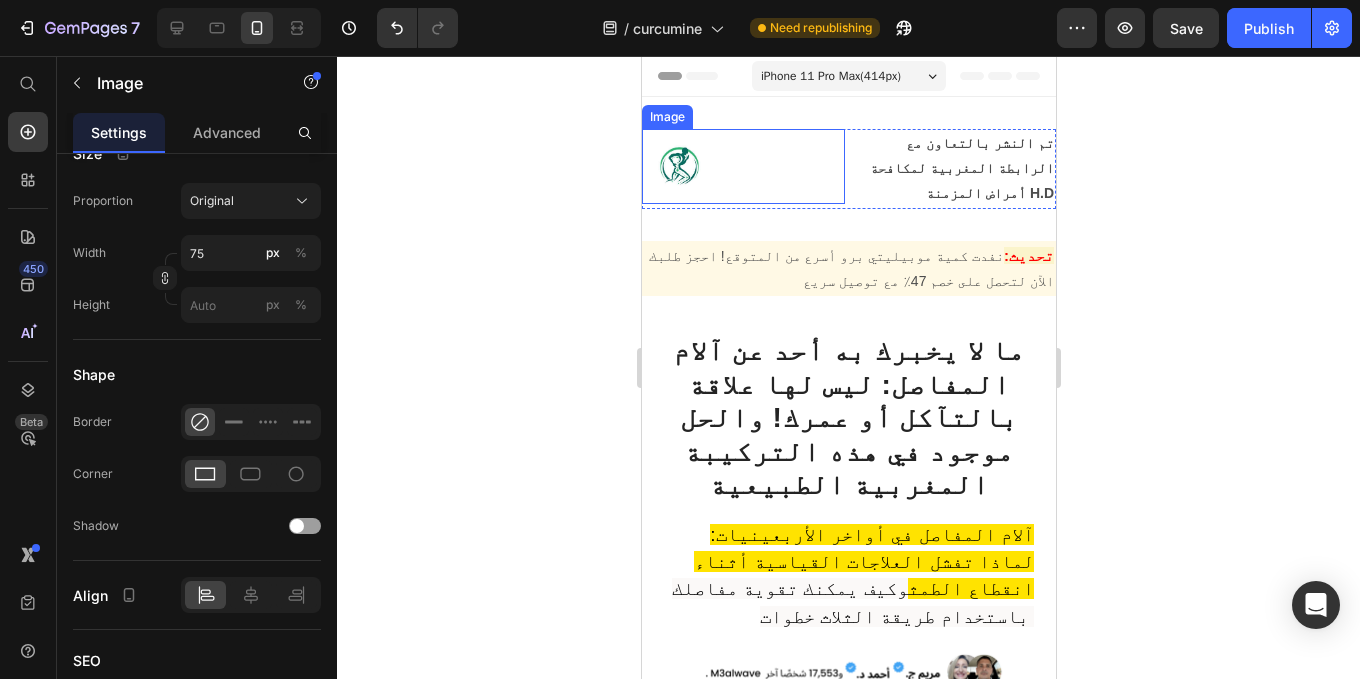 click at bounding box center (742, 166) 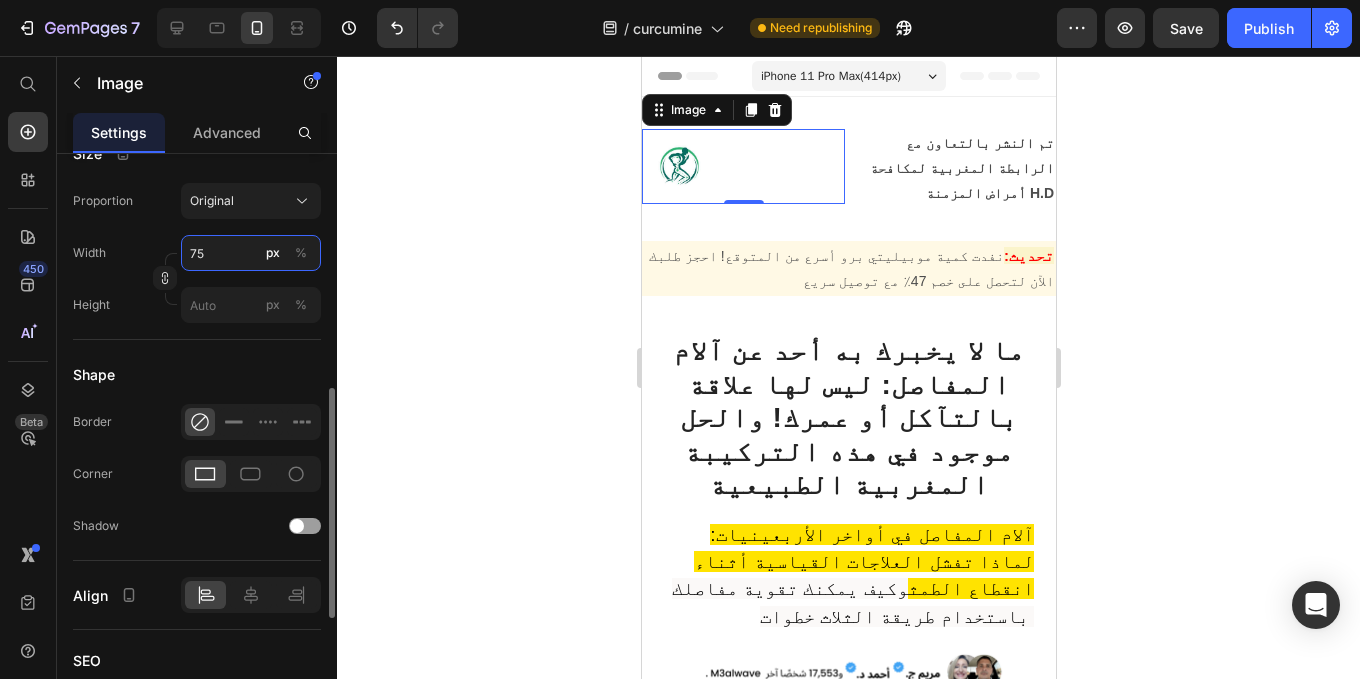 click on "75" at bounding box center (251, 253) 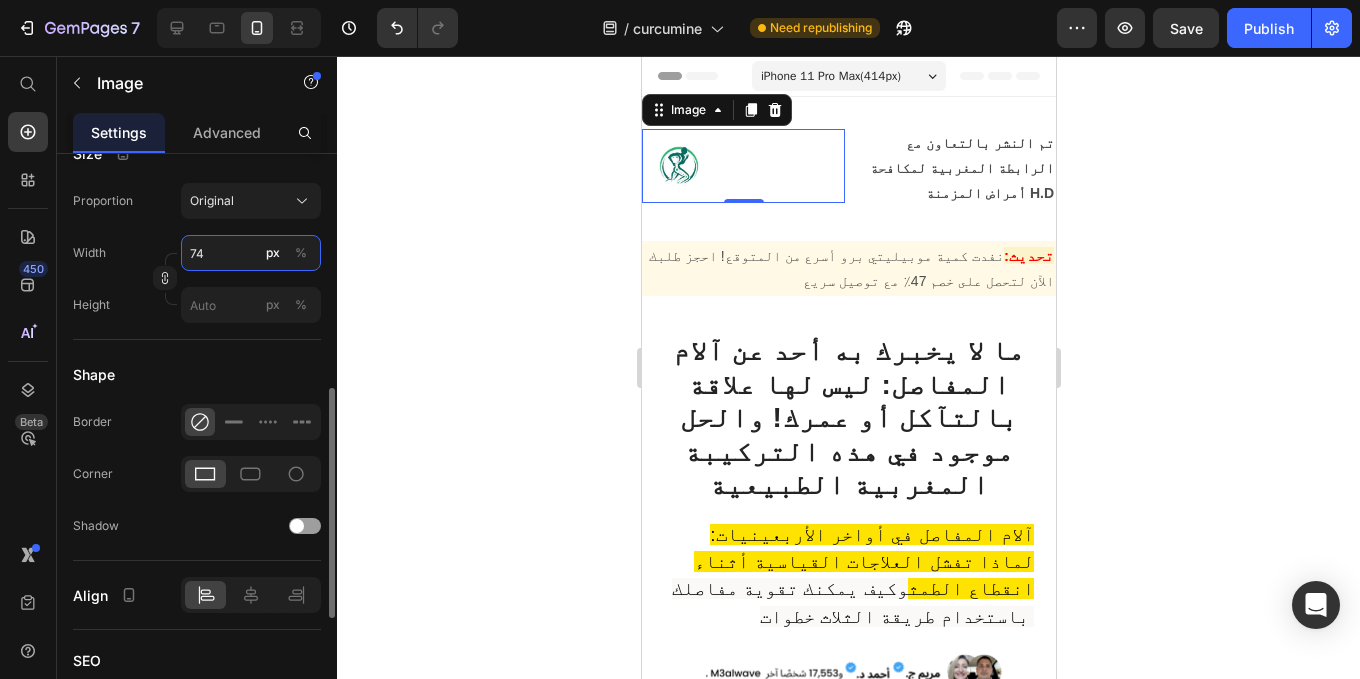 type on "75" 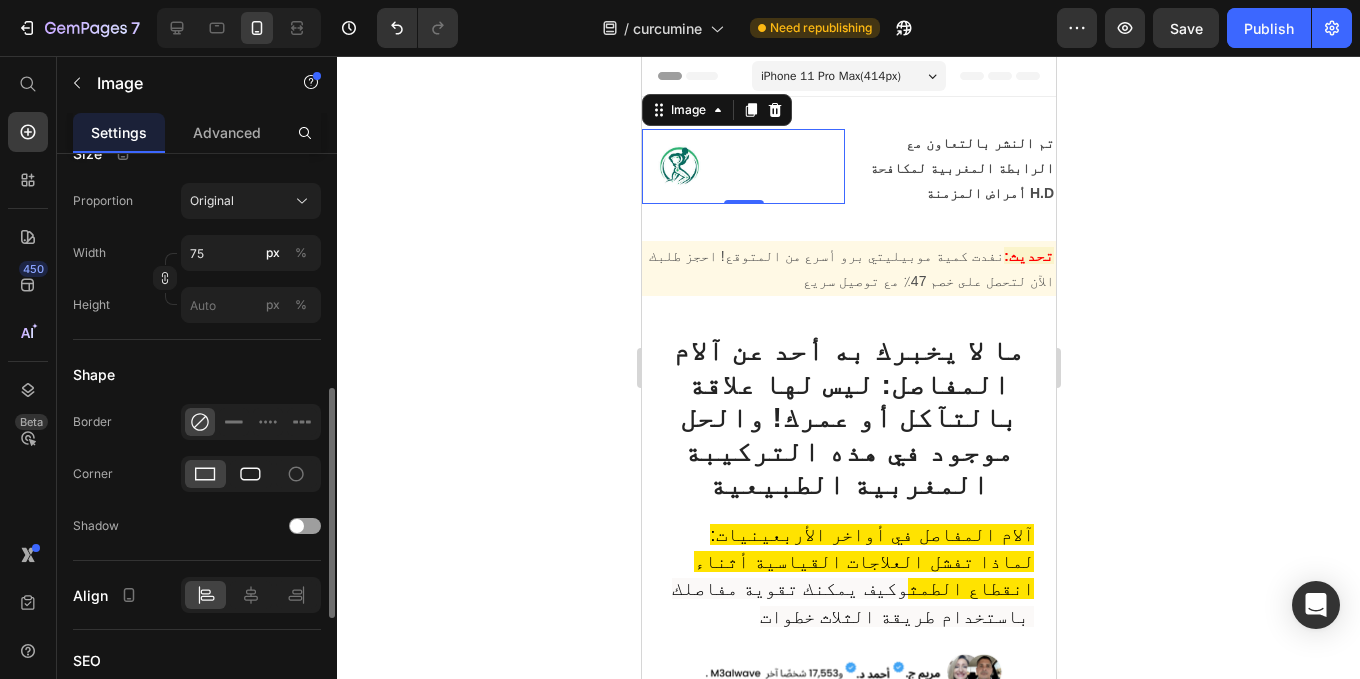 click 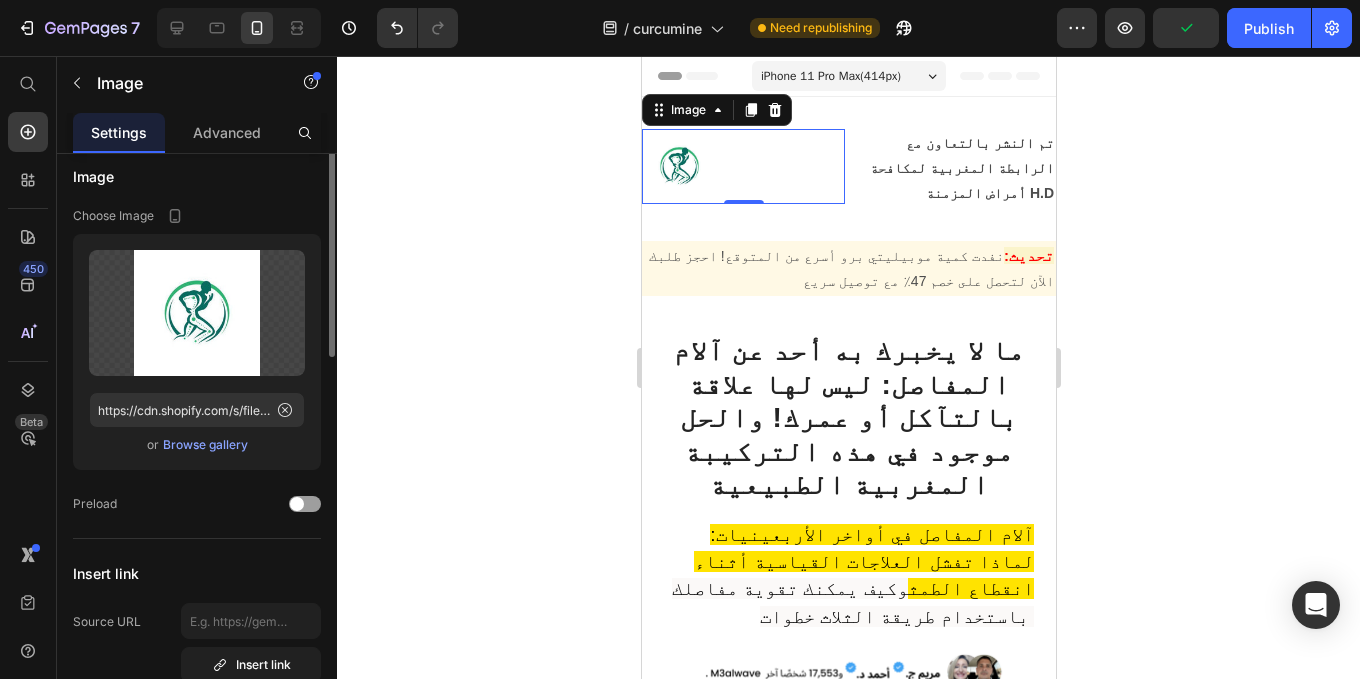 scroll, scrollTop: 0, scrollLeft: 0, axis: both 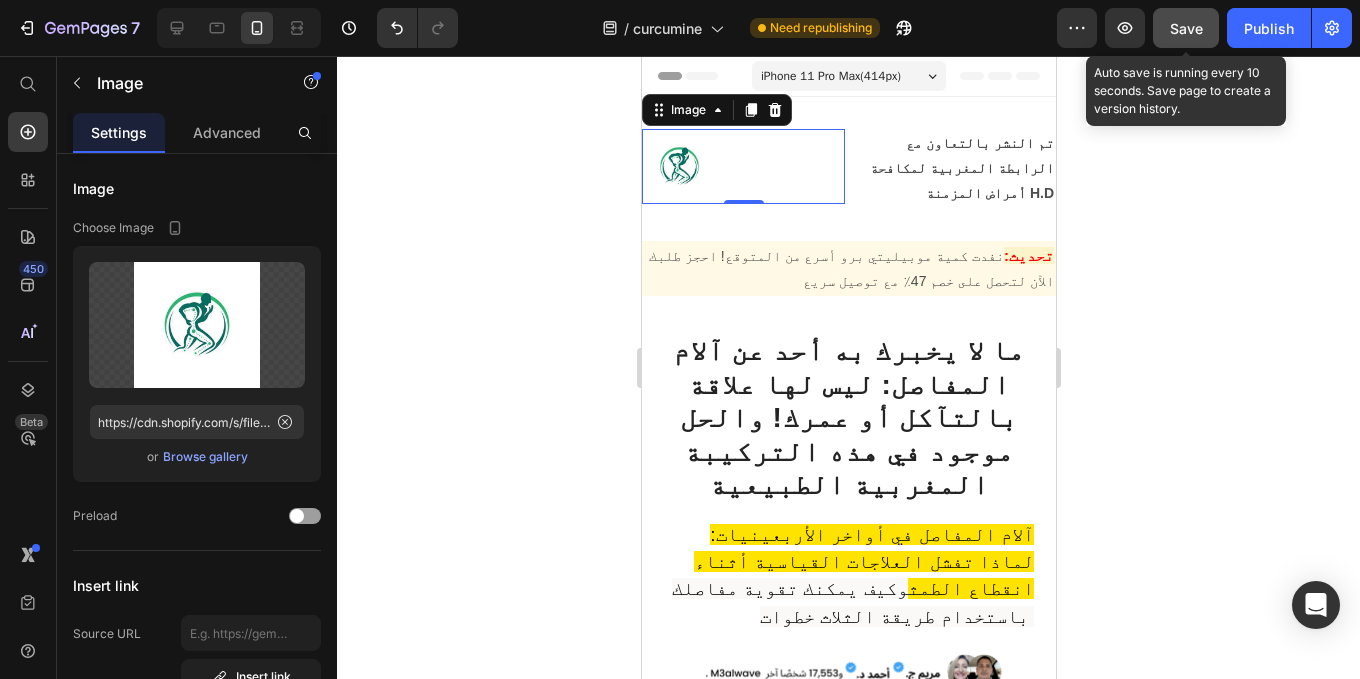 click on "Save" at bounding box center [1186, 28] 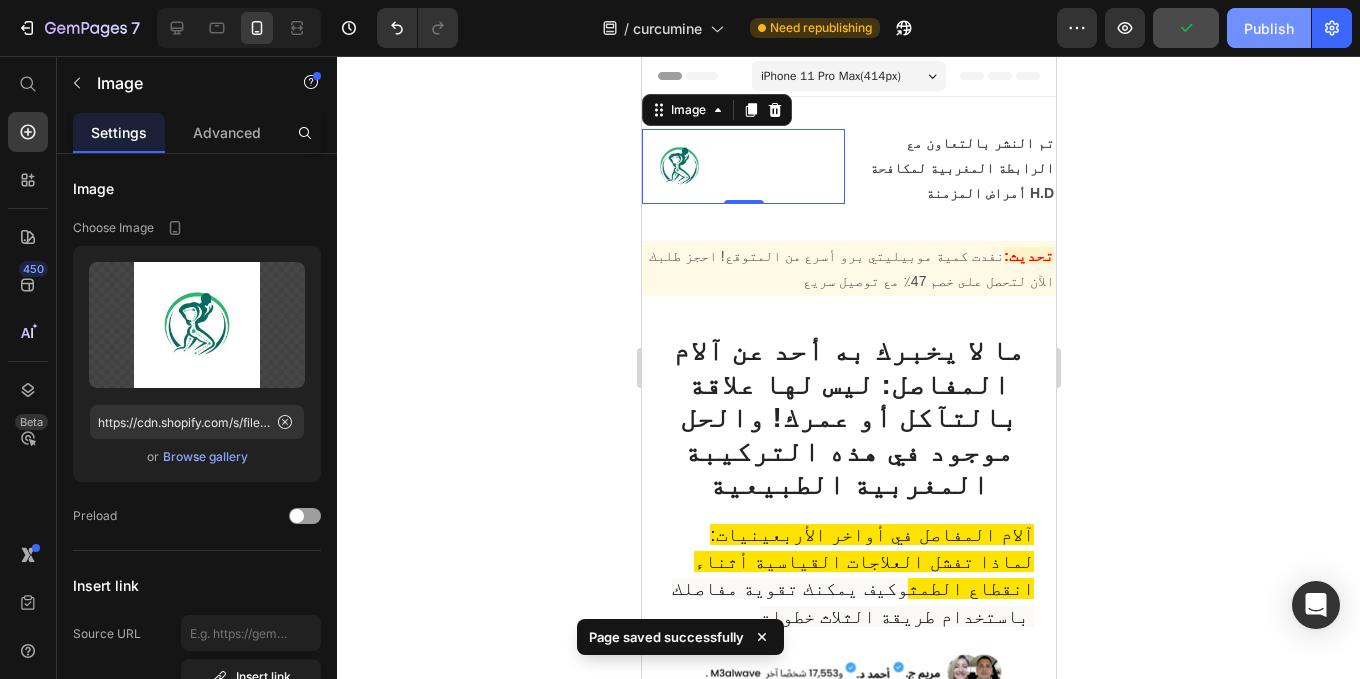 click on "Publish" 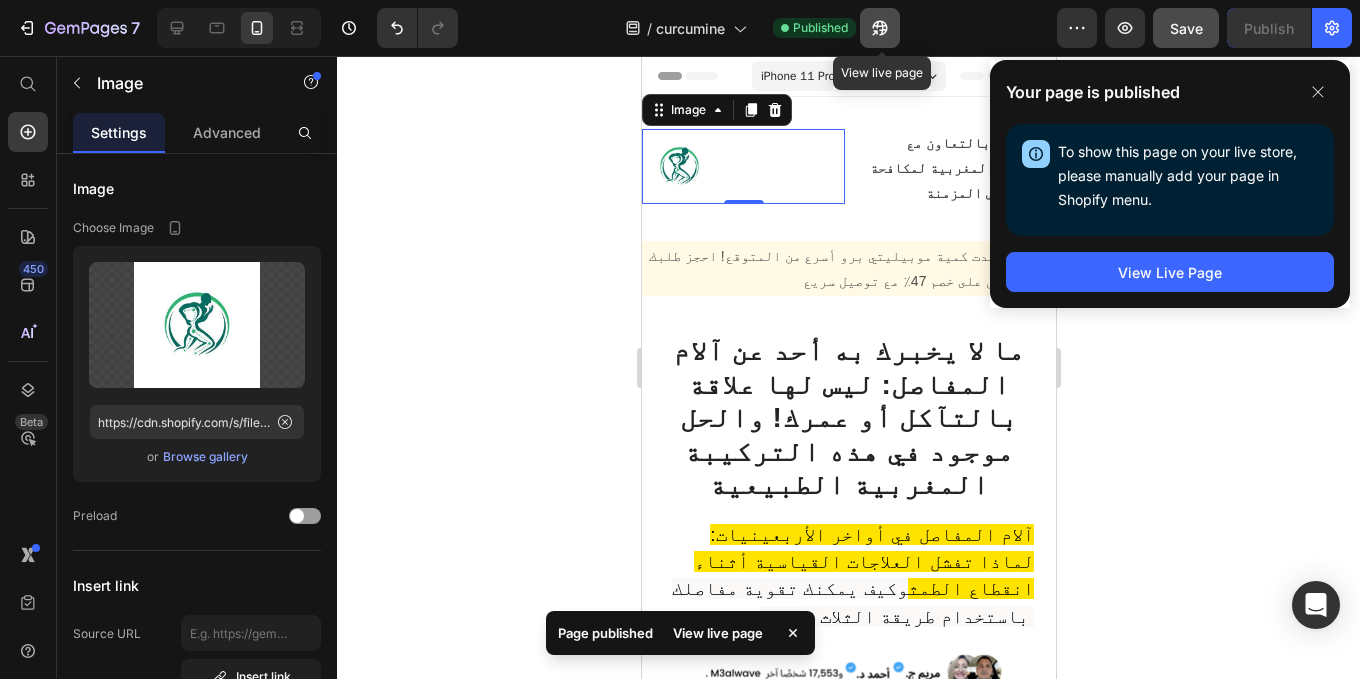 click 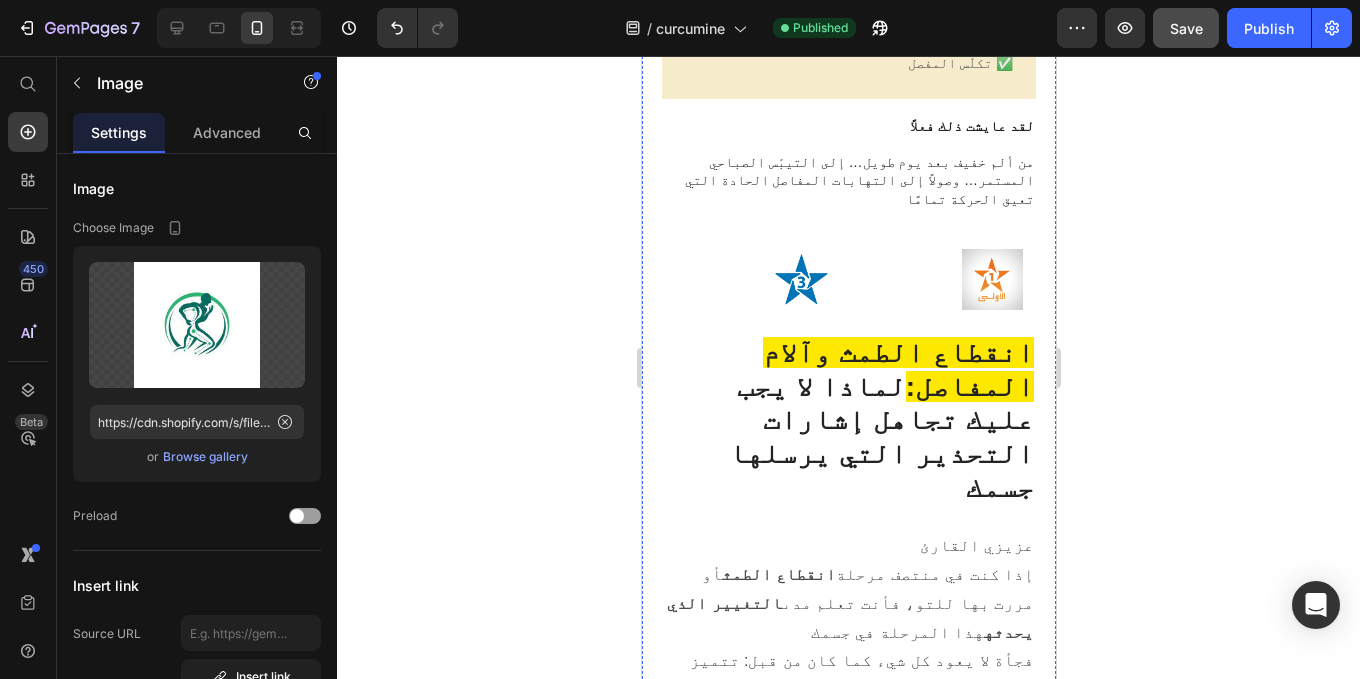 scroll, scrollTop: 1373, scrollLeft: 0, axis: vertical 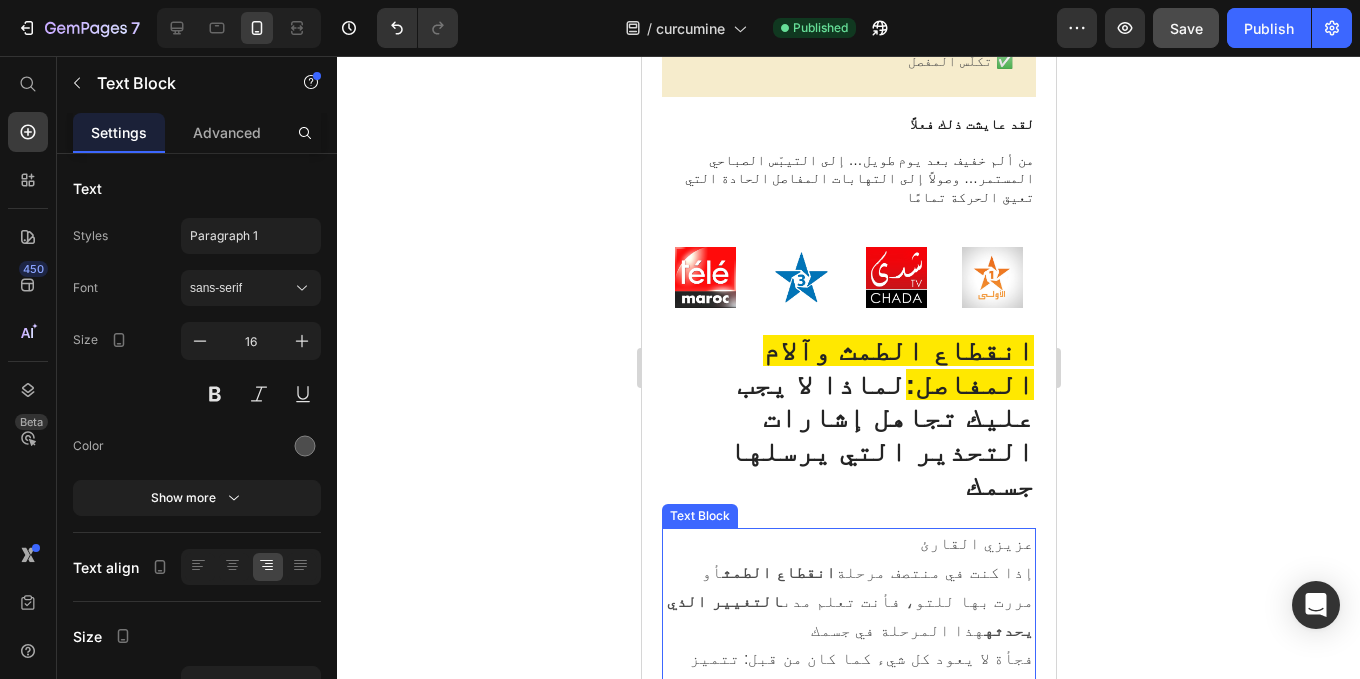 click on "فجأة لا يعود كل شيء كما كان من قبل: تتميز الليالي  بالأرق  والهبات  الساخنة  ، وخلال النهار تعاني من  تقلبات المزاج  ومشاكل  التركيز" at bounding box center (848, 702) 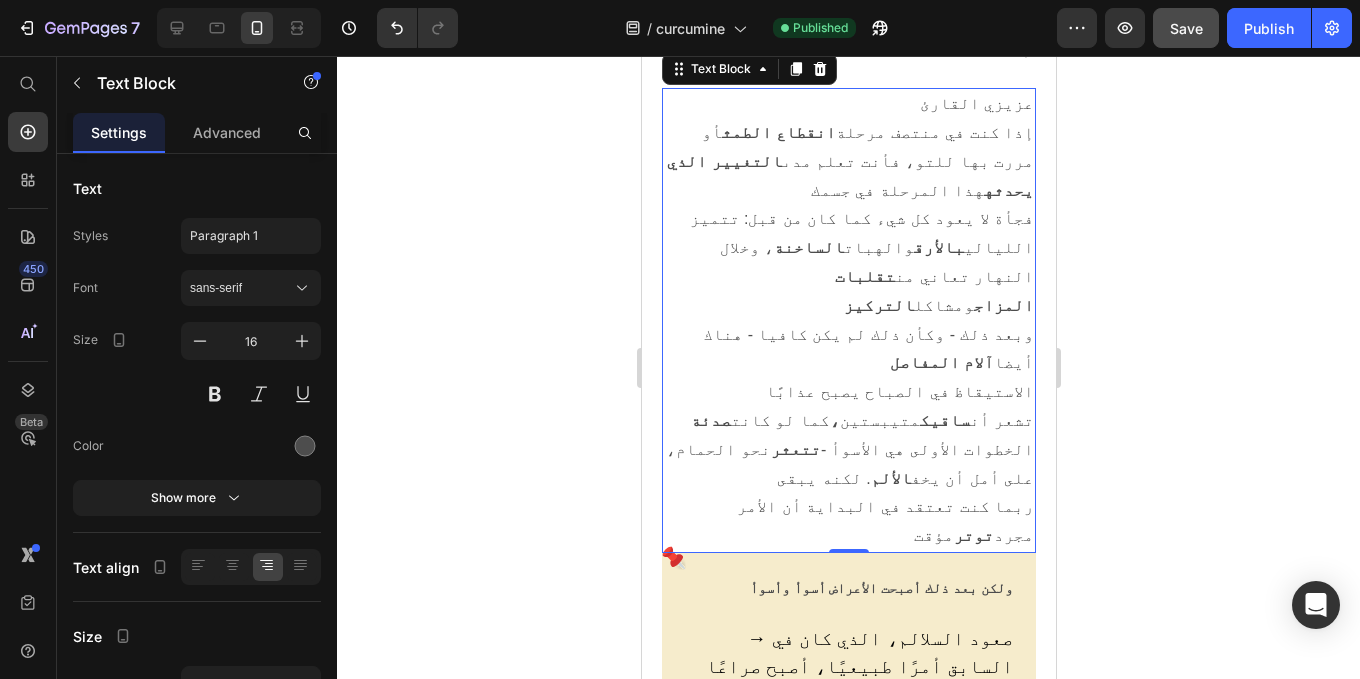 scroll, scrollTop: 1818, scrollLeft: 0, axis: vertical 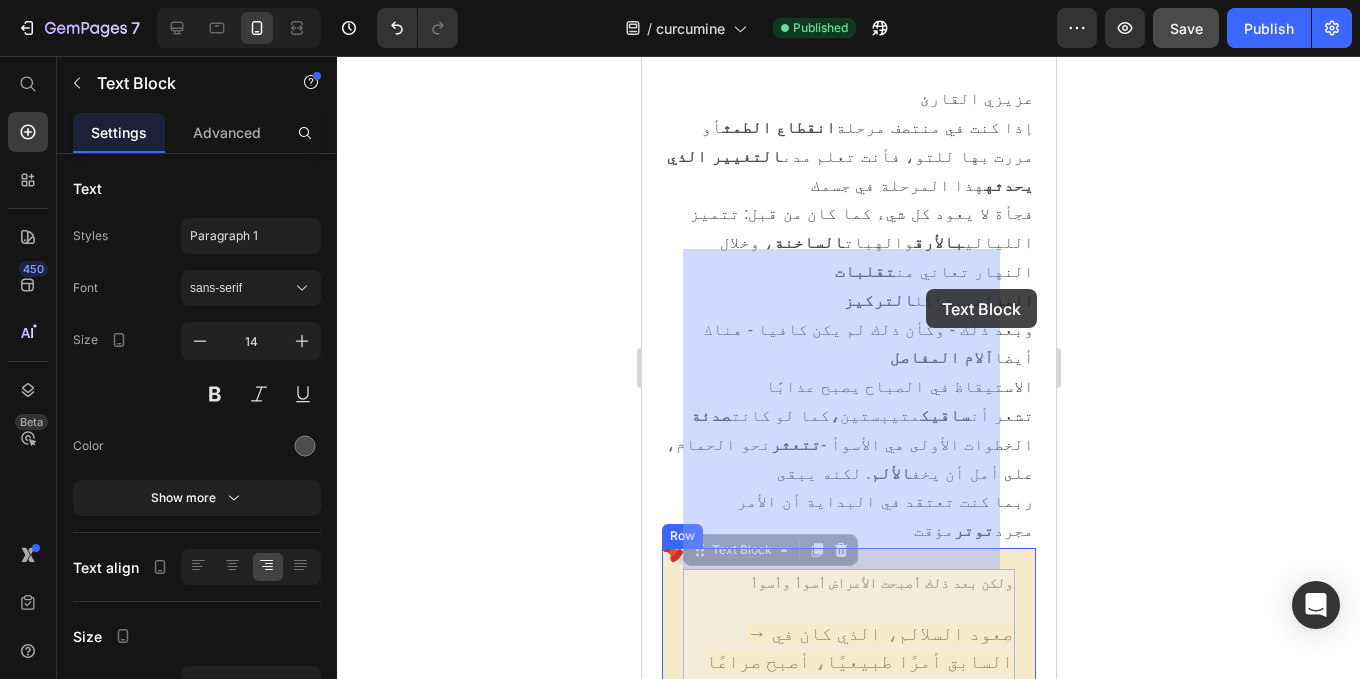 drag, startPoint x: 784, startPoint y: 264, endPoint x: 925, endPoint y: 289, distance: 143.19916 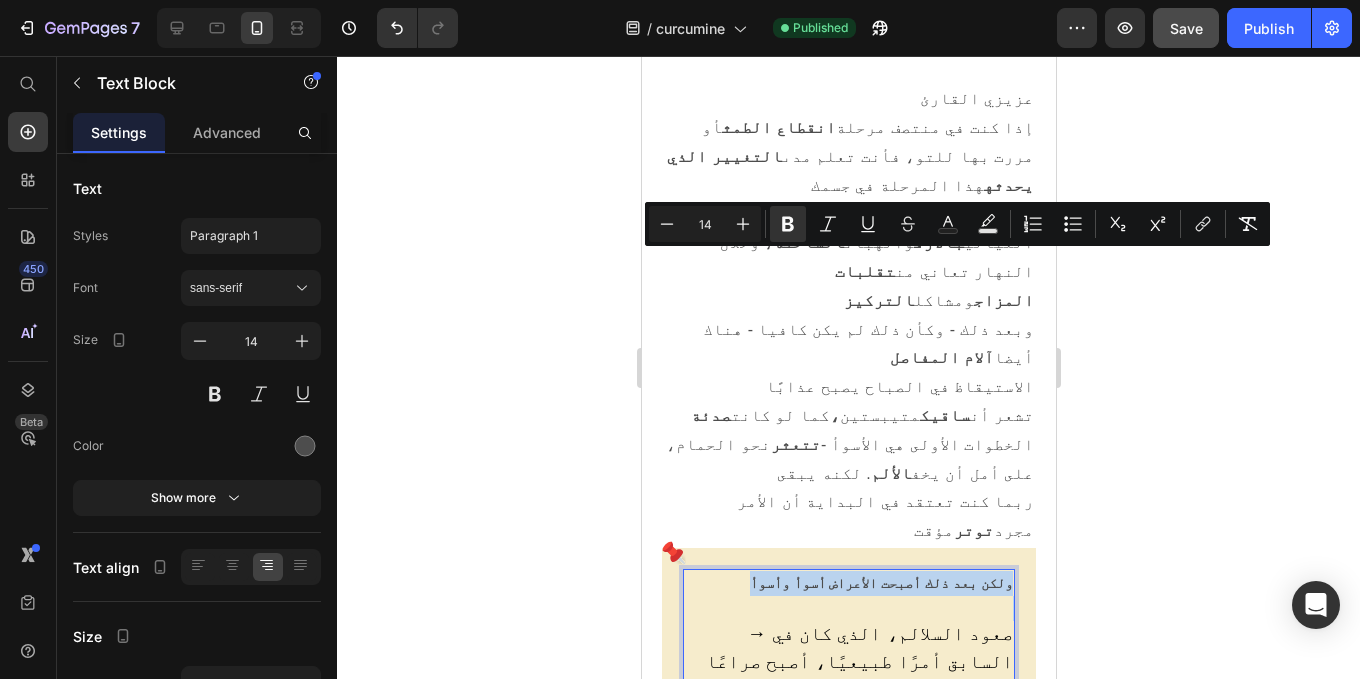 drag, startPoint x: 792, startPoint y: 261, endPoint x: 974, endPoint y: 286, distance: 183.70901 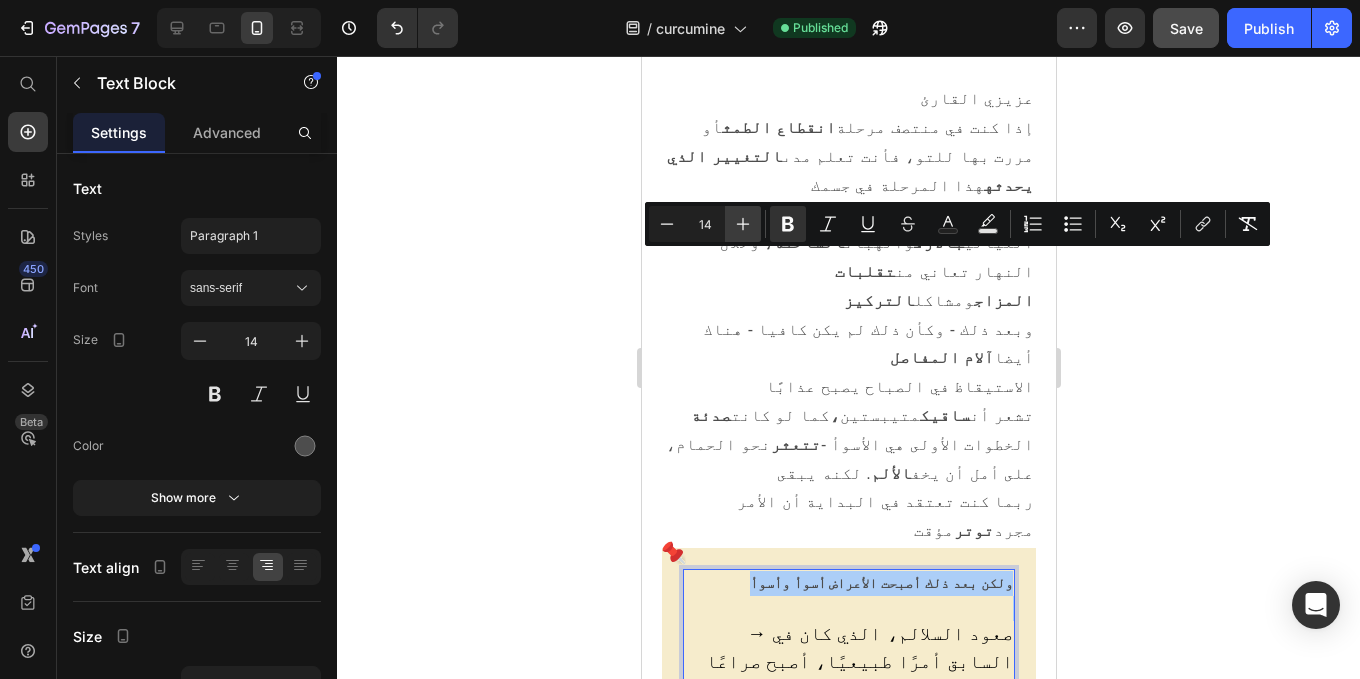 click on "Plus" at bounding box center [743, 224] 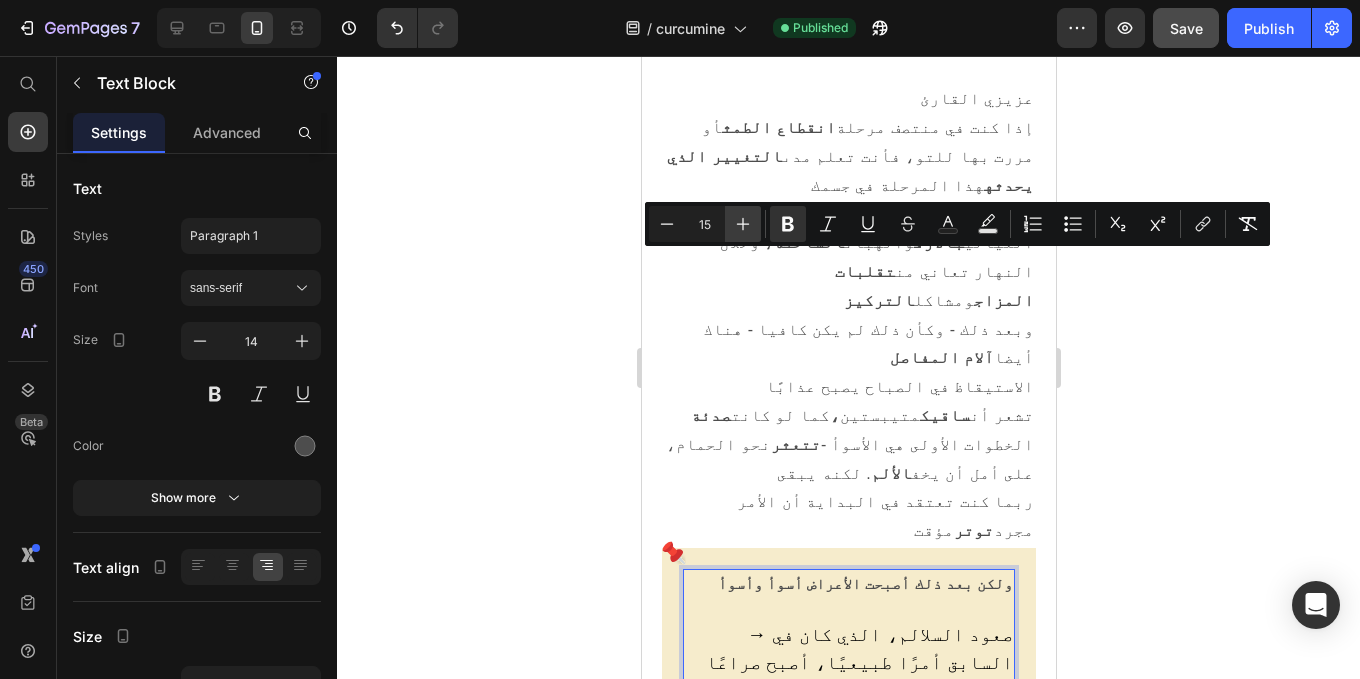 click on "Plus" at bounding box center (743, 224) 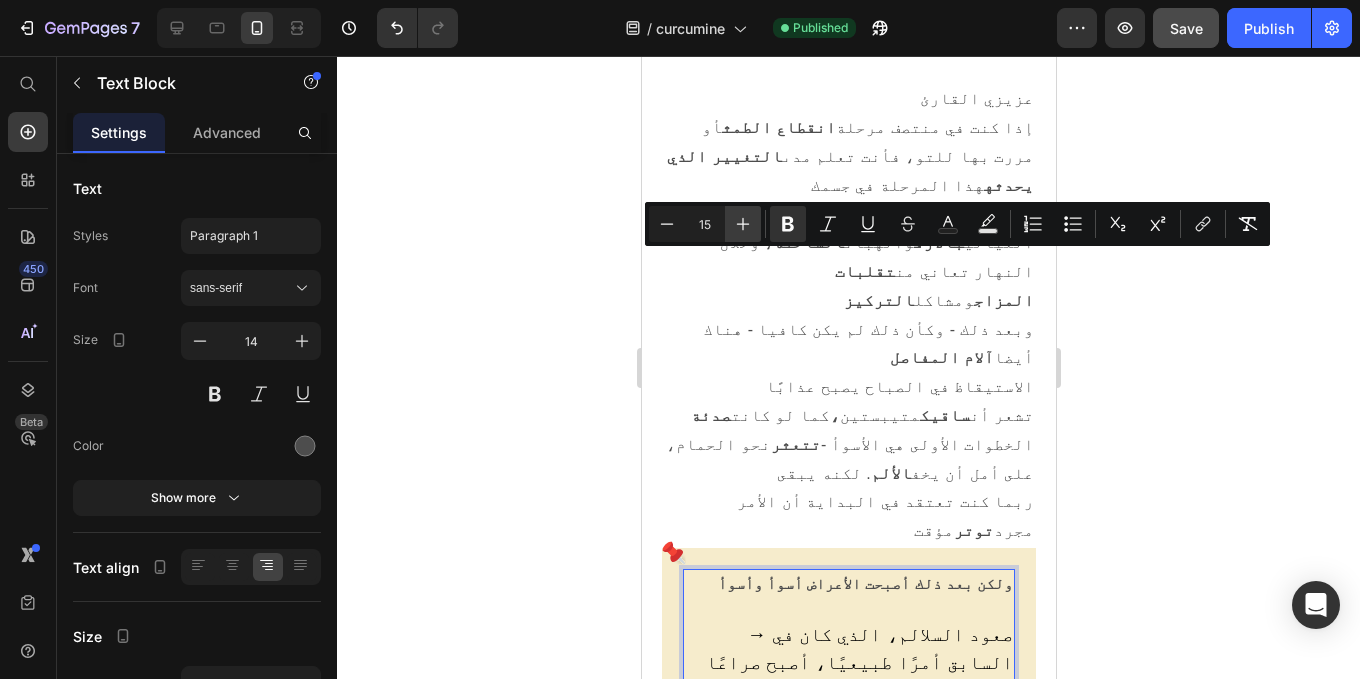type on "16" 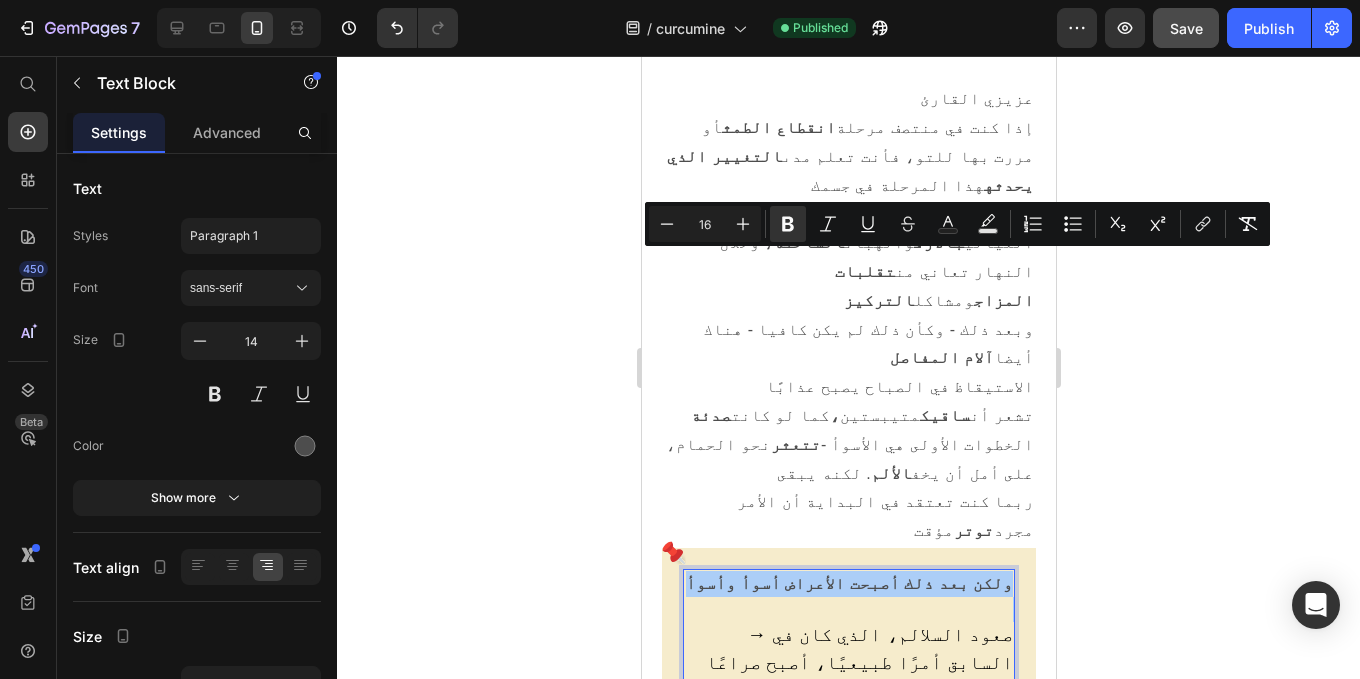 click 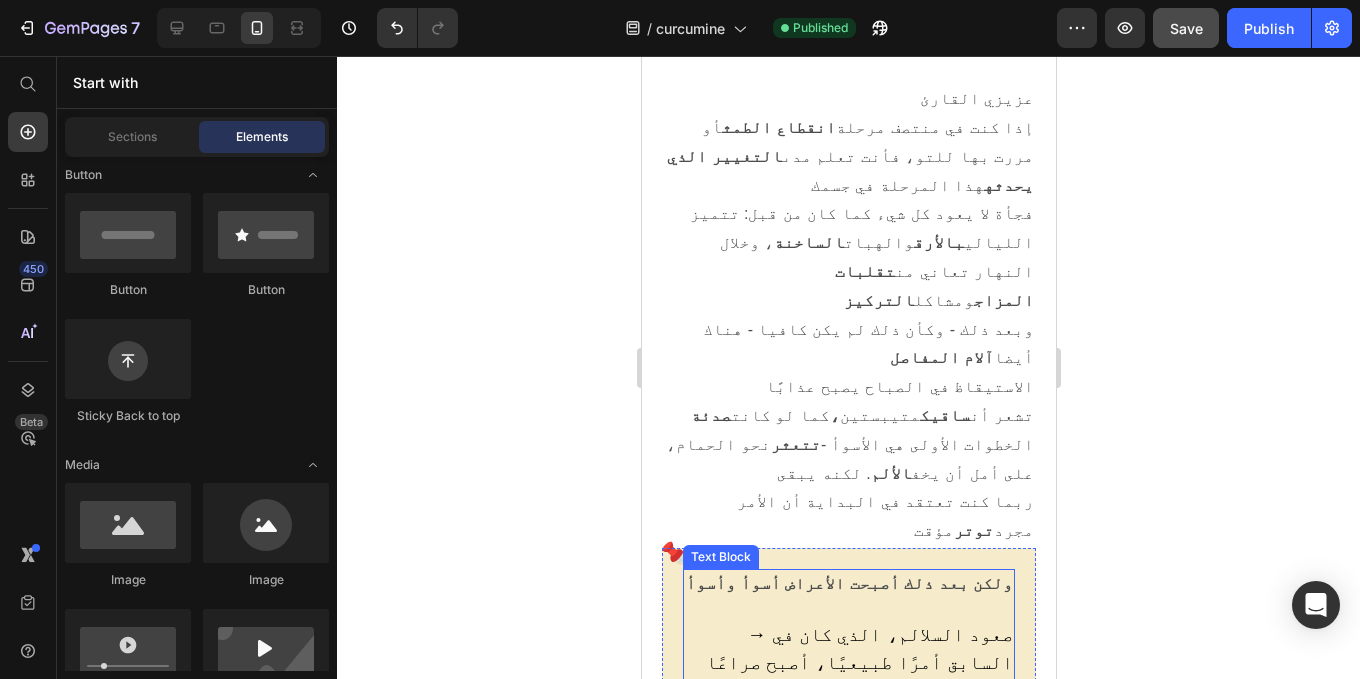 click at bounding box center [848, 609] 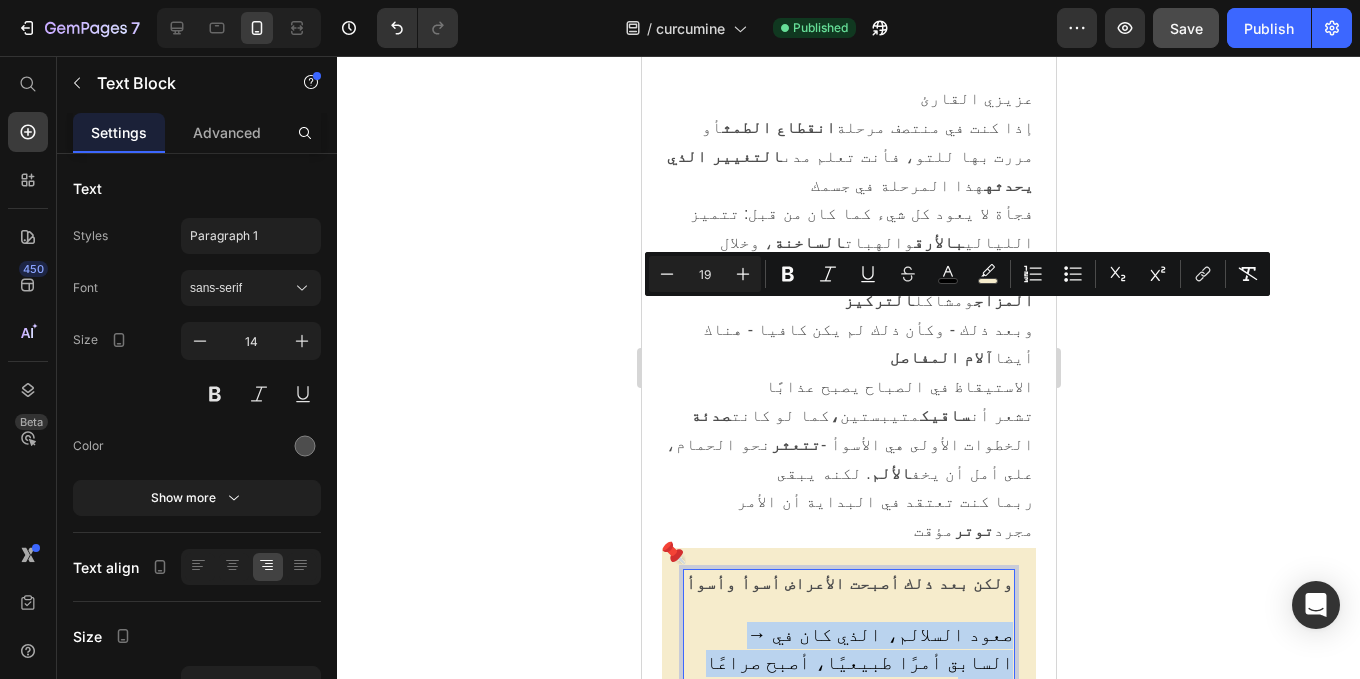drag, startPoint x: 721, startPoint y: 311, endPoint x: 1077, endPoint y: 569, distance: 439.65897 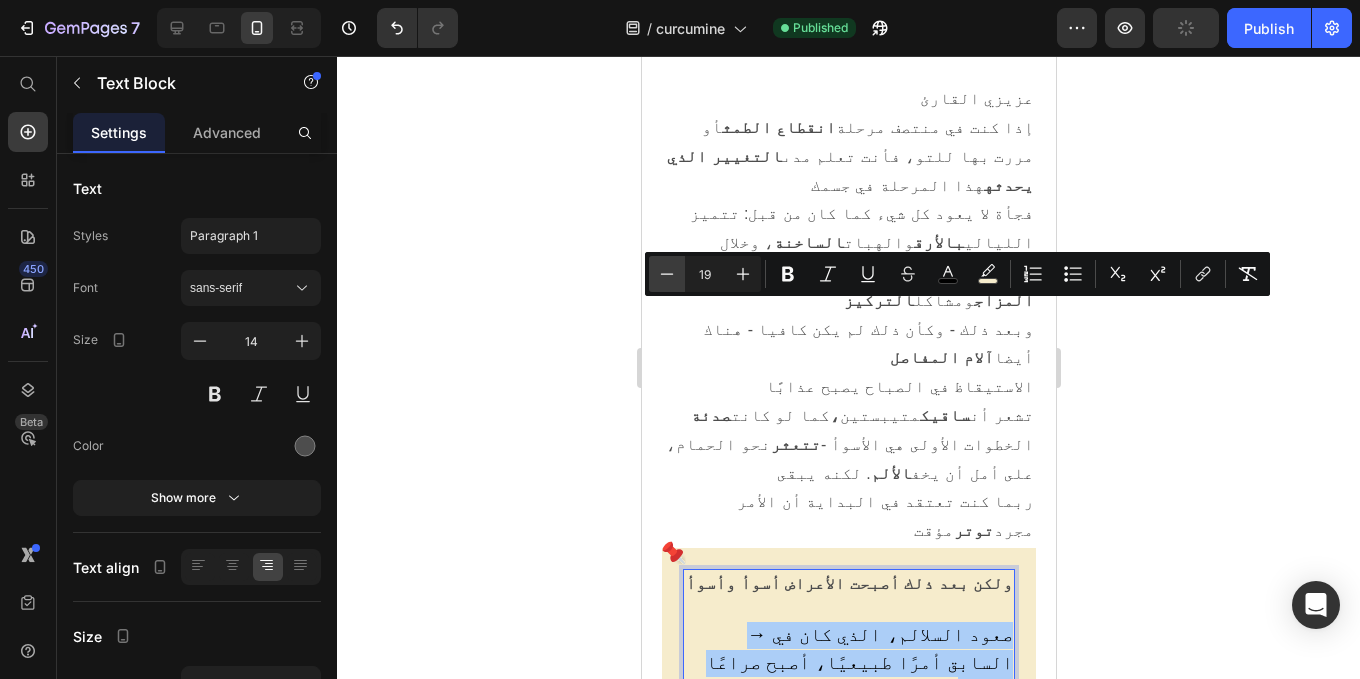 click 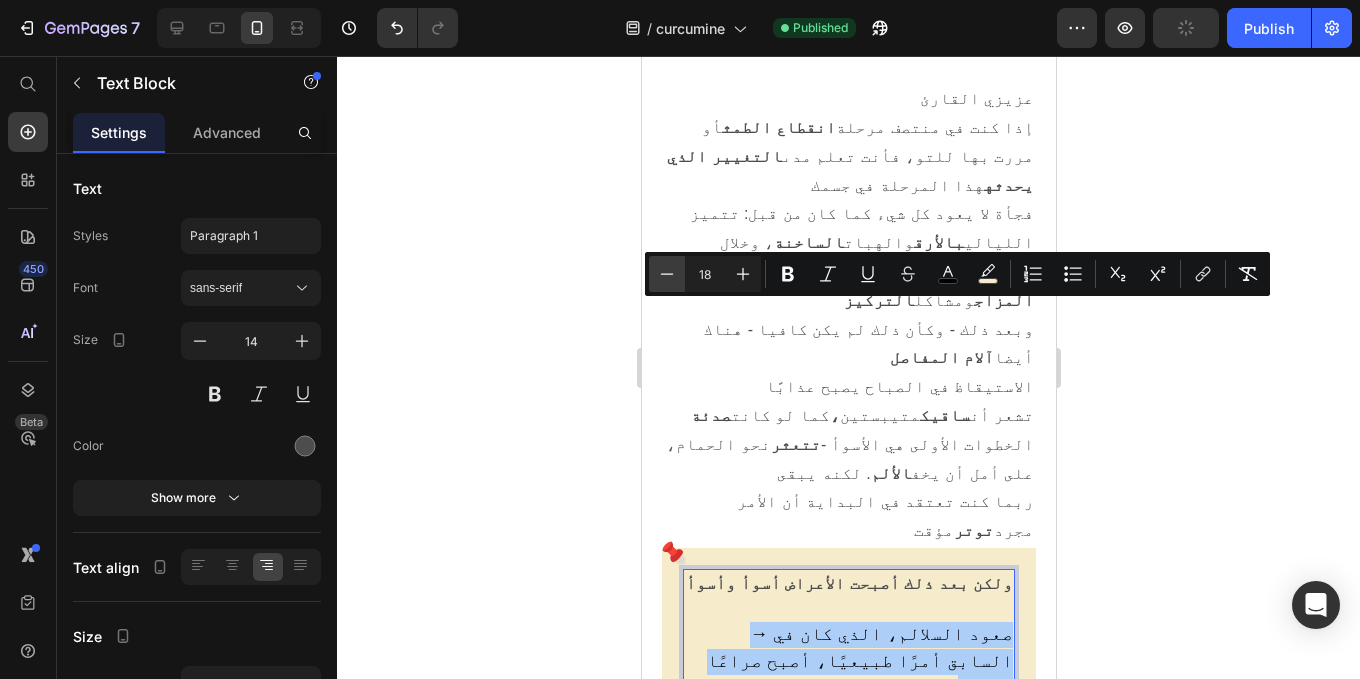 click 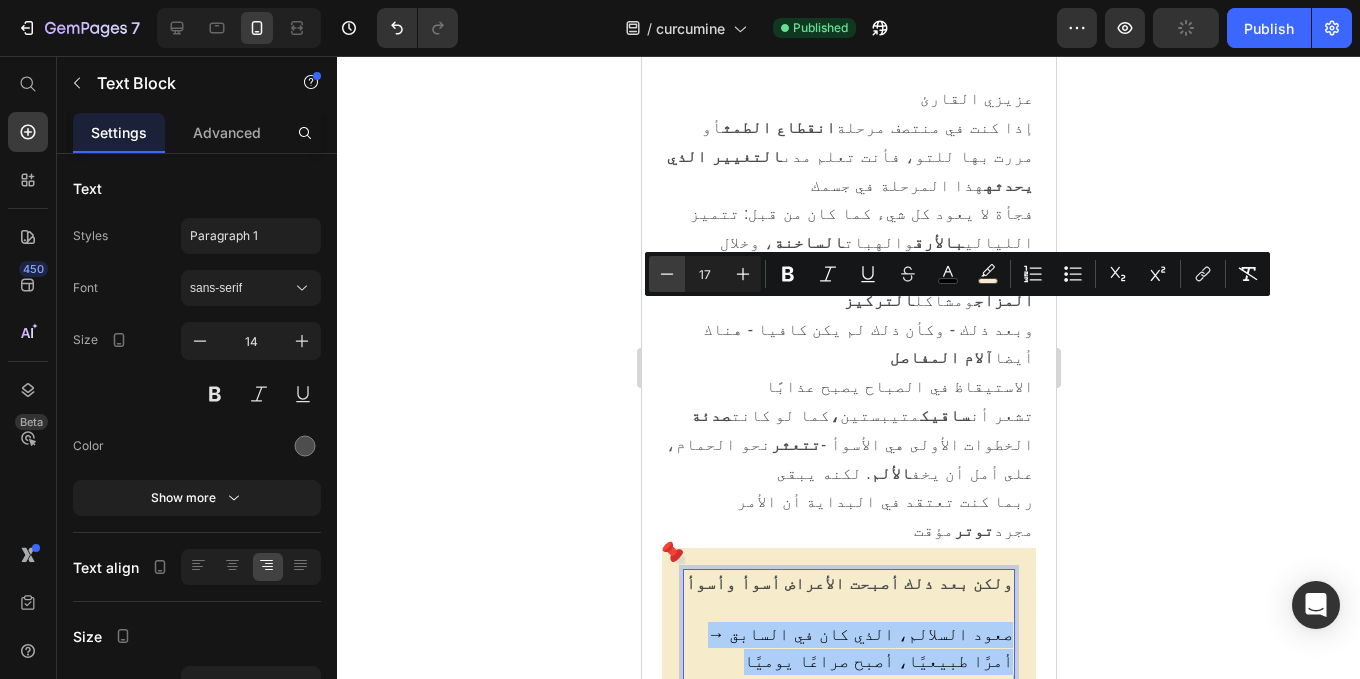 click 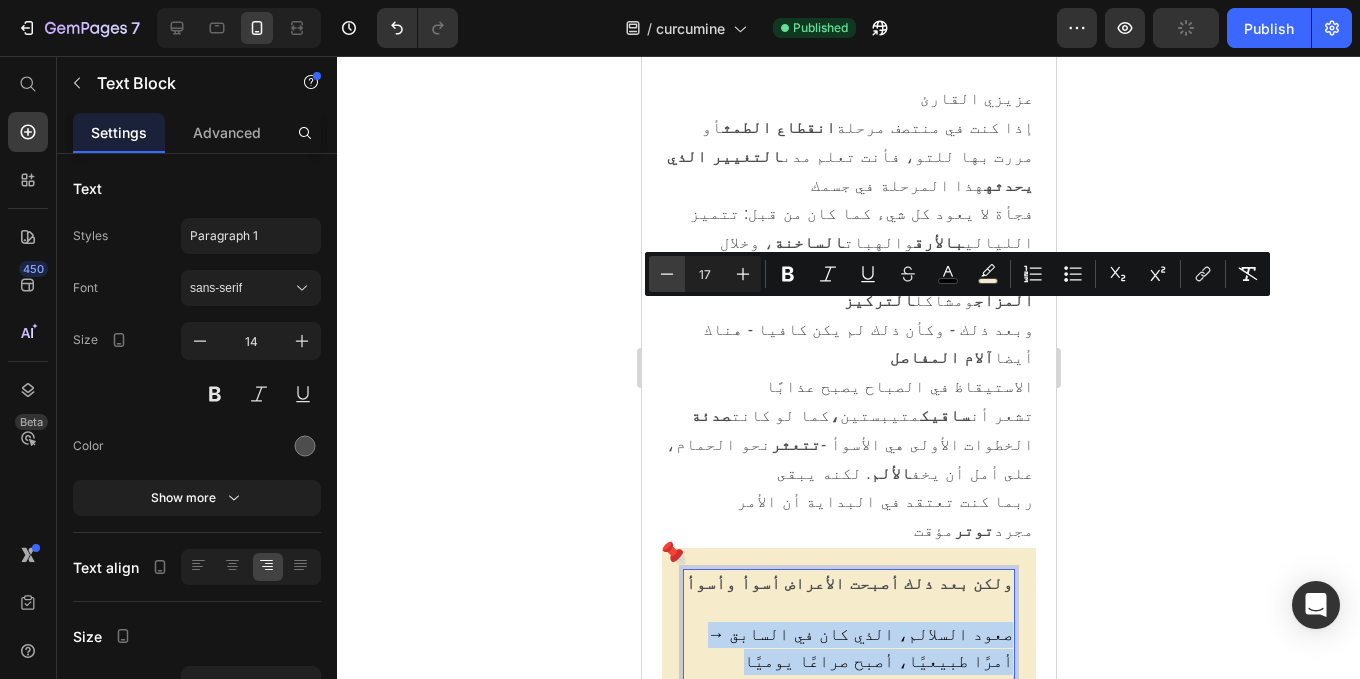type on "16" 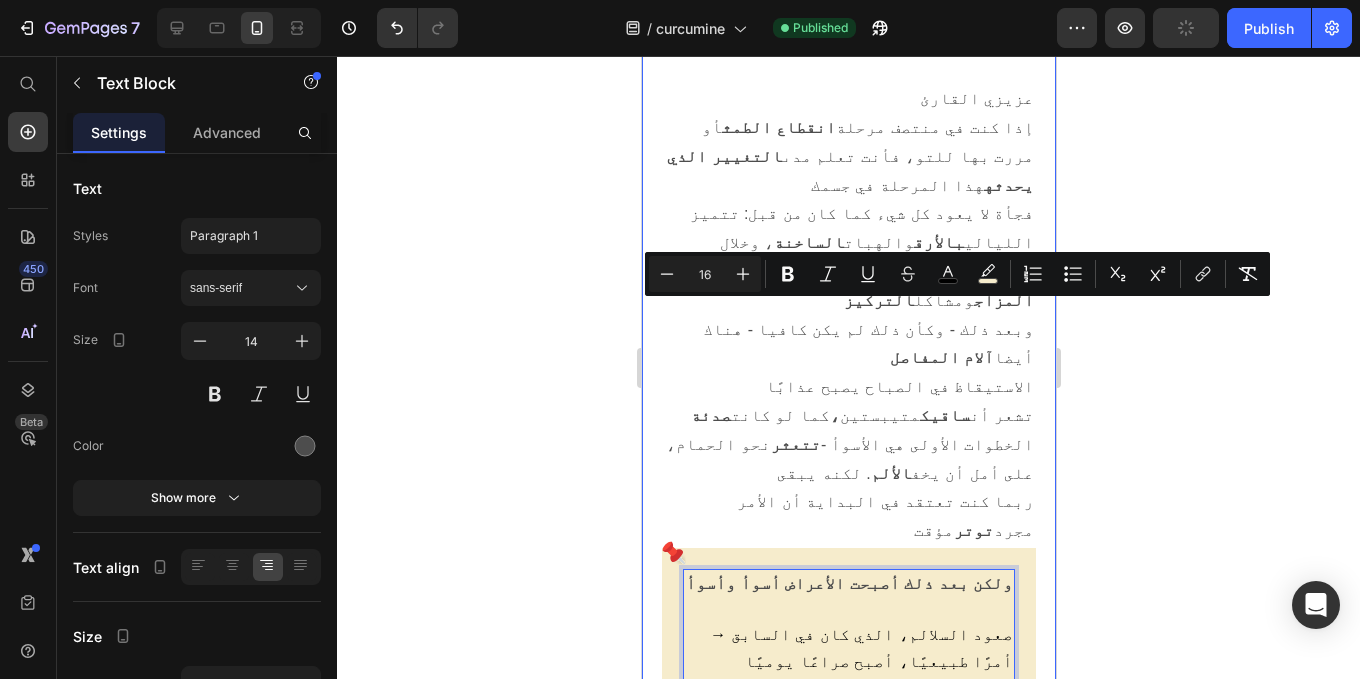 click 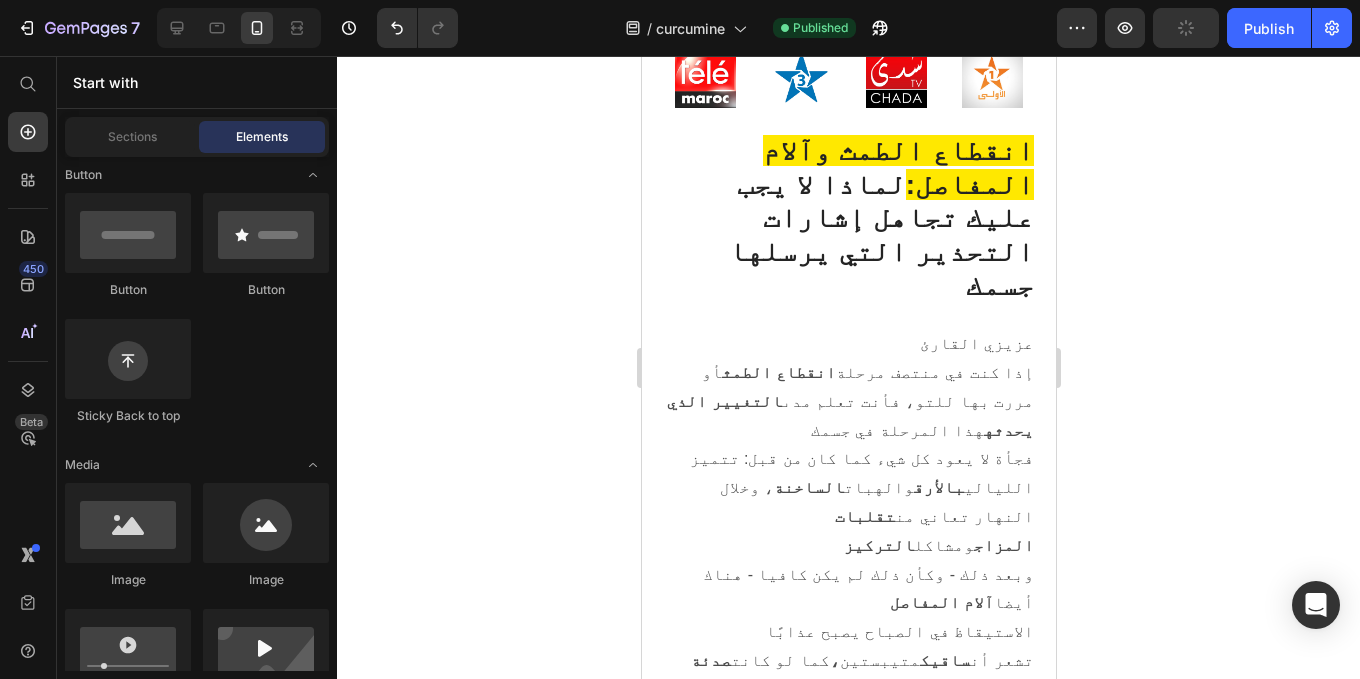 scroll, scrollTop: 1572, scrollLeft: 0, axis: vertical 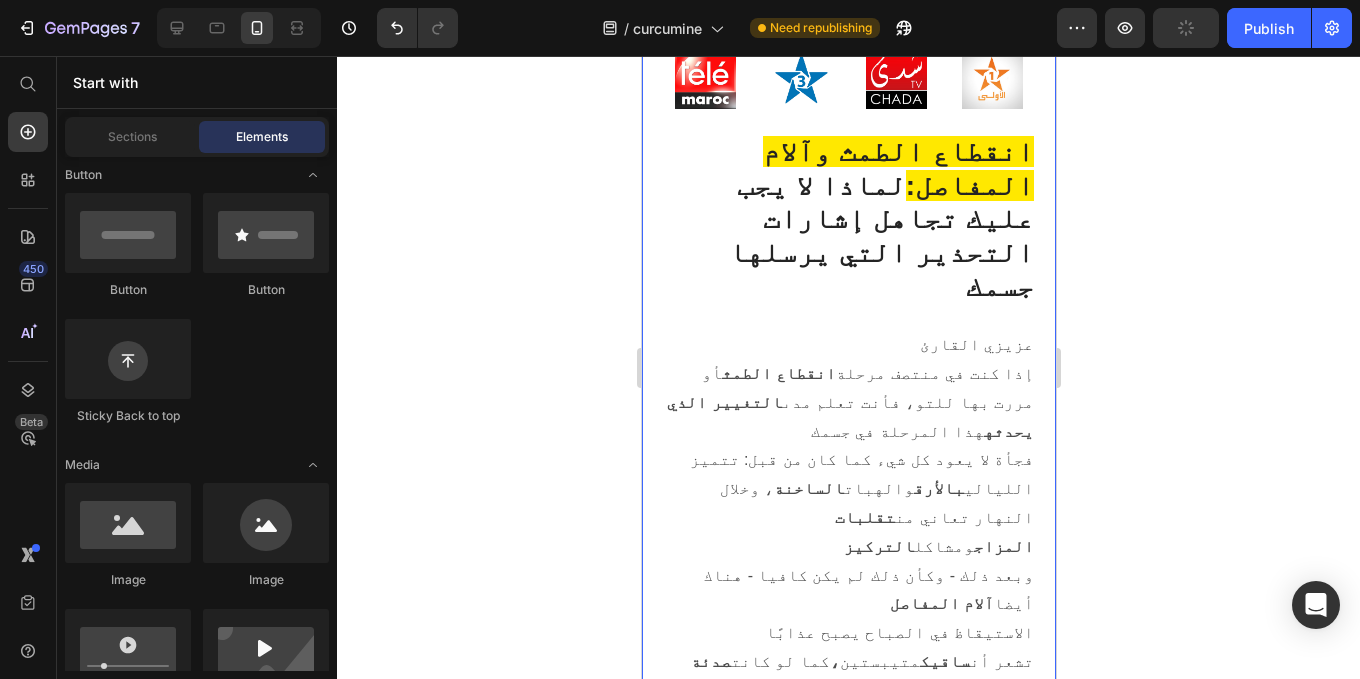 click on "ما لا يخبرك به أحد عن آلام المفاصل: ليس لها علاقة بالتآكل أو عمرك! والحل موجود في هذه التركيبة المغربية الطبيعية Heading آلام المفاصل في أواخر الأربعينيات: لماذا تفشل العلاجات القياسية أثناء انقطاع الطمث وكيف يمكنك تقوية مفاصلك باستخدام طريقة الثلاث خطوات Text Block Image Row Image Image Row Image مرحبا، [NAME]، مختص في صحة الأمعاء والتغذية الدقيقة، وأعمل منذ سنوات بين فرنسا والمغرب بعد 20 عاماً من الممارسة العملية وعلاج أكثر من 3000 امرأة تعاني من مشاكل في المفاصل بعد انقطاع الطمث، أريد أخيراً أن أكشف الحقيقة حول الصلة المدهشة بين التغيرات الهرمونية وآلام المفاصل"" at bounding box center [848, 12016] 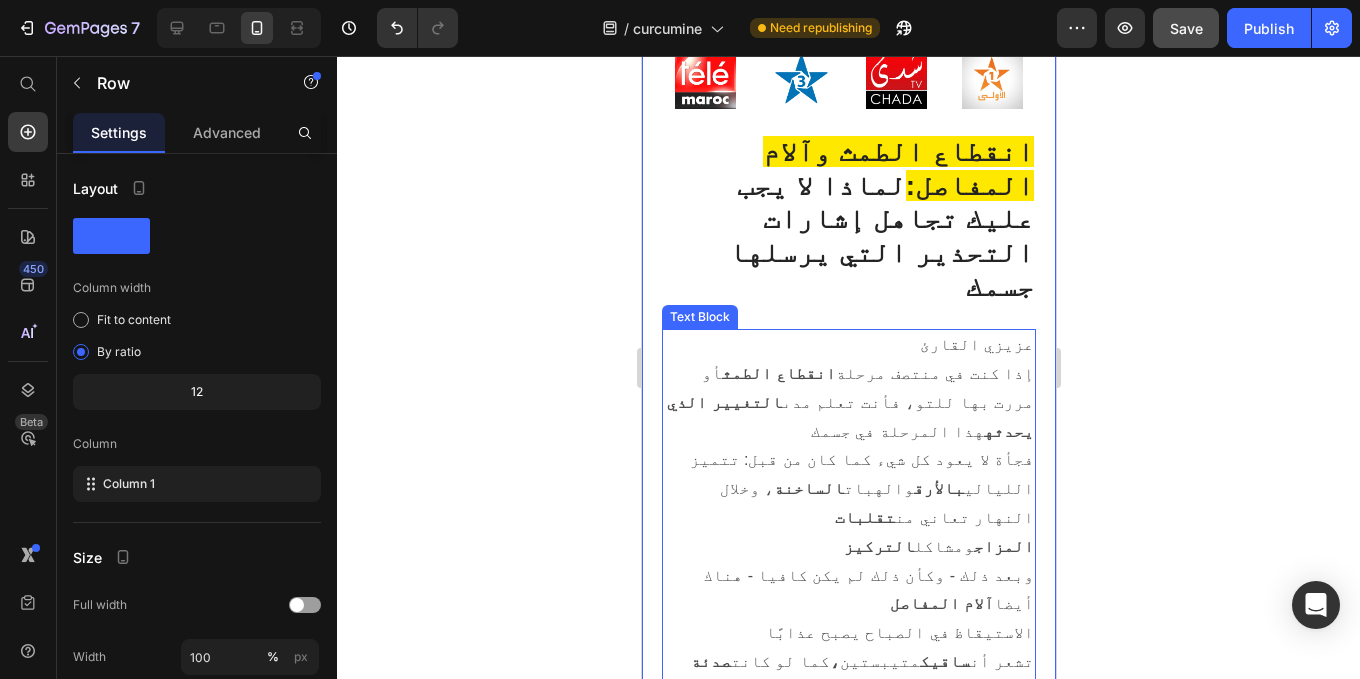 click on "إذا كنت في منتصف مرحلة انقطاع الطمث أو مررت بها للتو، فأنت تعلم مدى التغيير الذي يحدثه هذا المرحلة في جسمك" at bounding box center (848, 403) 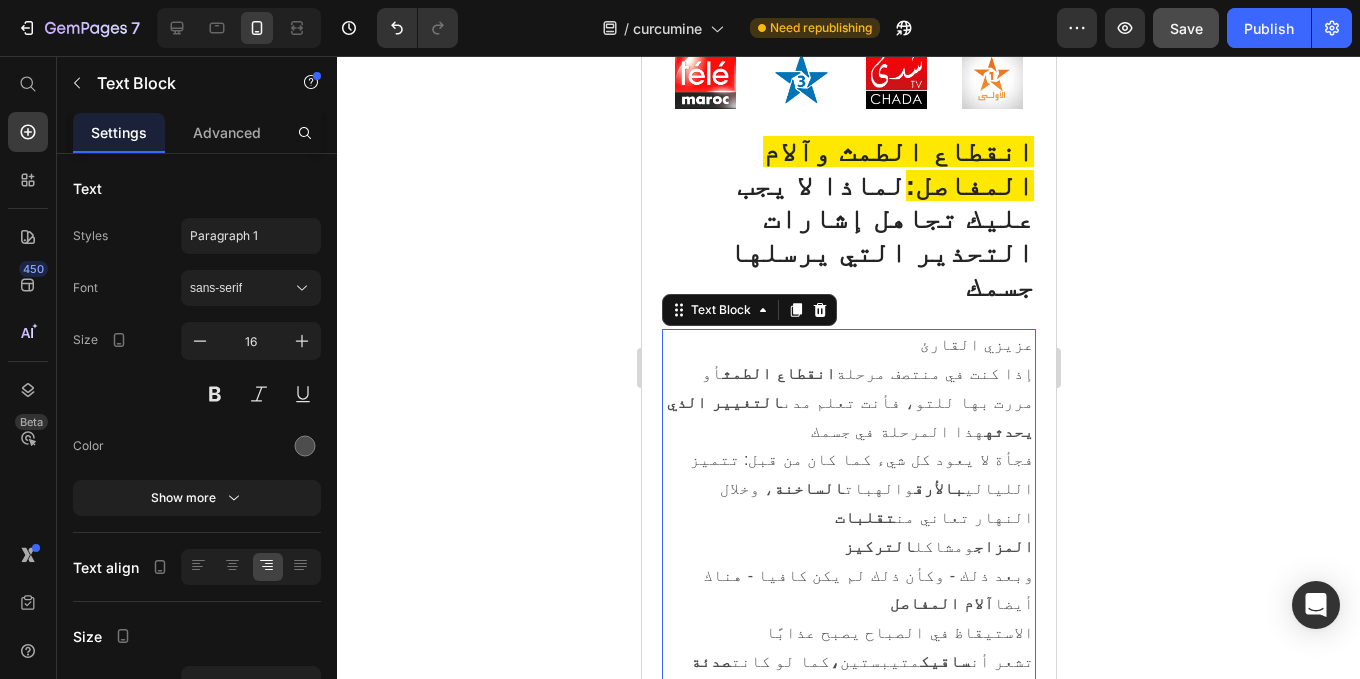 click on "عزيزي القارئ إذا كنت في منتصف مرحلة انقطاع الطمث أو مررت بها للتو، فأنت تعلم مدى التغيير الذي يحدثه هذا المرحلة في جسمك فجأة لا يعود كل شيء كما كان من قبل: تتميز الليالي بالأرق والهبات الساخنة ، وخلال النهار تعاني من تقلبات المزاج ومشاكل التركيز وبعد ذلك - وكأن ذلك لم يكن كافيا - هناك أيضا آلام المفاصل الاستيقاظ في الصباح يصبح عذابًا تشعر أن ساقيك متيبستين ، كما لو كانت صدئة الخطوات الأولى هي الأسوأ - تتعثر نحو الحمام، على أمل أن يخف الألم . لكنه يبقى ربما كنت تعتقد في البداية أن الأمر مجرد توتر مؤقت" at bounding box center (848, 561) 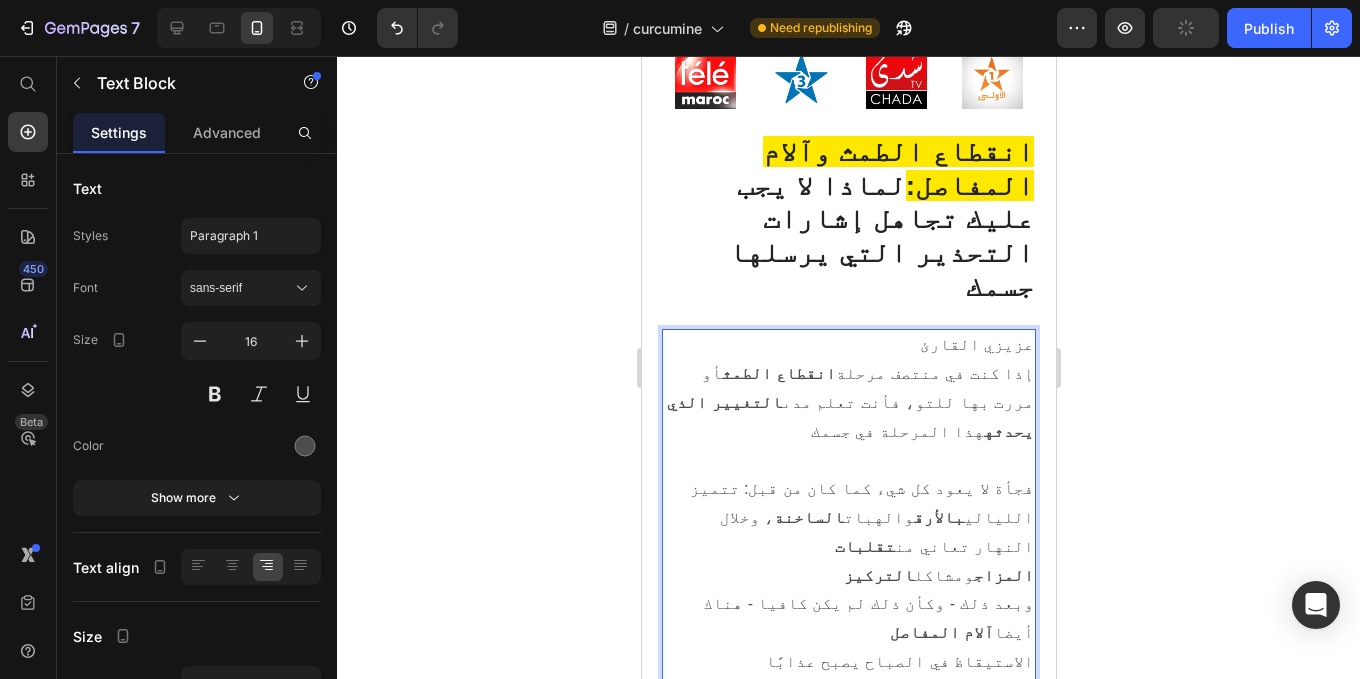 click on "عزيزي القارئ إذا كنت في منتصف مرحلة انقطاع الطمث أو مررت بها للتو، فأنت تعلم مدى التغيير الذي يحدثه هذا المرحلة في جسمك فجأة لا يعود كل شيء كما كان من قبل: تتميز الليالي بالأرق والهبات الساخنة ، وخلال النهار تعاني من تقلبات المزاج ومشاكل التركيز وبعد ذلك - وكأن ذلك لم يكن كافيا - هناك أيضا آلام المفاصل الاستيقاظ في الصباح يصبح عذابًا تشعر أن ساقيك متيبستين ، كما لو كانت صدئة الخطوات الأولى هي الأسوأ - تتعثر نحو الحمام، على أمل أن يخف الألم . لكنه يبقى ربما كنت تعتقد في البداية أن الأمر مجرد توتر مؤقت" at bounding box center [848, 576] 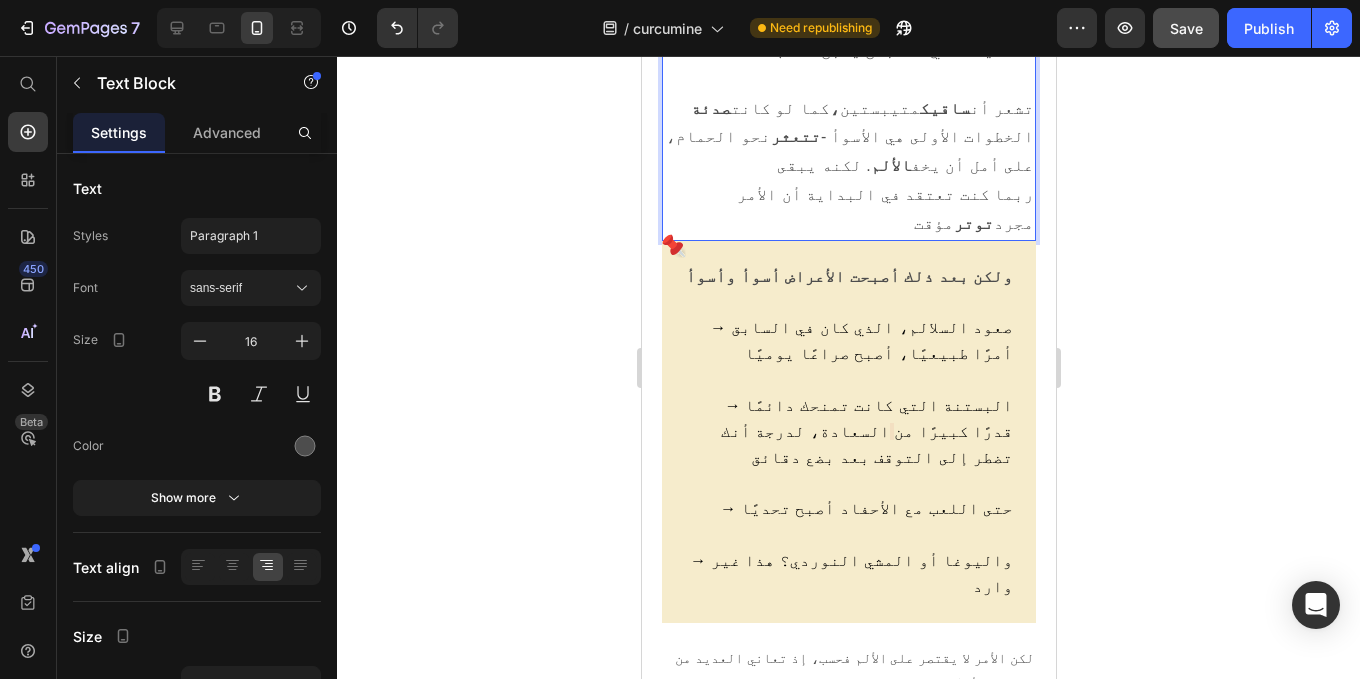 scroll, scrollTop: 2184, scrollLeft: 0, axis: vertical 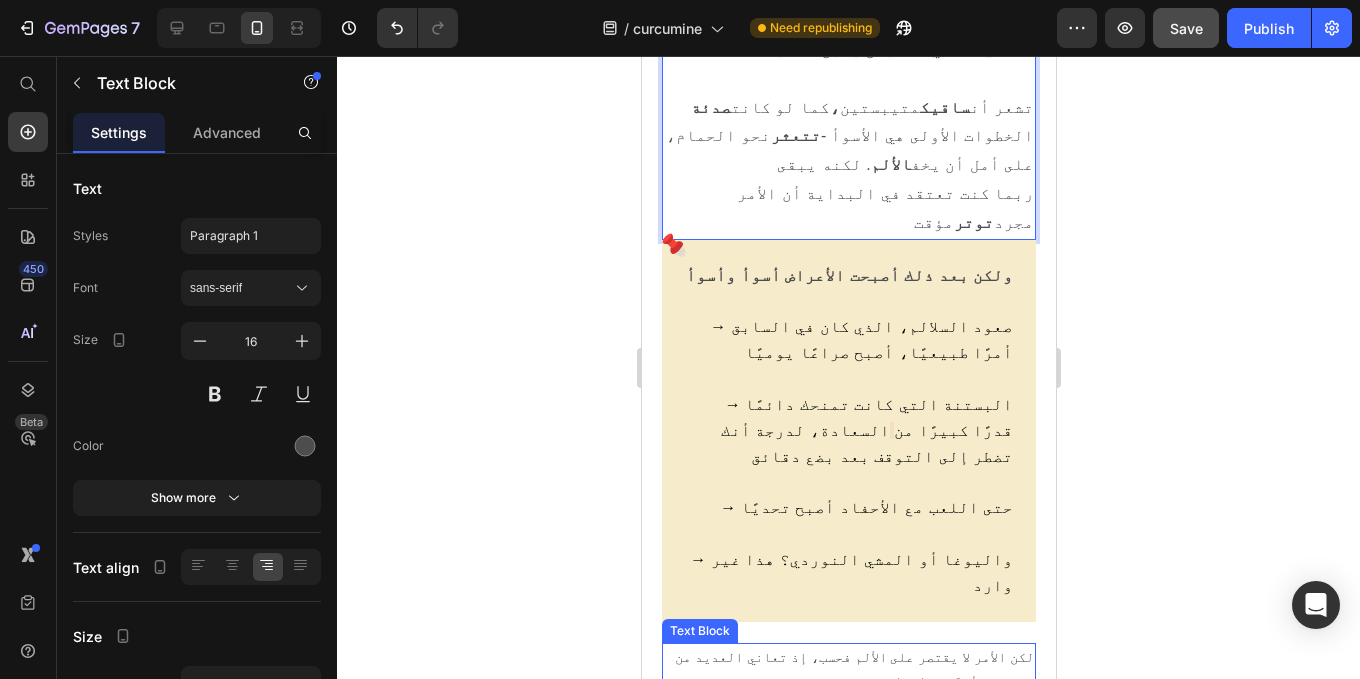 click on "تشعر بالإرهاق ، وكأن جسدك لم يعد لديه الطاقة لمواجهة التحديات اليومية" at bounding box center (848, 721) 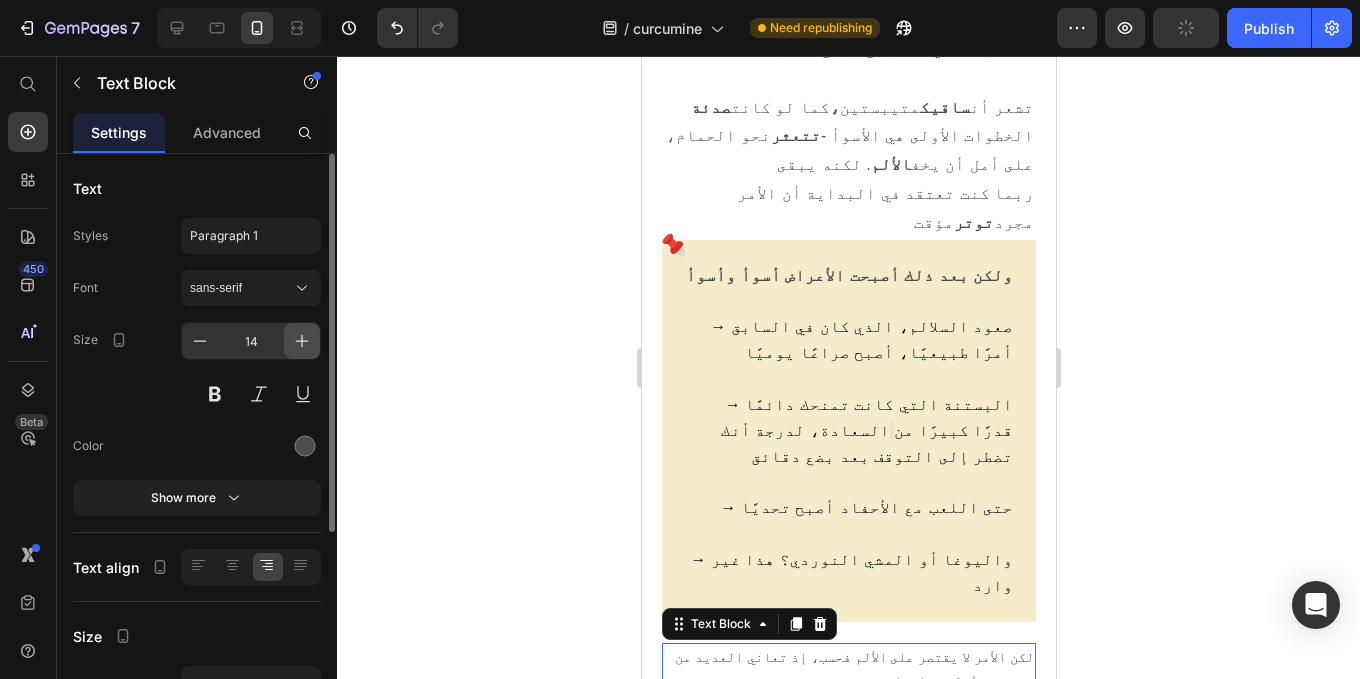 click 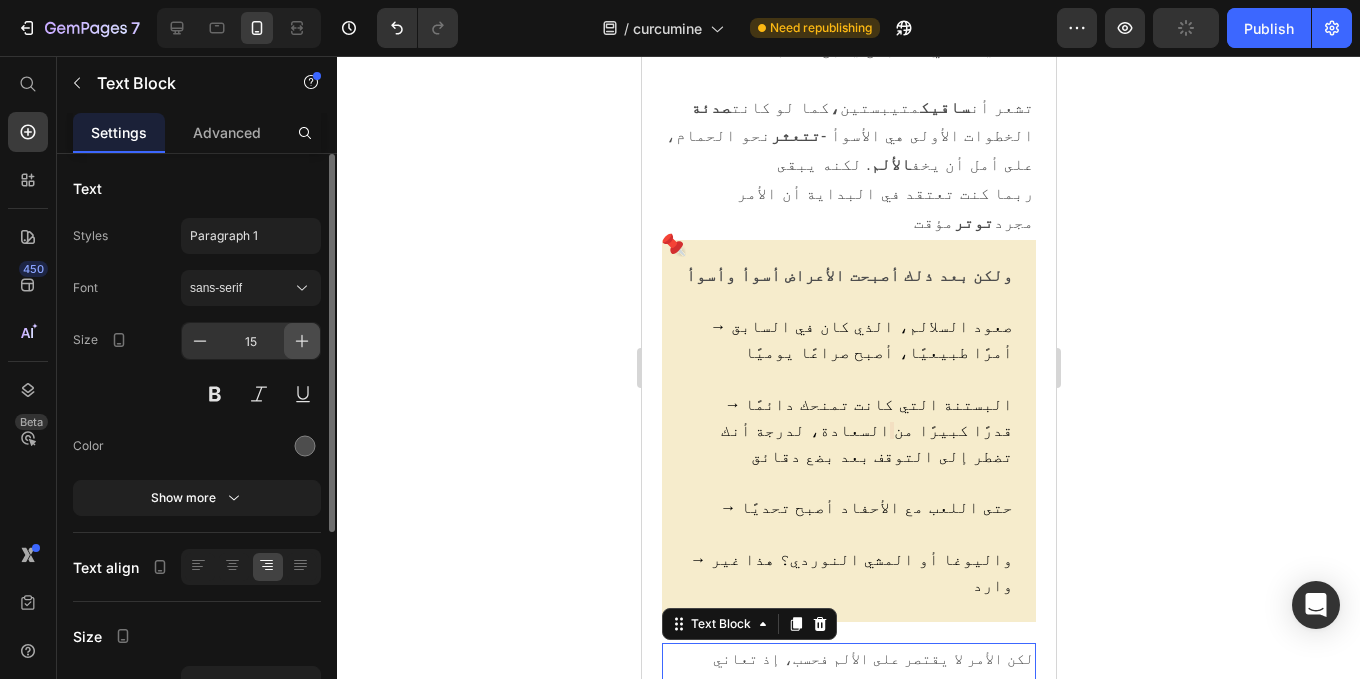 click 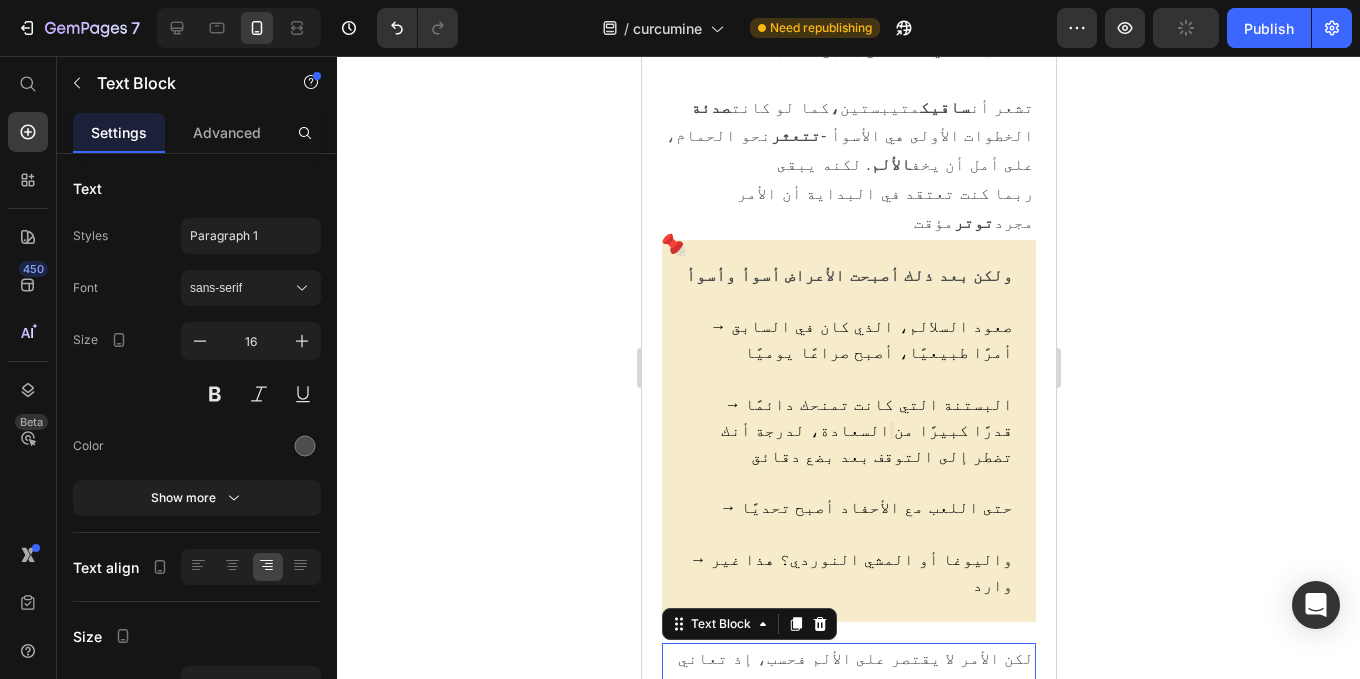 click on "لكن الأمر لا يقتصر على الألم فحسب، إذ تعاني العديد من النساء أيضًا من إرهاق شديد" at bounding box center (848, 674) 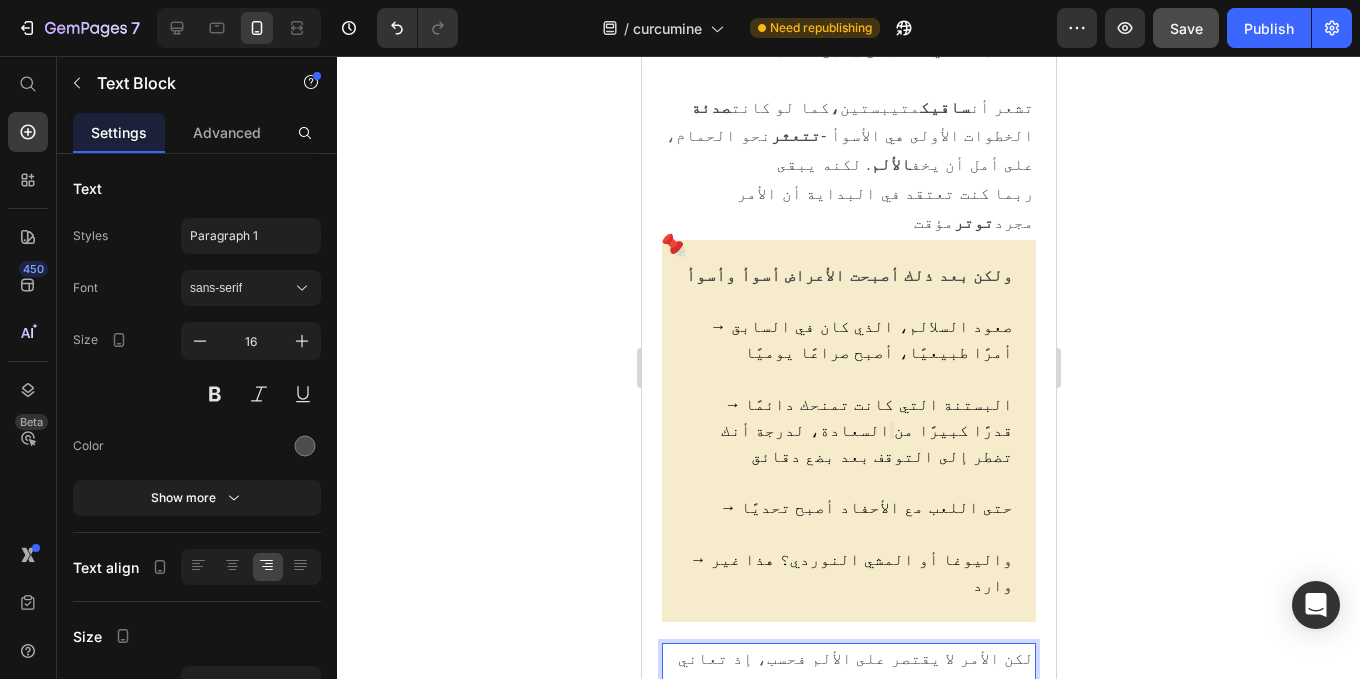 click on "لكن الأمر لا يقتصر على الألم فحسب، إذ تعاني العديد من النساء أيضًا من  إرهاق شديد   تشعر  بالإرهاق  ، وكأن جسدك  لم يعد لديه الطاقة  لمواجهة التحديات اليومية تشعر المفاصل بالثقل وحتى الحركات الصغيرة يصعب  القيام بها   إن الألم لا يسرق حركتك فحسب، بل يسرق  جودة حياتك  شيئًا فشيئًا  والجزء الأسوأ" at bounding box center [848, 774] 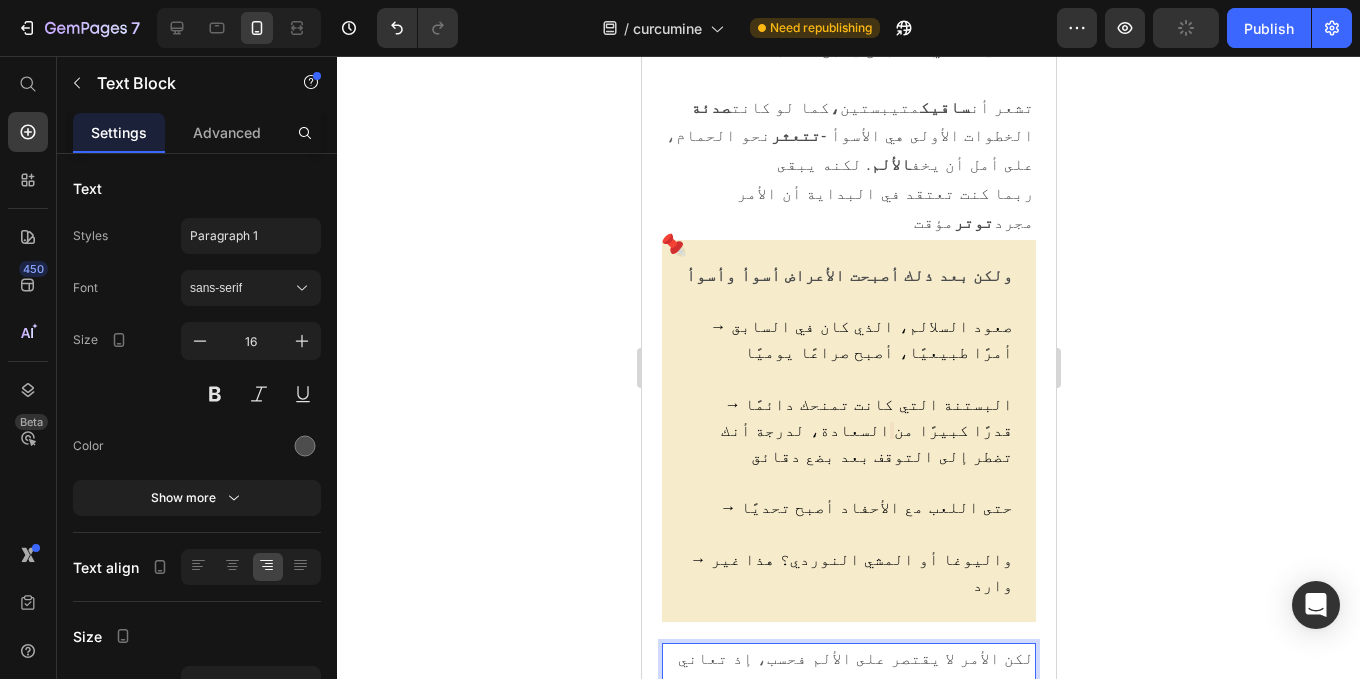 click on "لكن الأمر لا يقتصر على الألم فحسب، إذ تعاني العديد من النساء أيضًا من  إرهاق شديد تشعر  بالإرهاق  ، وكأن جسدك  لم يعد لديه الطاقة  لمواجهة التحديات اليومية تشعر المفاصل بالثقل وحتى الحركات الصغيرة يصعب  القيام بها   إن الألم لا يسرق حركتك فحسب، بل يسرق  جودة حياتك  شيئًا فشيئًا  والجزء الأسوأ" at bounding box center (848, 789) 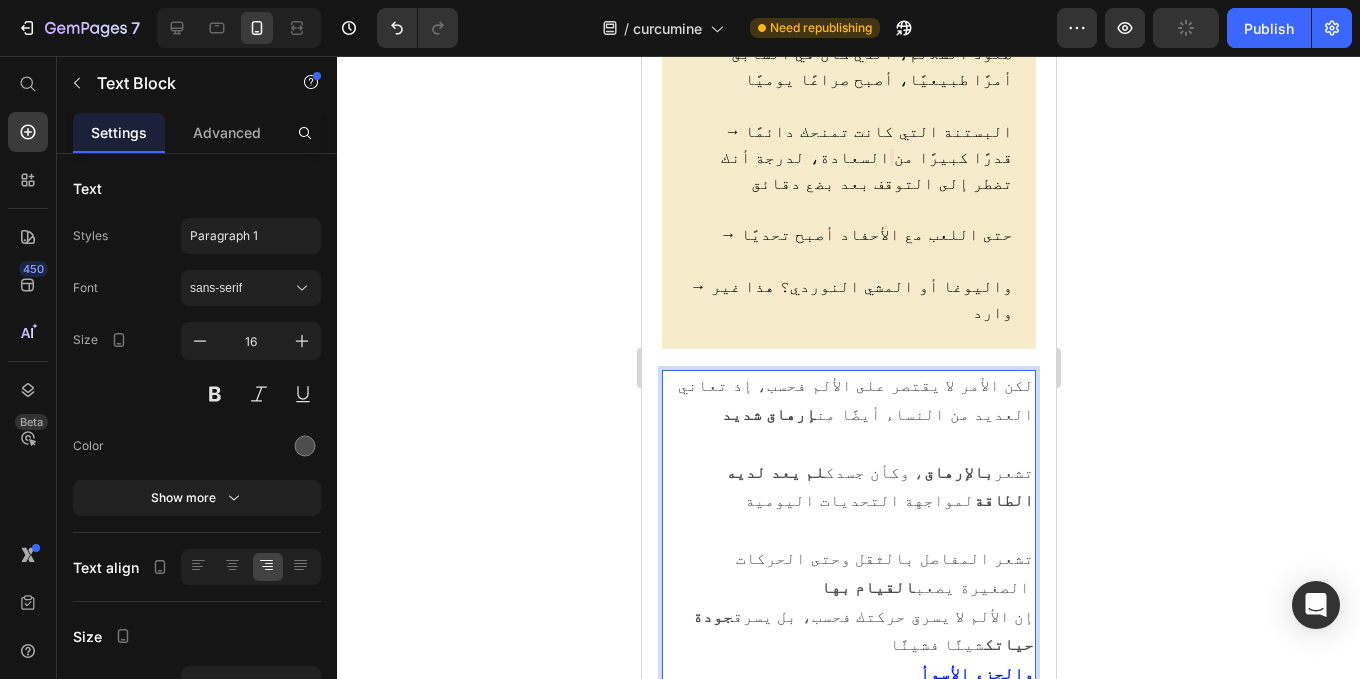 scroll, scrollTop: 2461, scrollLeft: 0, axis: vertical 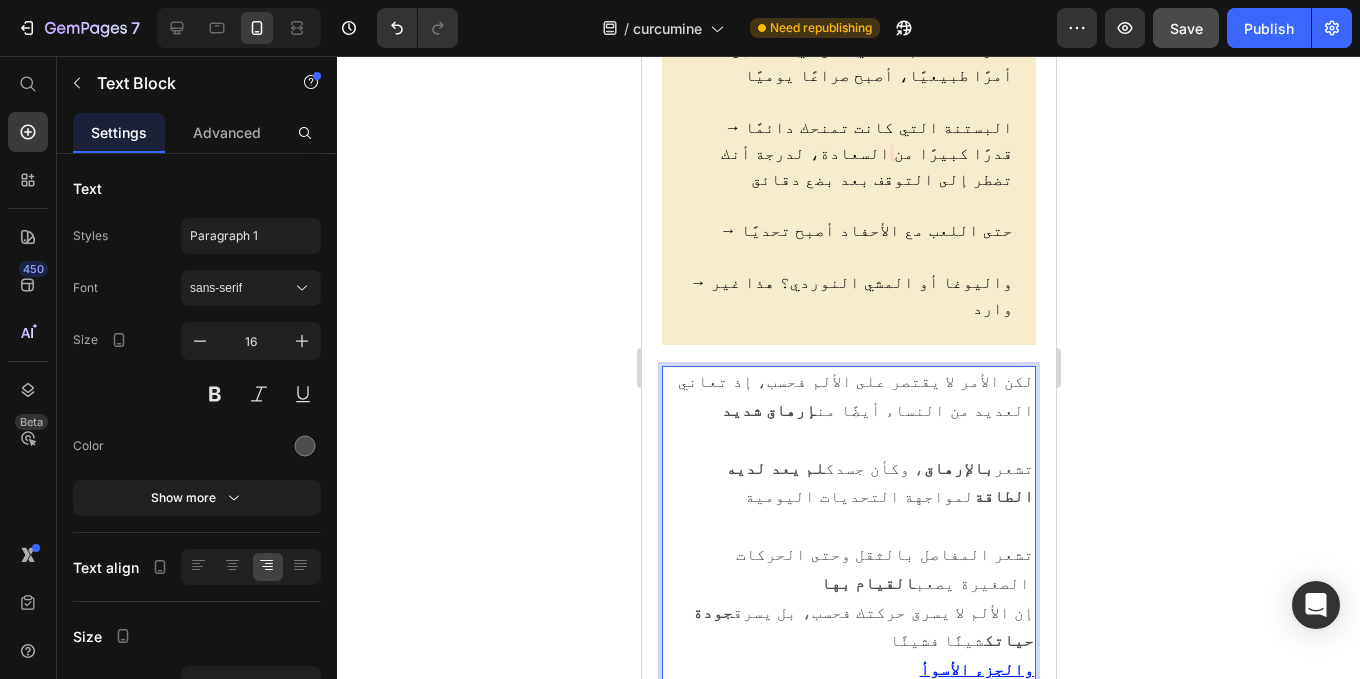 click on ""المفاصل ببساطة تتآكل" at bounding box center (917, 772) 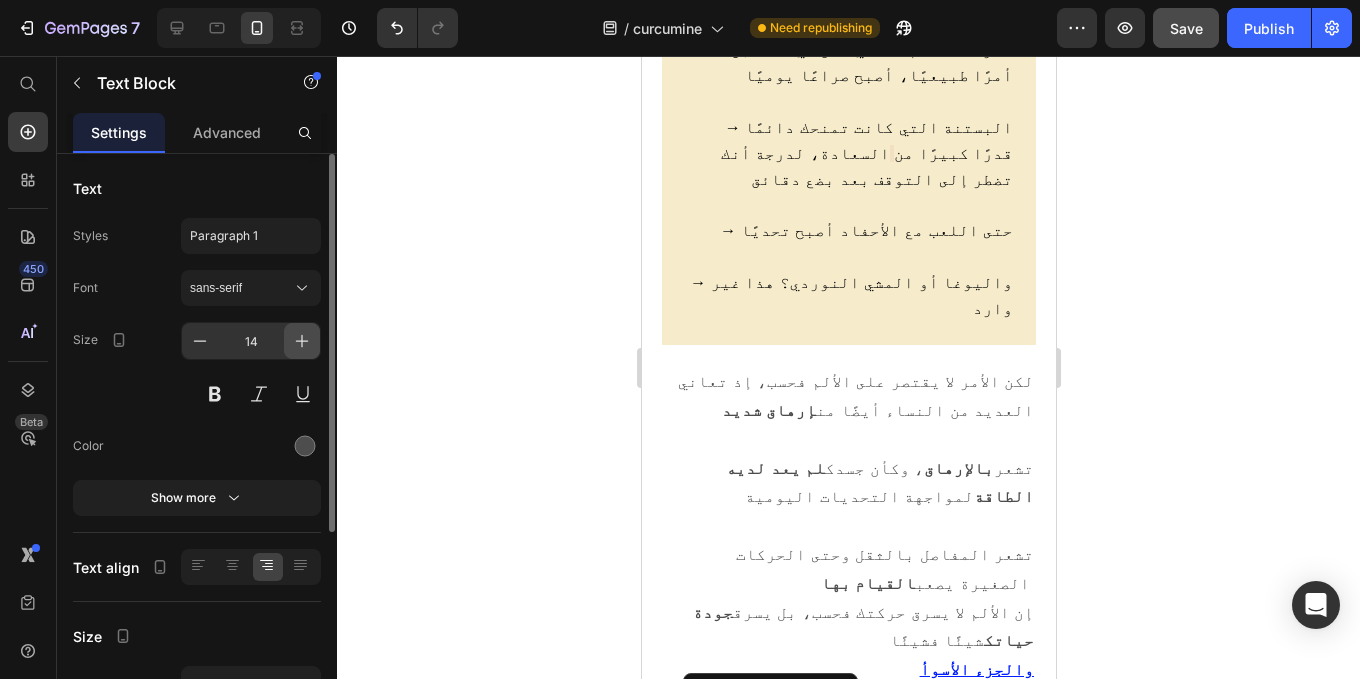 click 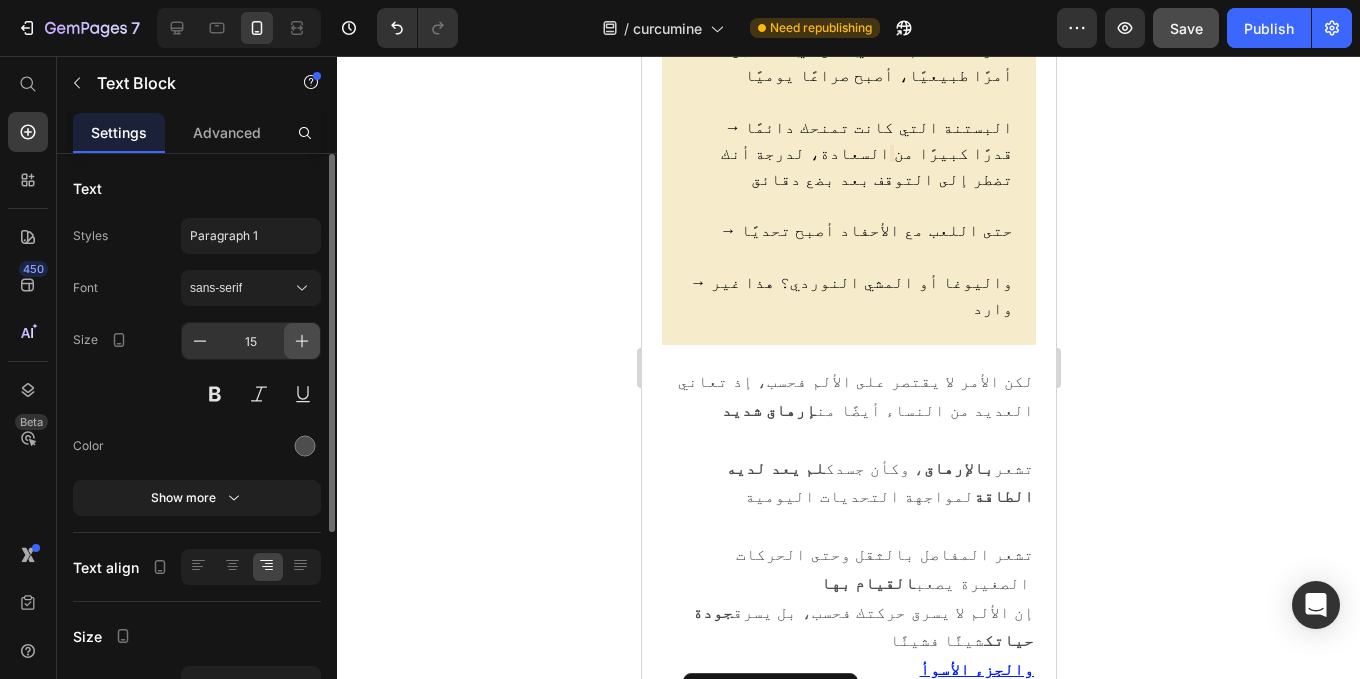 click 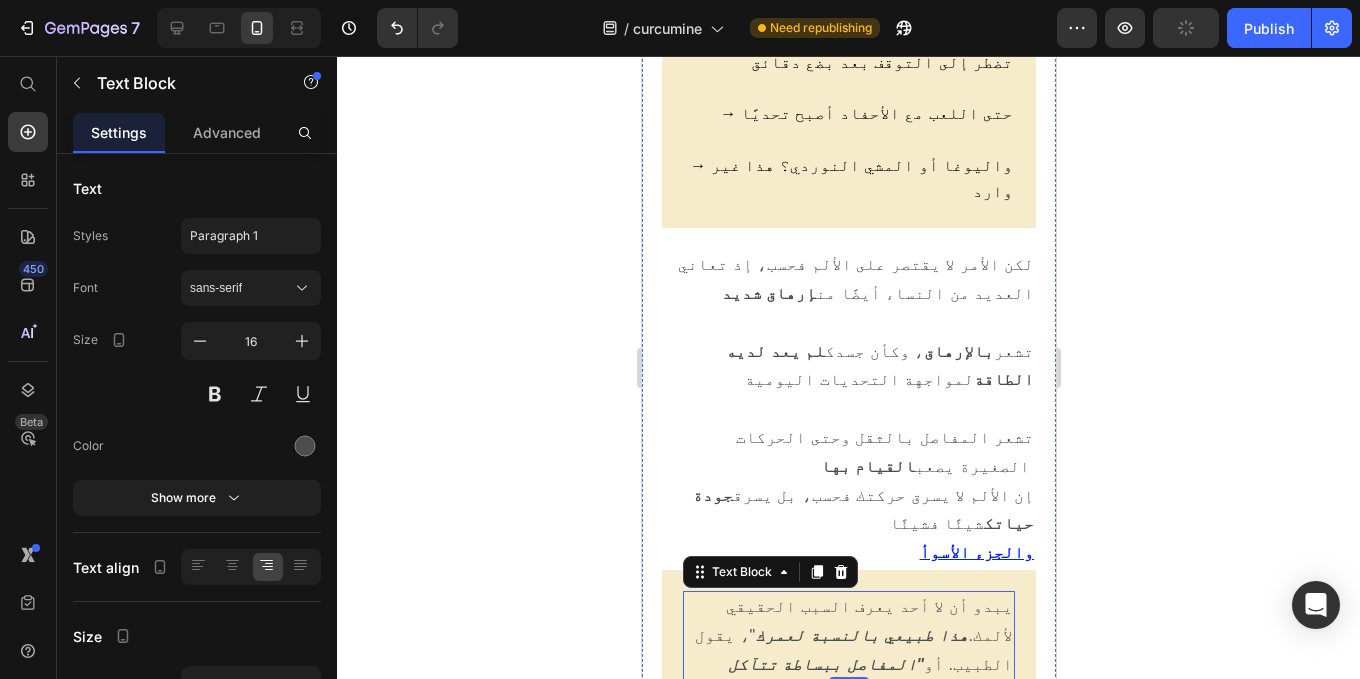 scroll, scrollTop: 2626, scrollLeft: 0, axis: vertical 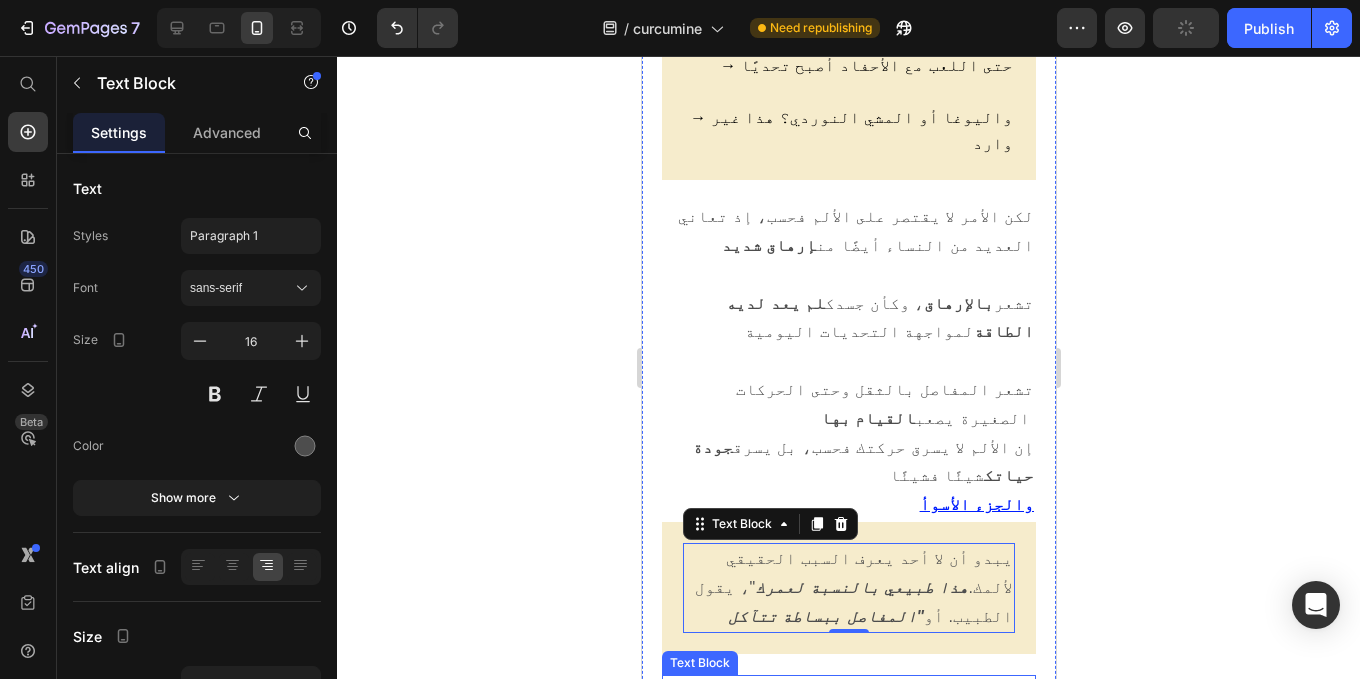 click on "لقد غيرت ما اكتشفته خلال ممارستي لمدة 20 عامًا كطبيب أمراض الروماتيزم بشكل جذري الطريقة التي نعالج بها آلام المفاصل لدى النساء في سن اليأس" at bounding box center (848, 741) 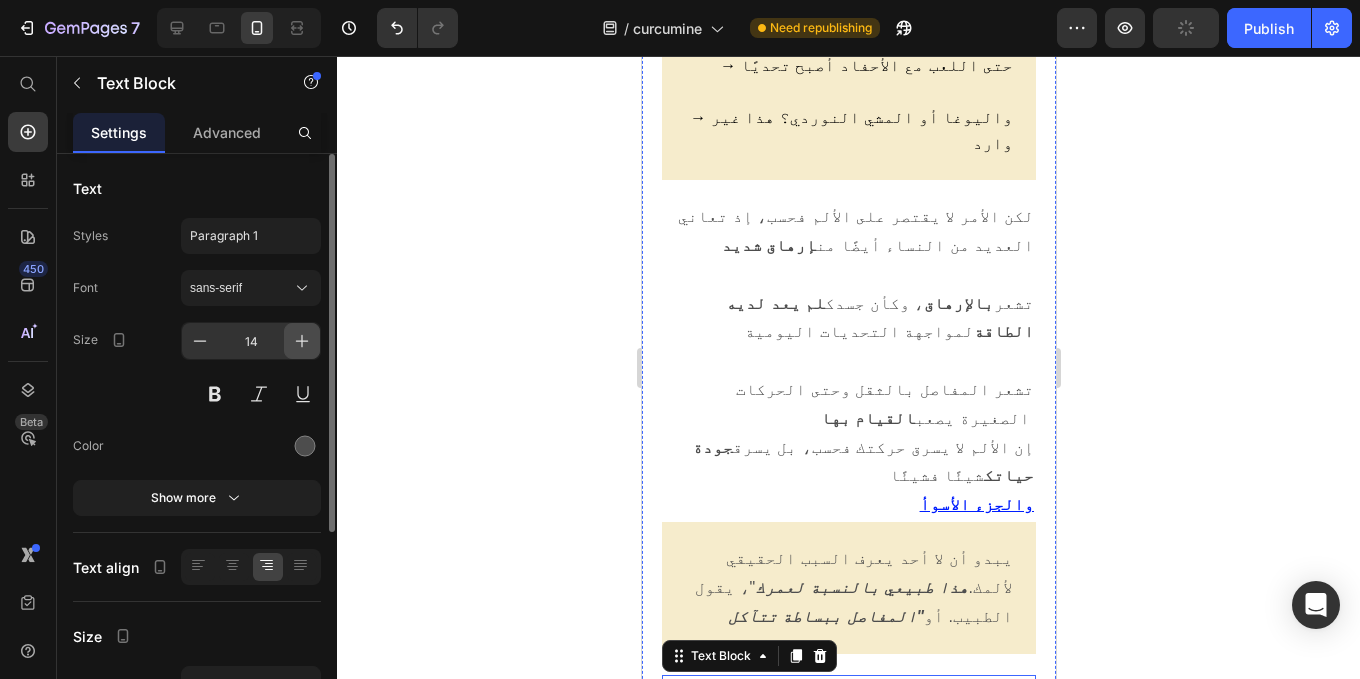 click 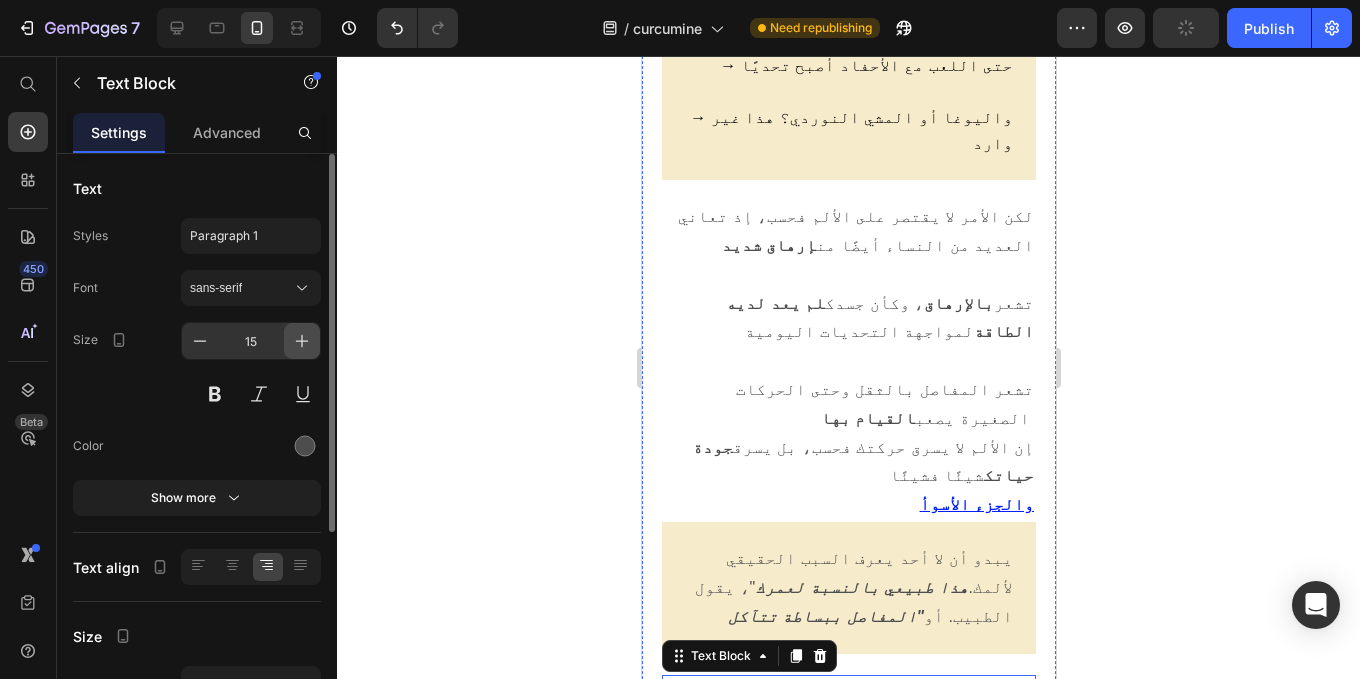 click 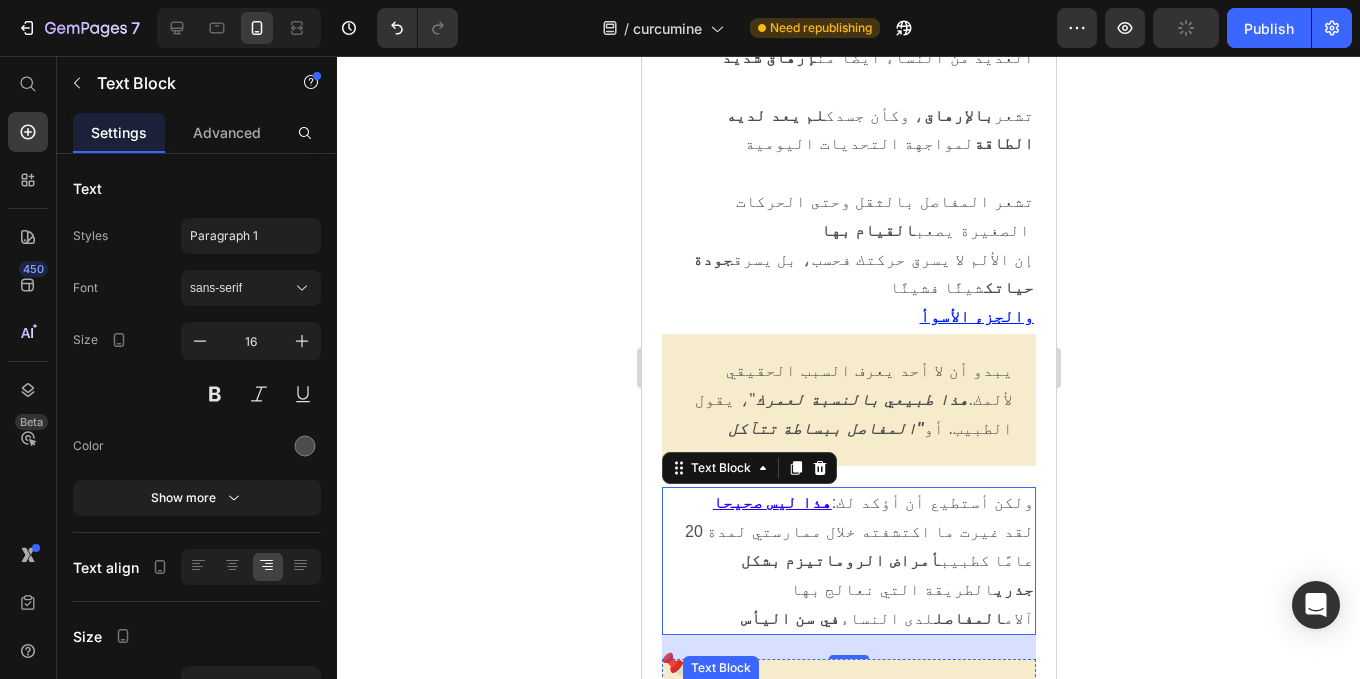 scroll, scrollTop: 2815, scrollLeft: 0, axis: vertical 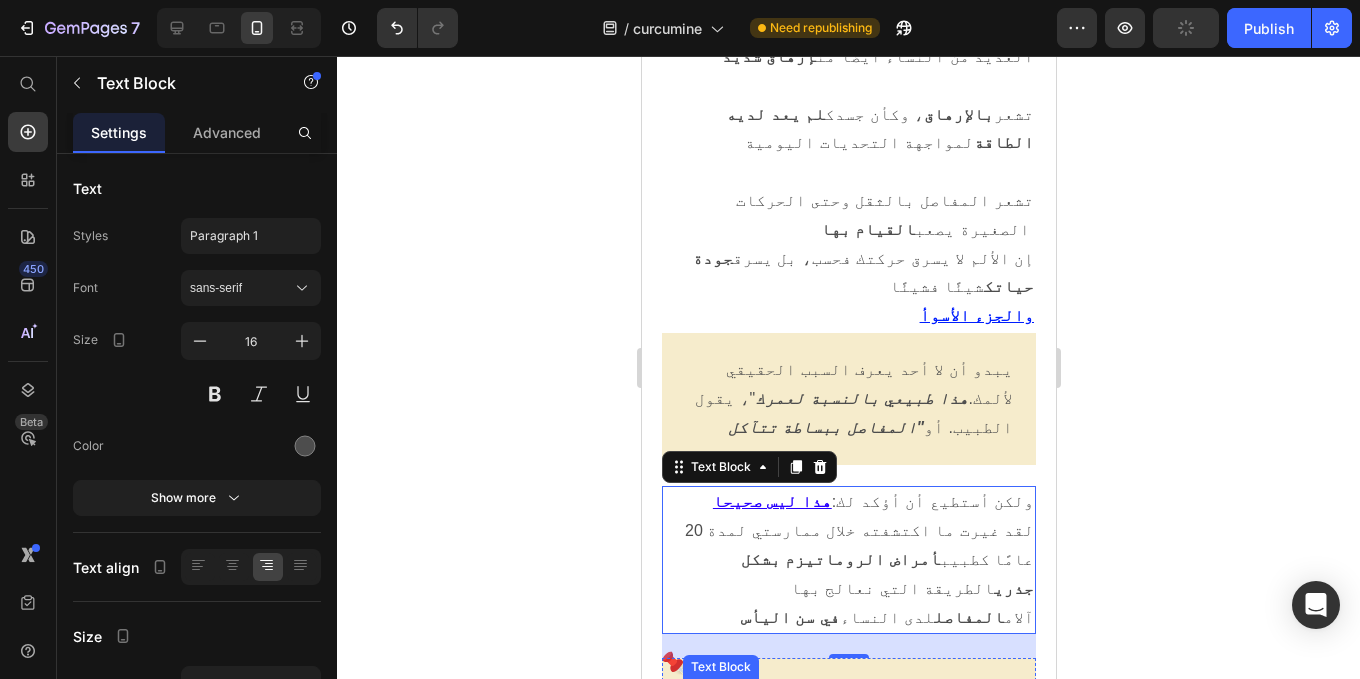click on "بحاجز النفايات" at bounding box center (872, 806) 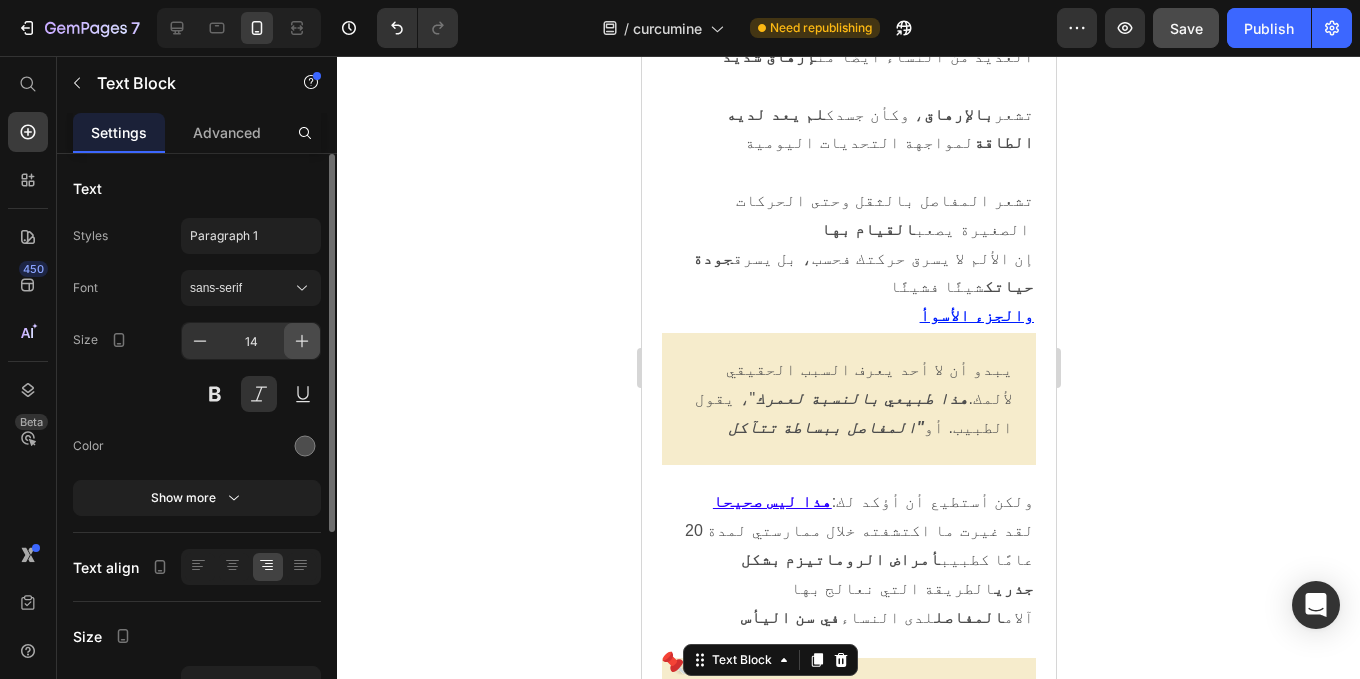 click 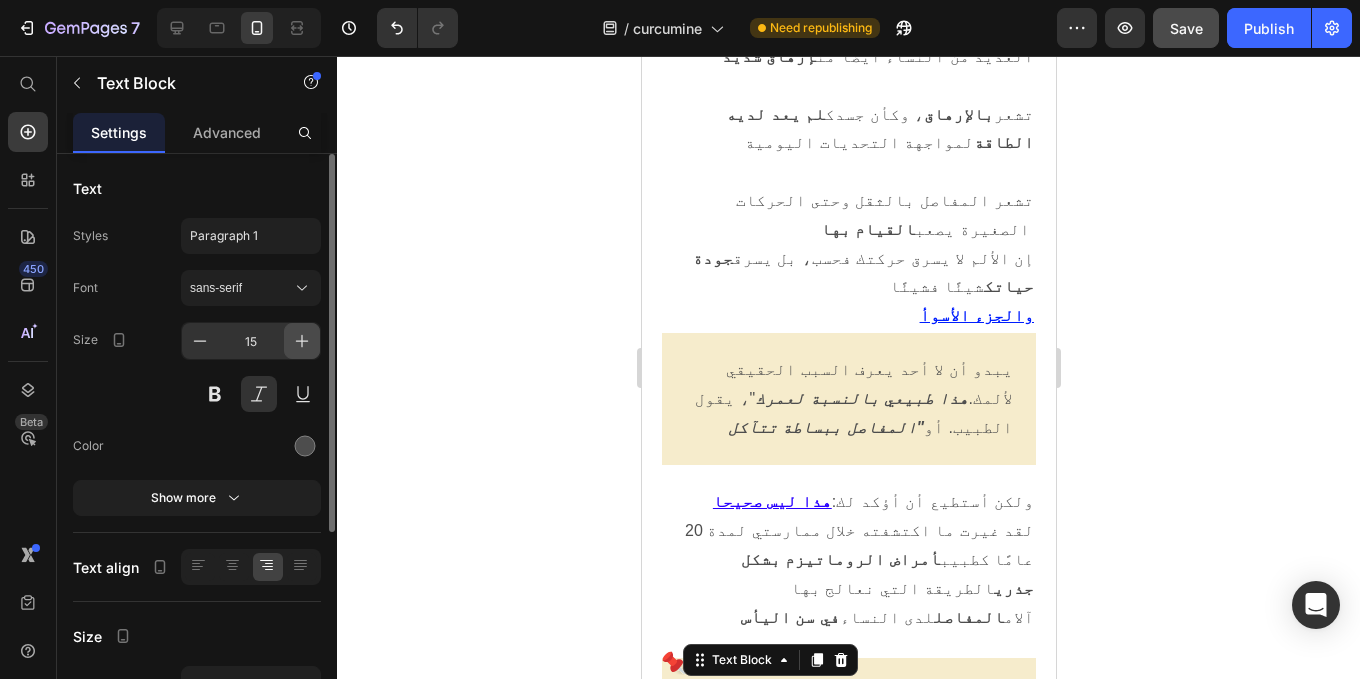 click 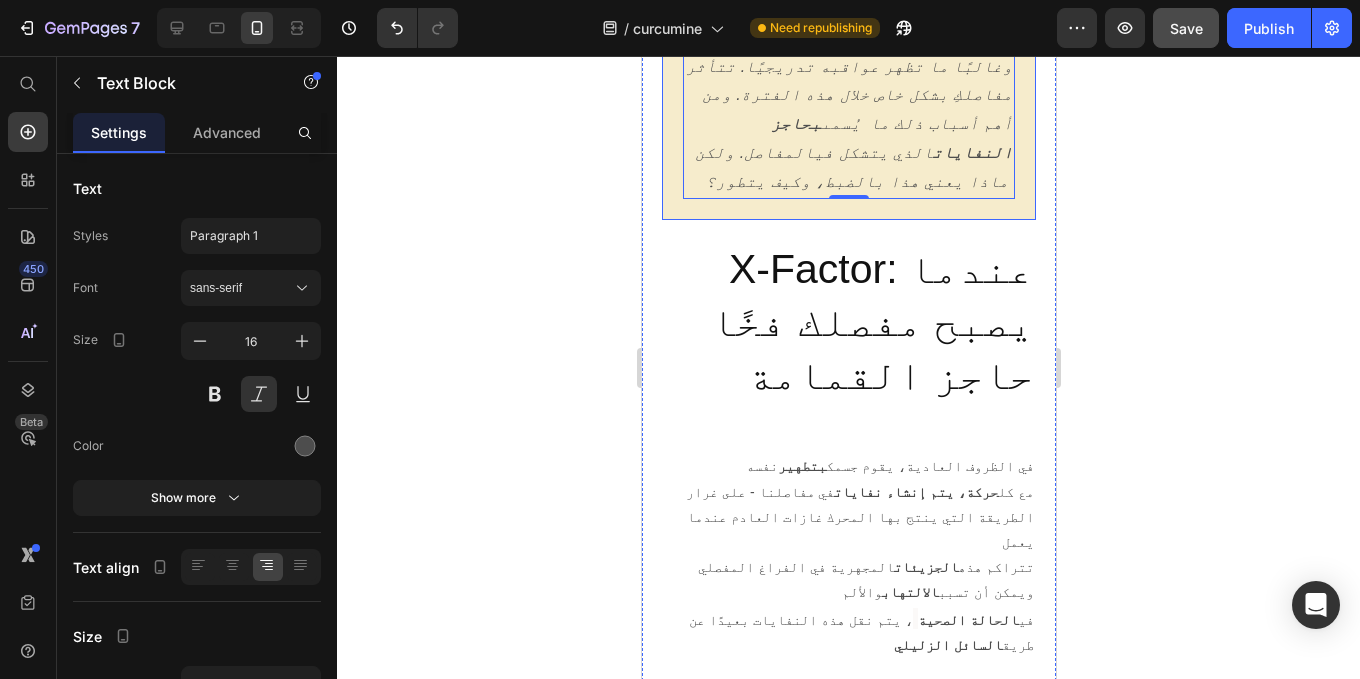 scroll, scrollTop: 3567, scrollLeft: 0, axis: vertical 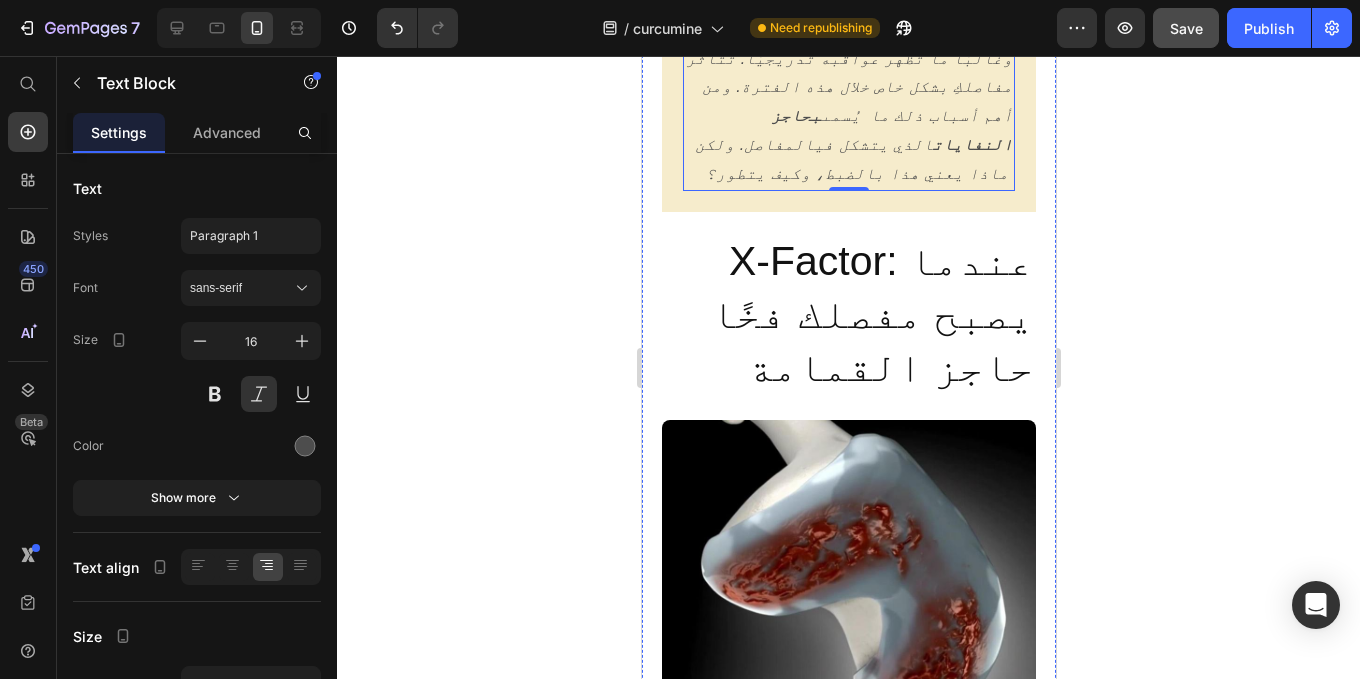 click on "تتراكم هذه الجزيئات المجهرية في الفراغ المفصلي ويمكن أن تسبب الالتهاب والألم في الحالة الصحية ، يتم نقل هذه النفايات بعيدًا عن طريق السائل الزليلي" at bounding box center [848, 893] 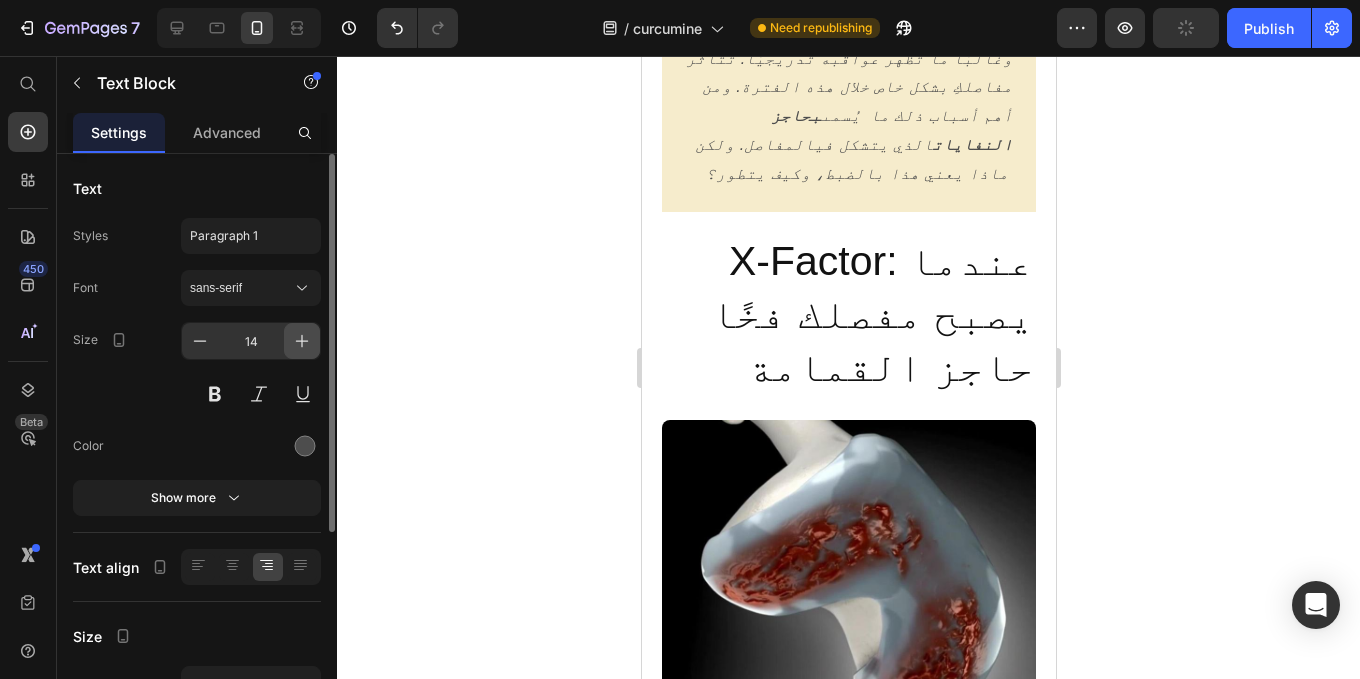 click 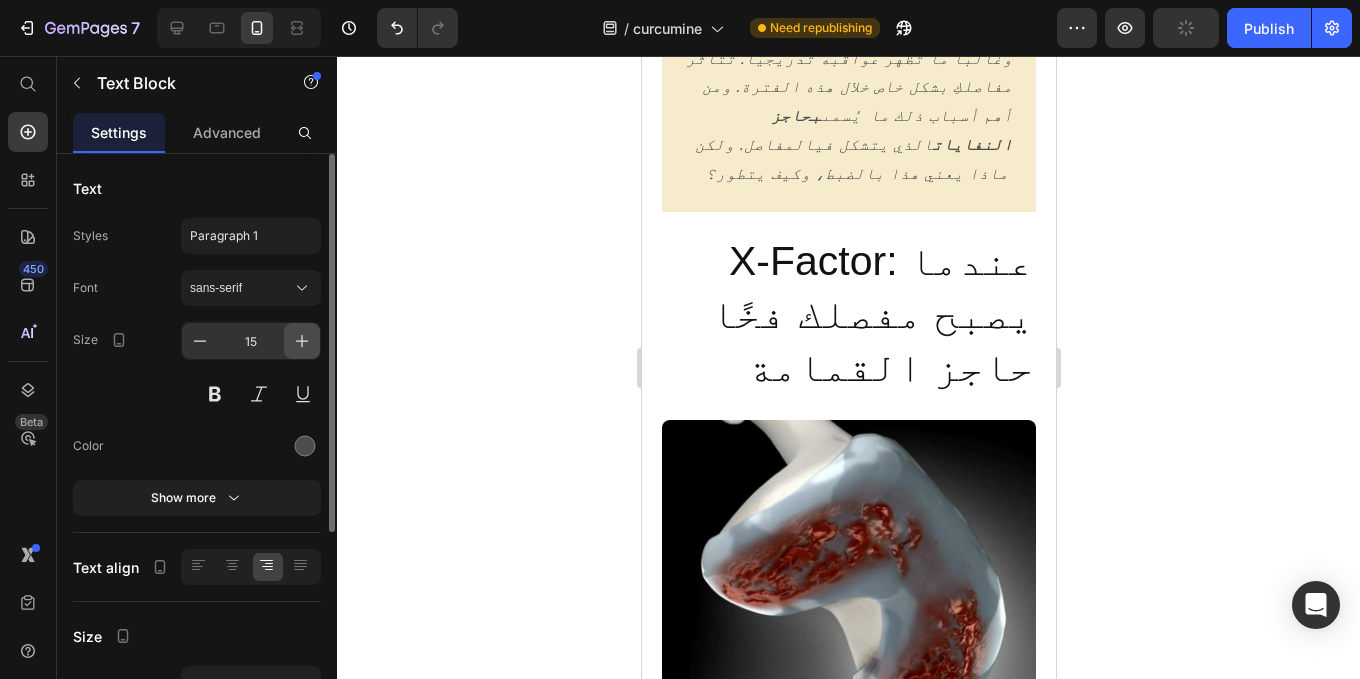 click 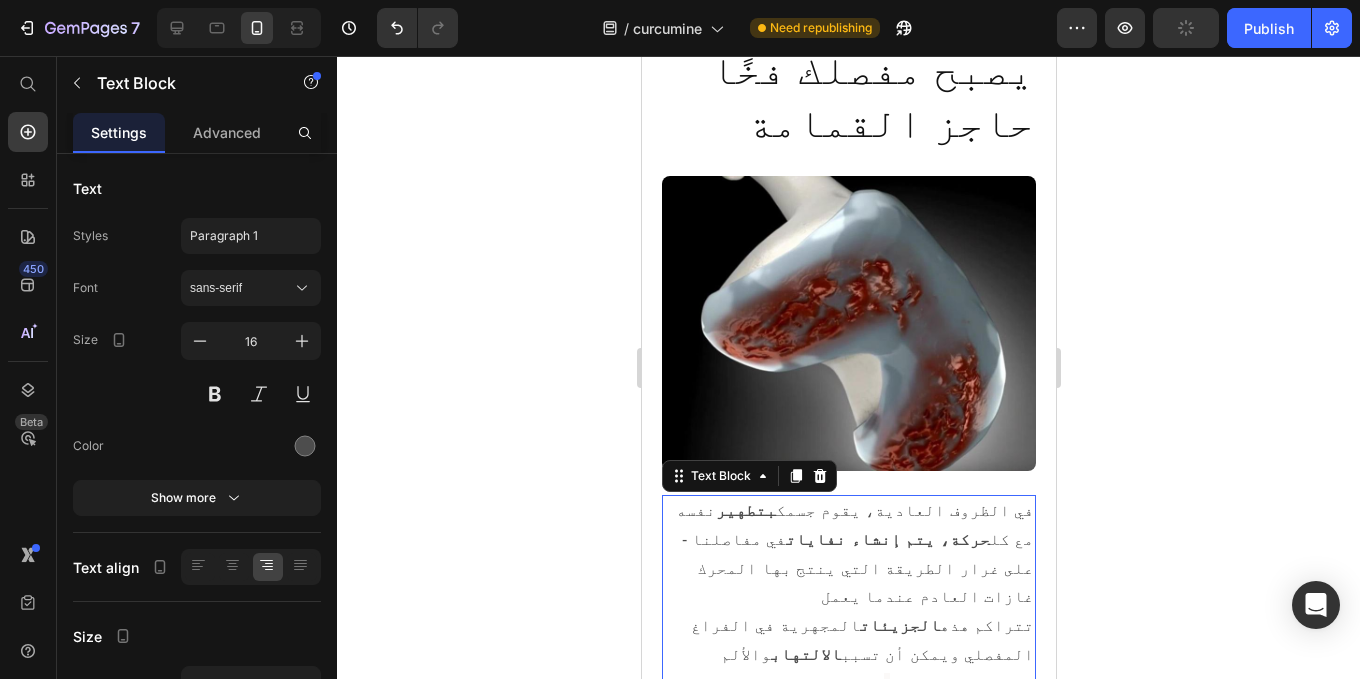 scroll, scrollTop: 3812, scrollLeft: 0, axis: vertical 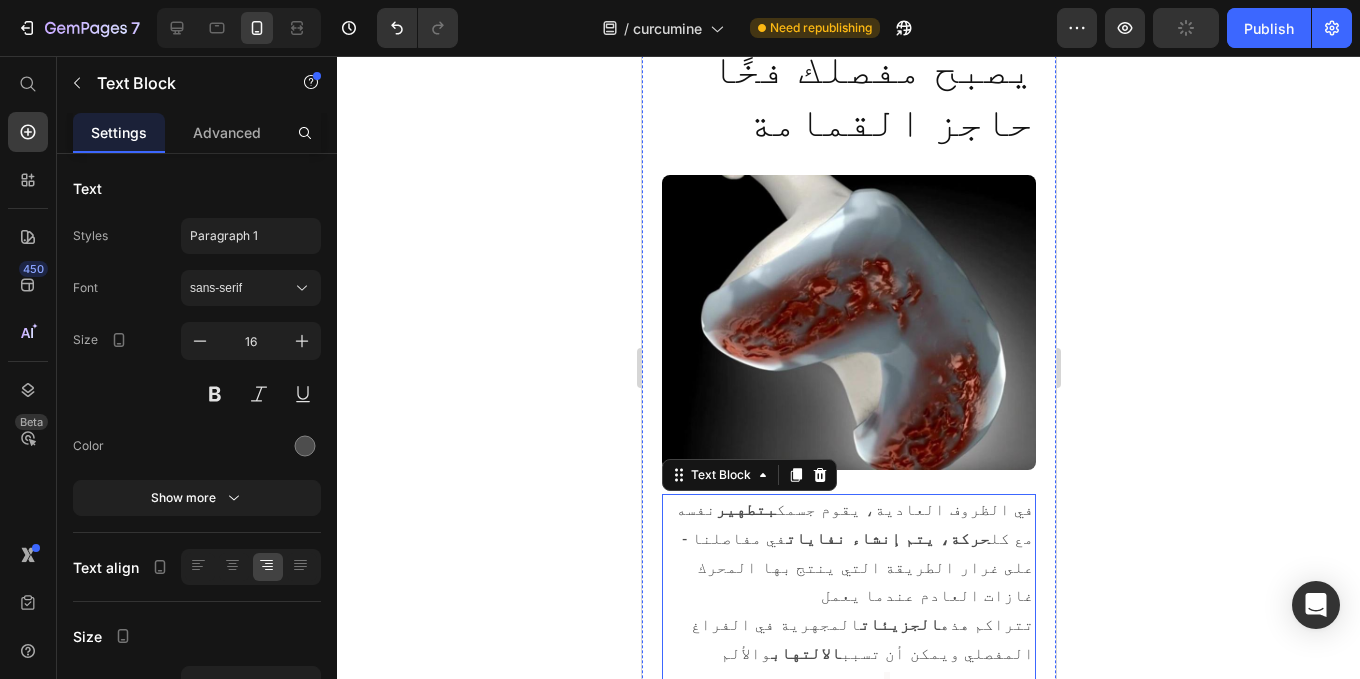 click at bounding box center (848, 948) 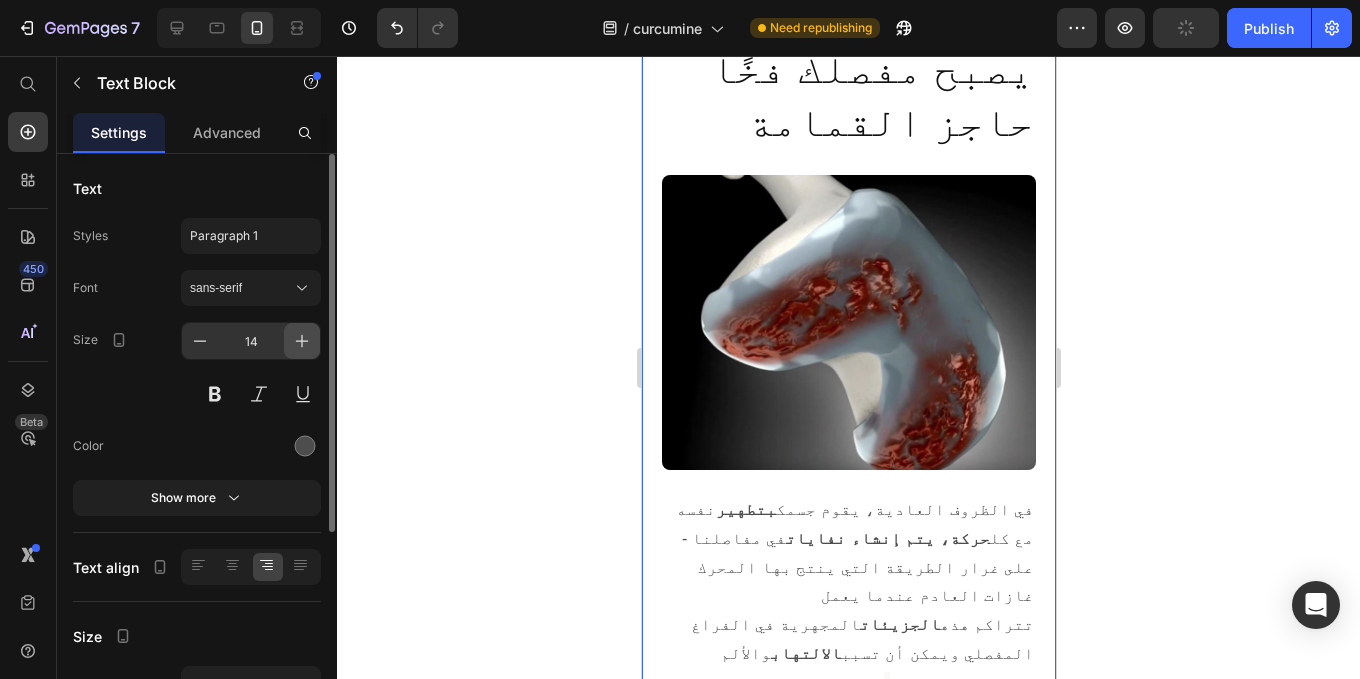 click 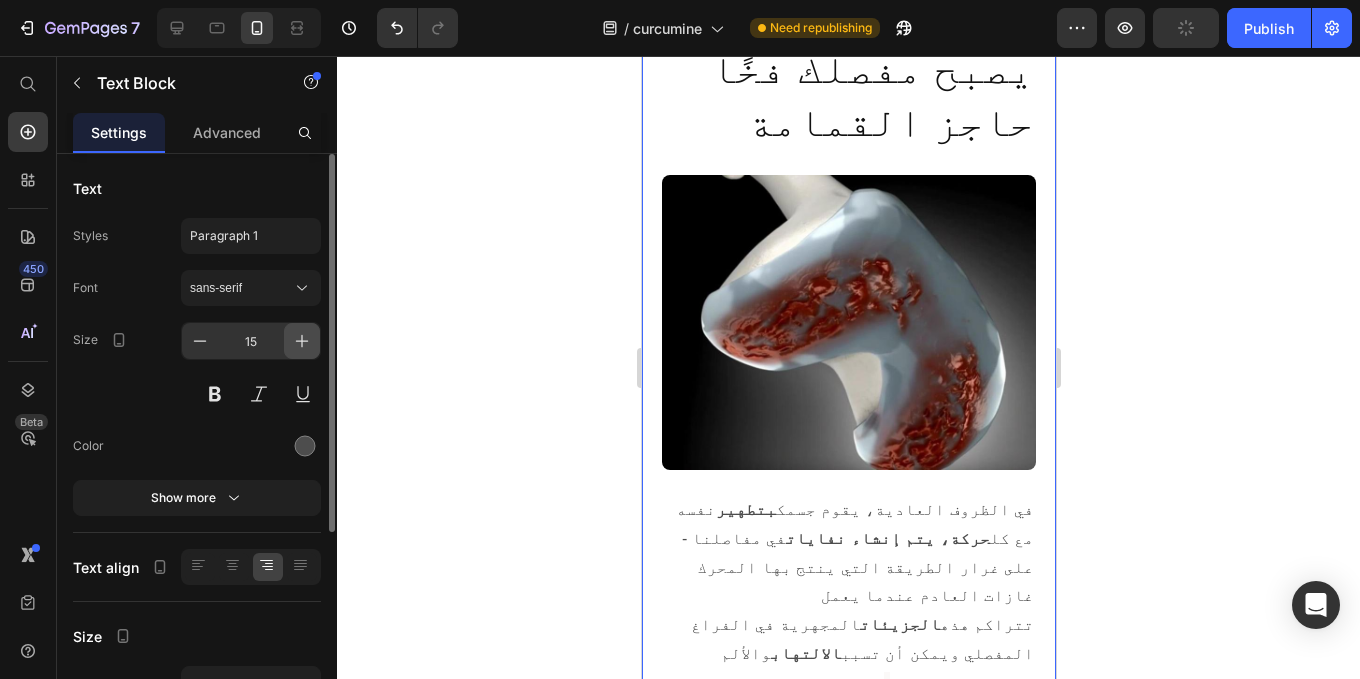 click 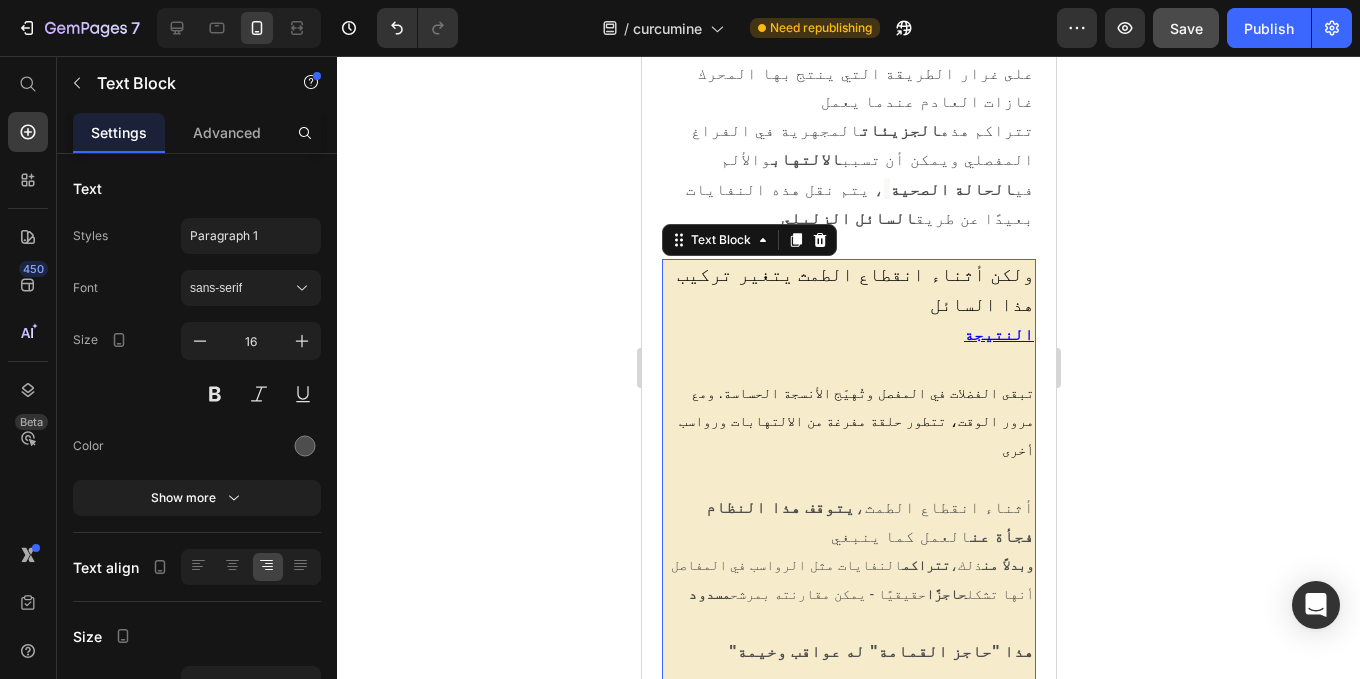 scroll, scrollTop: 4308, scrollLeft: 0, axis: vertical 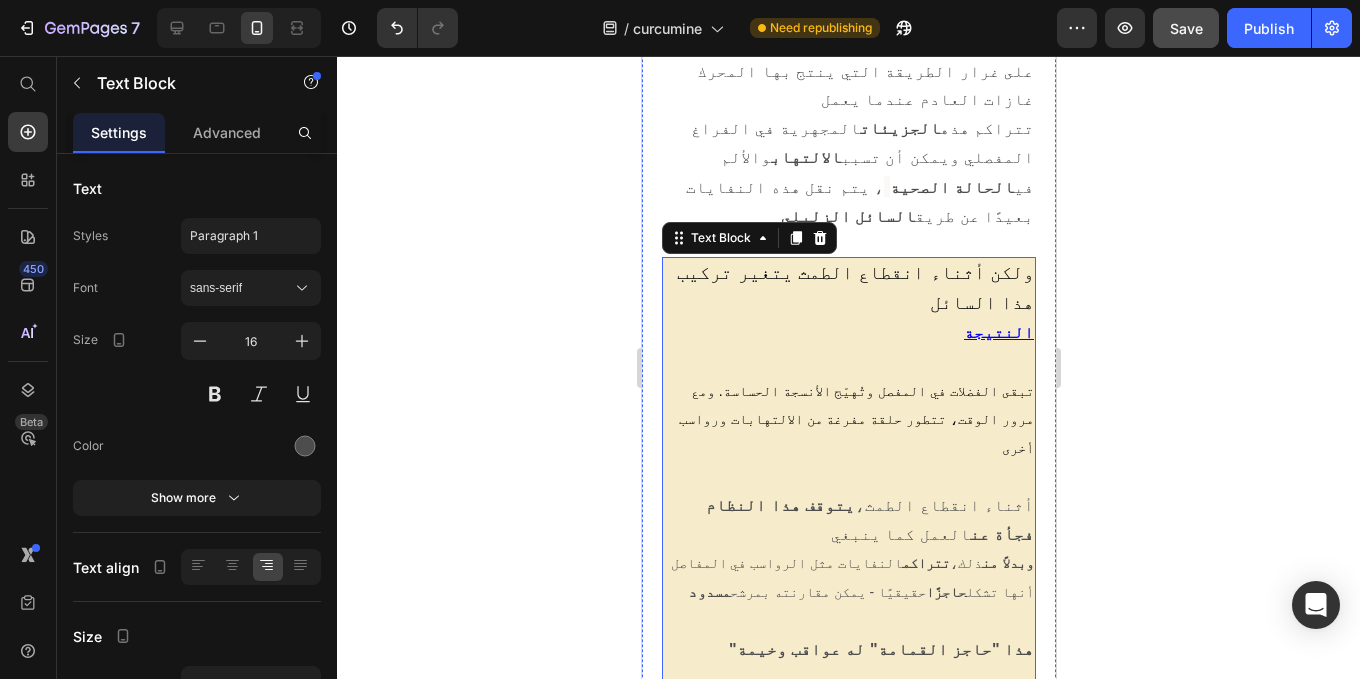 click on "متيبسة" at bounding box center (705, 955) 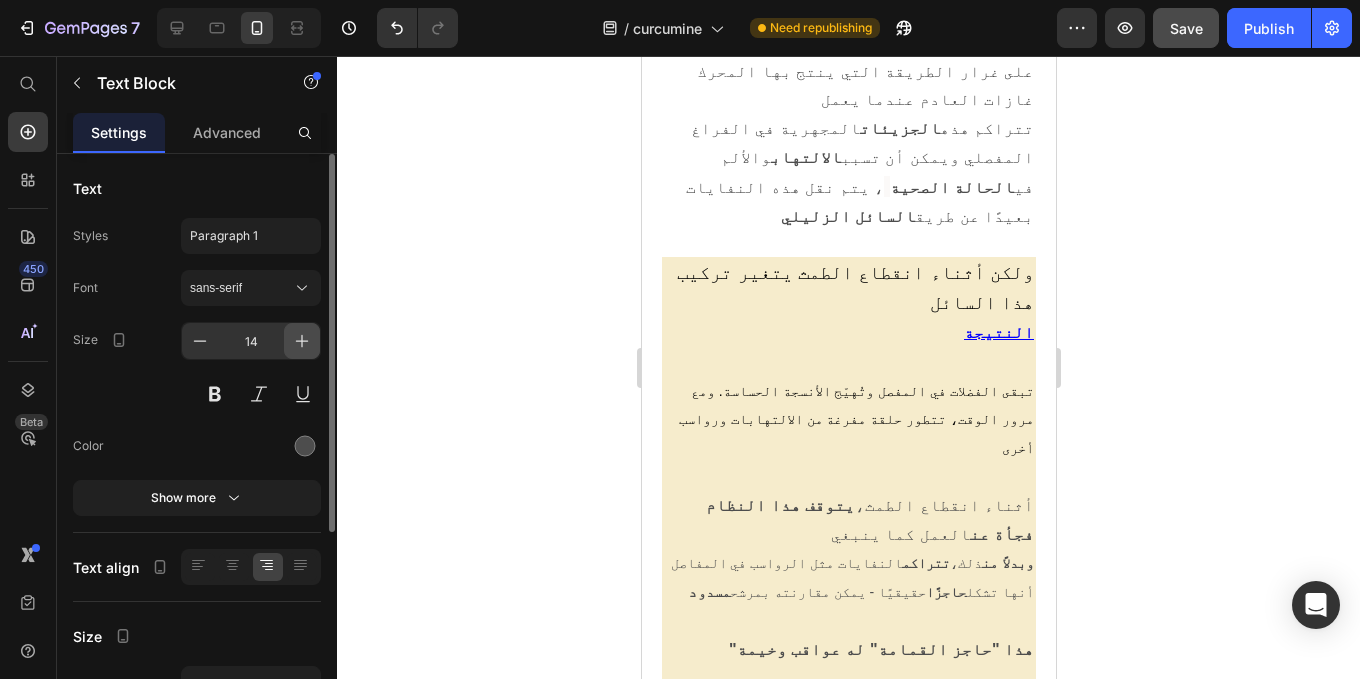 click at bounding box center [302, 341] 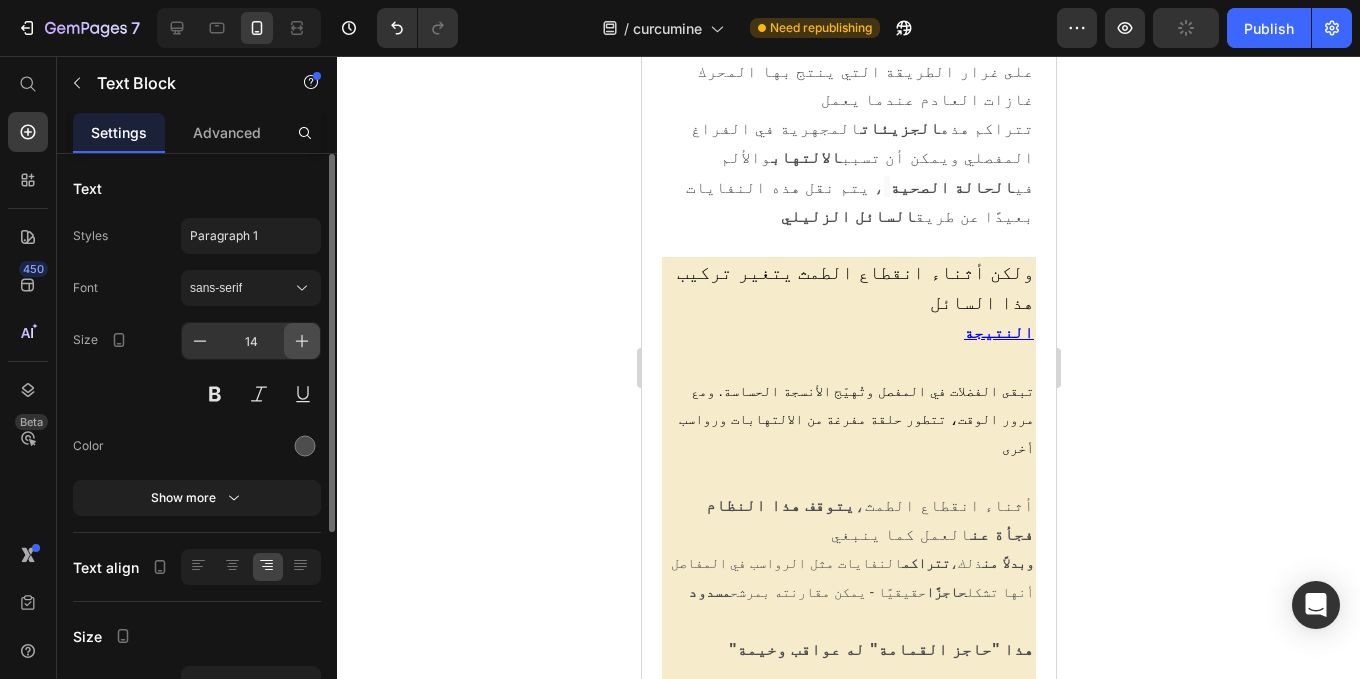 type on "16" 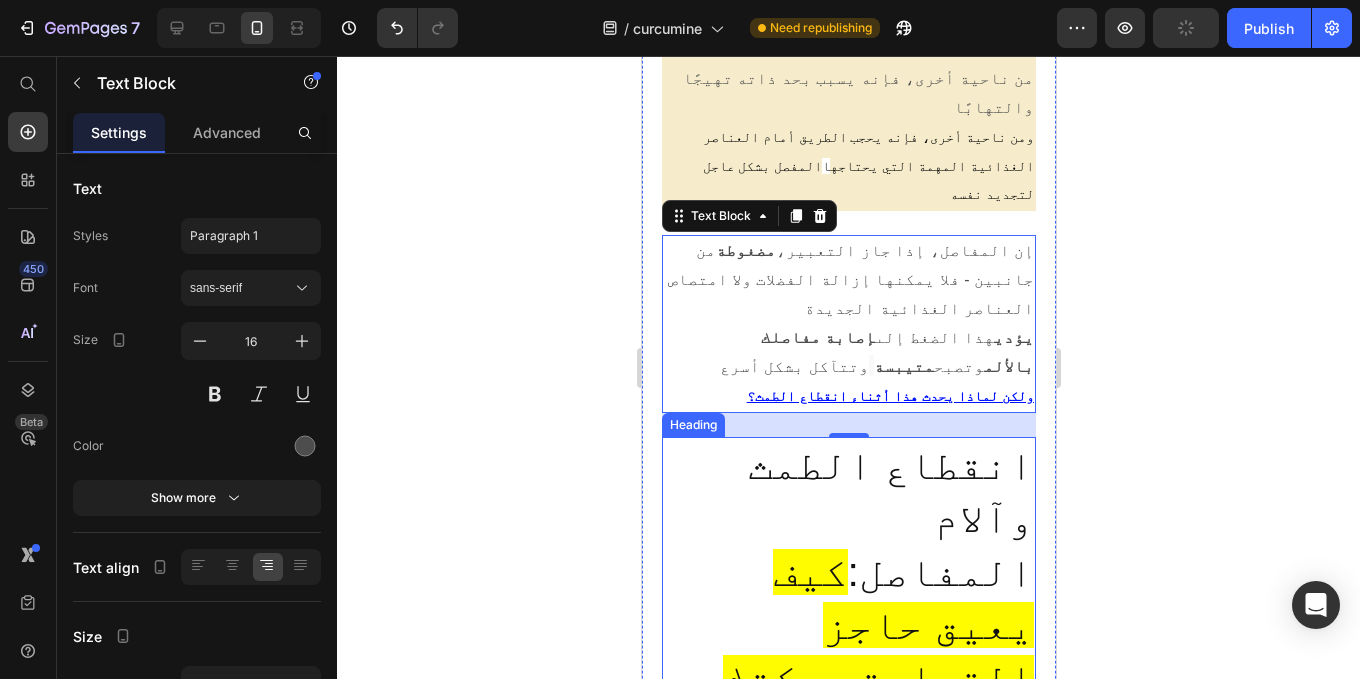 scroll, scrollTop: 4937, scrollLeft: 0, axis: vertical 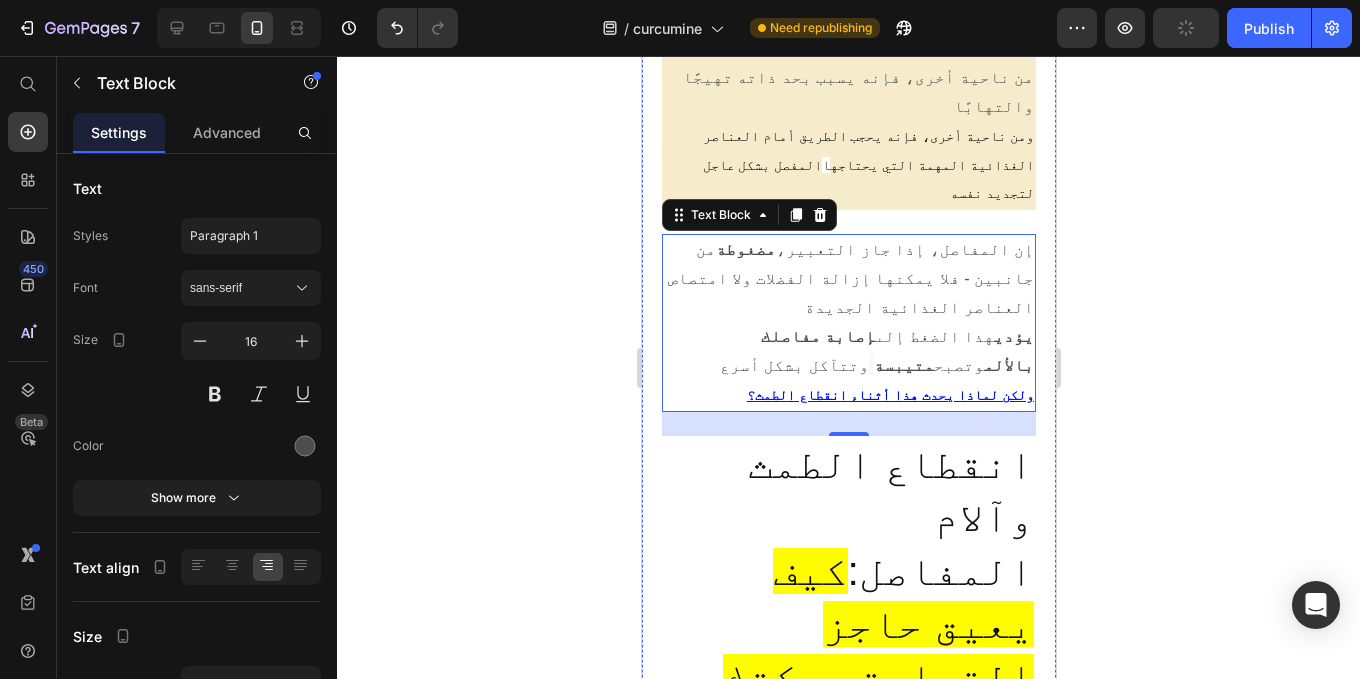 click on "كيف يؤثر انخفاض مستويات هرمون الاستروجين على مفاصلك" at bounding box center (848, 948) 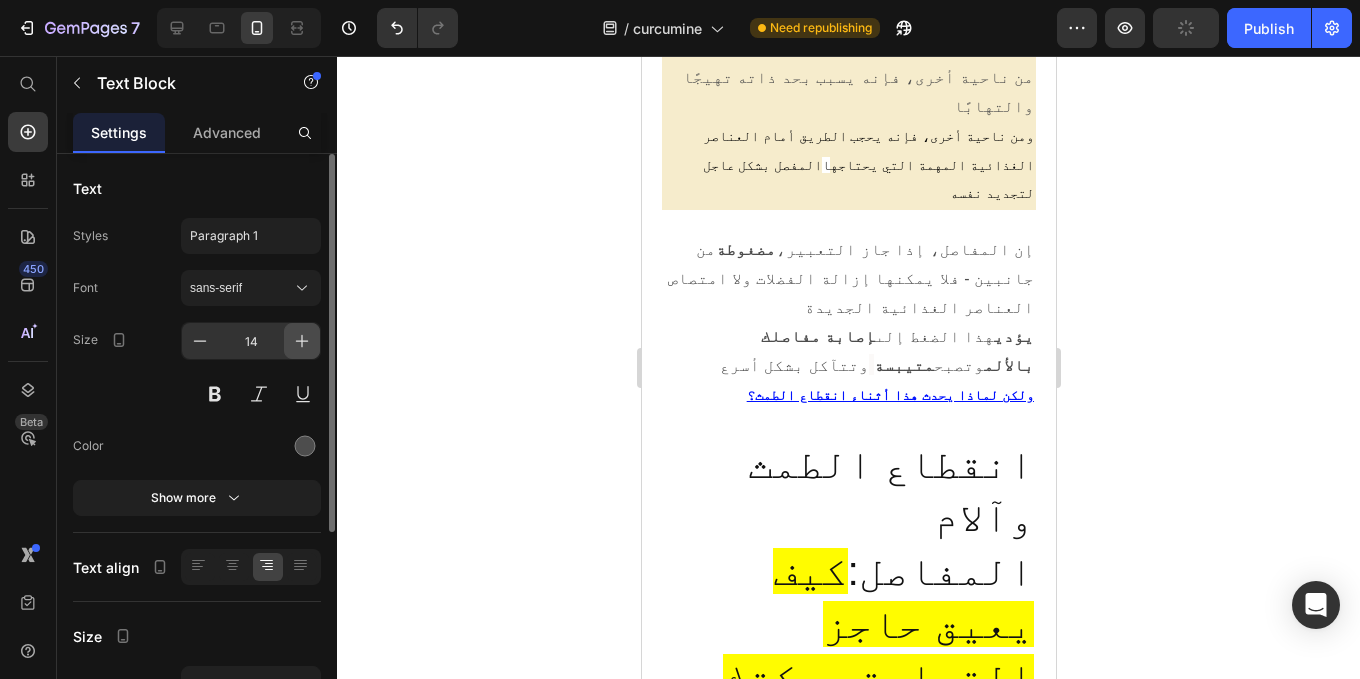 click 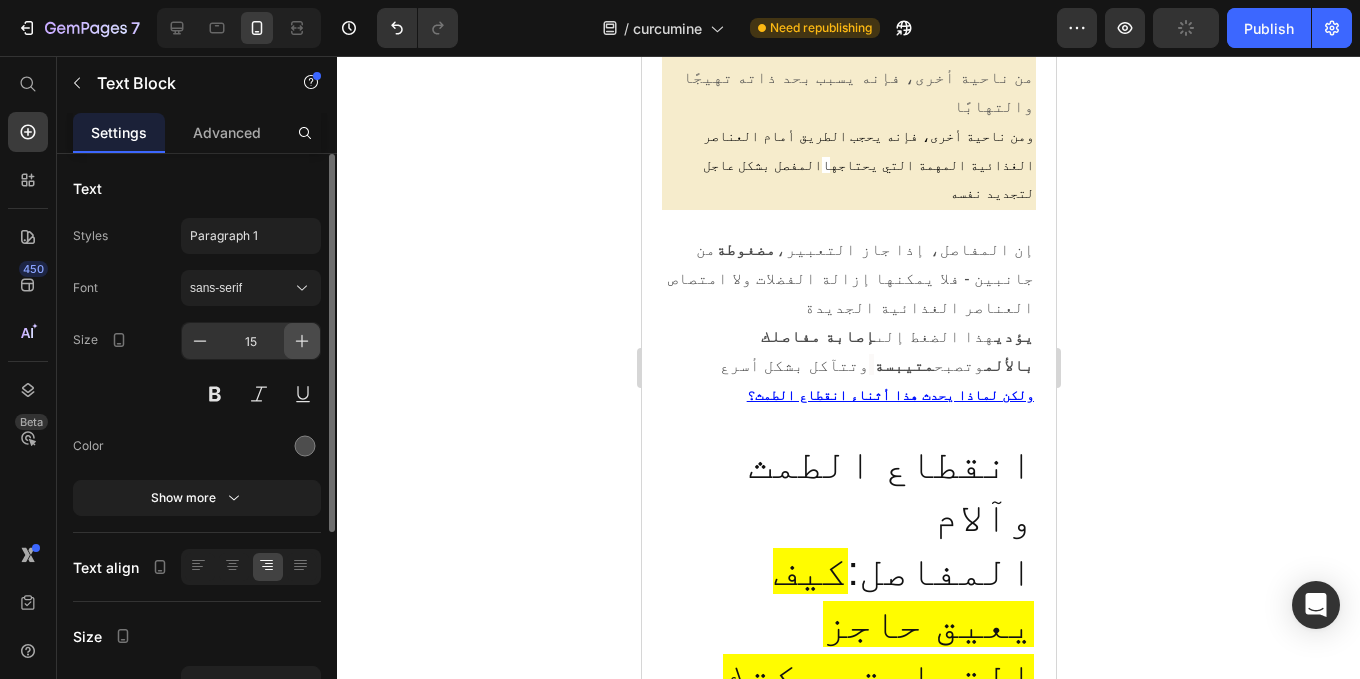 click 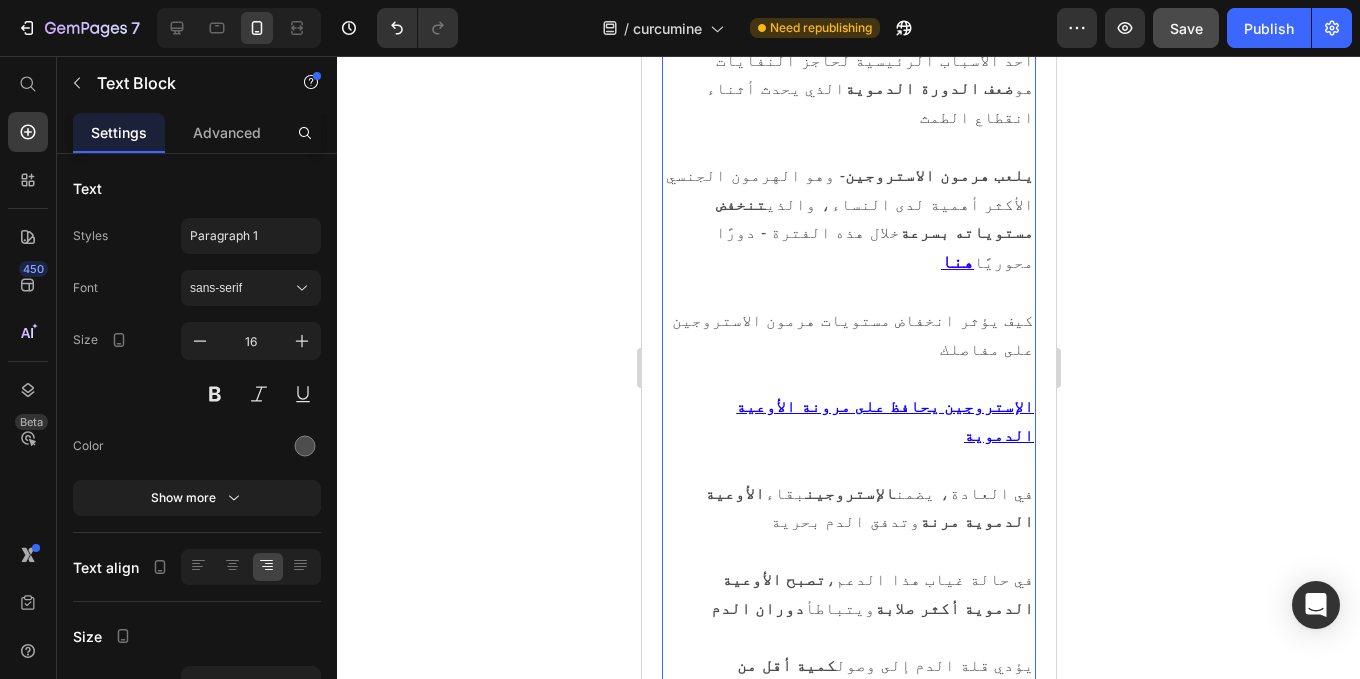 scroll, scrollTop: 5655, scrollLeft: 0, axis: vertical 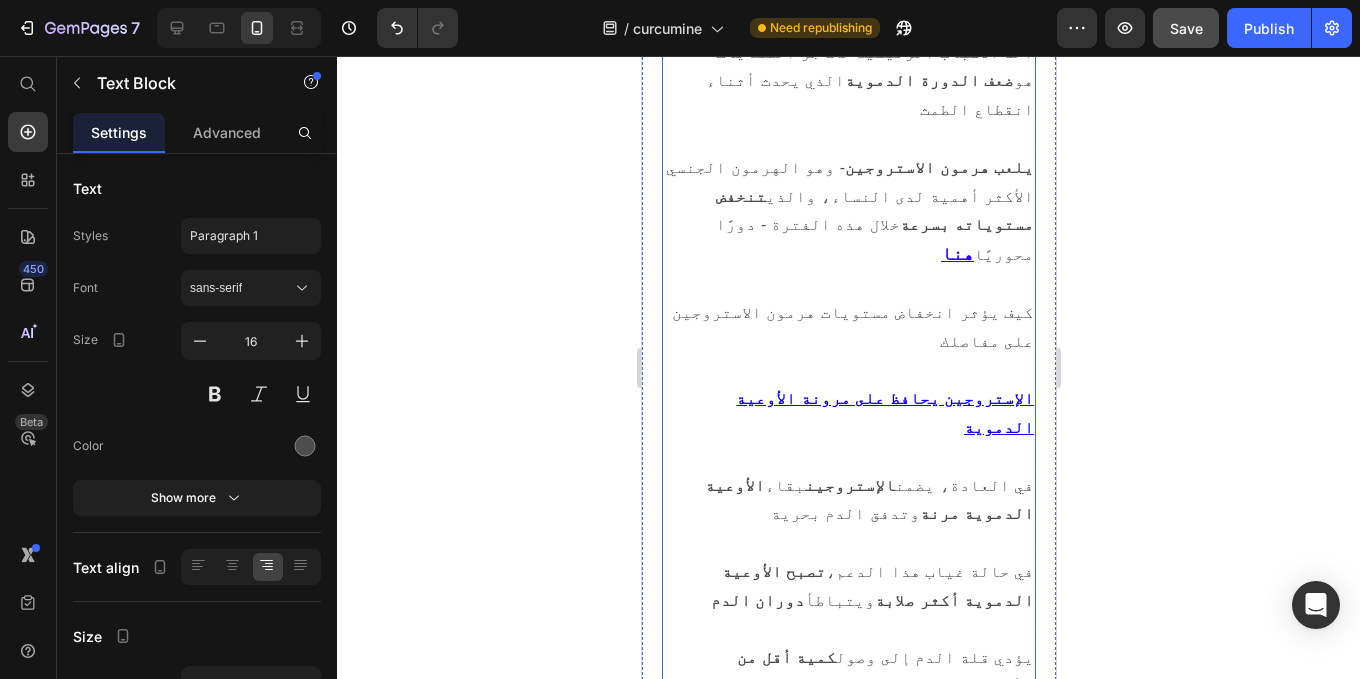 click on "مع التقدم في السن، يتباطأ الأيض، لكن انقطاع الطمث يُفاقم هذا التأثير بشكل ملحوظ. تتراكم الفضلات التي تُطرح عادةً بسرعة، مما يُعزز الالتهاب" at bounding box center (848, 1095) 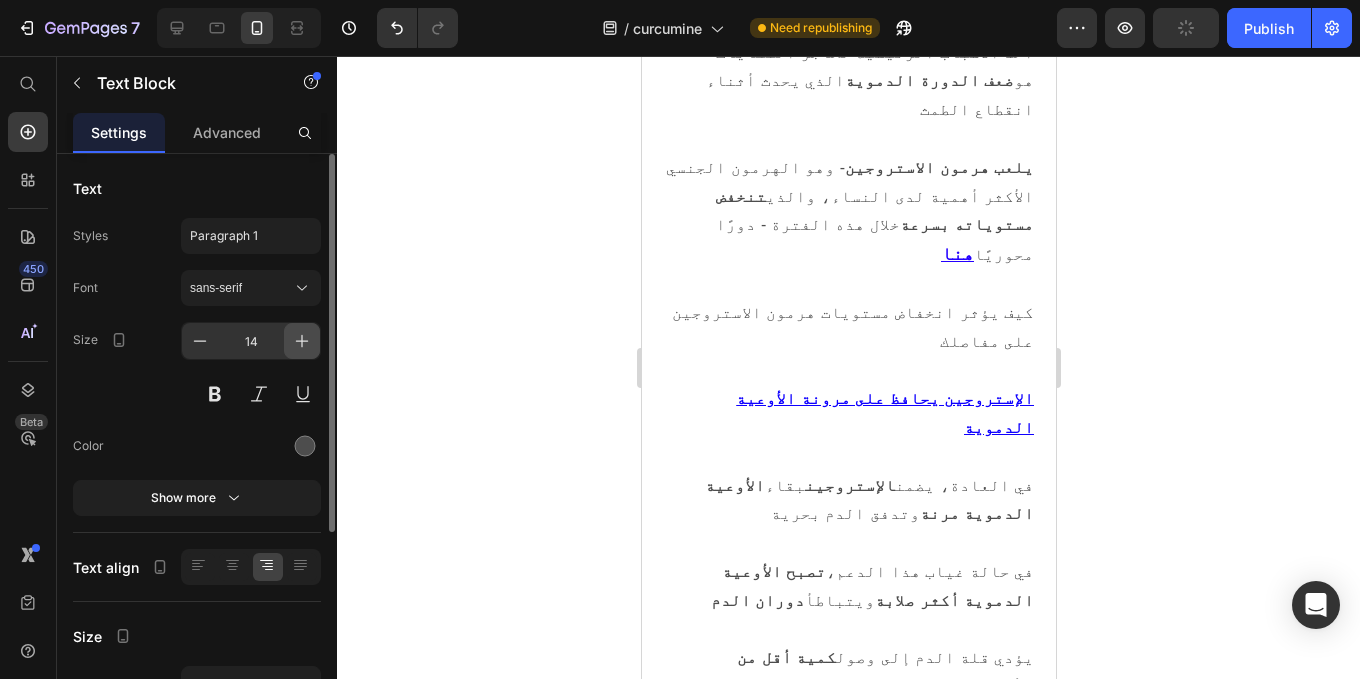 click 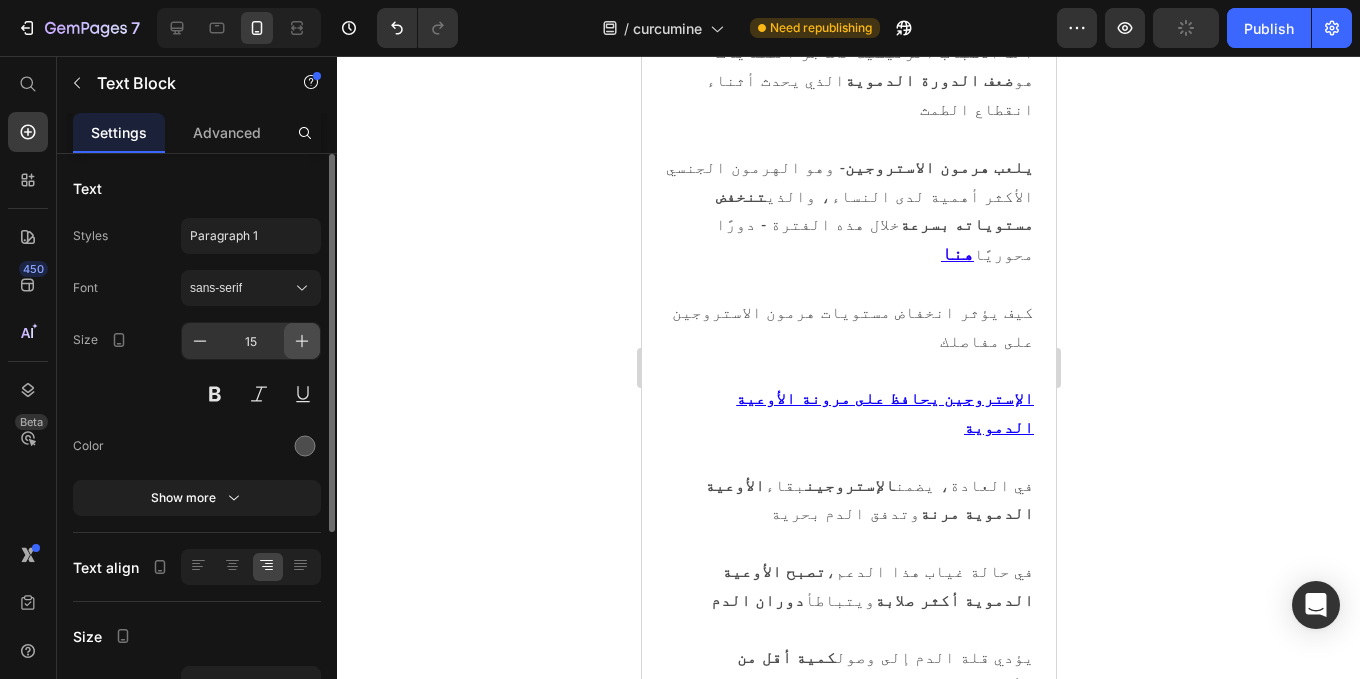 click 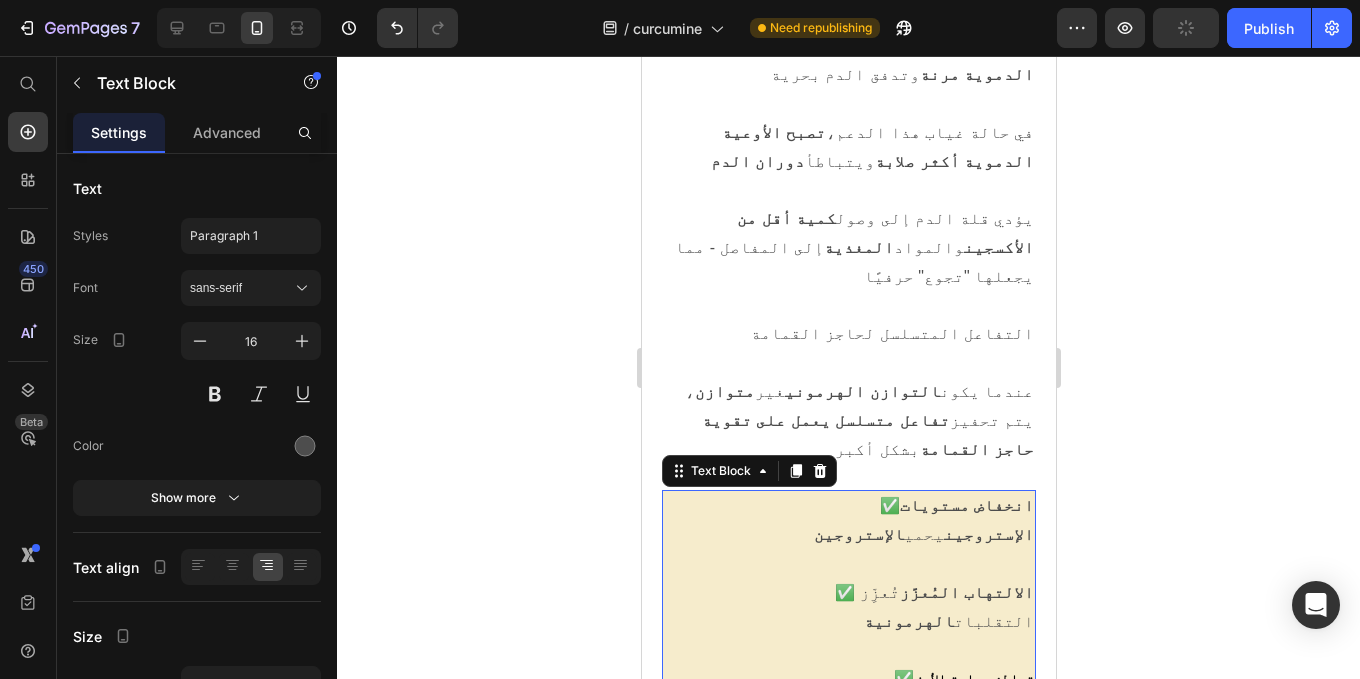 scroll, scrollTop: 6203, scrollLeft: 0, axis: vertical 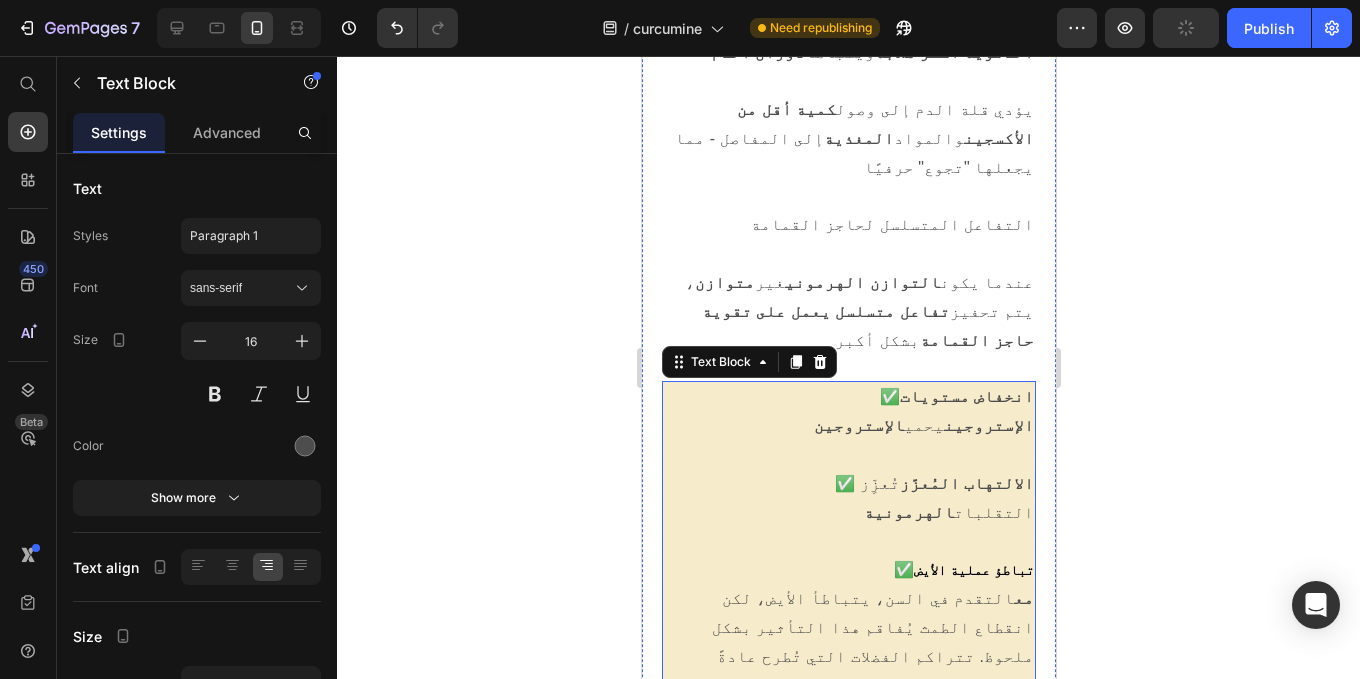 click on "يؤدي هذا إلى ألم وتيبس وتآكل متسارع في المفاصل. تُبلغ العديد من النساء عن شعورهن المفاجئ بالشيخوخة، ليس فقط بسبب الألم، بل أيضًا بسبب محدودية الحركة" at bounding box center [848, 1158] 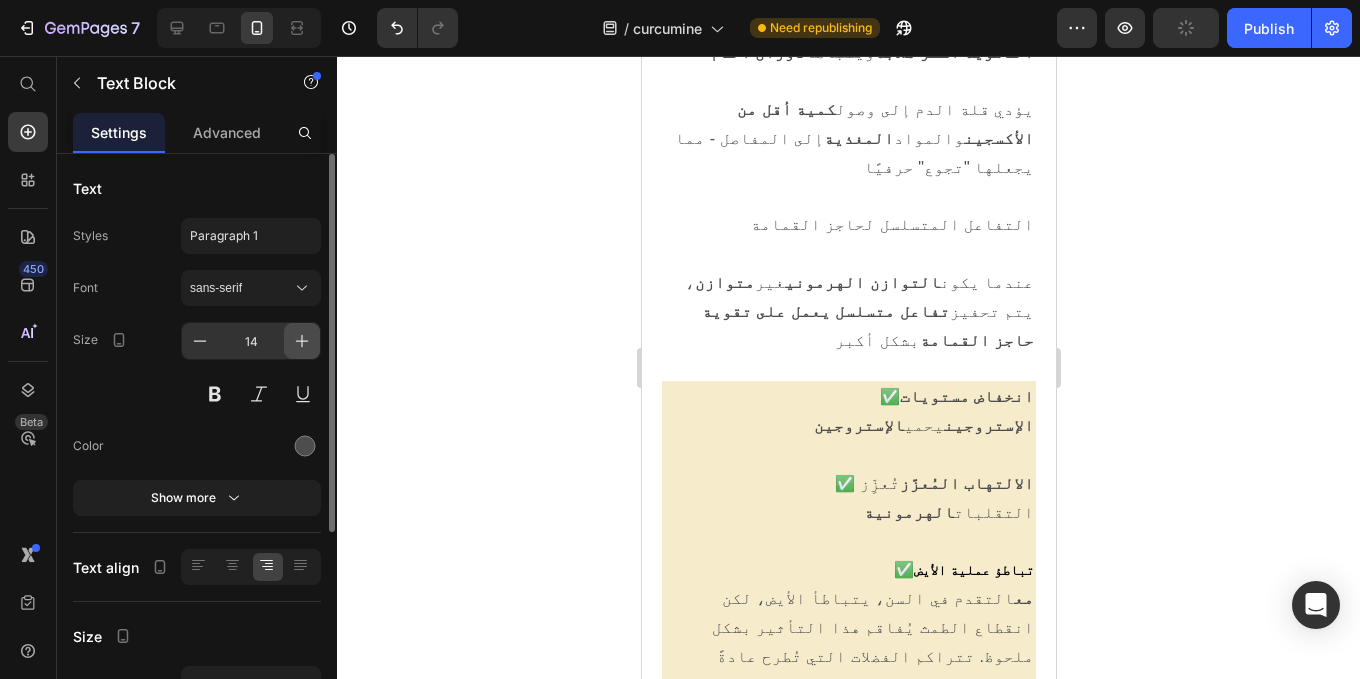 click 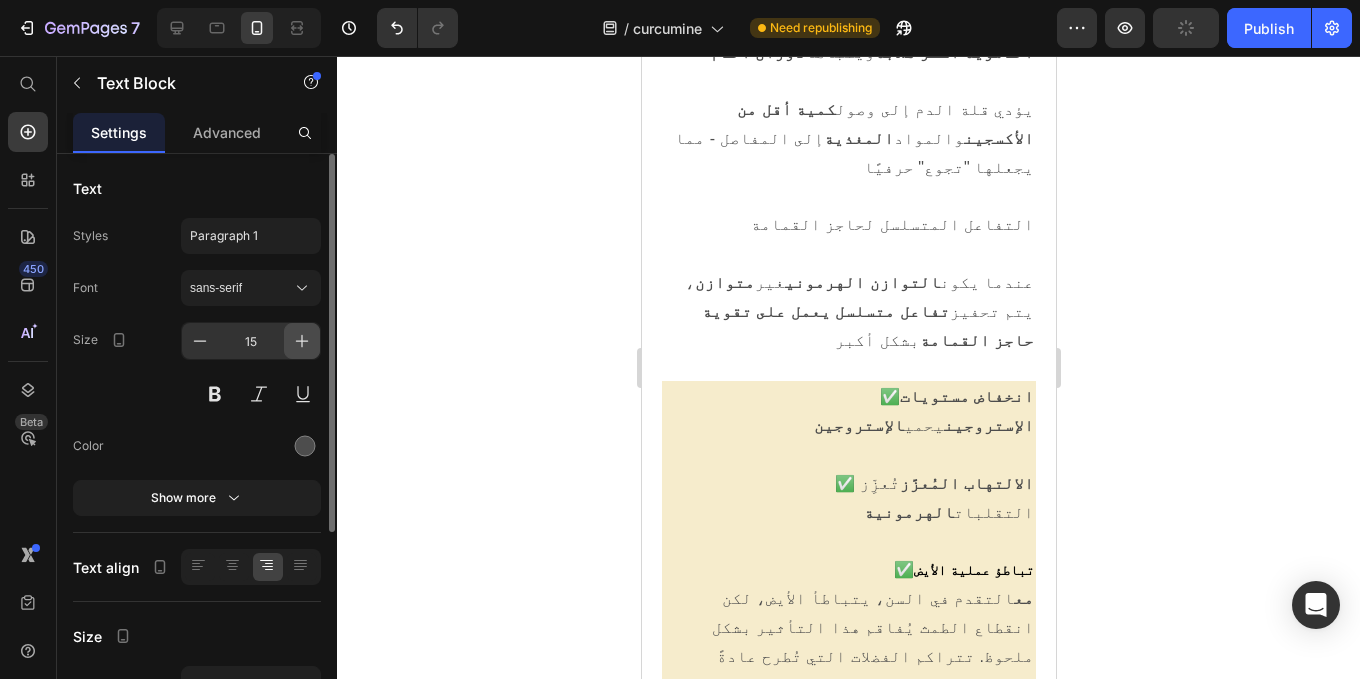 click 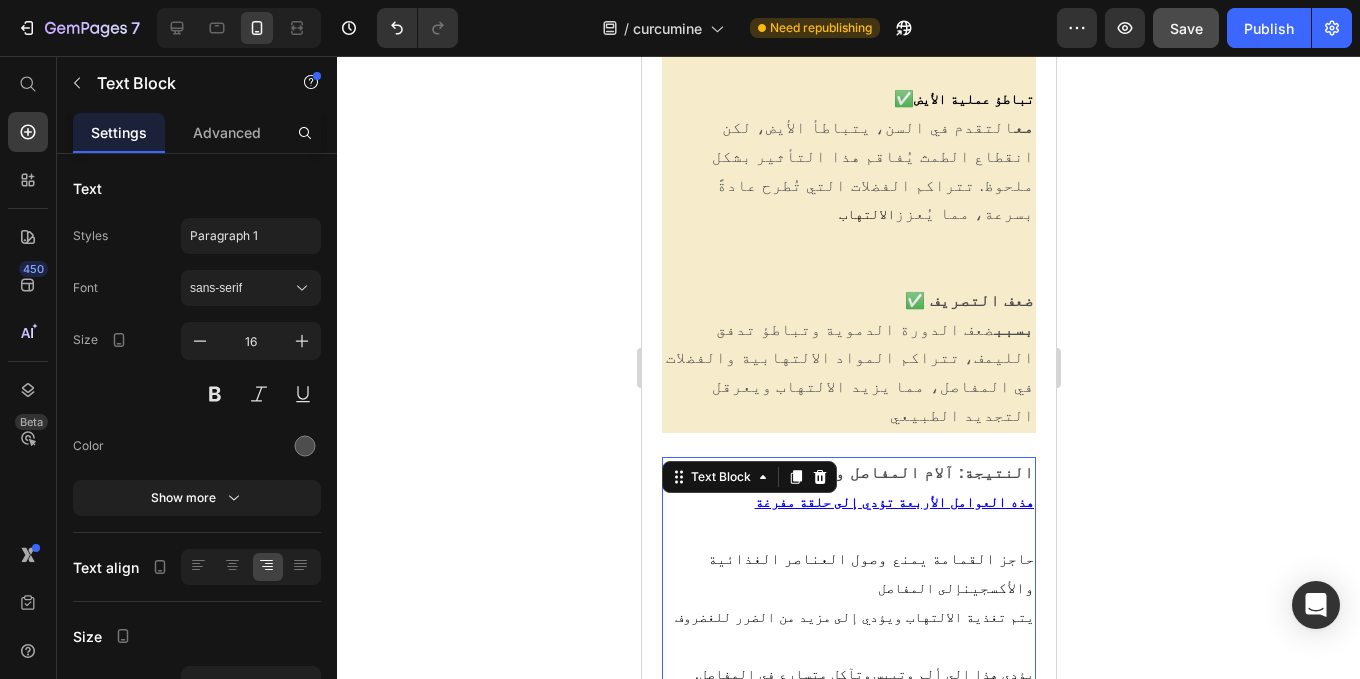 scroll, scrollTop: 6758, scrollLeft: 0, axis: vertical 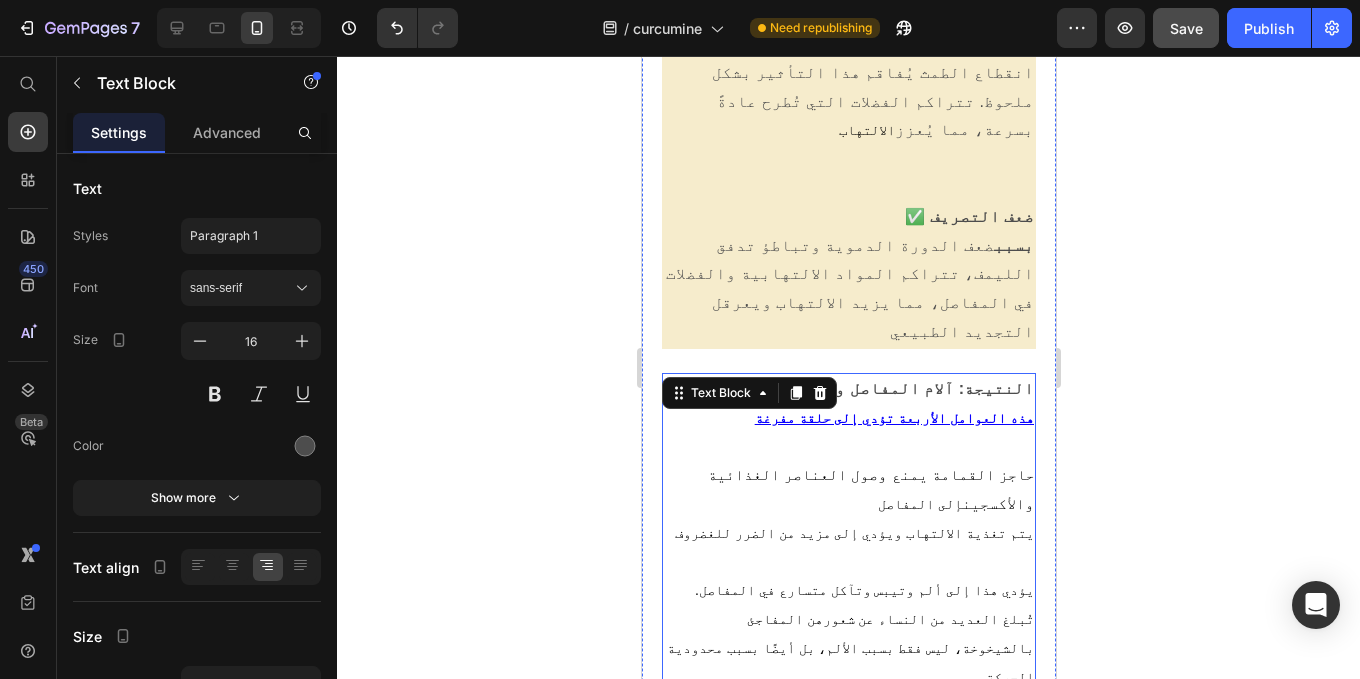 click on "والأمر الأكثر خطورة هو أن هذه العمليات تتطور في كثير من الأحيان دون أن يلاحظها أحد حتى تصبح الأعراض واضحة بشكل متزايد" at bounding box center [848, 1032] 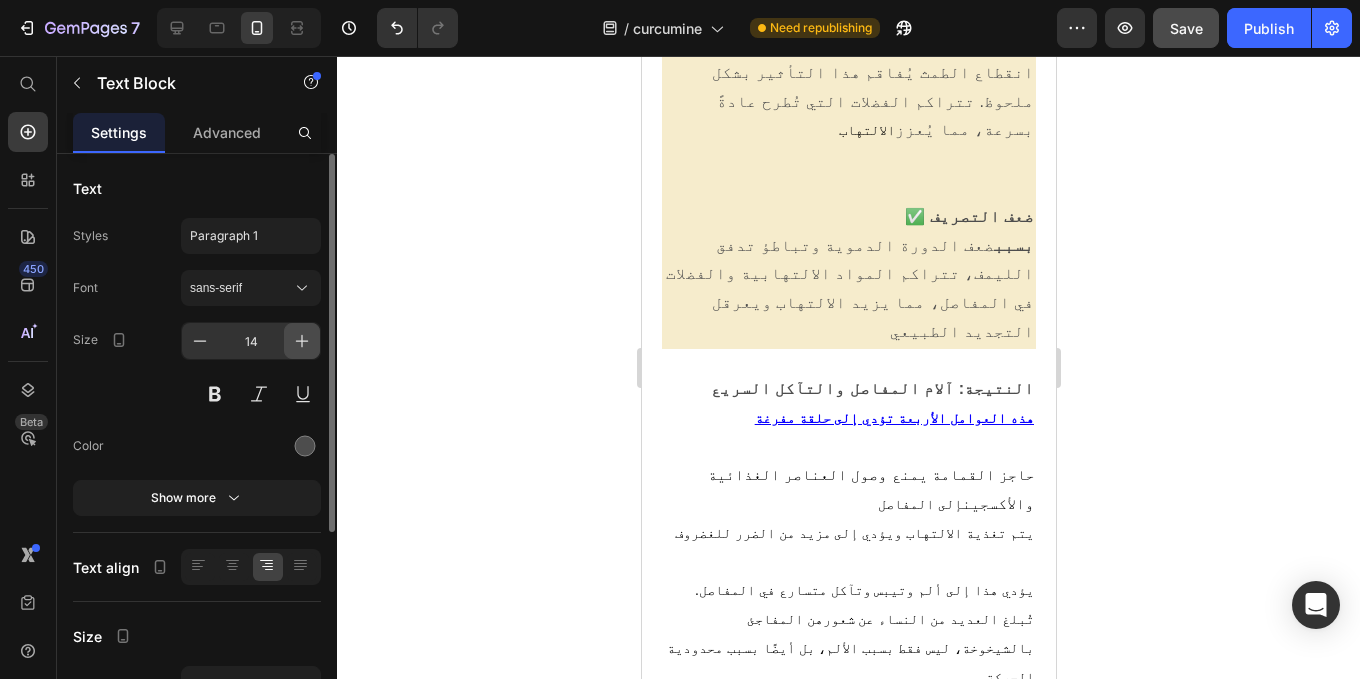click at bounding box center (302, 341) 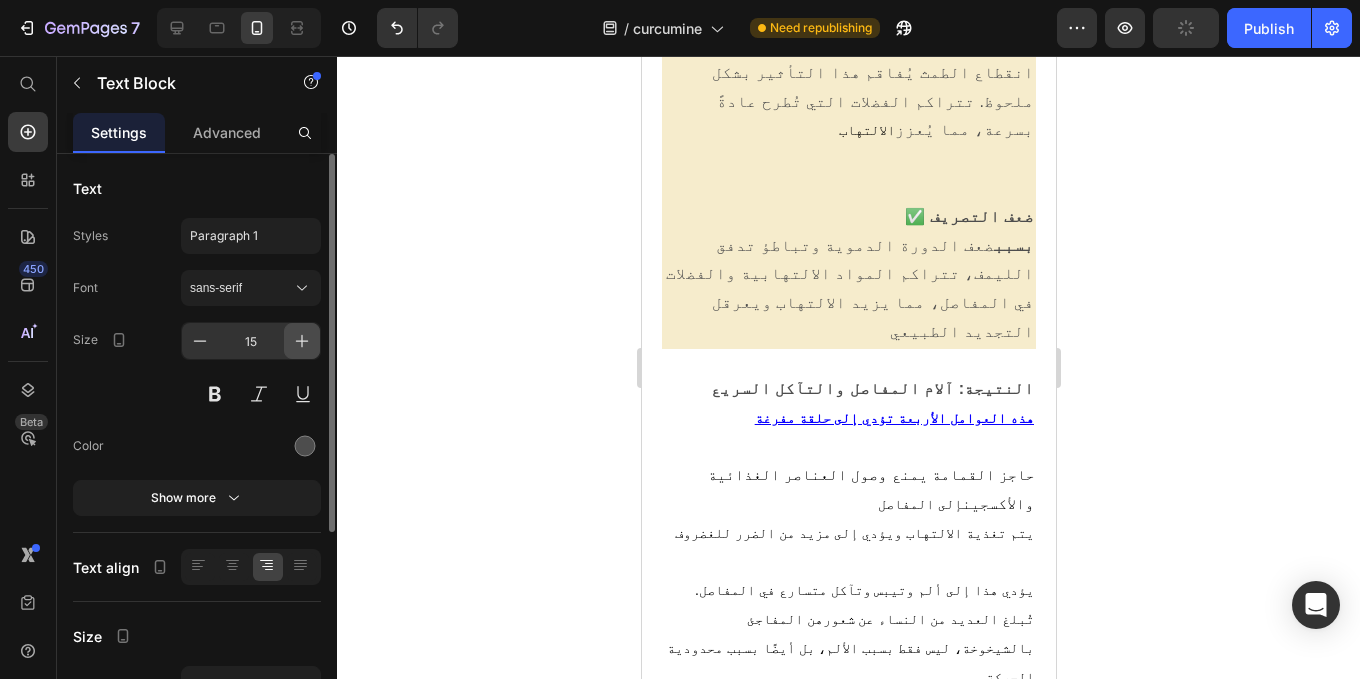 click at bounding box center [302, 341] 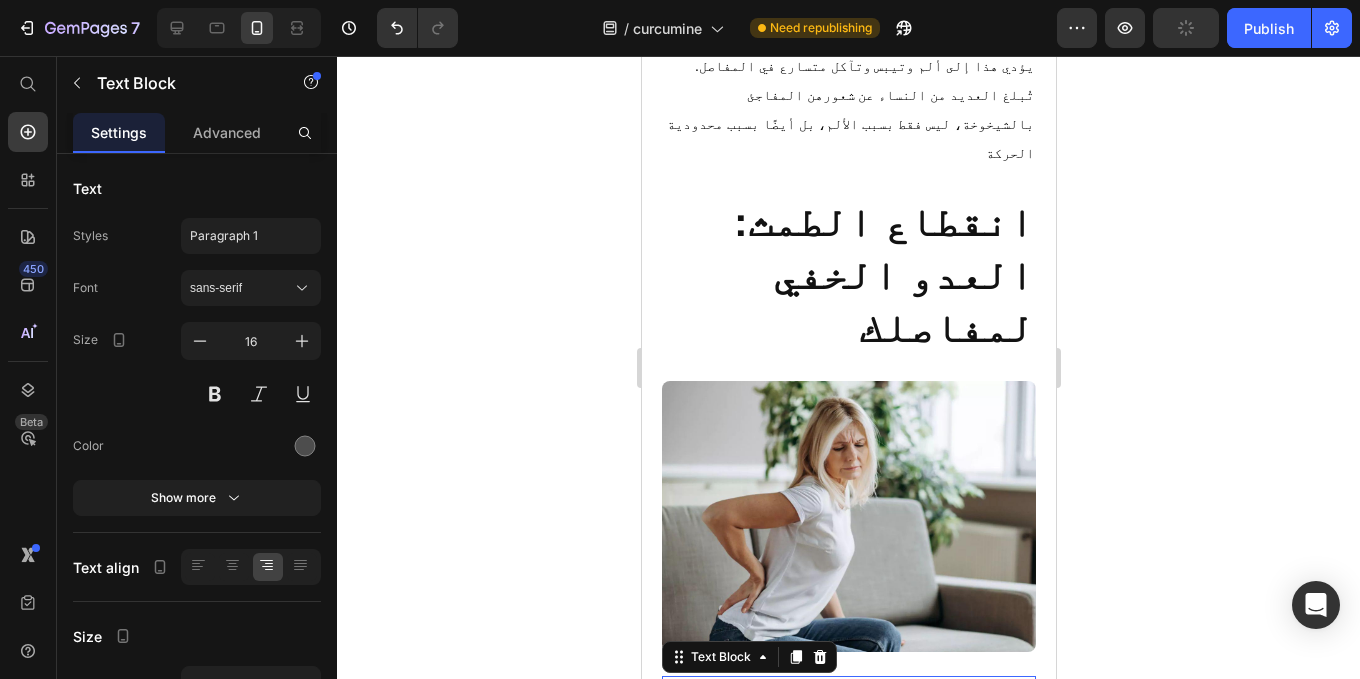 scroll, scrollTop: 7464, scrollLeft: 0, axis: vertical 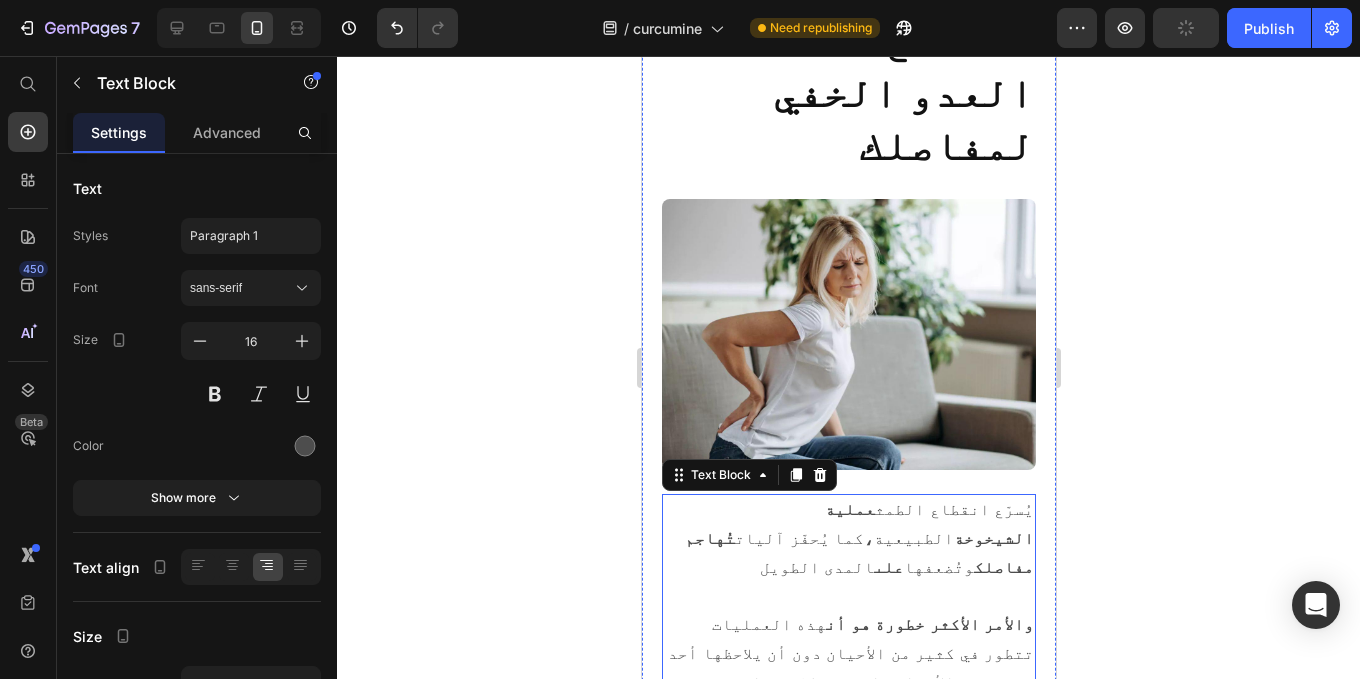 click on "تعتمد العديد من النساء على طرق مجربة ومختبرة لعلاج آلام المفاصل ، مثل الكولاجين والكورتيزون والكركم ومسكنات الألم . لكن هذه الطرق" at bounding box center [848, 1230] 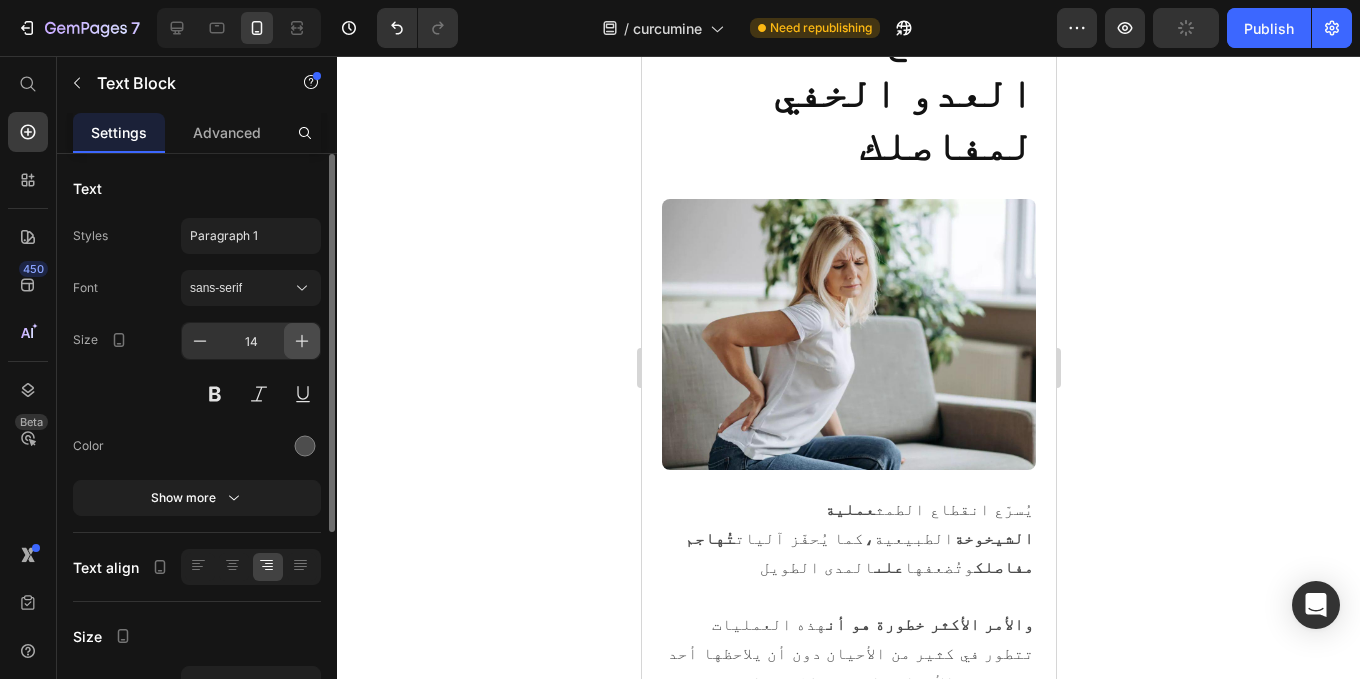 click 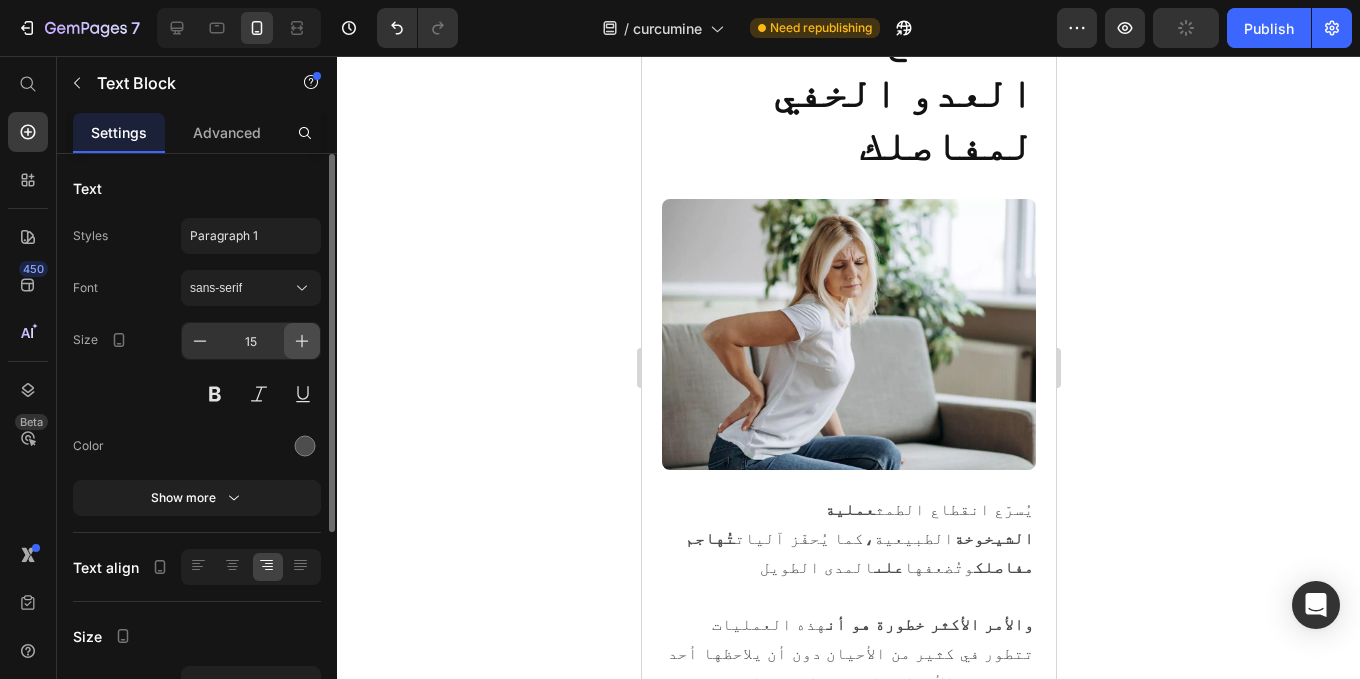 click 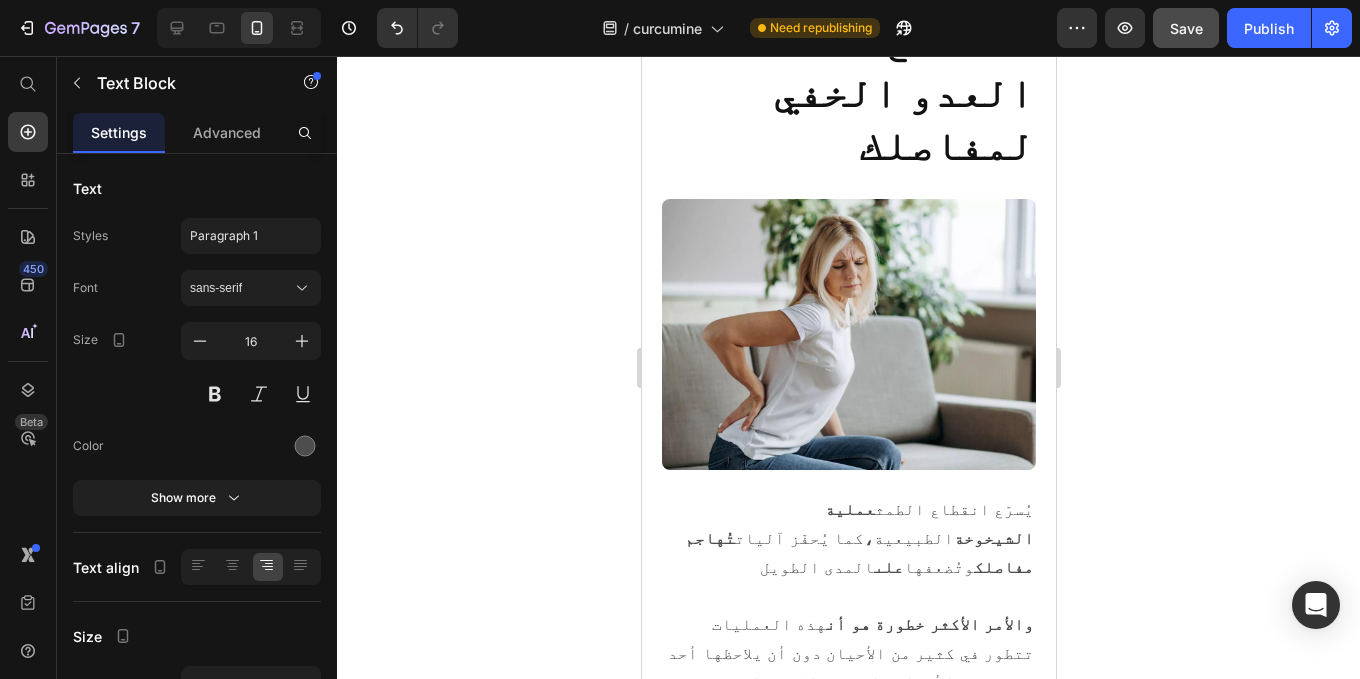 scroll, scrollTop: 7587, scrollLeft: 0, axis: vertical 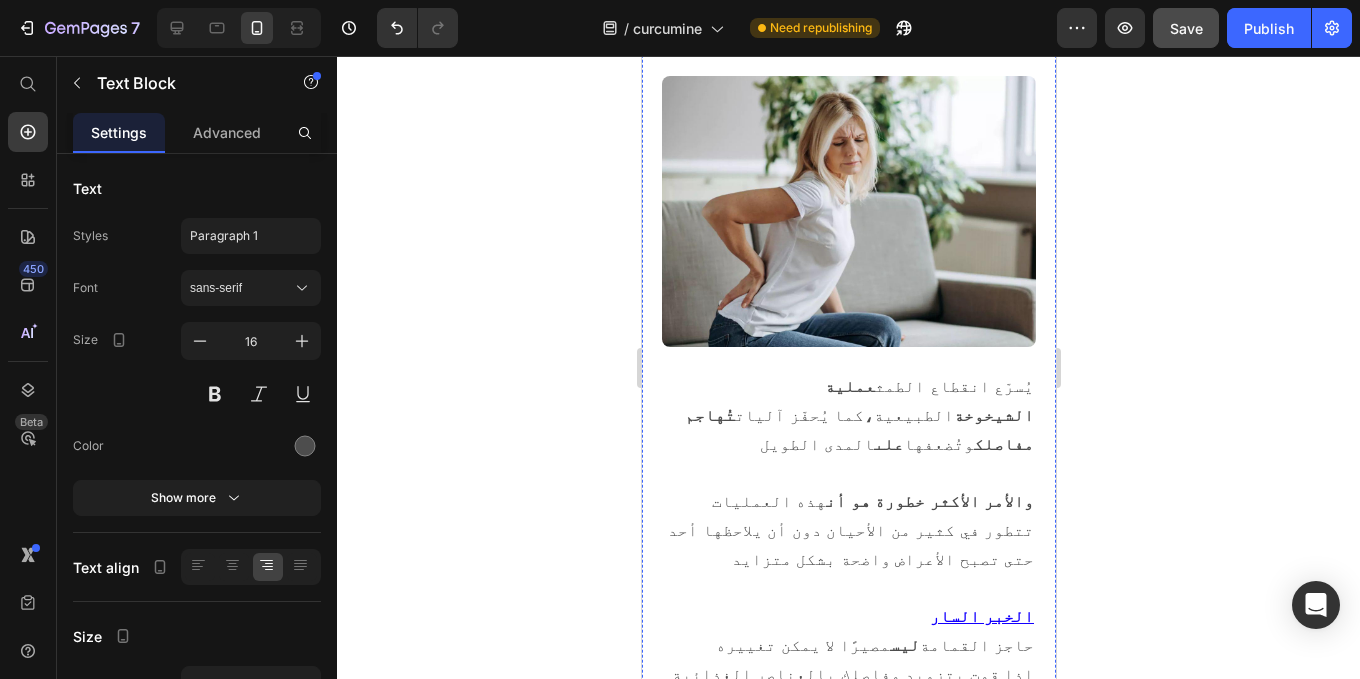 click on "الكولاجين" at bounding box center (848, 1280) 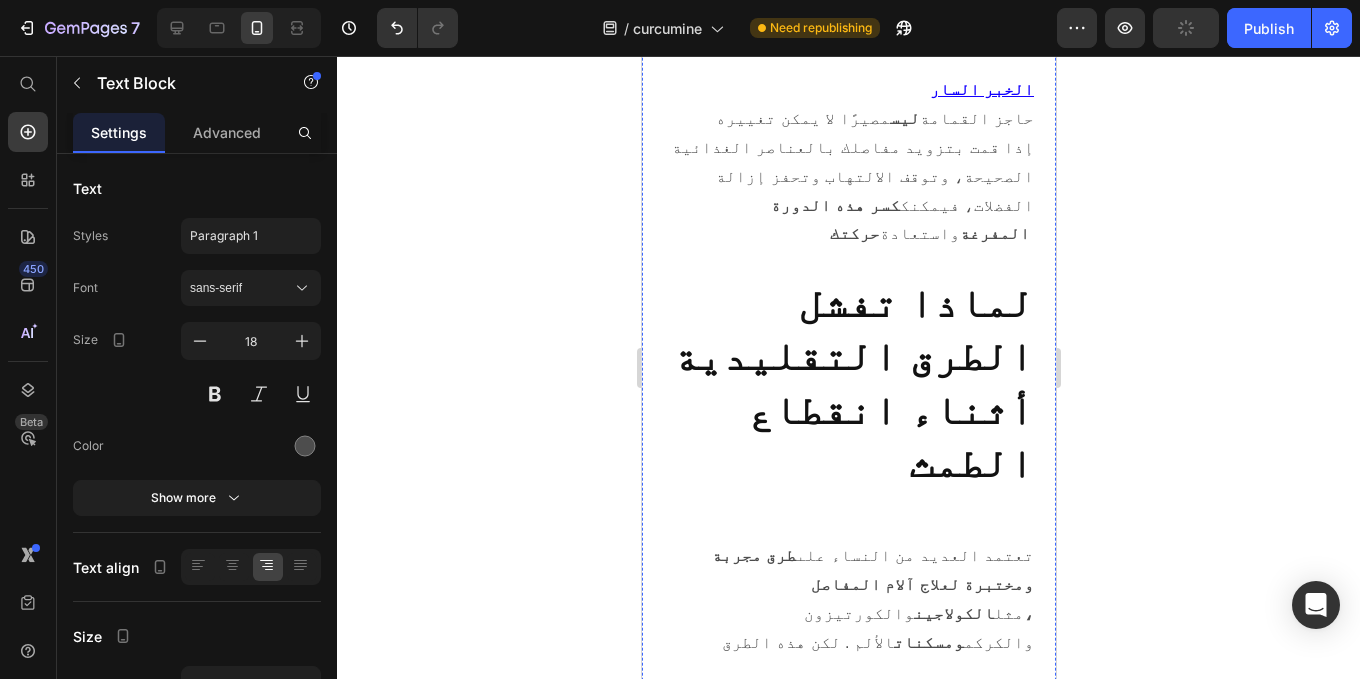 scroll, scrollTop: 8116, scrollLeft: 0, axis: vertical 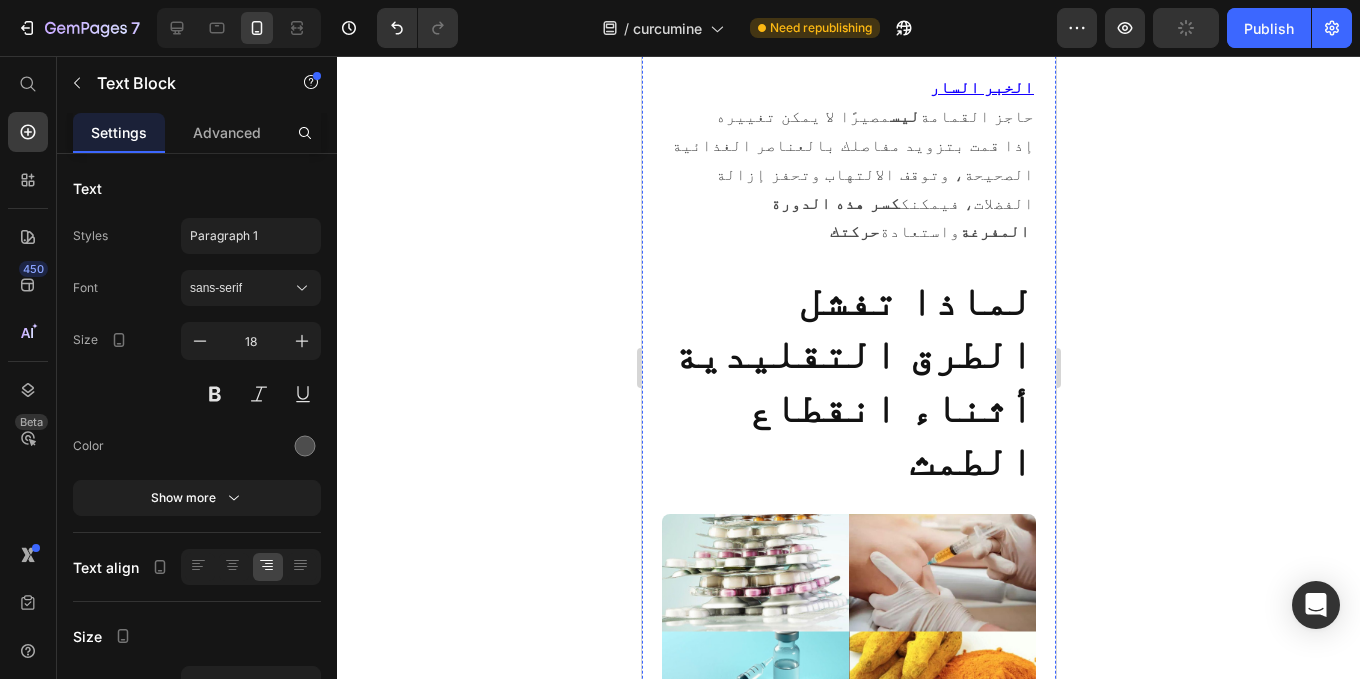 click at bounding box center (848, 1710) 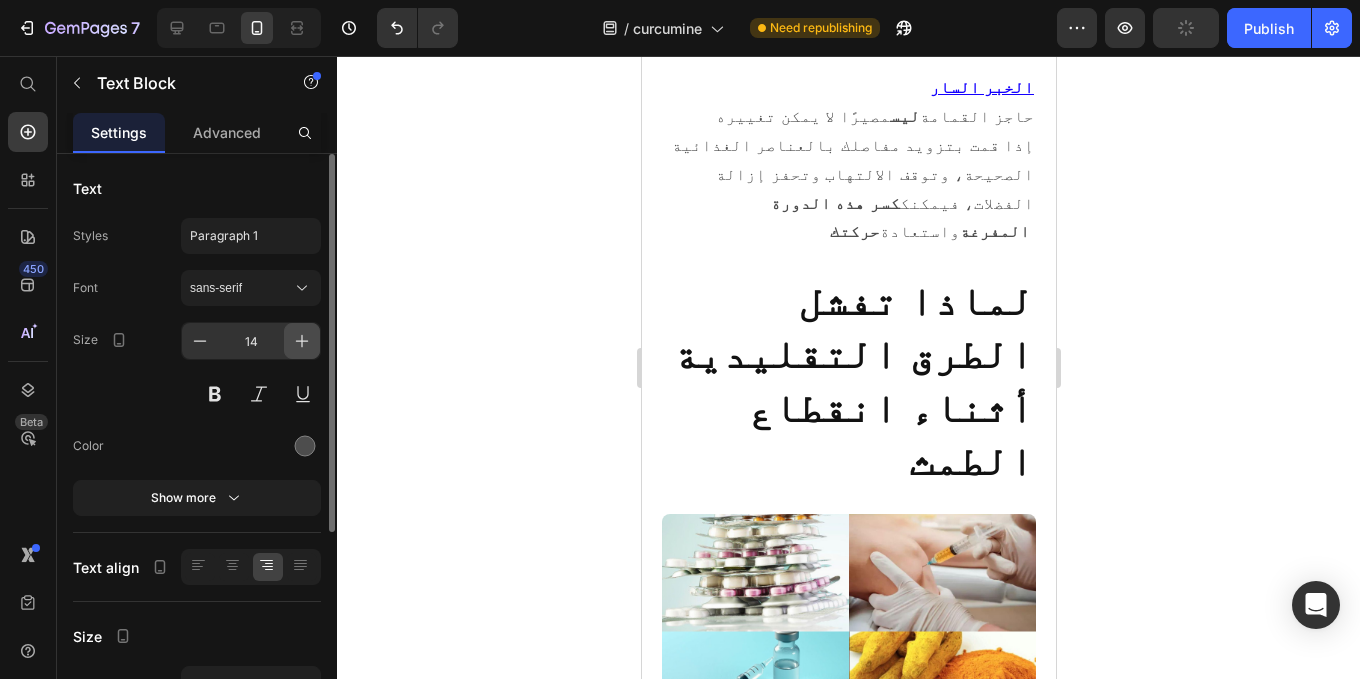 click 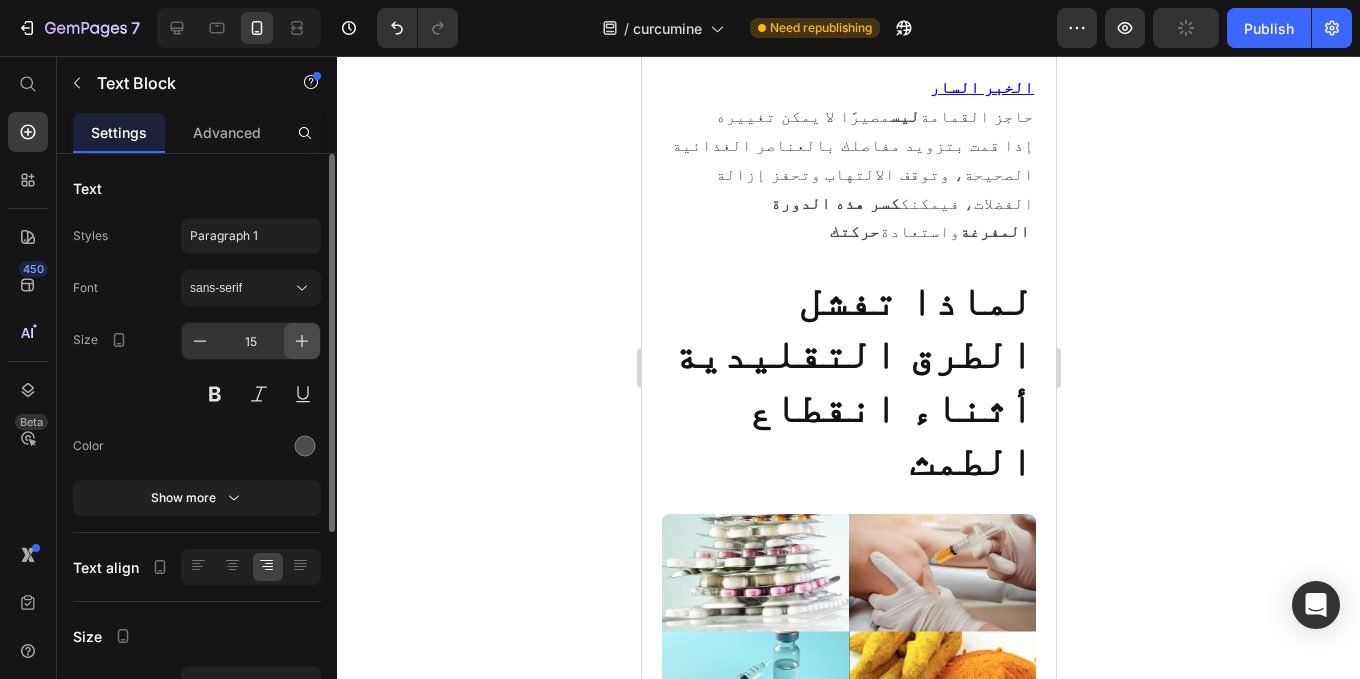 click 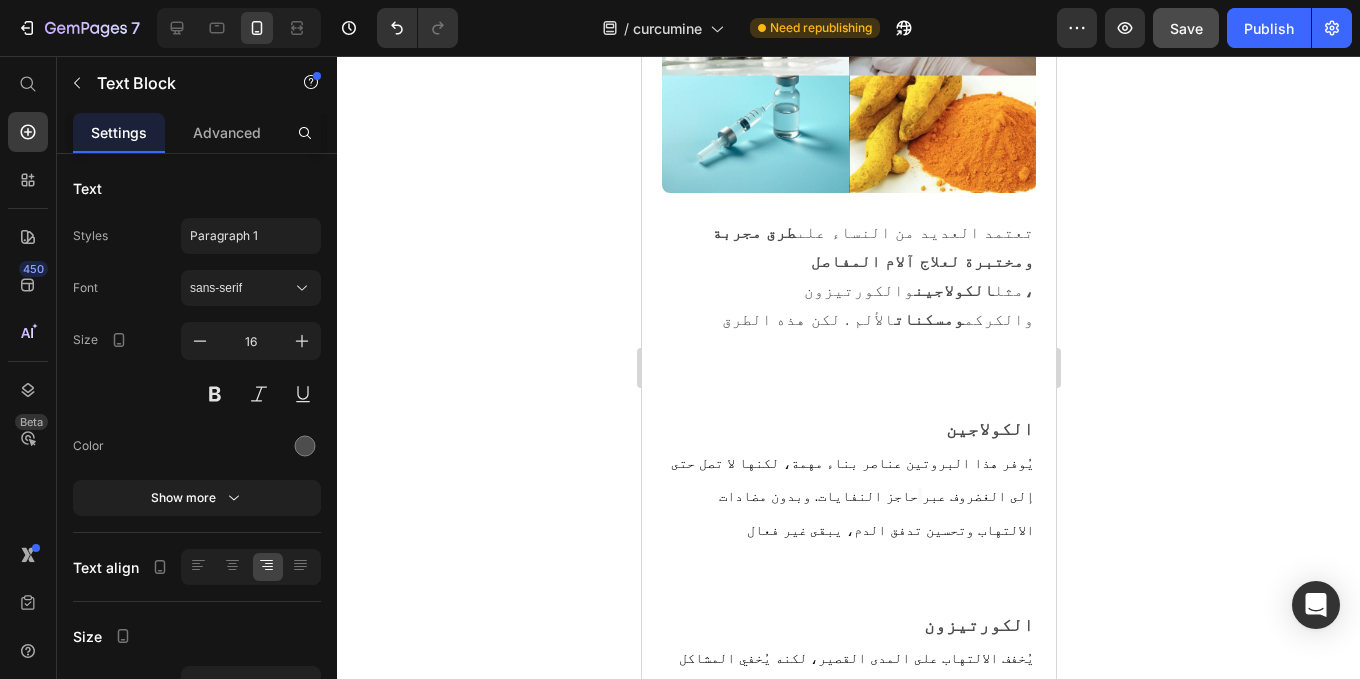 scroll, scrollTop: 8673, scrollLeft: 0, axis: vertical 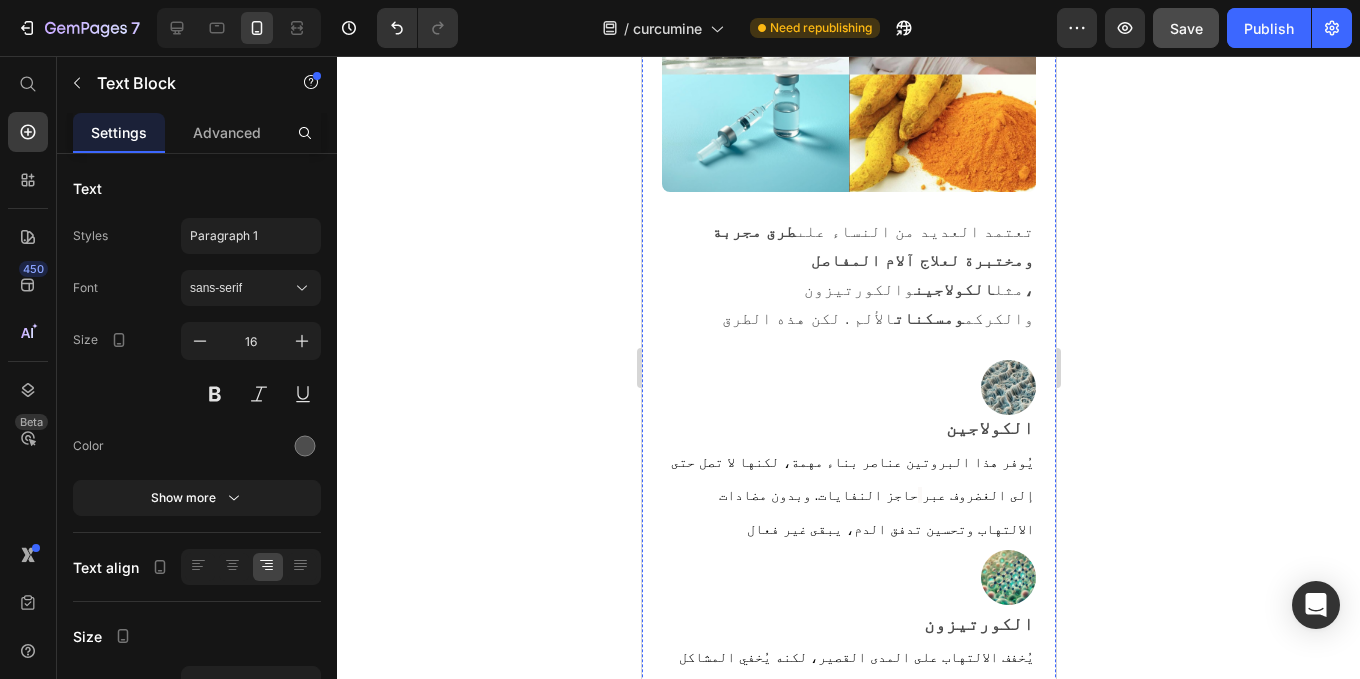 click on "لذلك فإن معظم العلاجات لآلام المفاصل تركز فقط على السطح تخفيف الأعراض وقمع الألم، ولكن الأسباب الحقيقية تبقى دون مساس" at bounding box center (848, 1328) 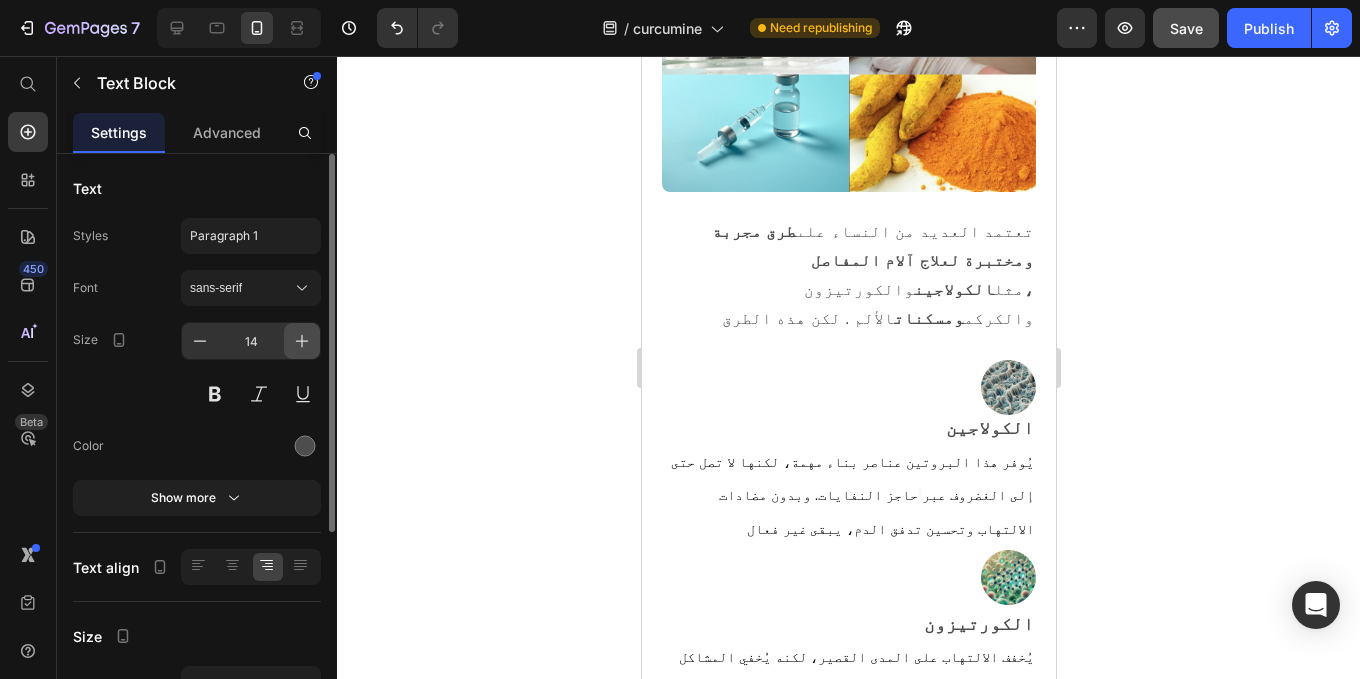 click at bounding box center [302, 341] 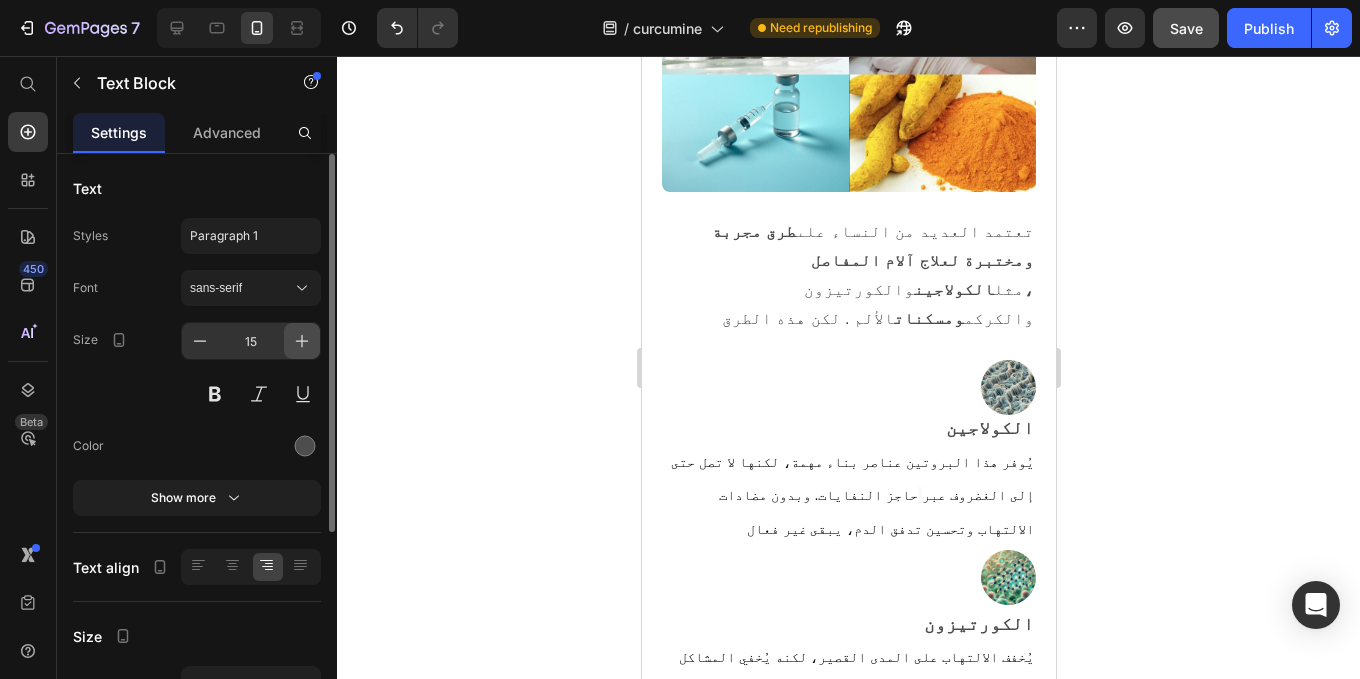 click at bounding box center [302, 341] 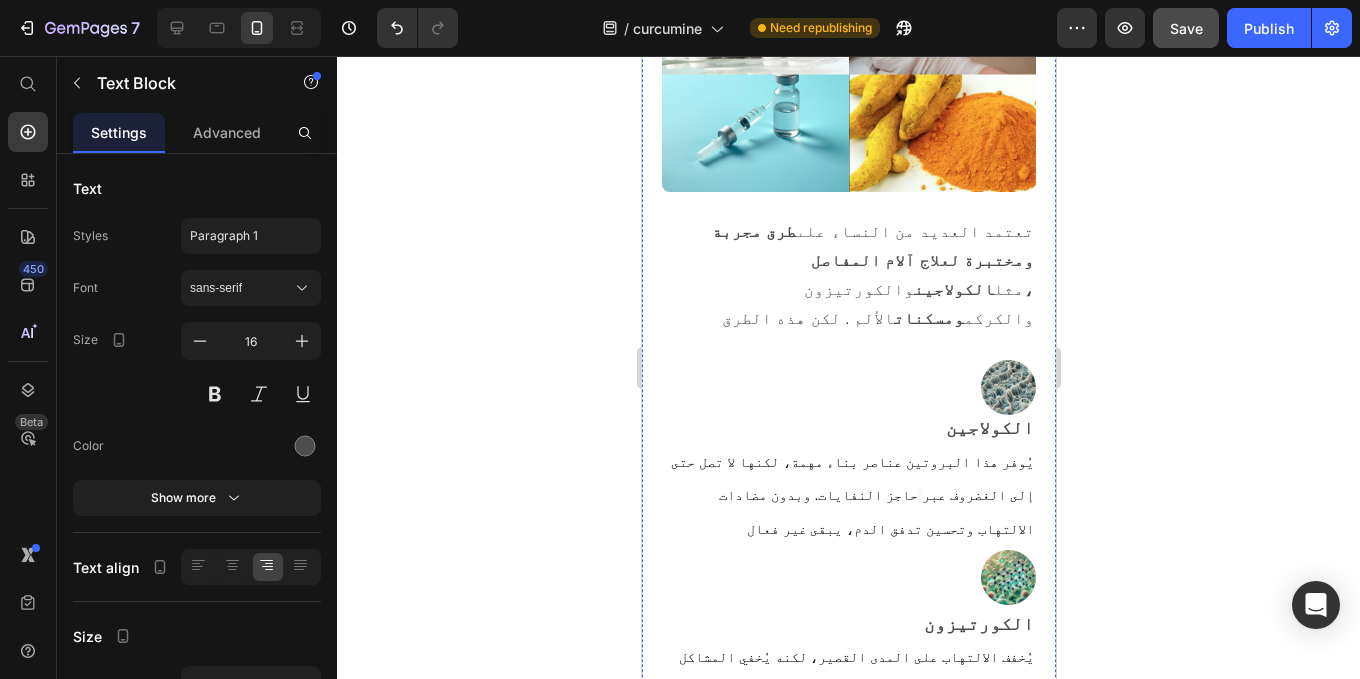 click on "ليس من المستغرب أن العديد من النساء لا يشعرن بتحسن طويل الأمد على الرغم من تناول مسكنات الألم أو المكملات الغذائية - لأن الآلية" at bounding box center [848, 1455] 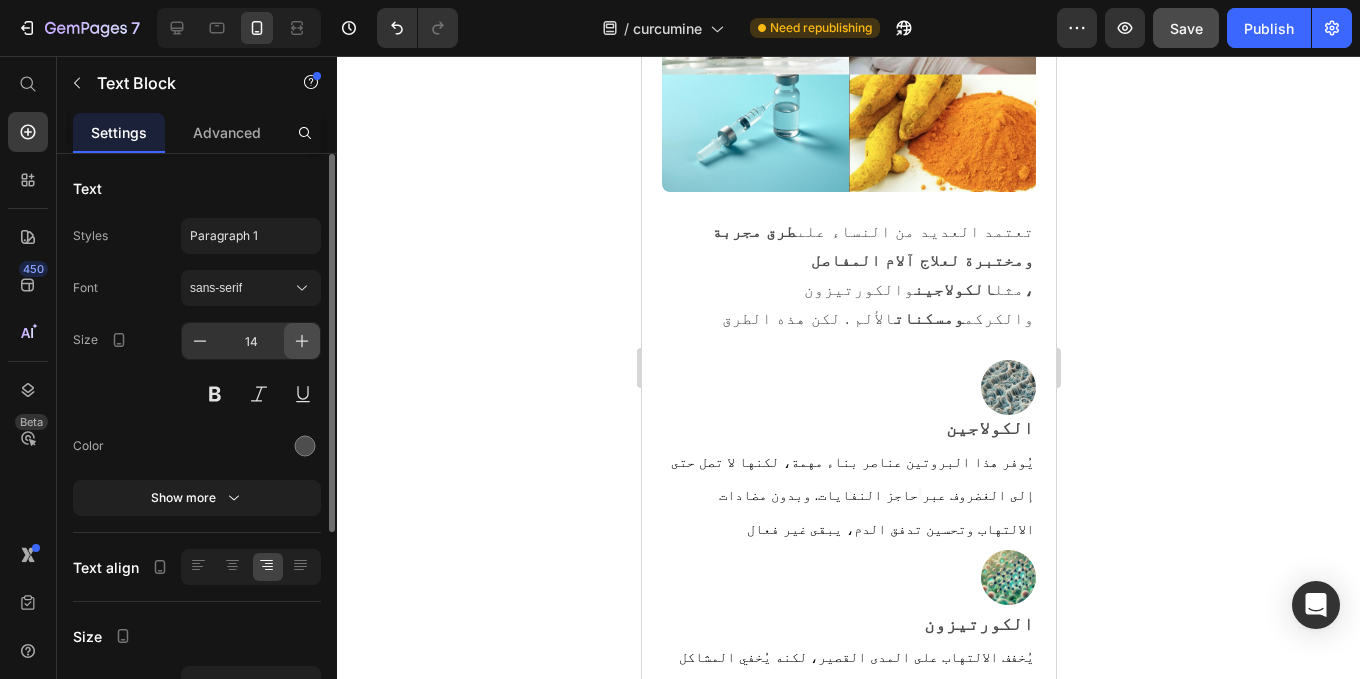 click at bounding box center (302, 341) 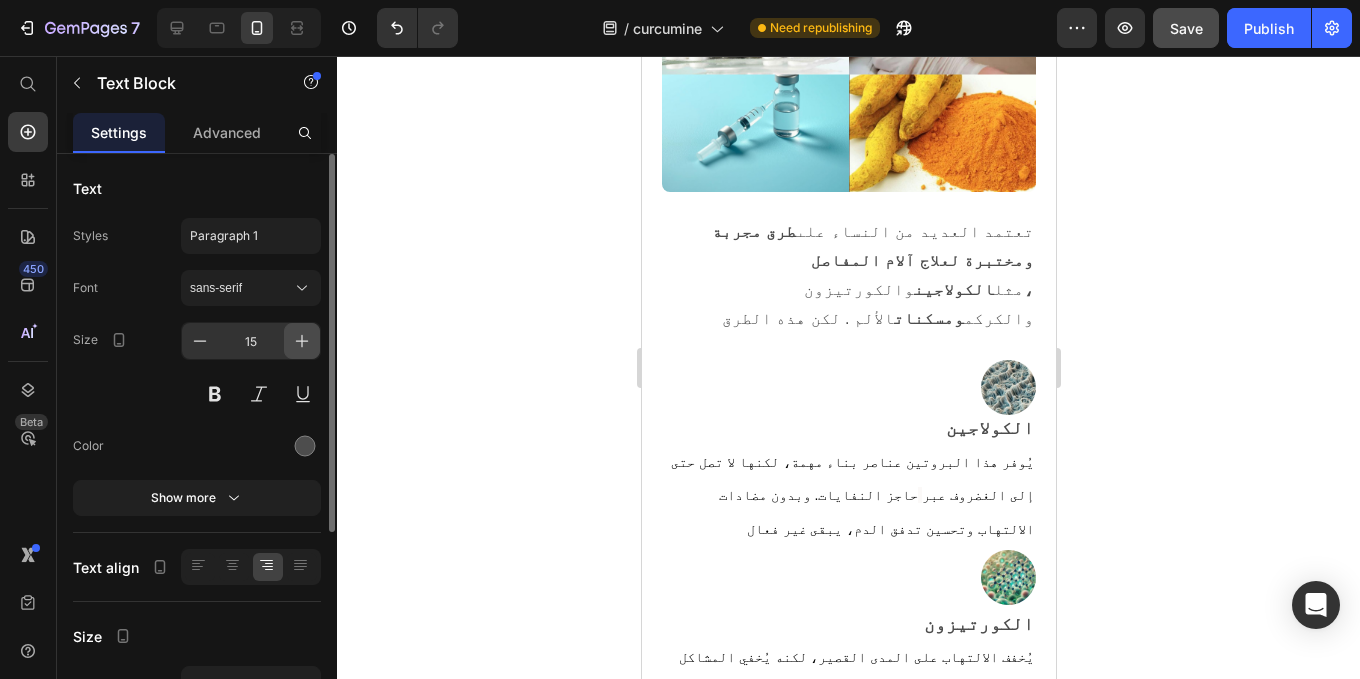 click at bounding box center (302, 341) 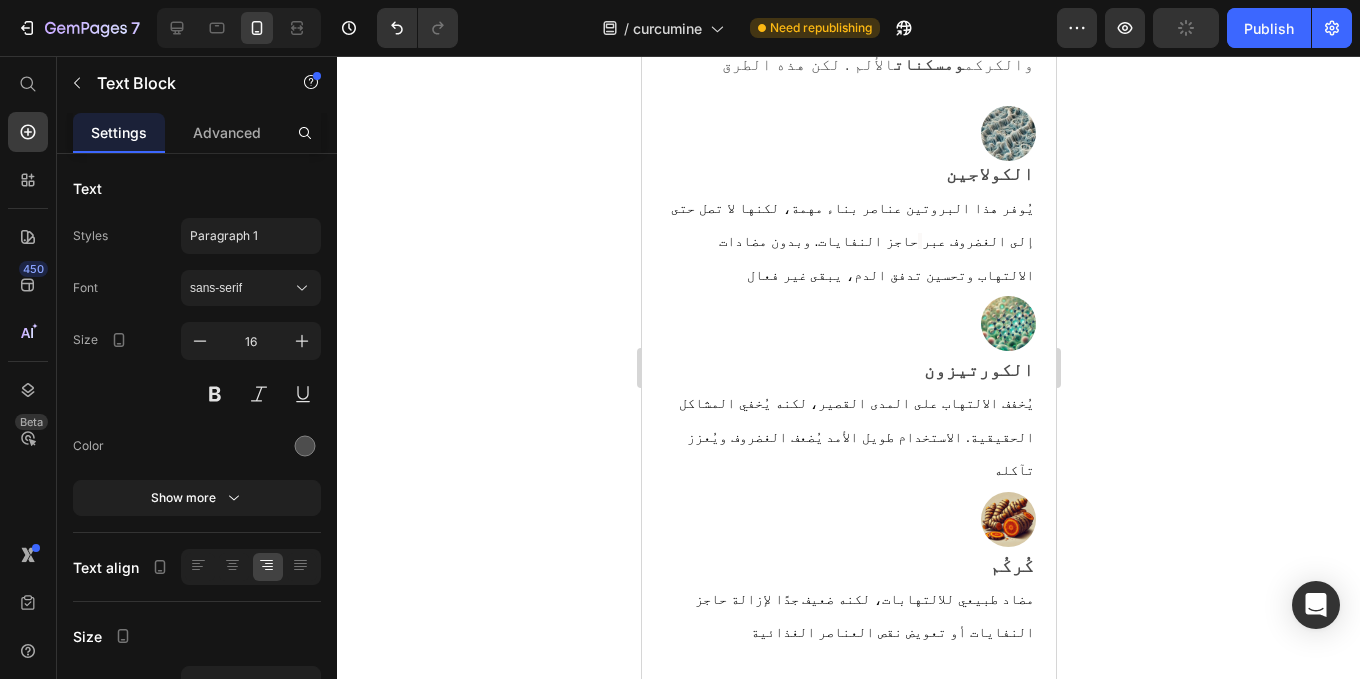 scroll, scrollTop: 9041, scrollLeft: 0, axis: vertical 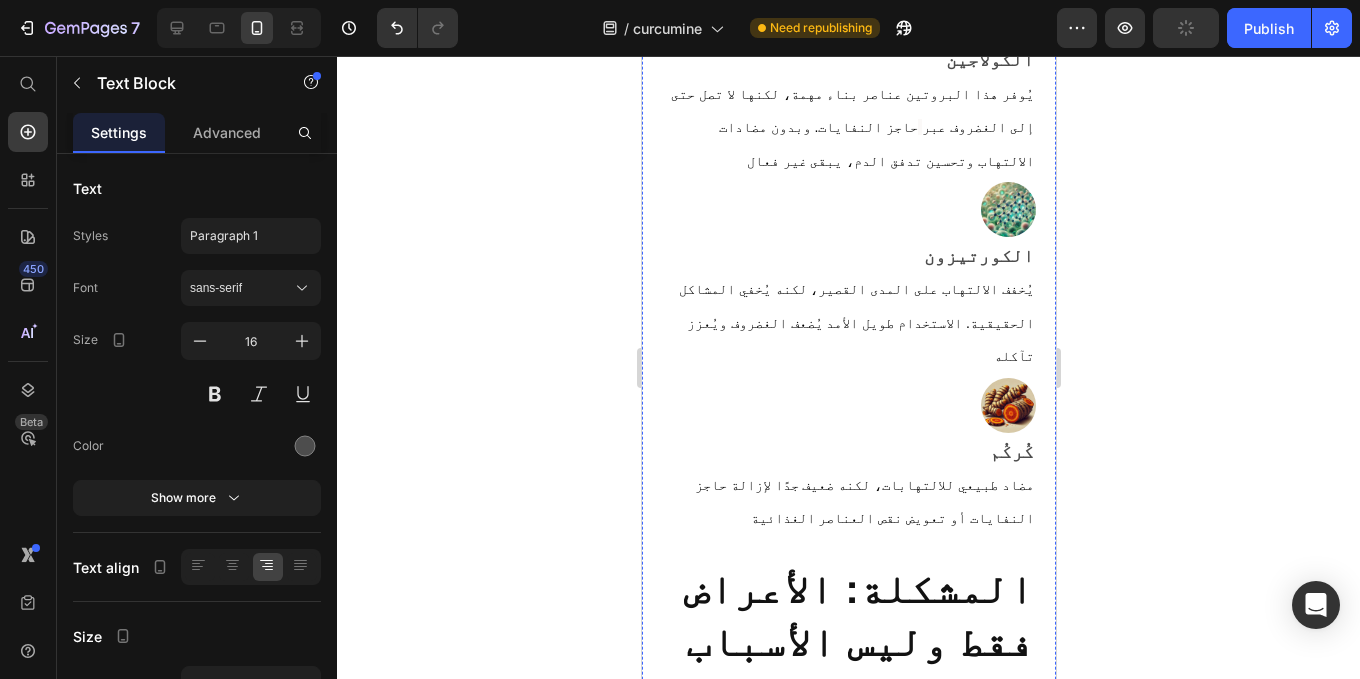 click on "إنه لا يحارب الأعراض فحسب، بل يكسر الدورة المفرغة من الالتهاب ونقص العناصر الغذائية والانسدادات" at bounding box center [848, 1481] 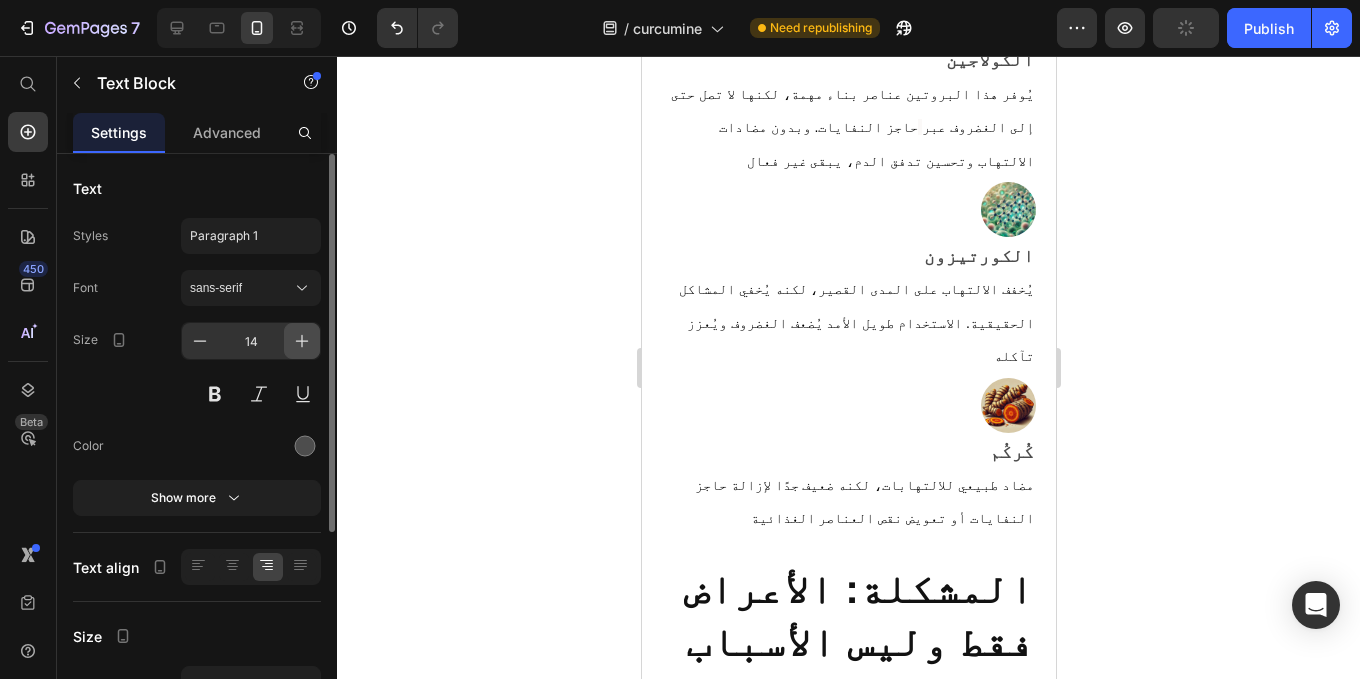 click 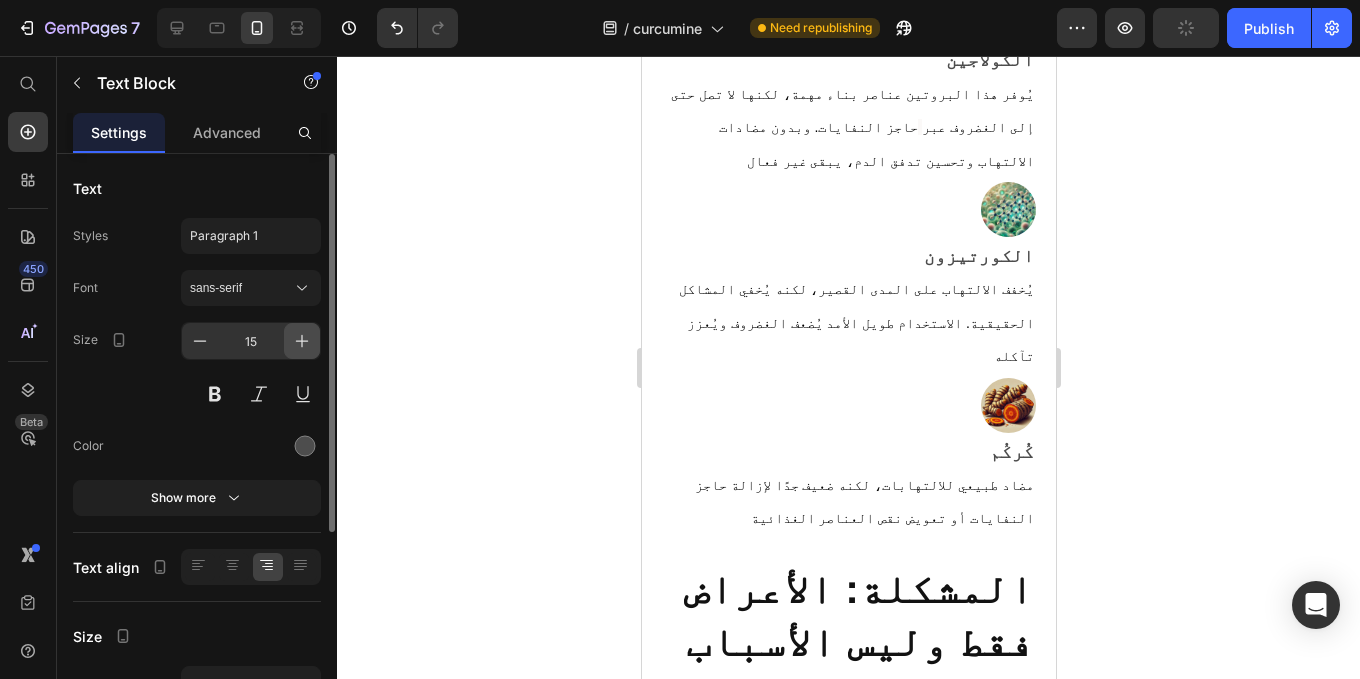 click 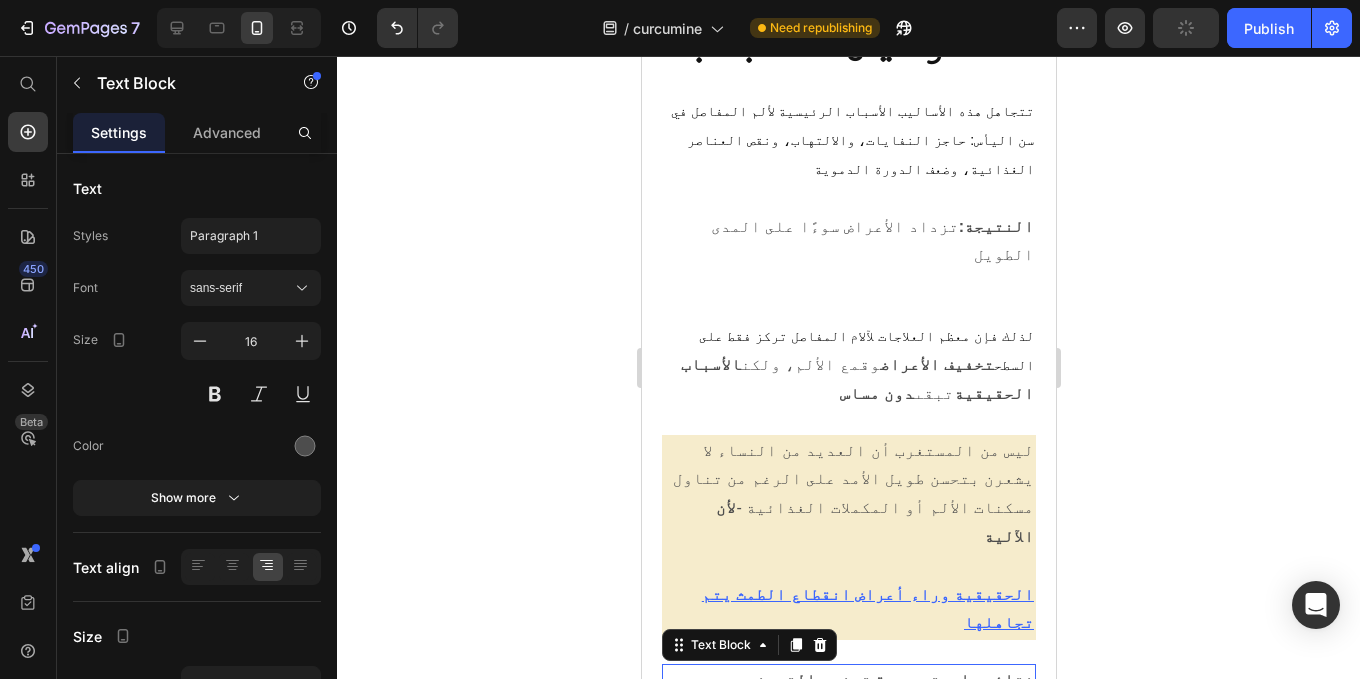 scroll, scrollTop: 9643, scrollLeft: 0, axis: vertical 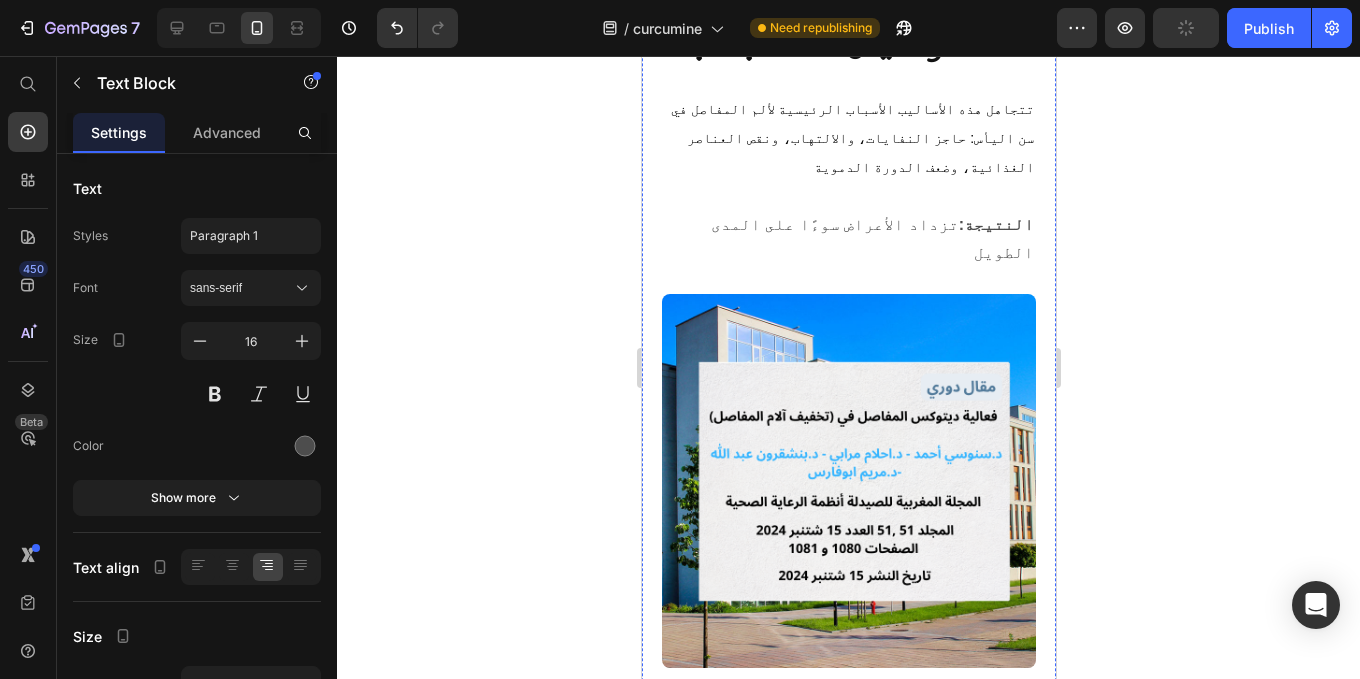 click on "بدون التدابير المضادة للالتهابات، لا يستطيع جسمك كسر" at bounding box center (860, 1880) 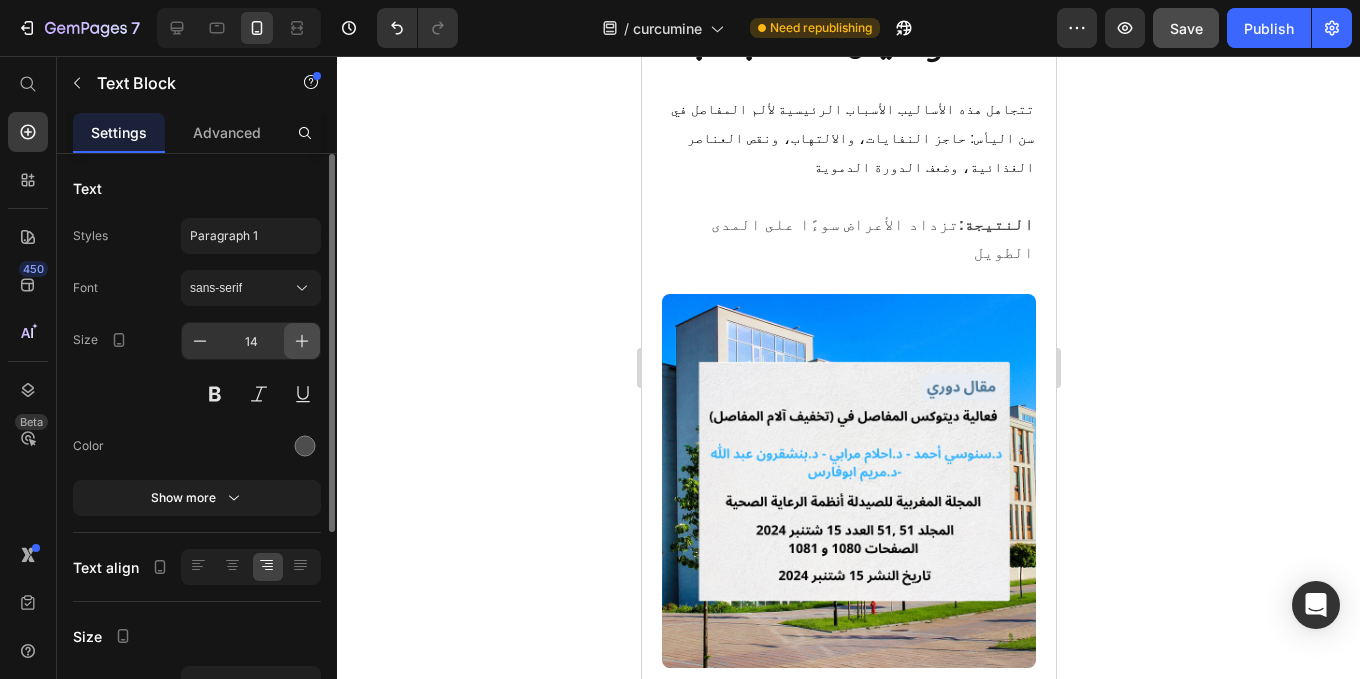 click at bounding box center (302, 341) 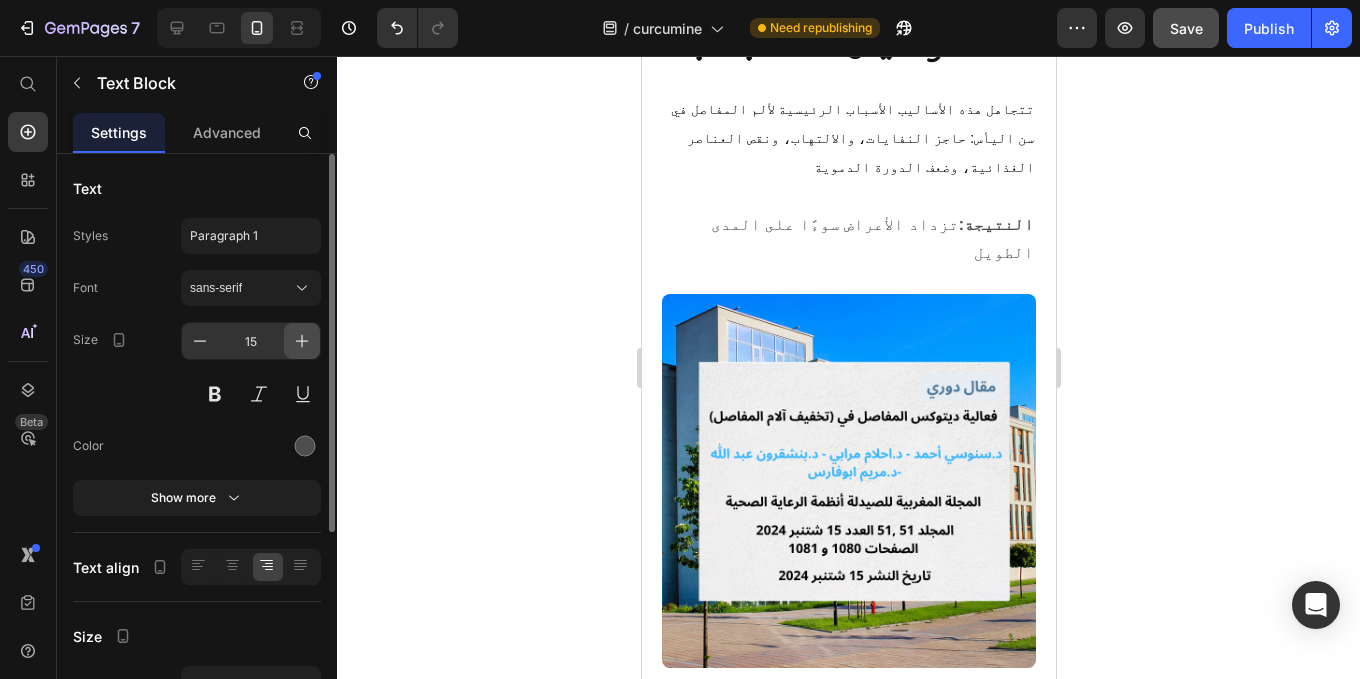 click at bounding box center [302, 341] 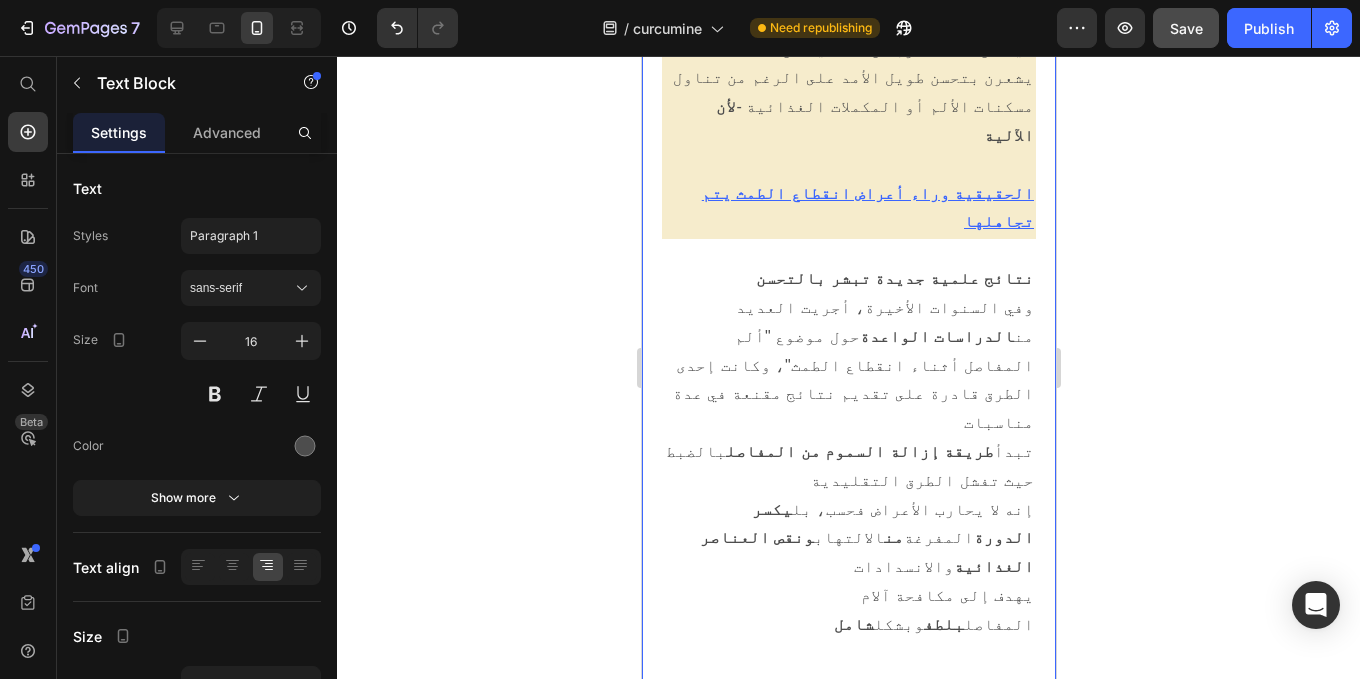 scroll, scrollTop: 10484, scrollLeft: 0, axis: vertical 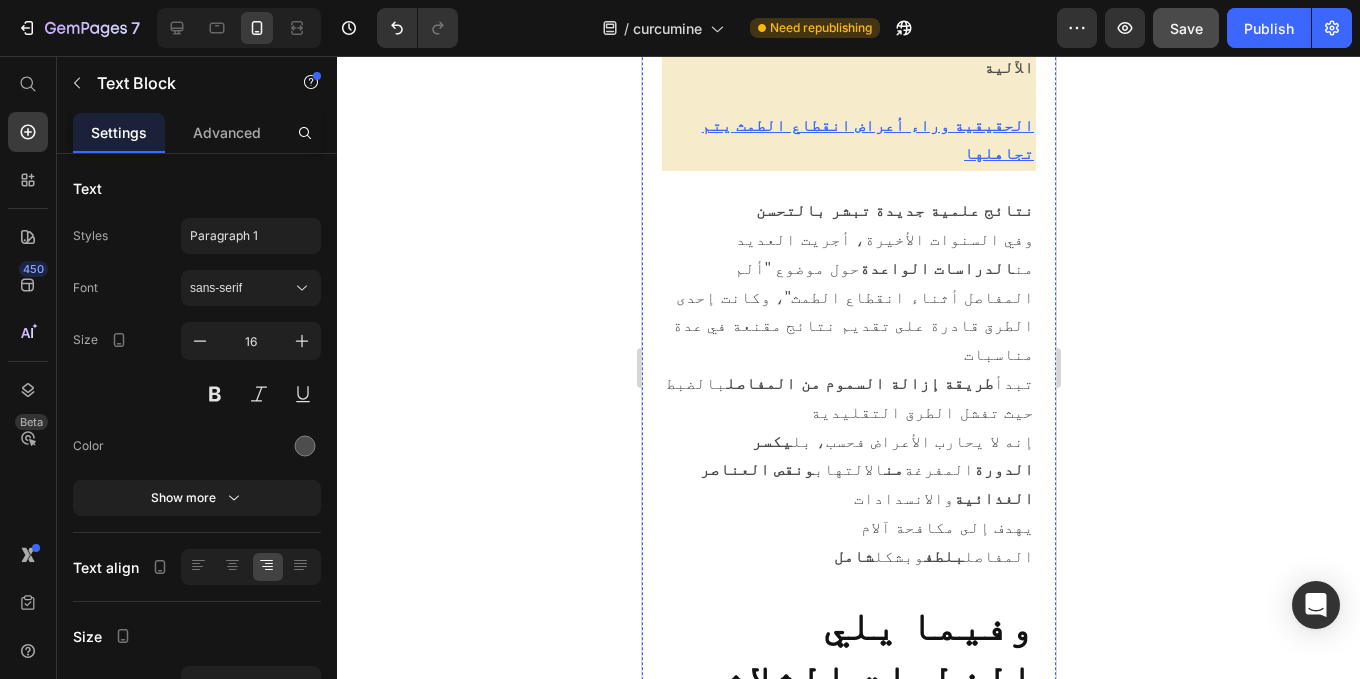 click on "بالضبط حيث تفشل الحلول التقليدية" at bounding box center [868, 1931] 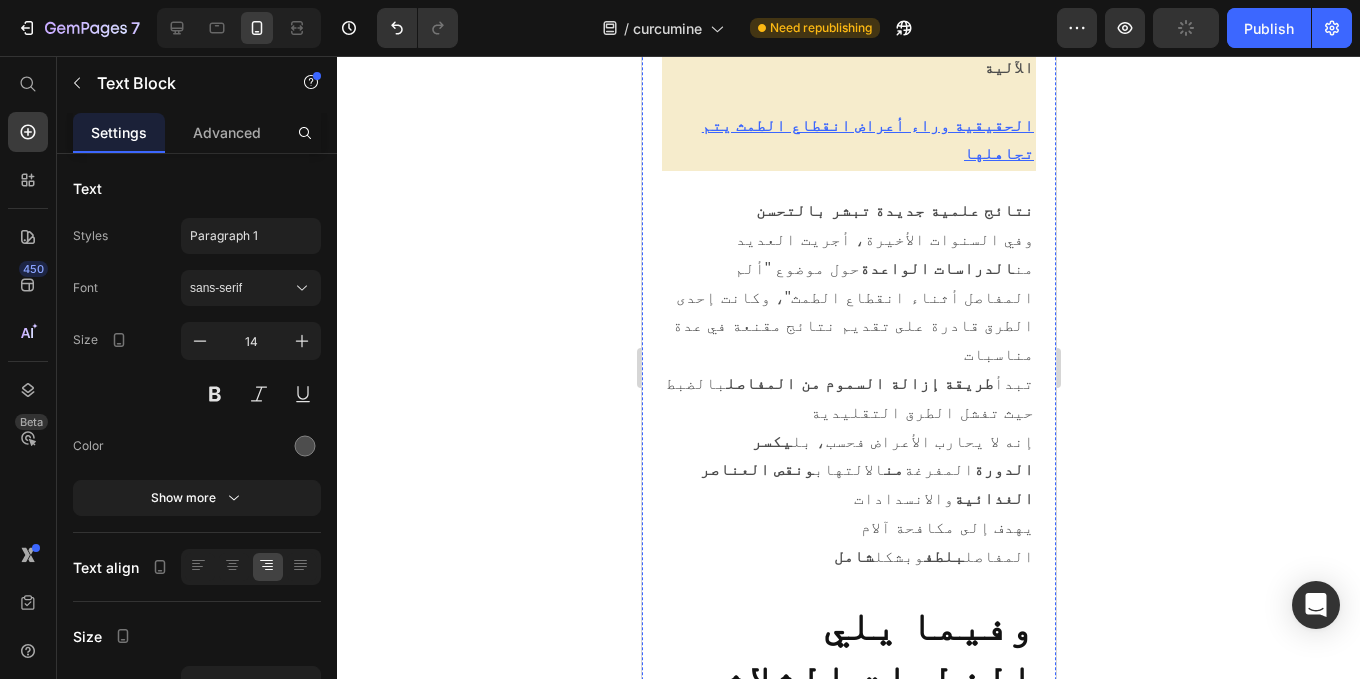 click on "بدلاً من مجرد تغطية  الألم ، فإنك  تدعم  مفاصلك لتصبح  صحية  ومرنة مرة أخرى - من أجل  القدرة على الحركة على المدى الطويل  وحياة  خالية من القيود" at bounding box center (848, 2101) 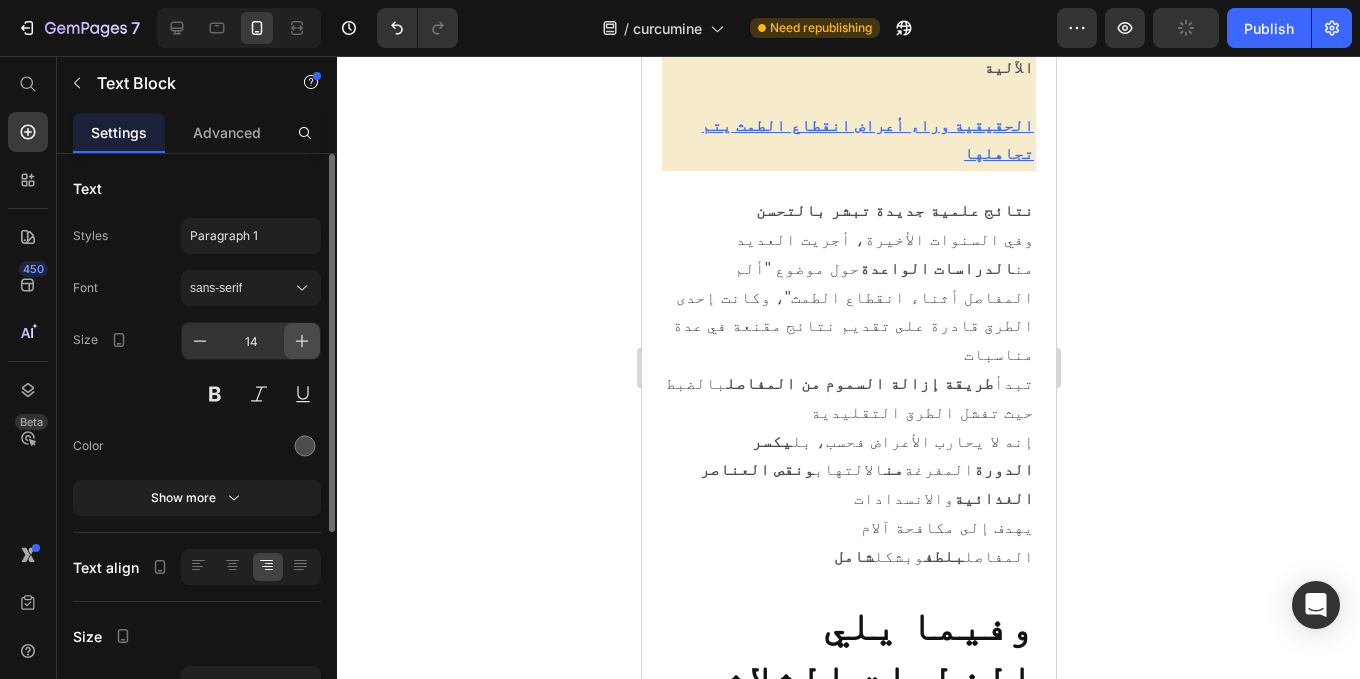 click 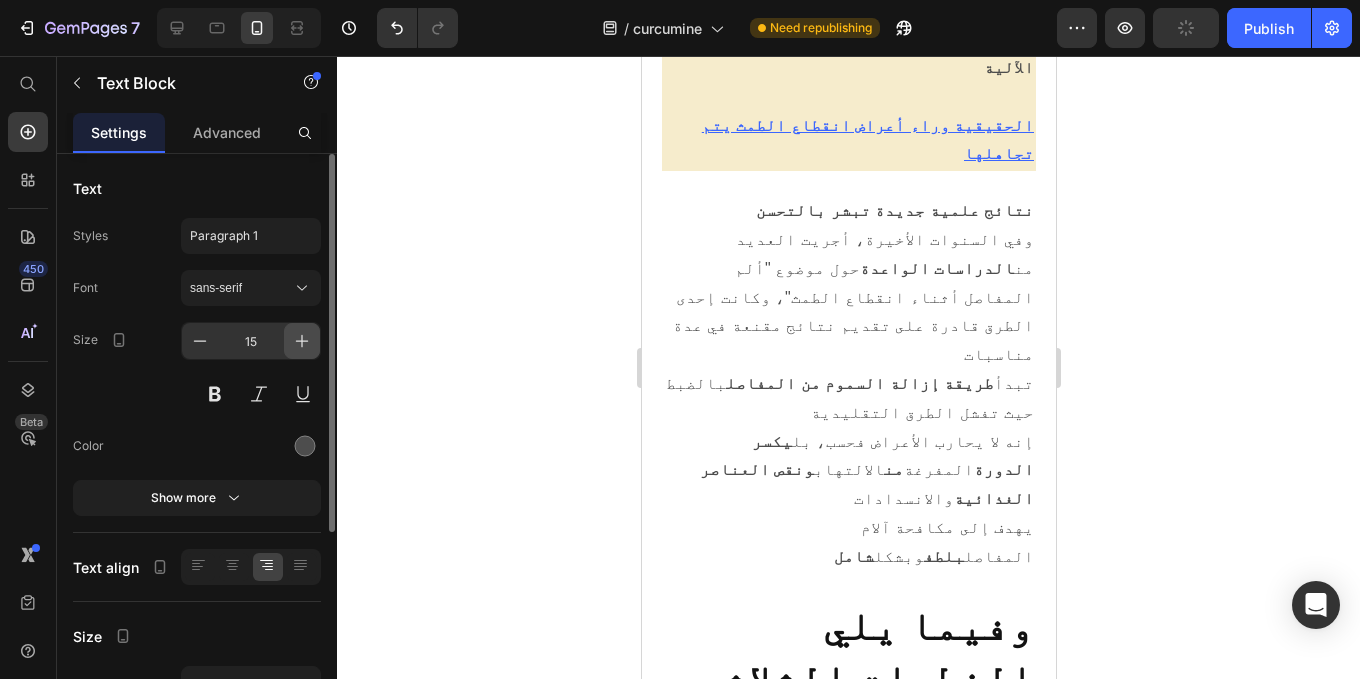 click 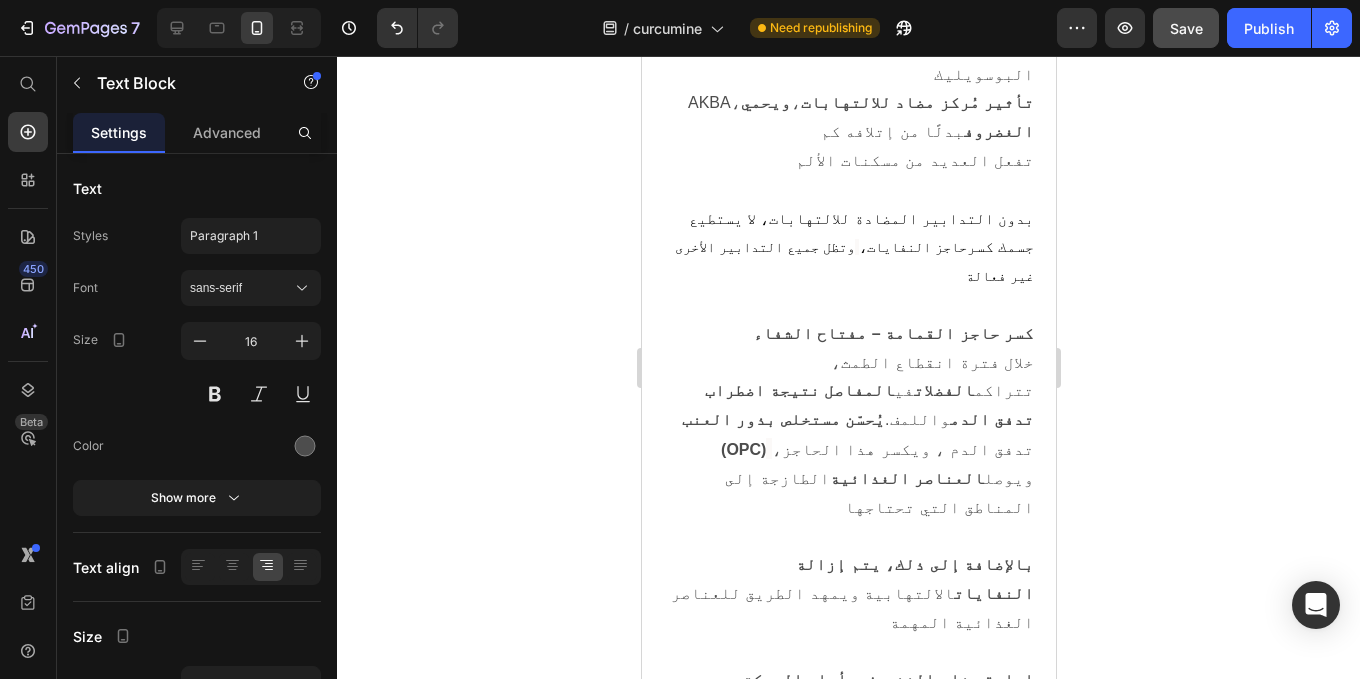 scroll, scrollTop: 11351, scrollLeft: 0, axis: vertical 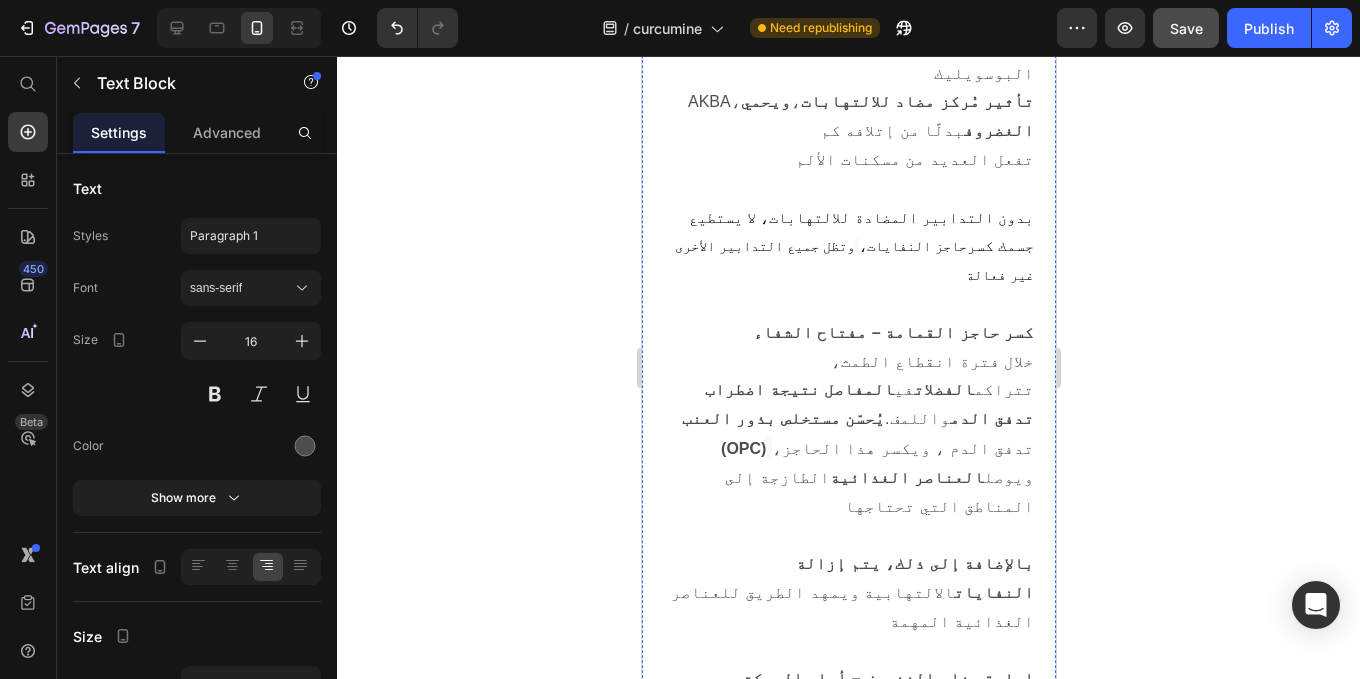 click on "اردت التأكد من وجود طريقة لتنفيذ هذه الخطوات الثلاث الأساسية - إيقاف الالتهاب، وكسر حاجز النفايات، وإعادة بناء الغضاريف - بطريقة مستهدفة ومستدامة ، وخاصة بالنسبة للنساء في سن اليأس" at bounding box center (848, 1817) 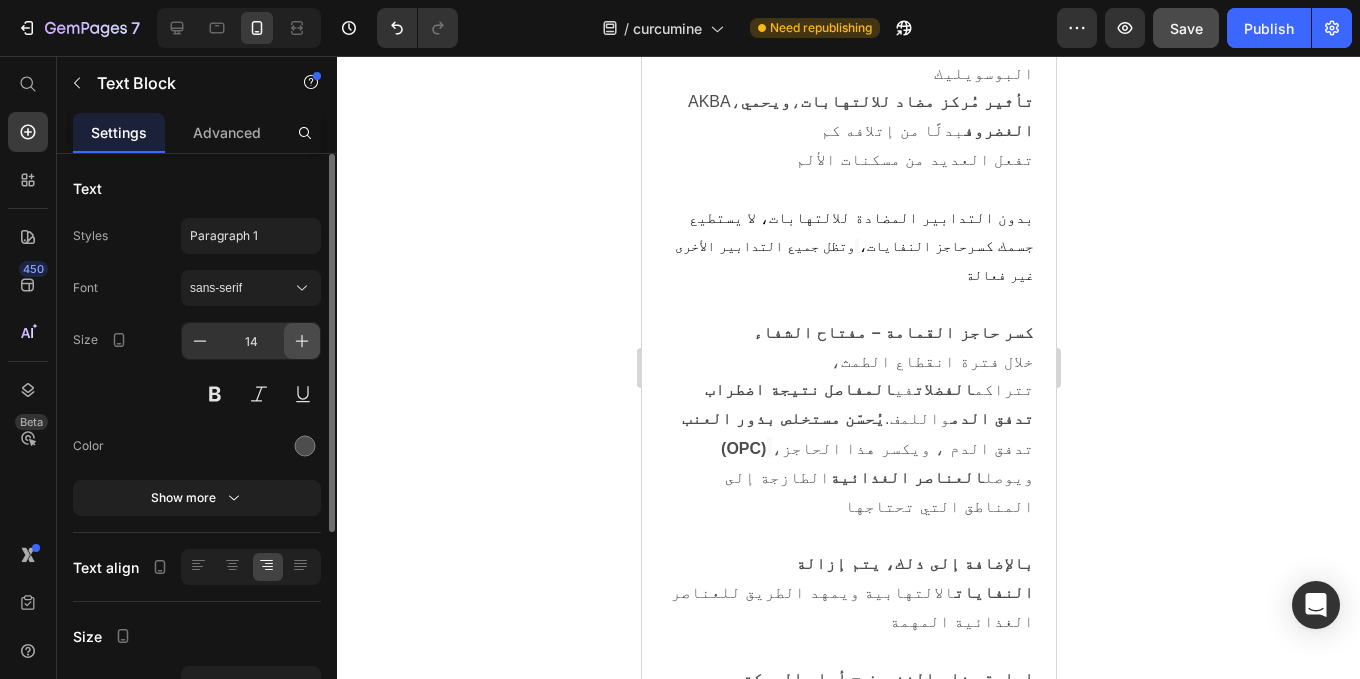click at bounding box center [302, 341] 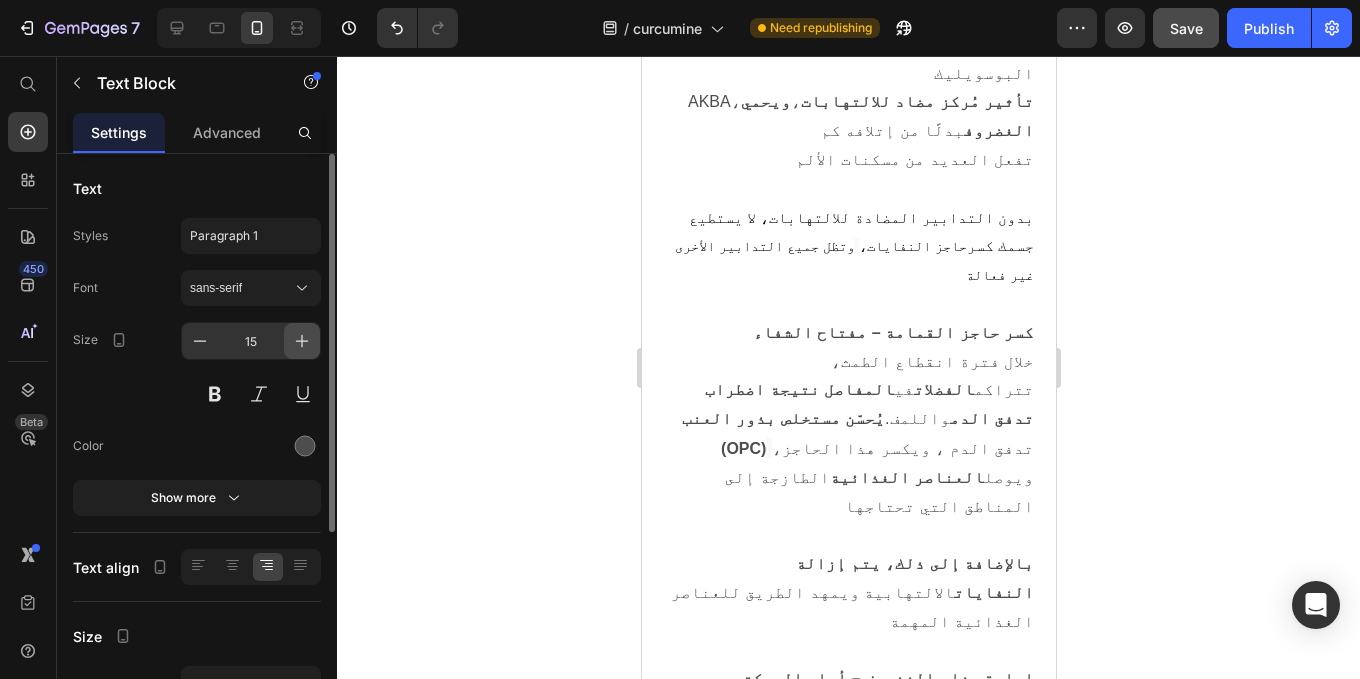 click at bounding box center (302, 341) 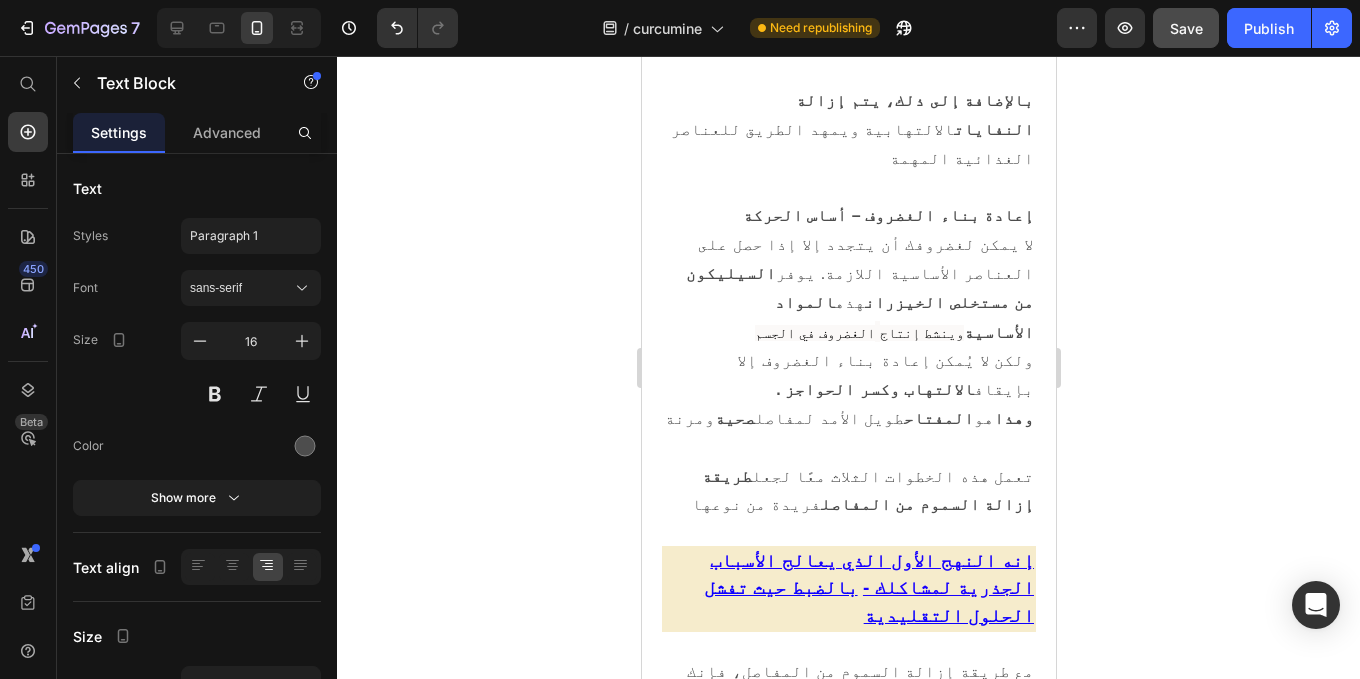 scroll, scrollTop: 11892, scrollLeft: 0, axis: vertical 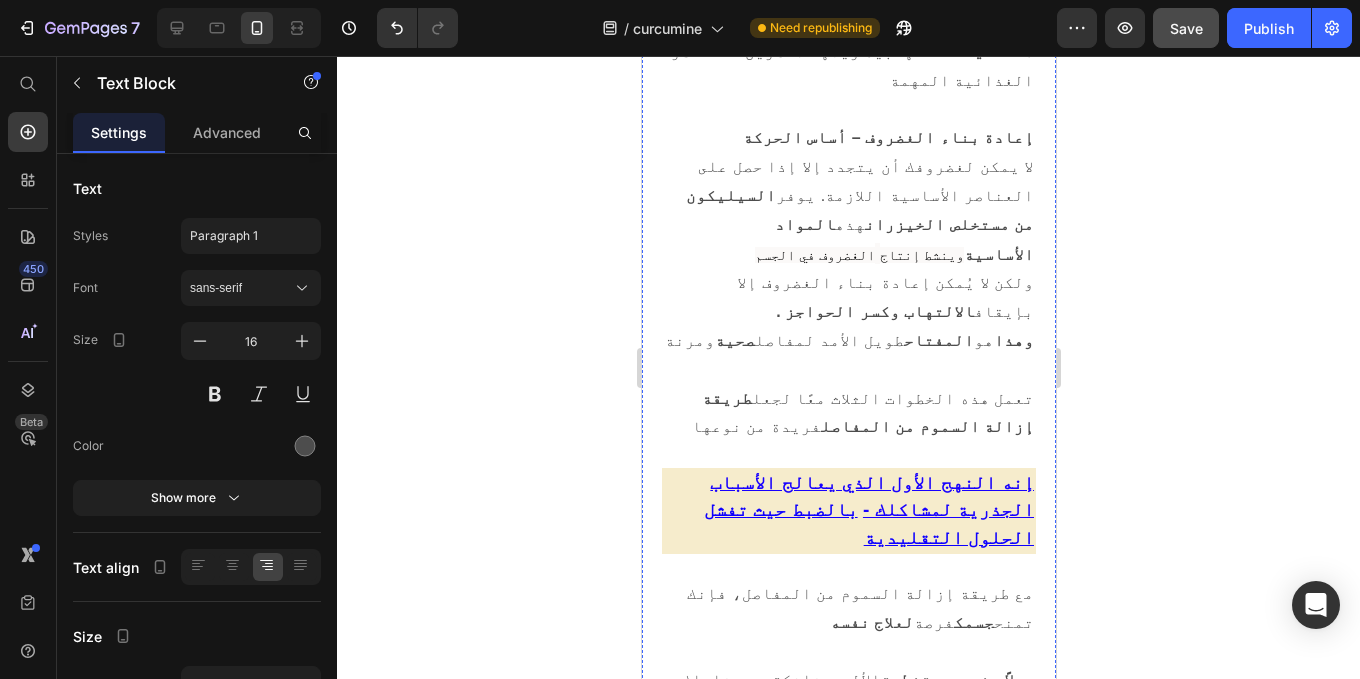 click on "مزيج متوازن تمامًا من اللبان و OPC من بذور العنب والسيليكون من مستخلص الخيزران" at bounding box center [848, 1792] 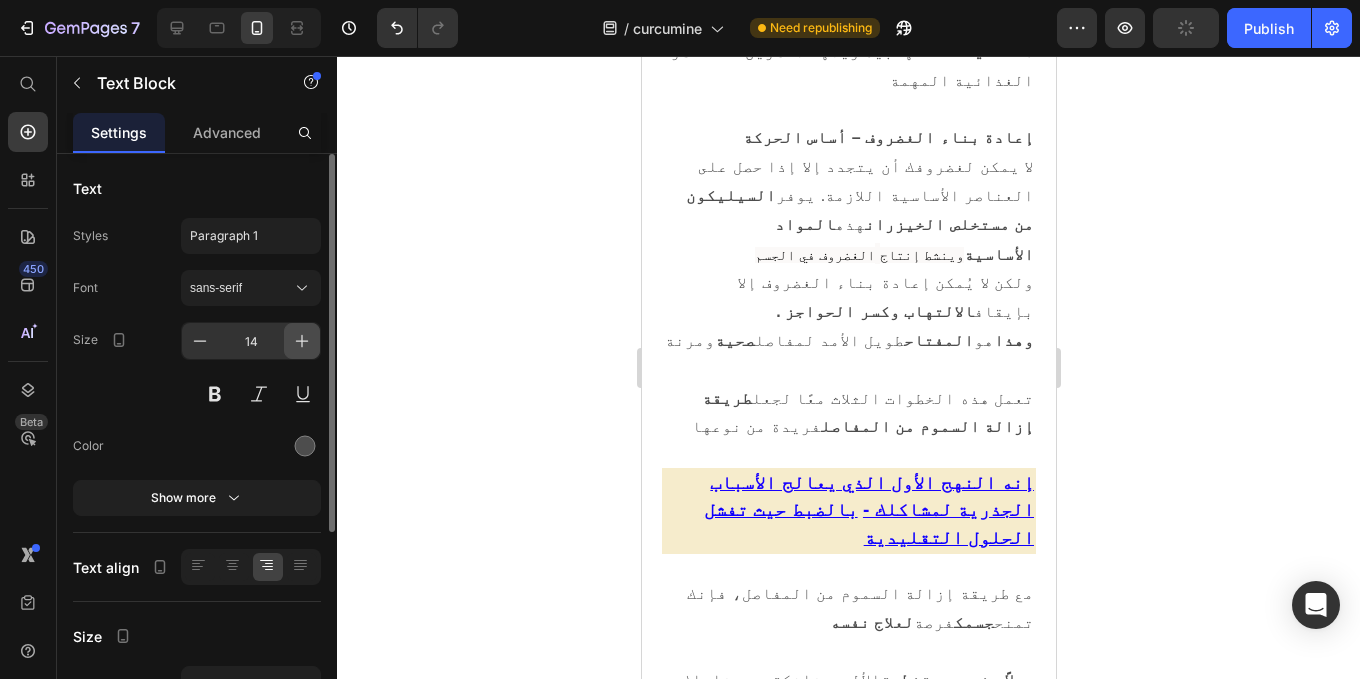 click 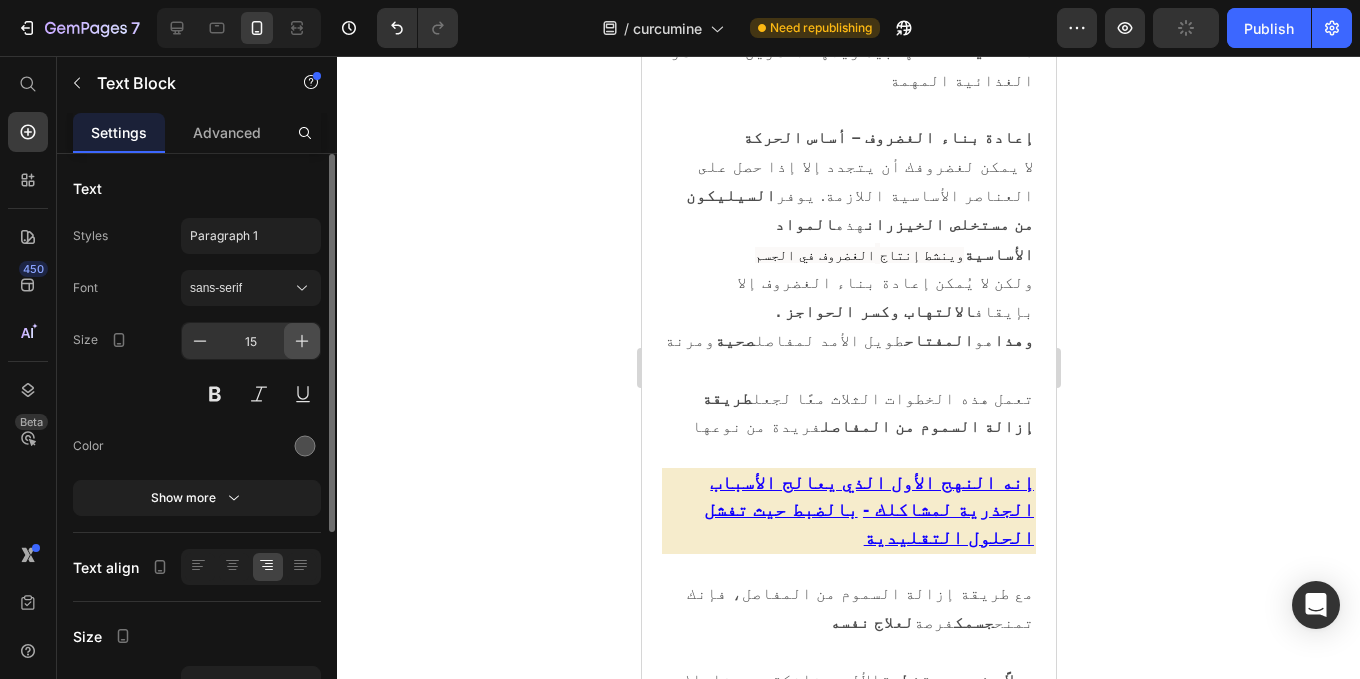 click 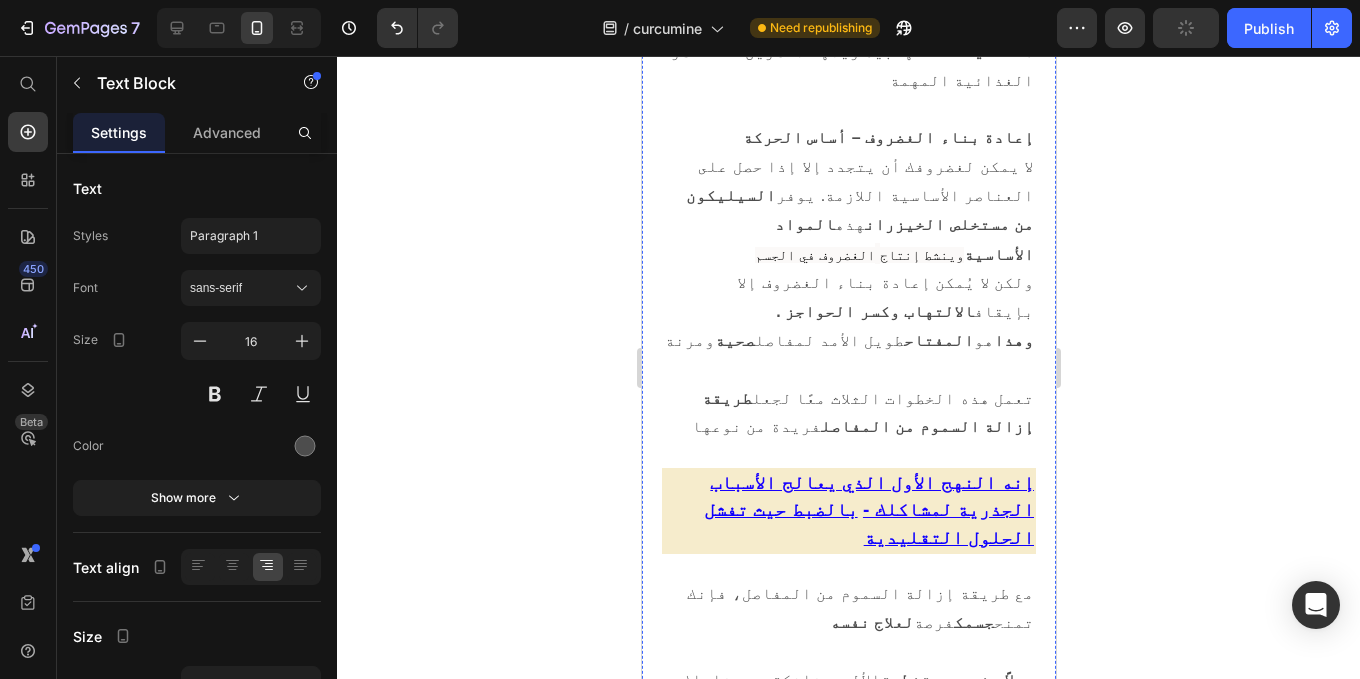 click on "mobility pro" at bounding box center [804, 1967] 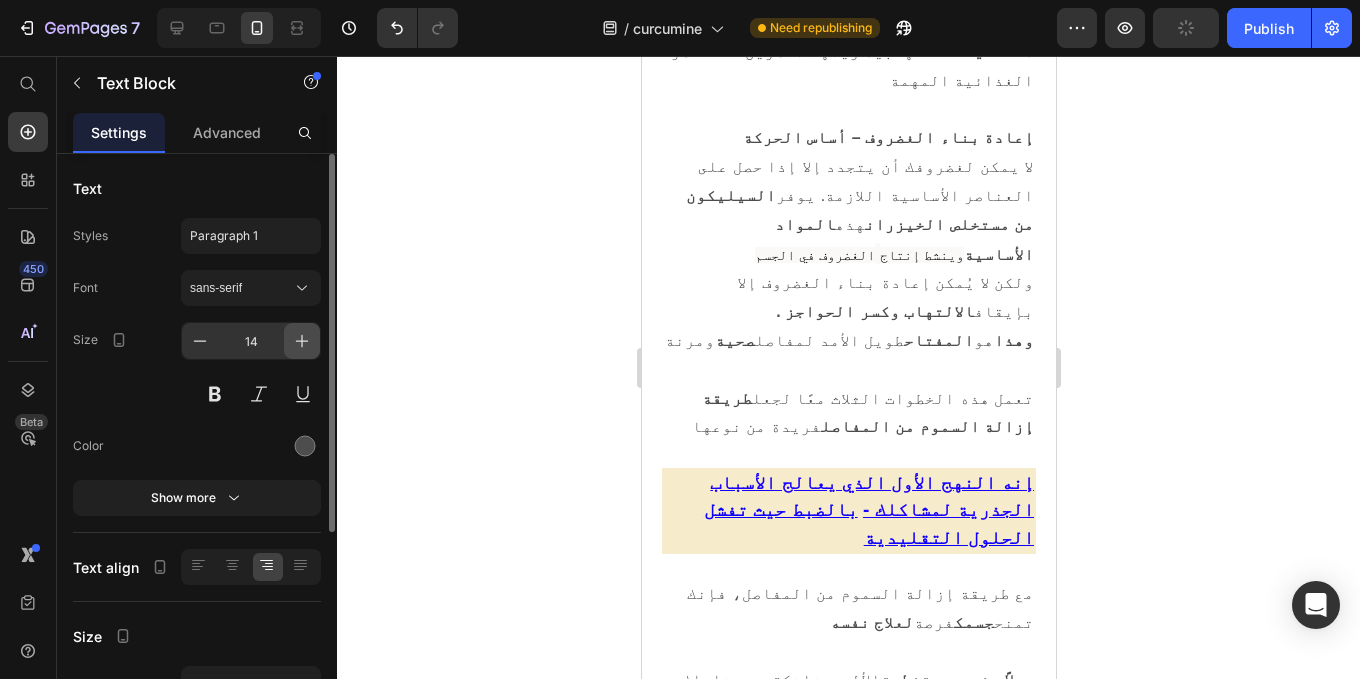 click 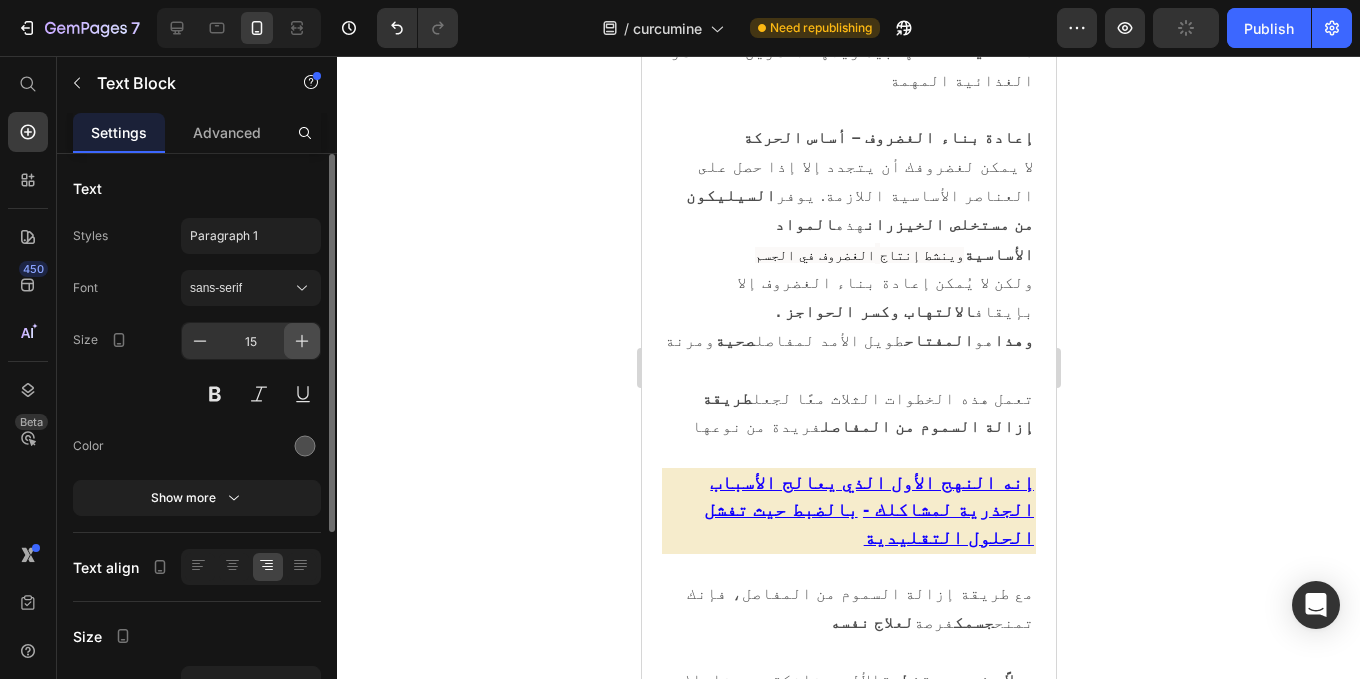 click 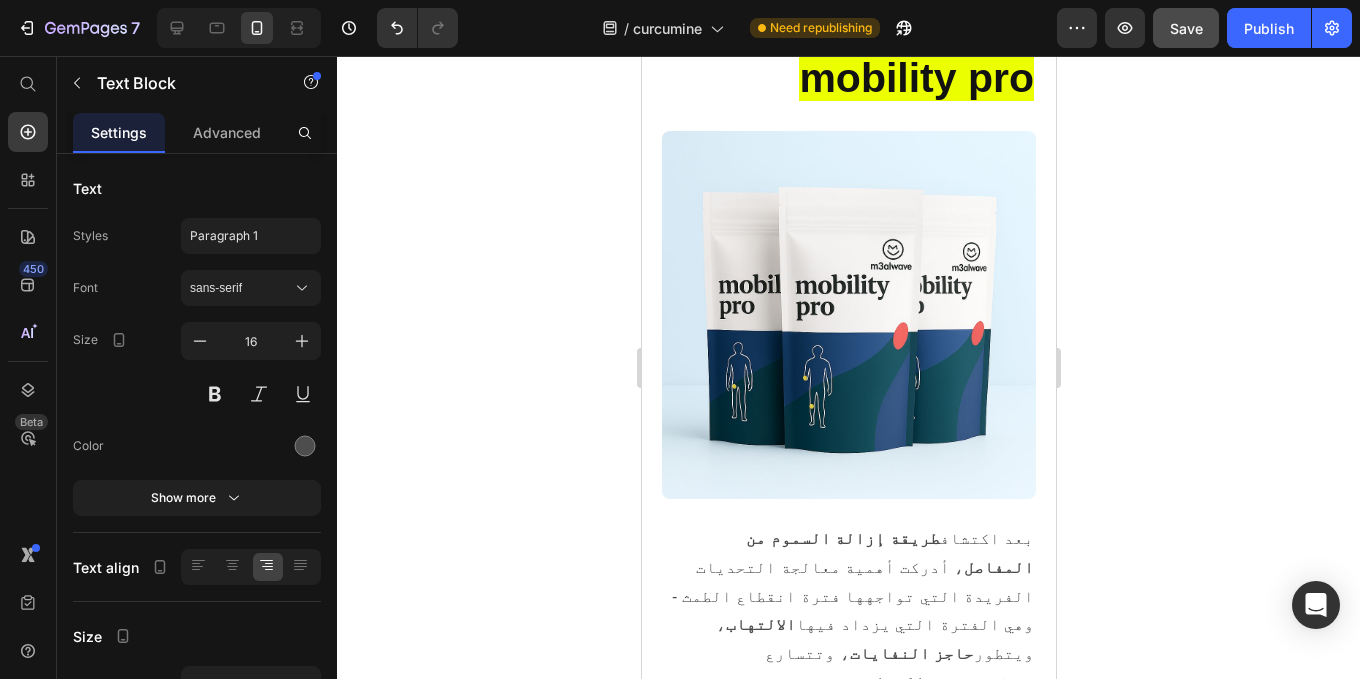 scroll, scrollTop: 12810, scrollLeft: 0, axis: vertical 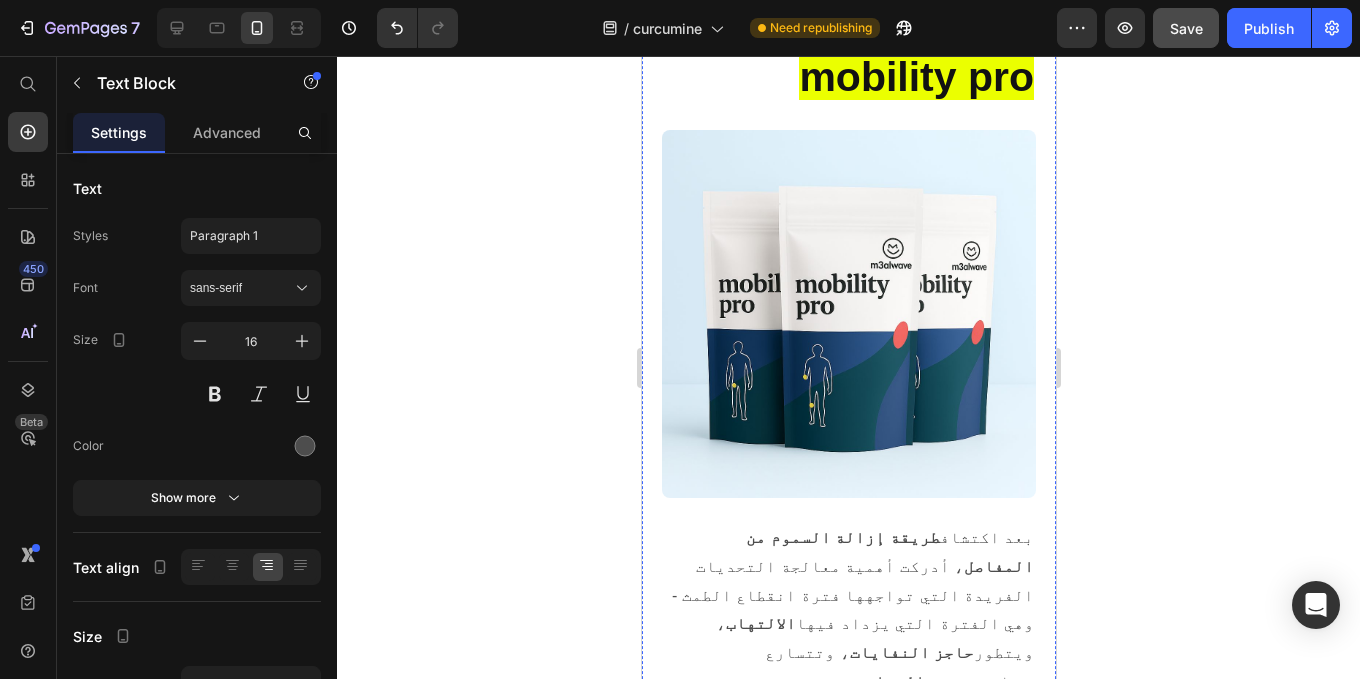 click on "وتخفيف الألم" at bounding box center [776, 2042] 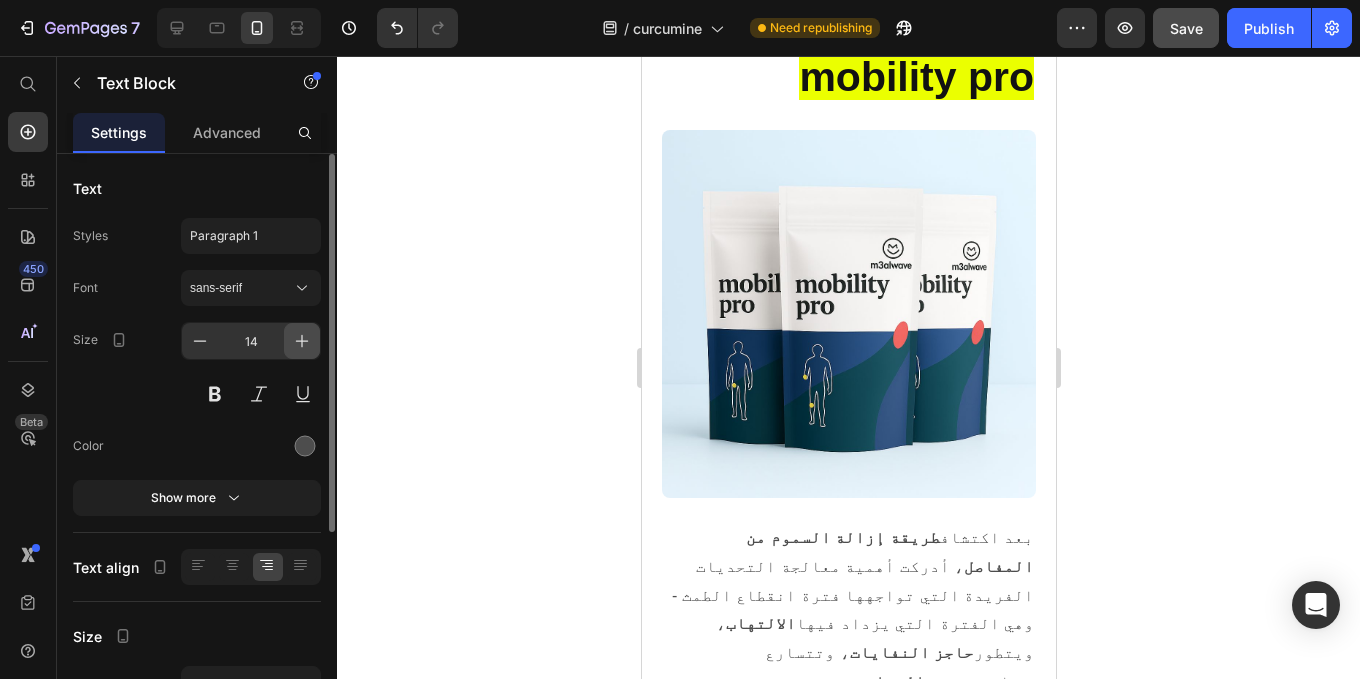 click 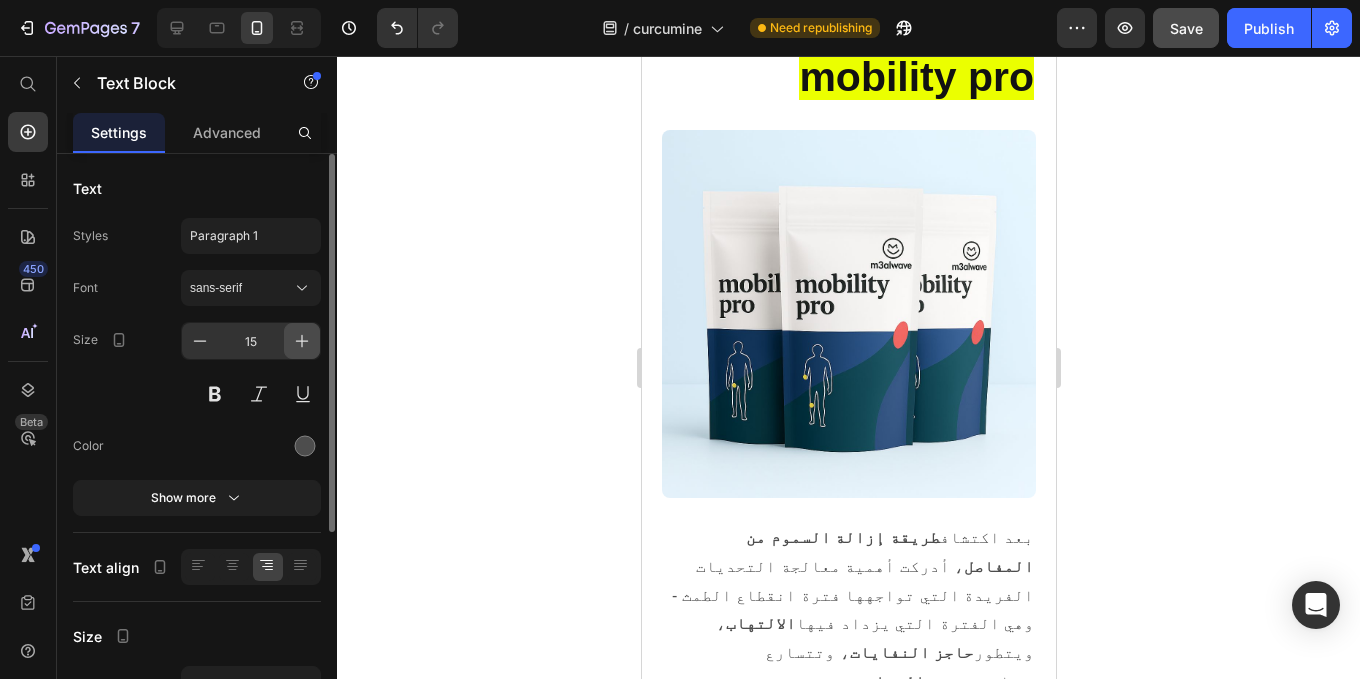 click 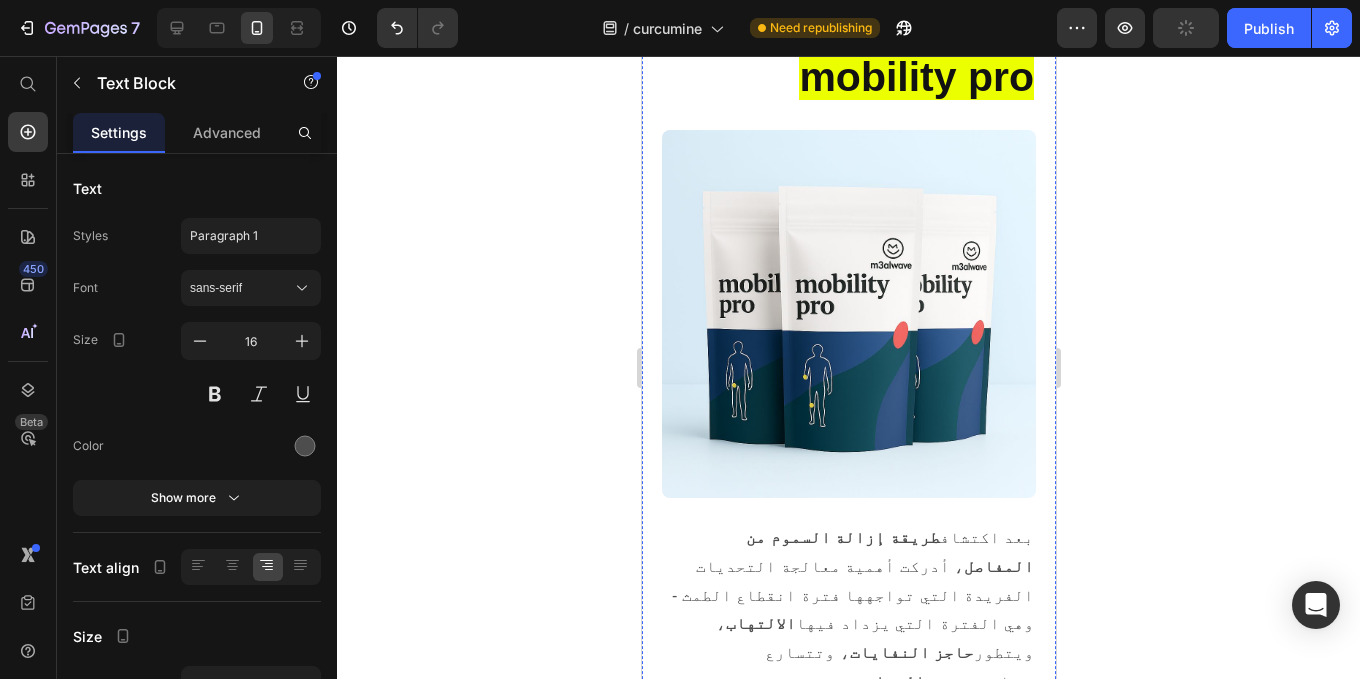 scroll, scrollTop: 12975, scrollLeft: 0, axis: vertical 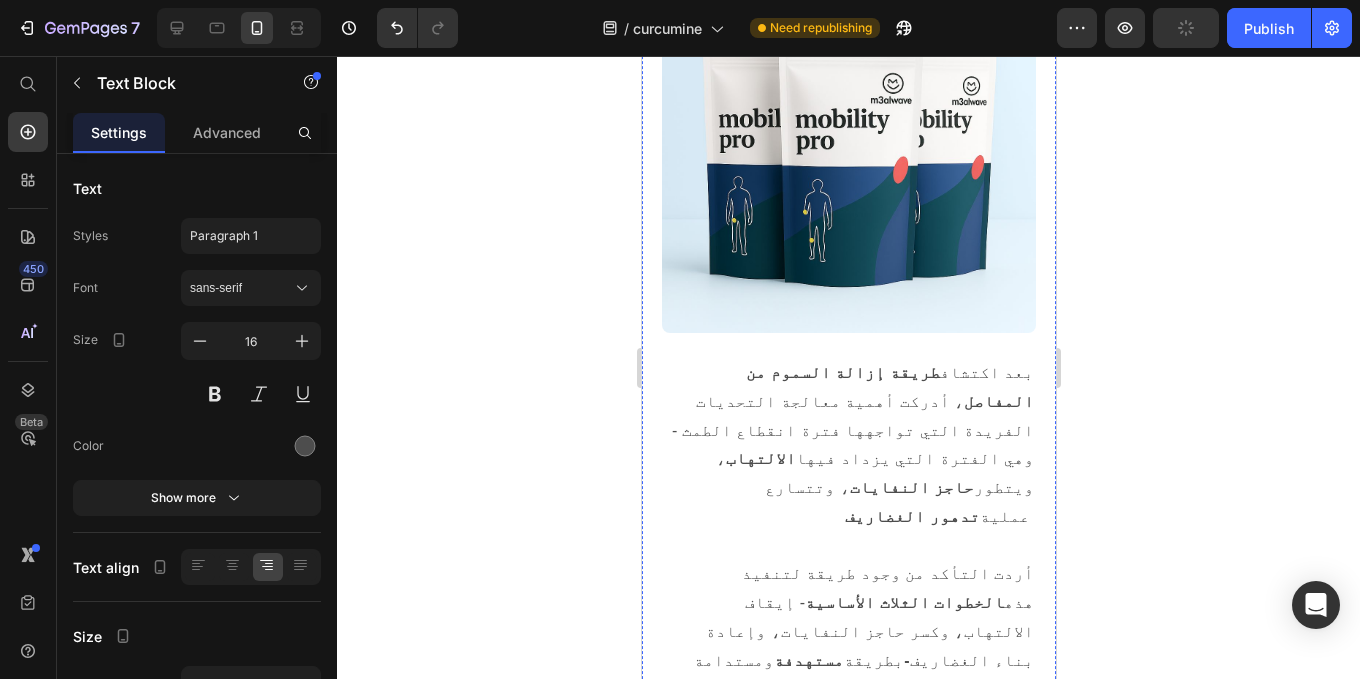 click on "تشير الدراسات إلى أن OPC يعزز الدورة الدموية ويقلل من النفايات الالتهابية في الجسم" at bounding box center (848, 2302) 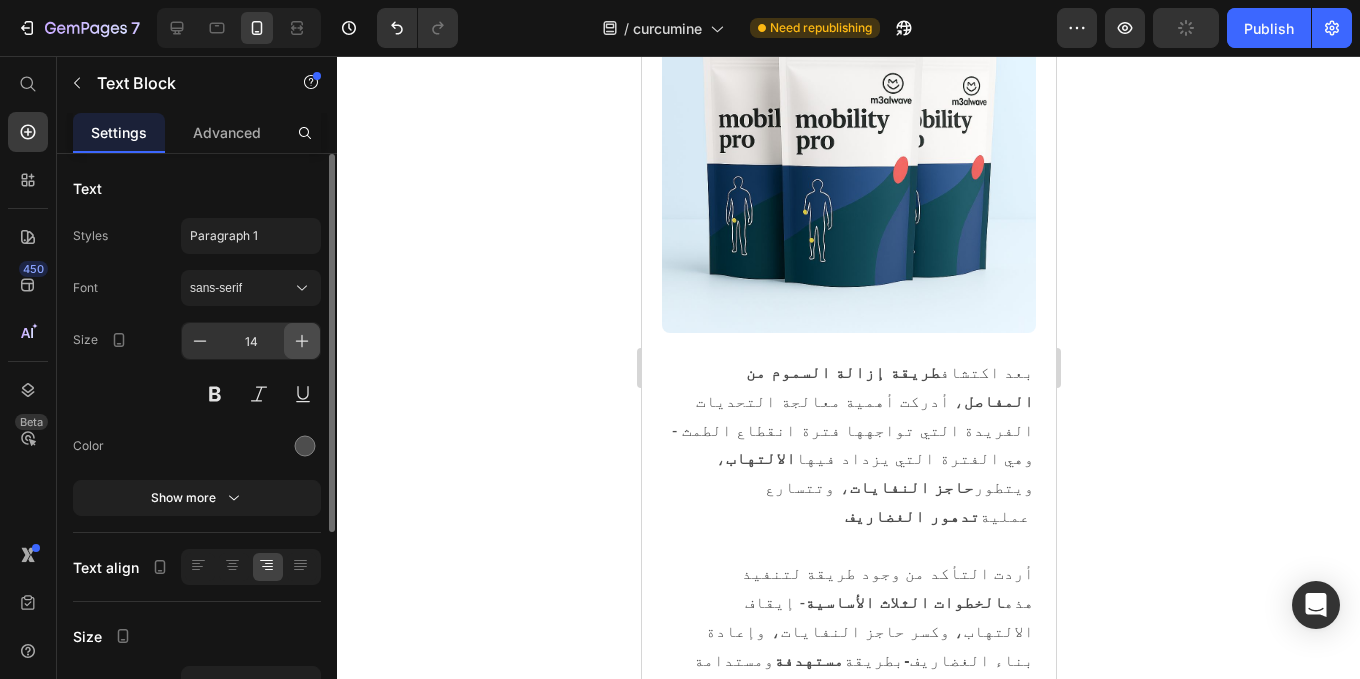 click 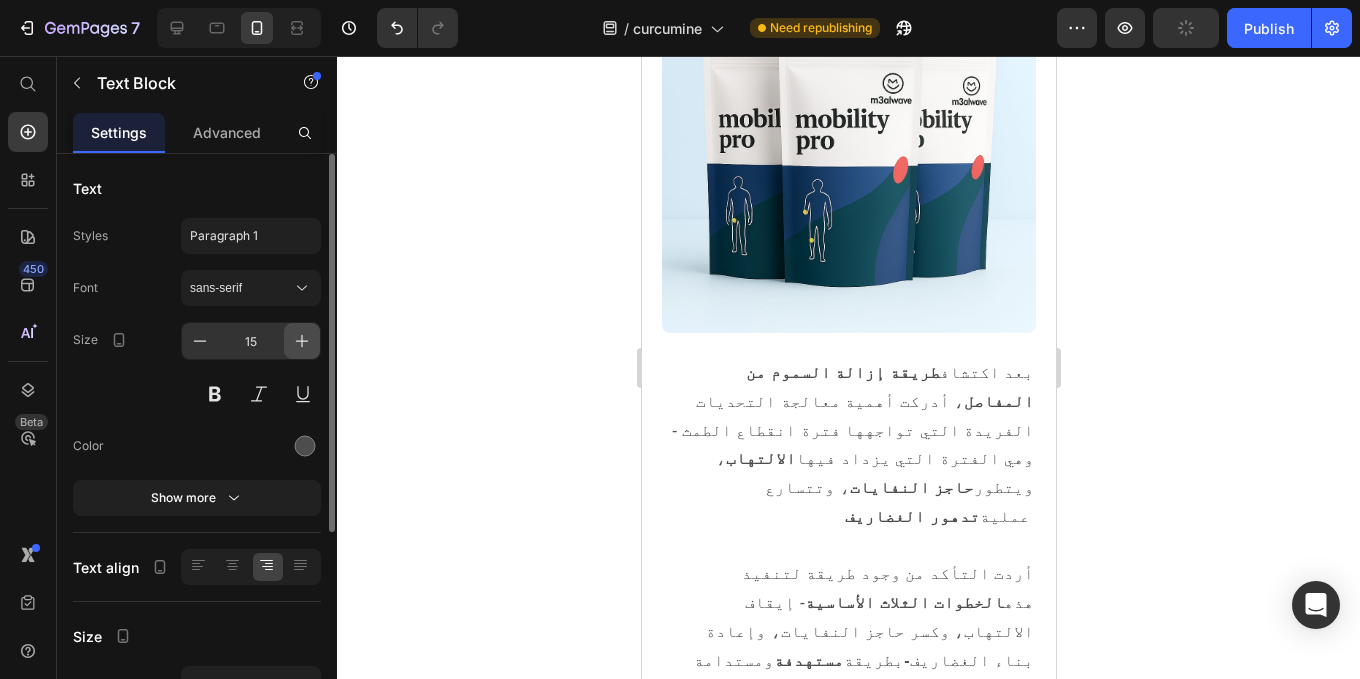 click 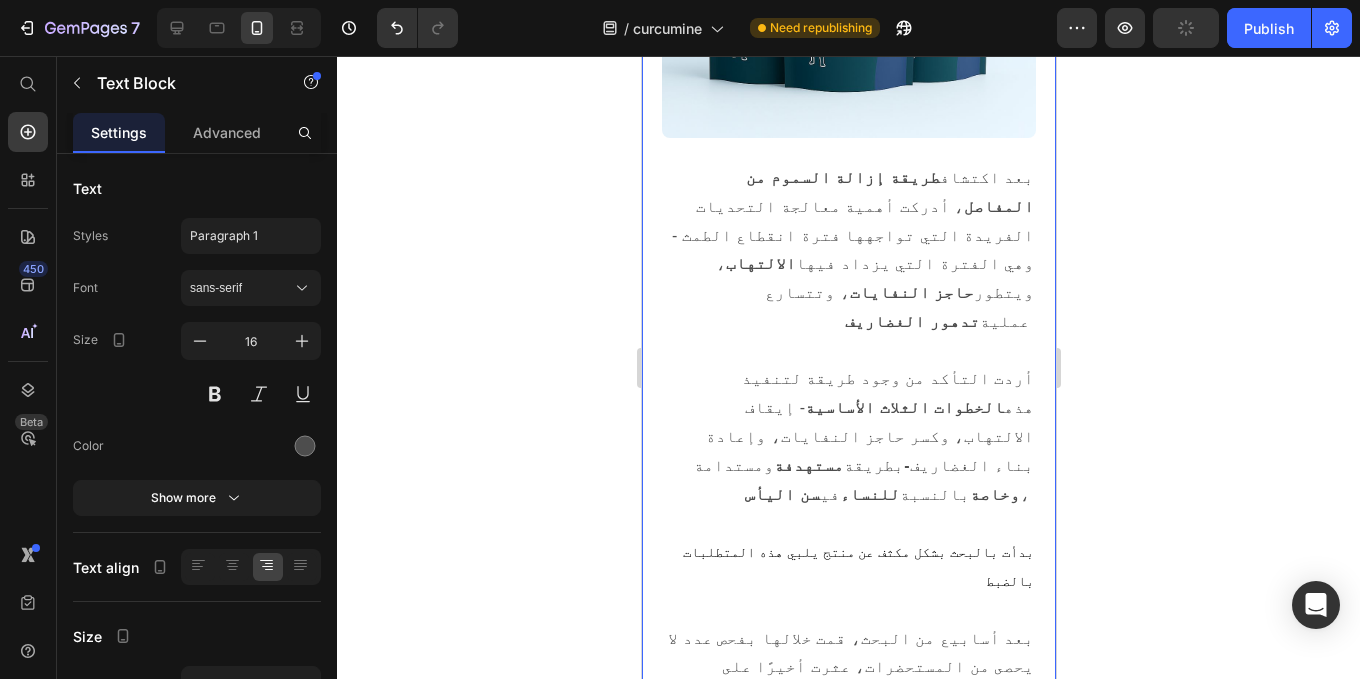 scroll, scrollTop: 13325, scrollLeft: 0, axis: vertical 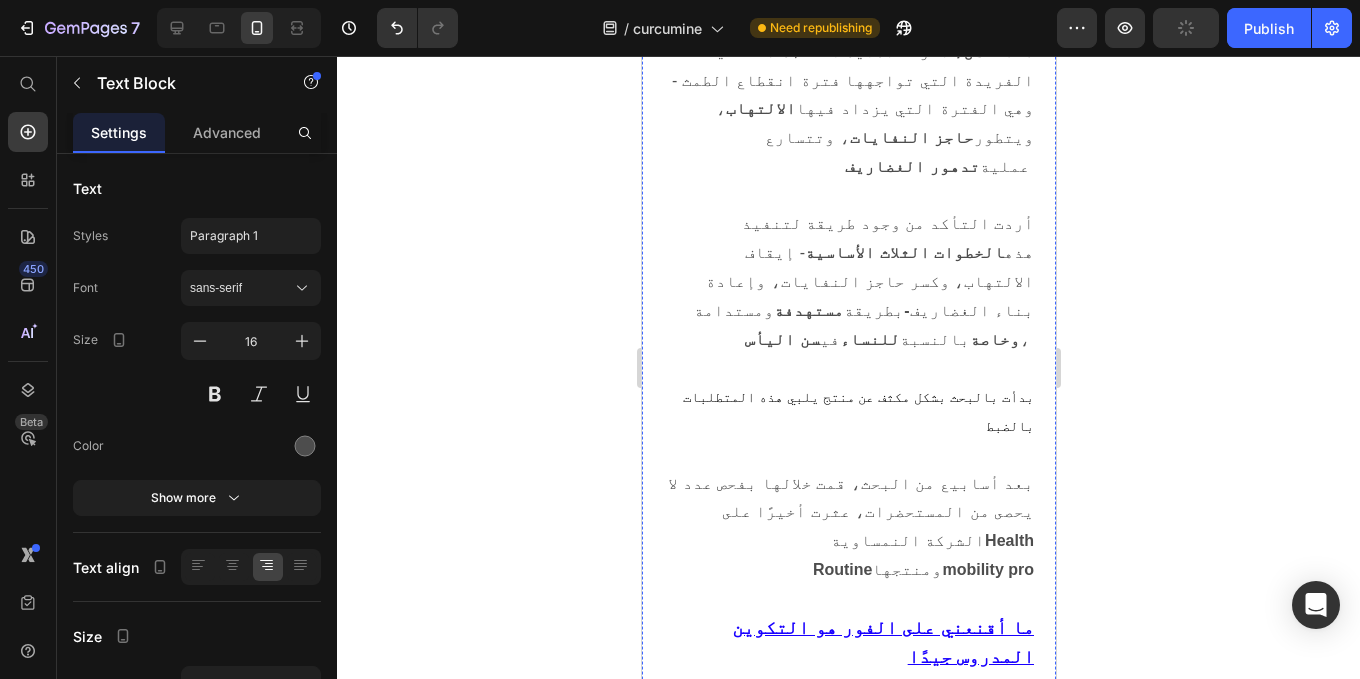 click on "هرمون الاستروجين، فإنه يحتاج إلى الدعم لإعادة بناء الغضار" at bounding box center [858, 2413] 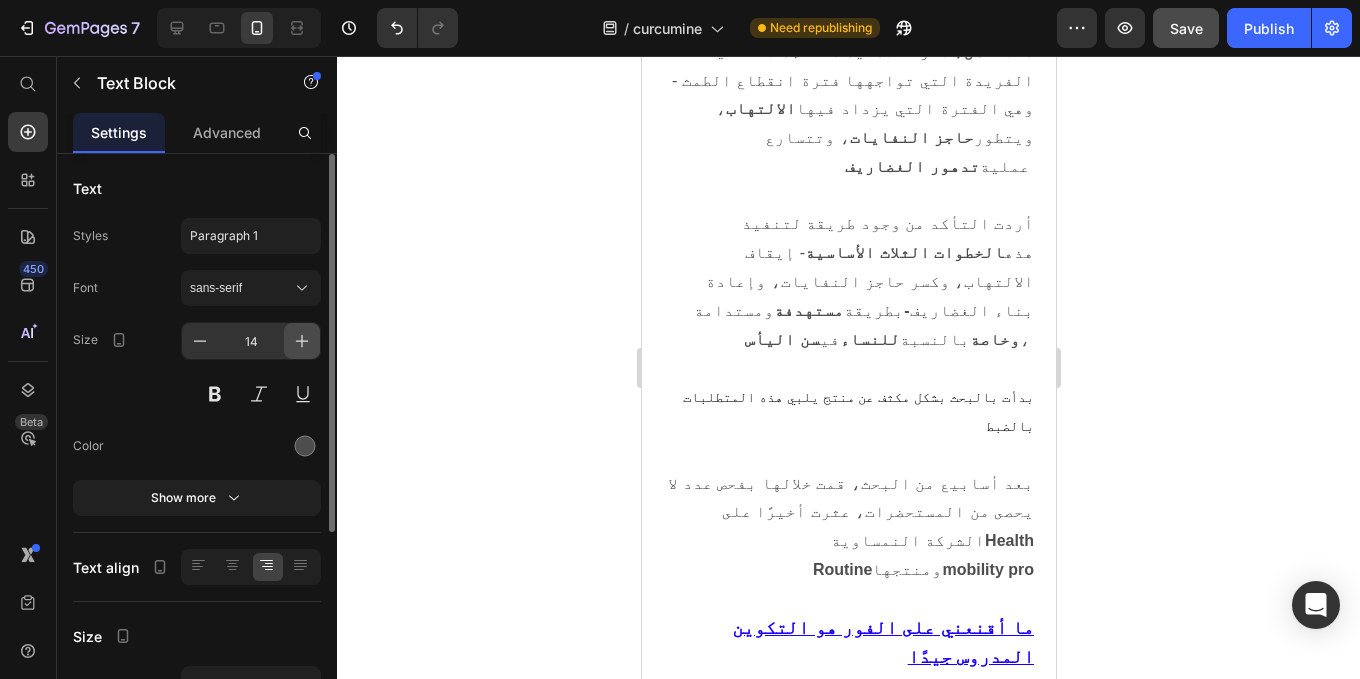 click 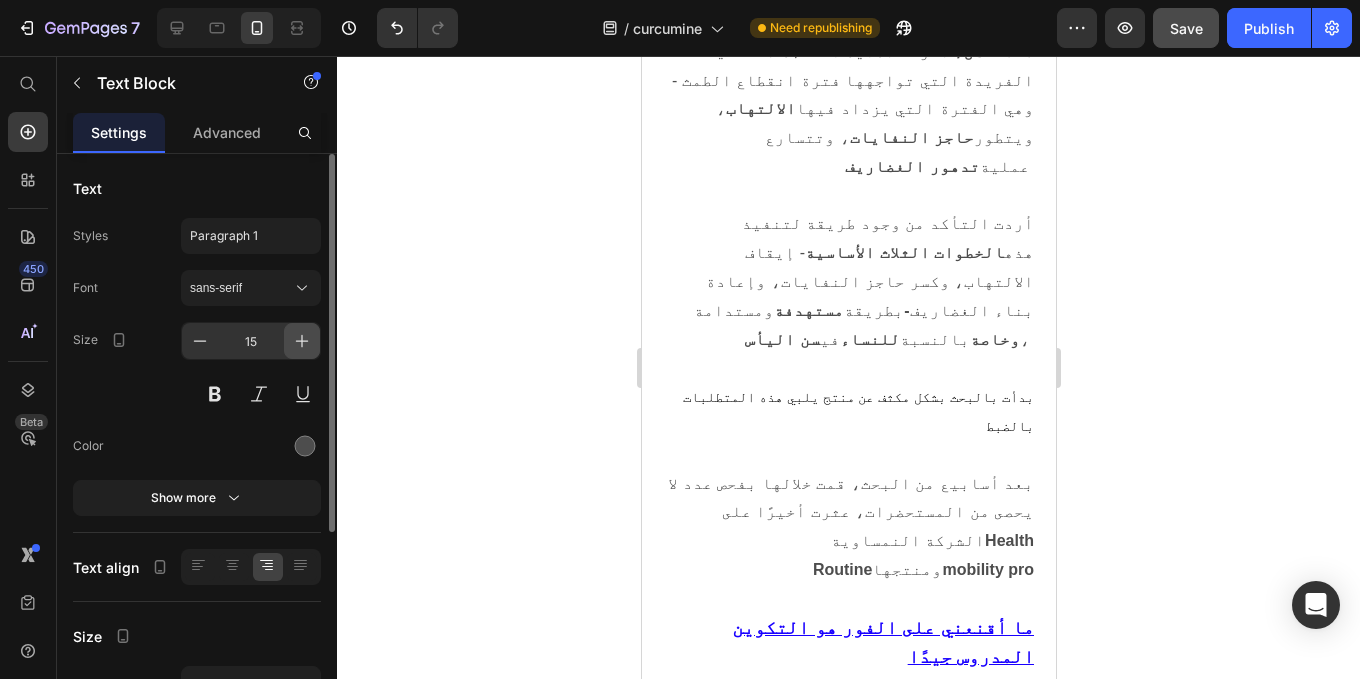 click 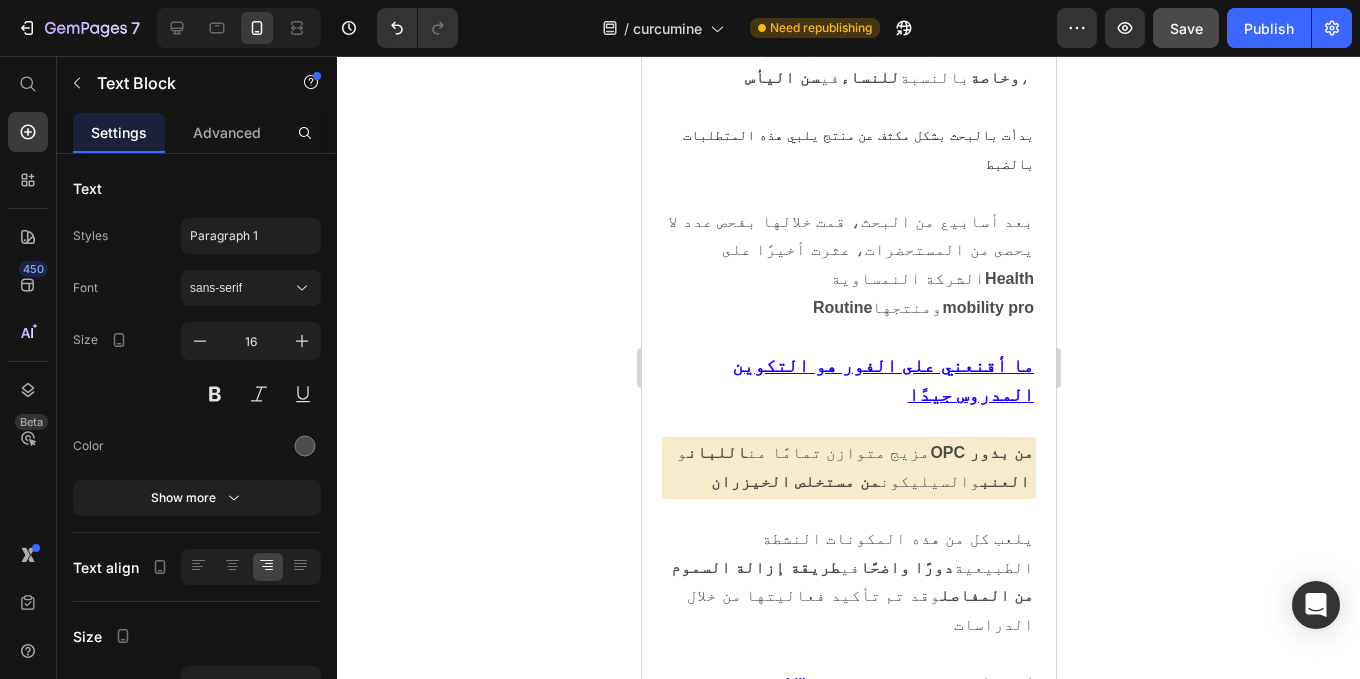 scroll, scrollTop: 13590, scrollLeft: 0, axis: vertical 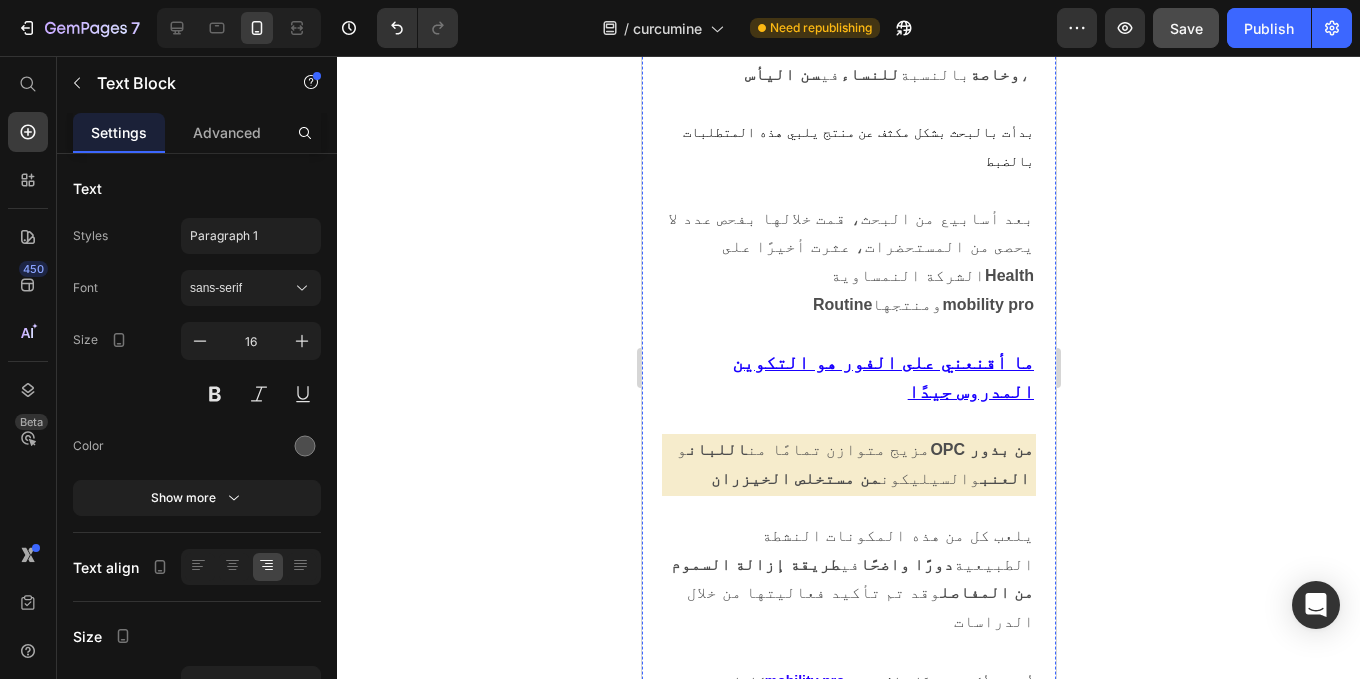 click on "لم تتم دراسة هذه المكونات النشطة بشكل معزول فحسب، بل إن مزيجها هو الاختراق الحقيقي" at bounding box center (848, 2410) 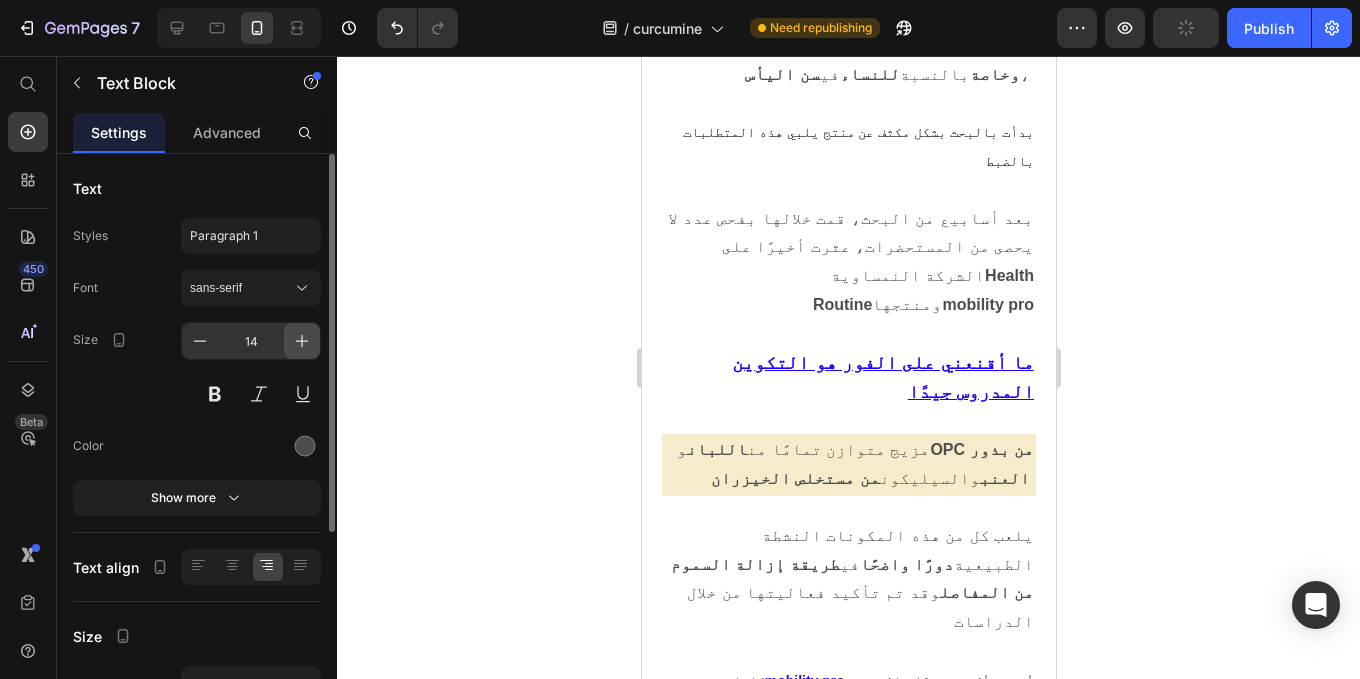 click 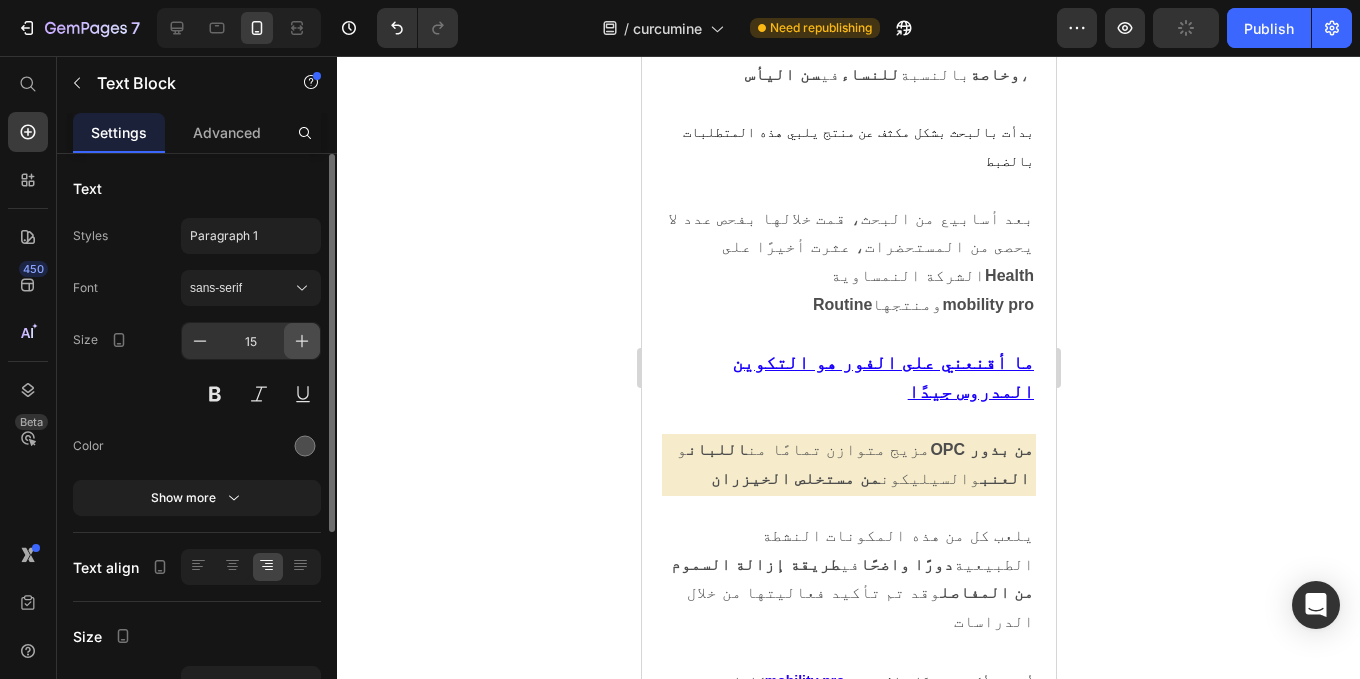 click 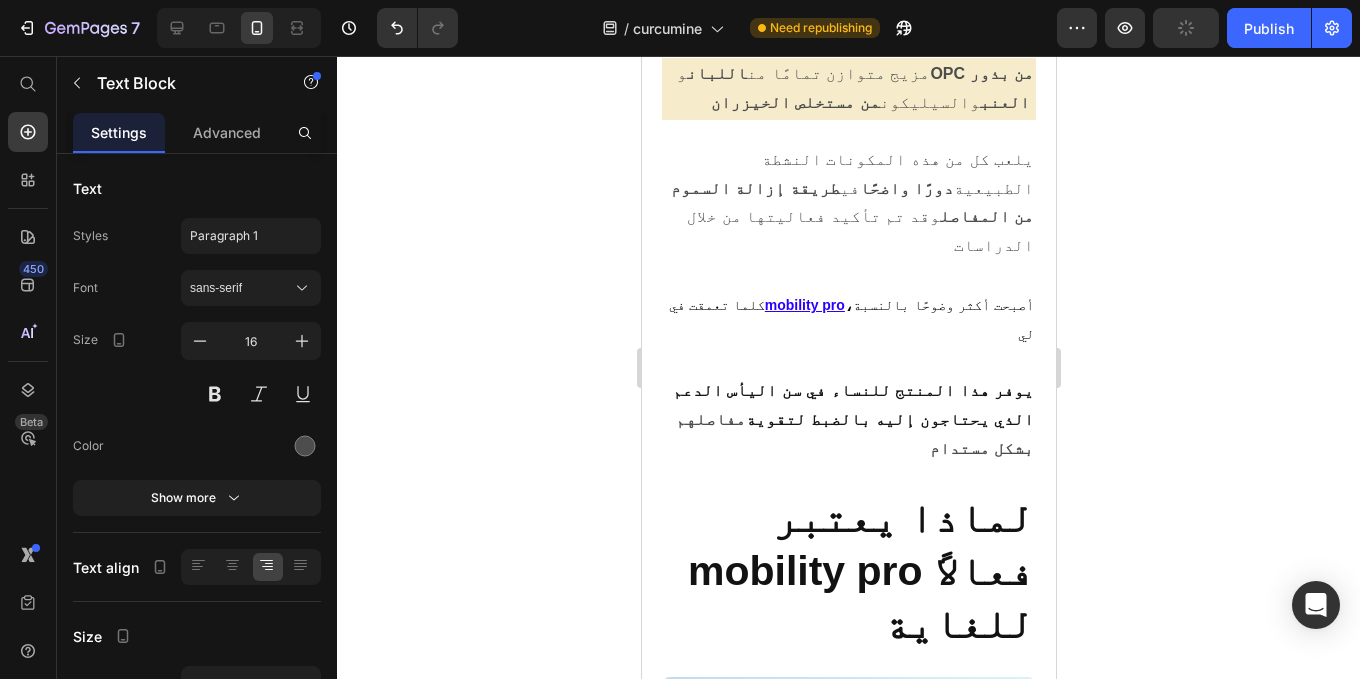 scroll, scrollTop: 13970, scrollLeft: 0, axis: vertical 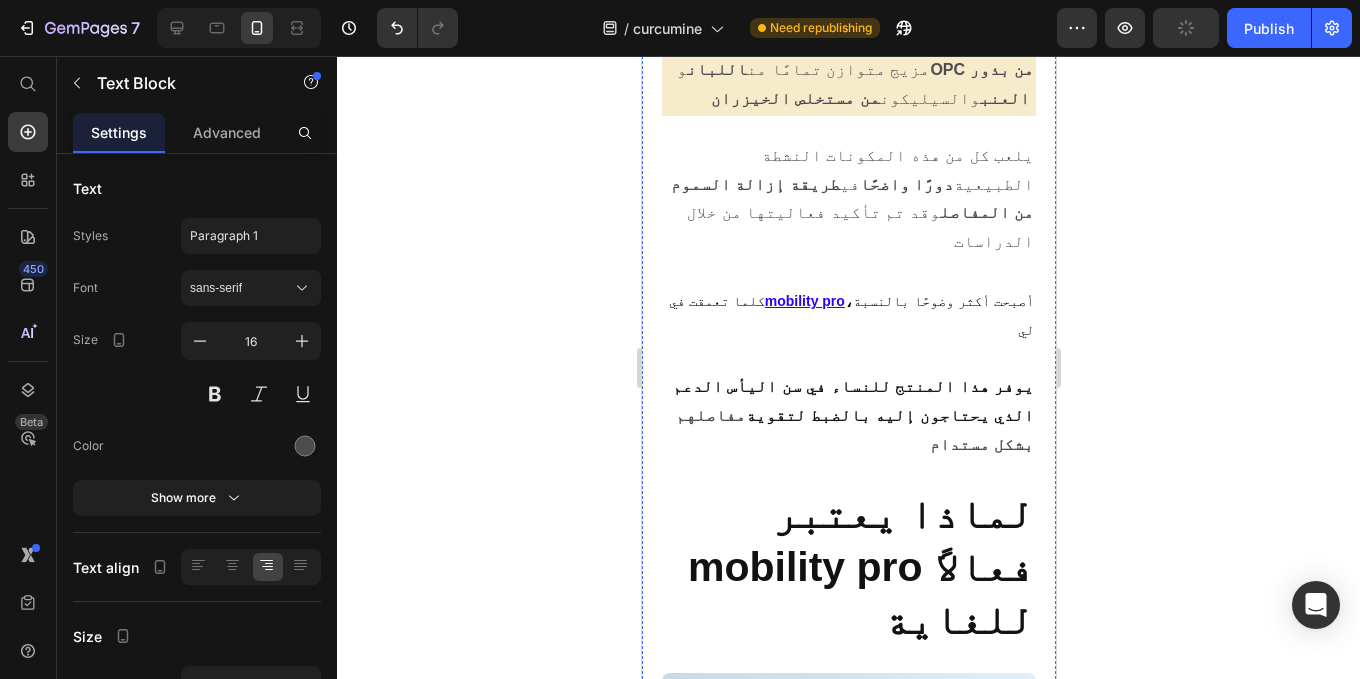 click on "إعادة بناء الغضروف: يدعم السيليكون عملية التجديد ويضمن بقاء مفاصلك مرنة على المدى الطويل" at bounding box center (848, 2875) 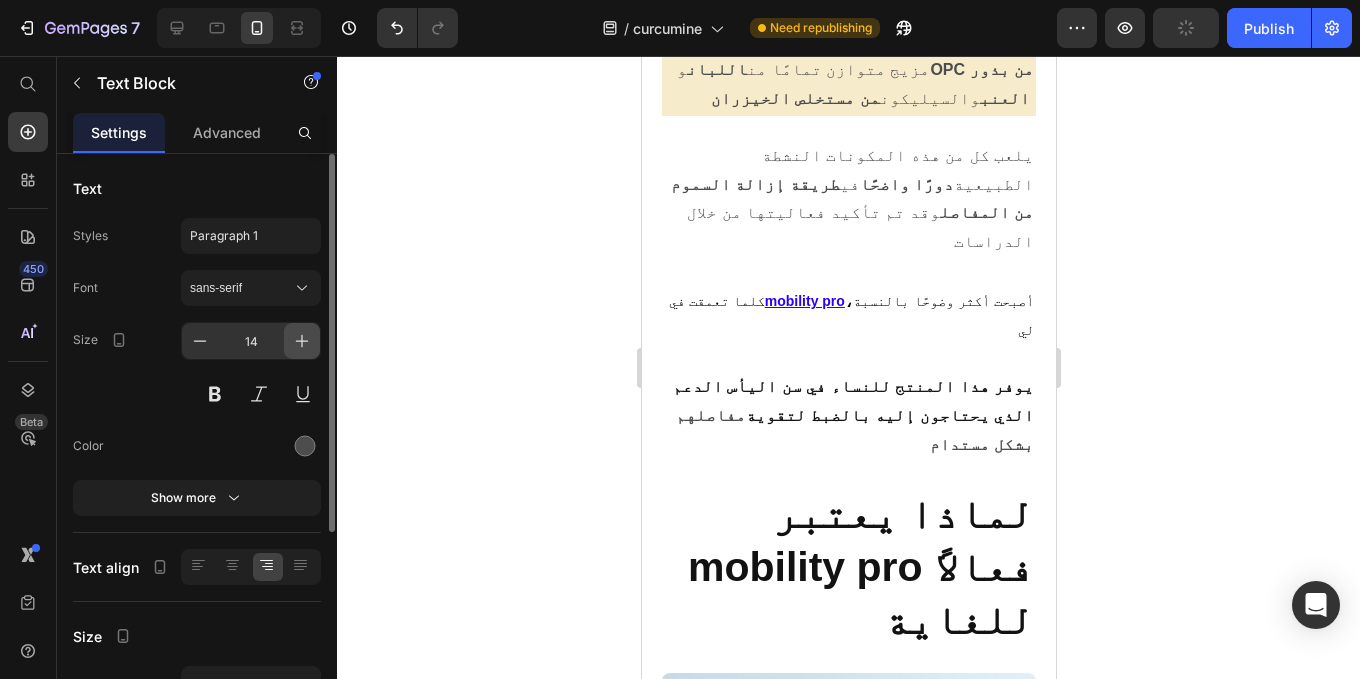 click at bounding box center [302, 341] 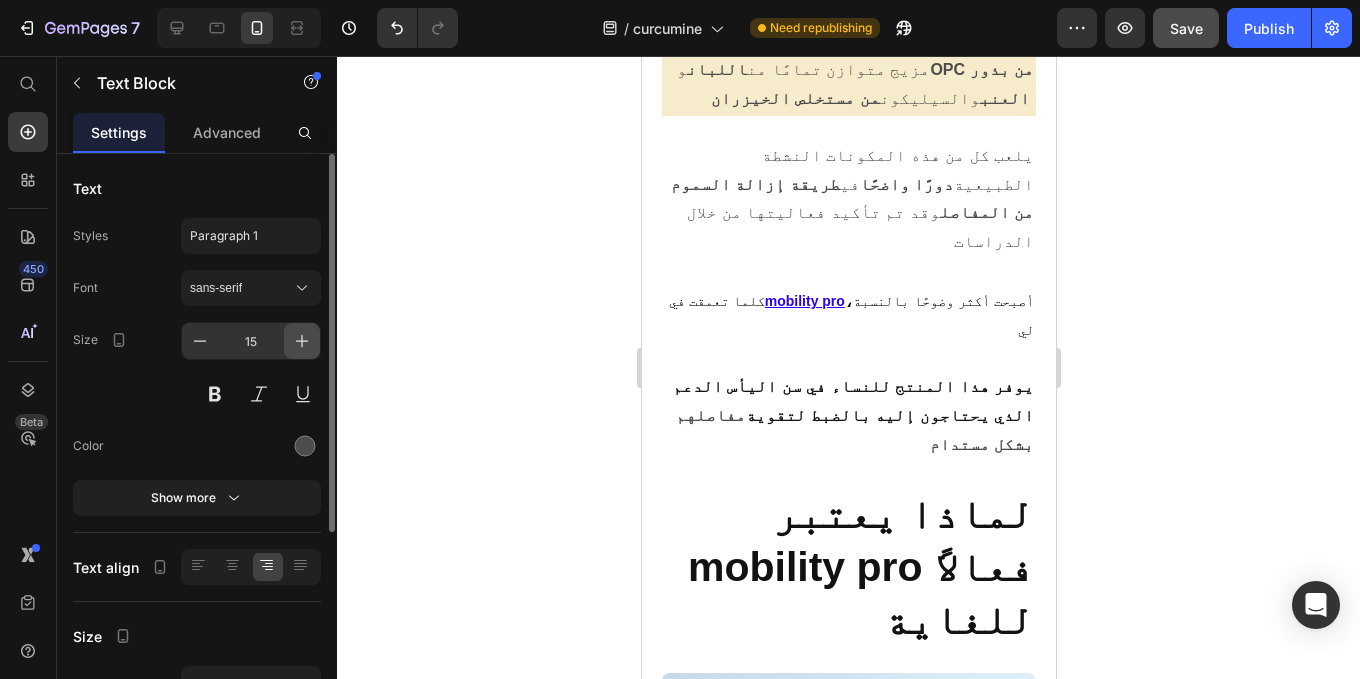 click at bounding box center (302, 341) 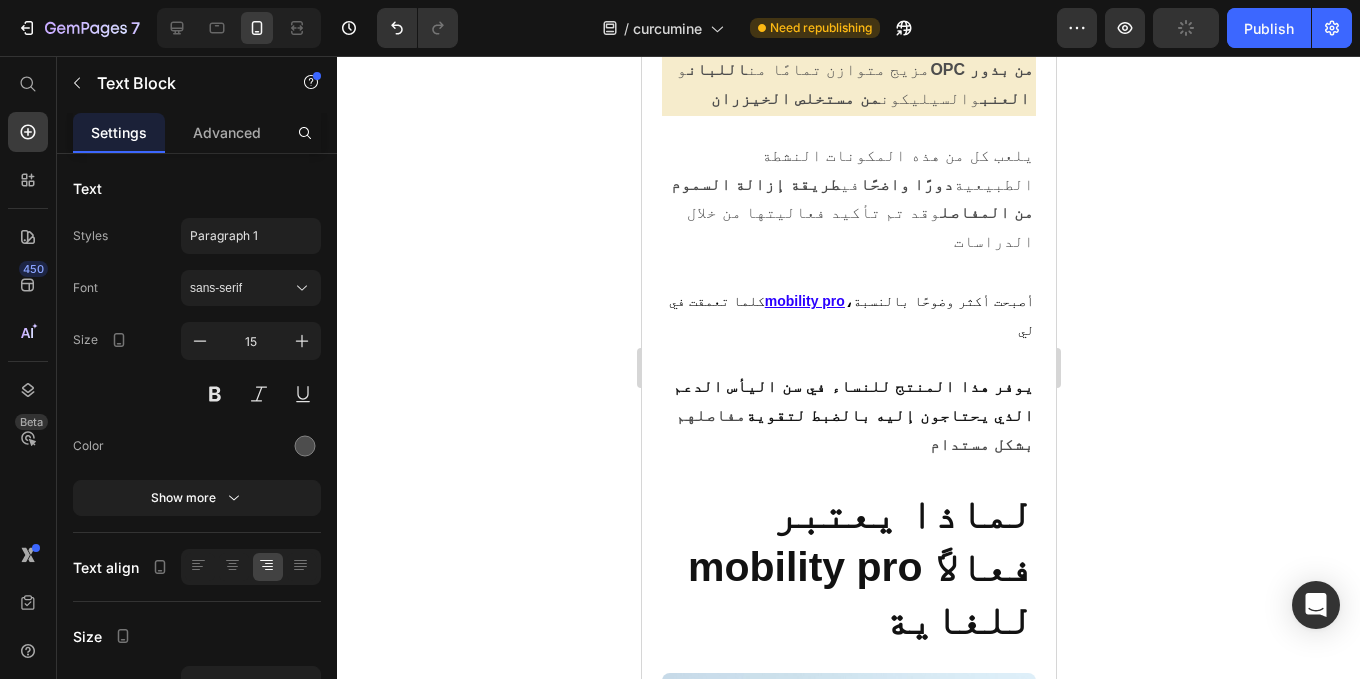 type on "16" 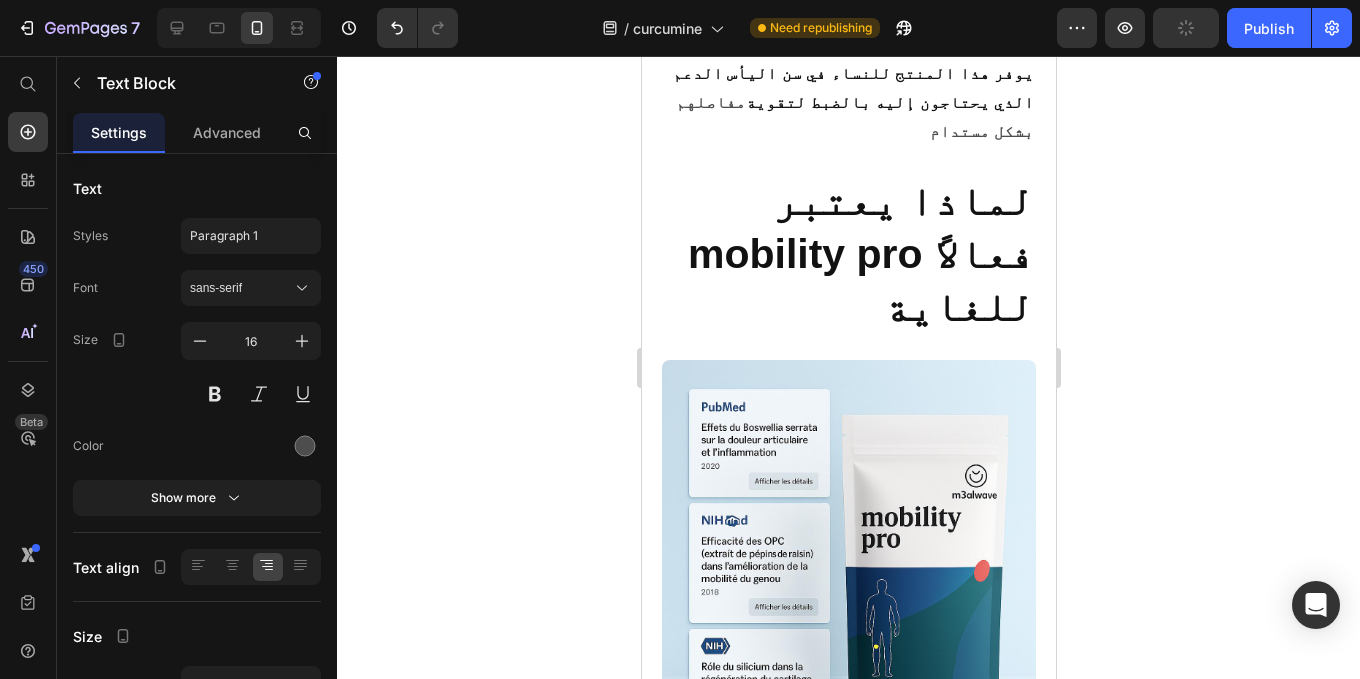 scroll, scrollTop: 14282, scrollLeft: 0, axis: vertical 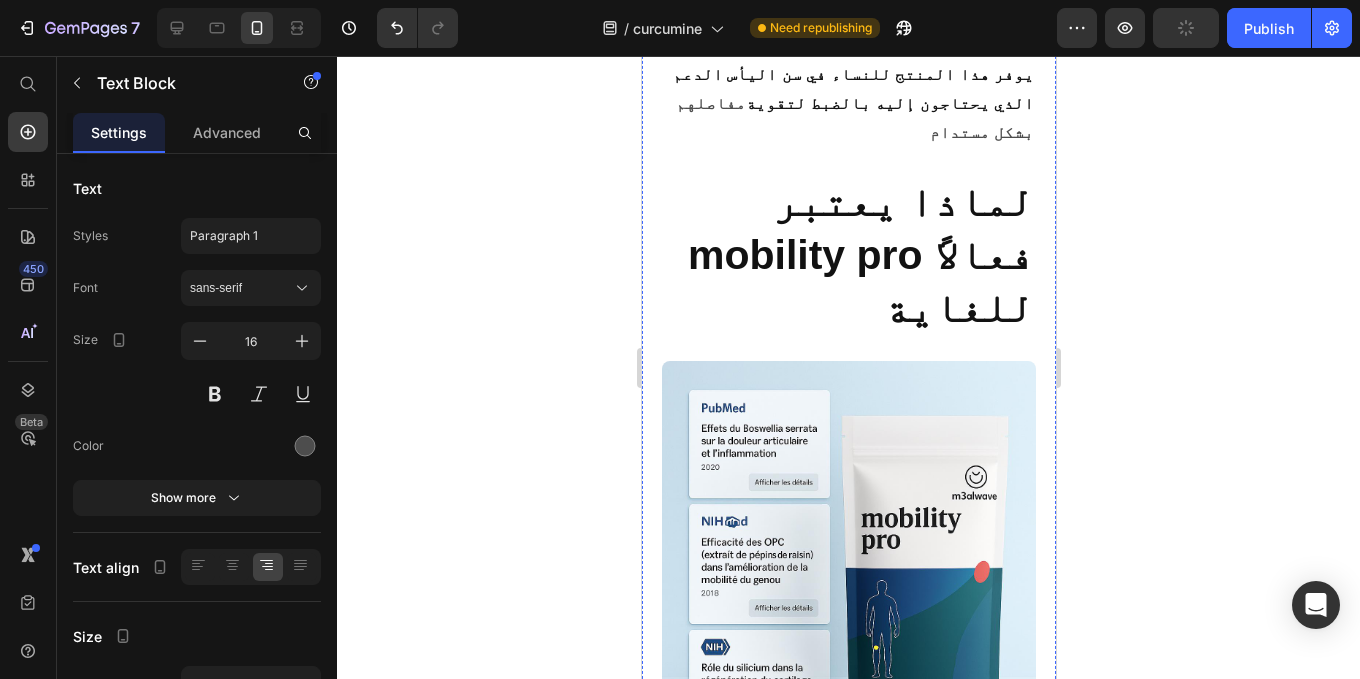 click at bounding box center [848, 2845] 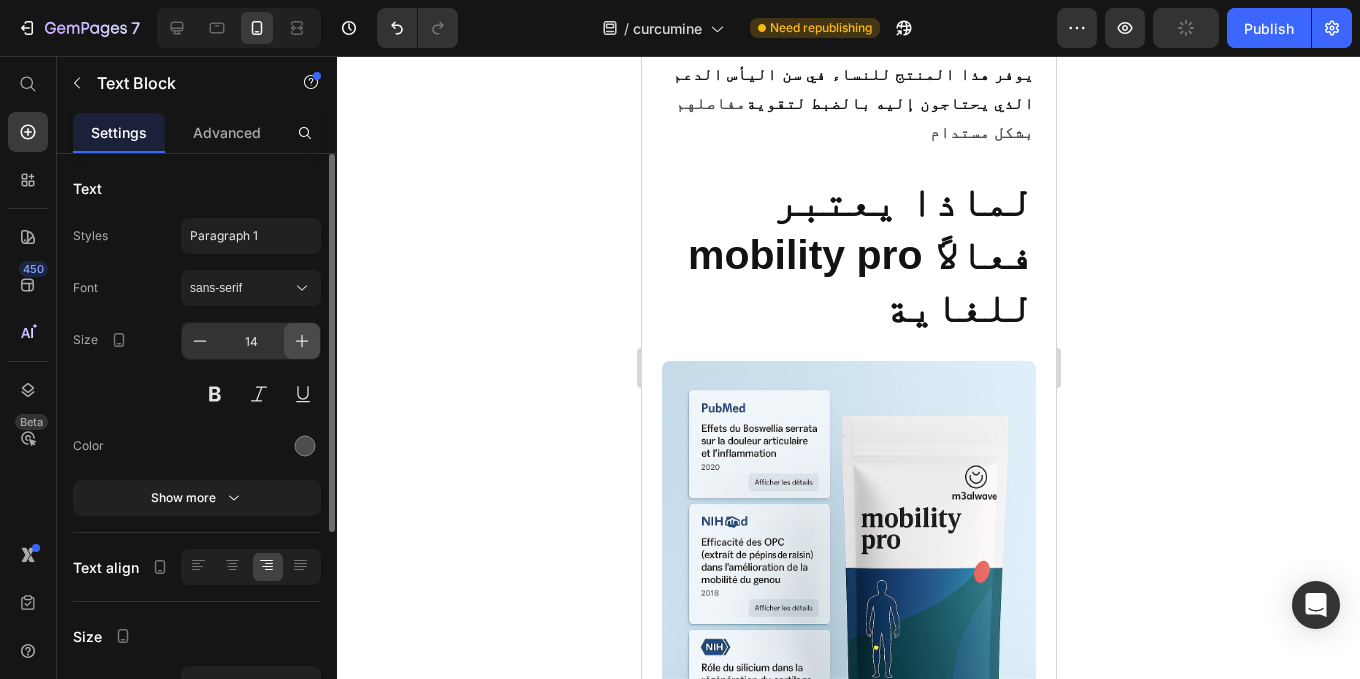 click at bounding box center [302, 341] 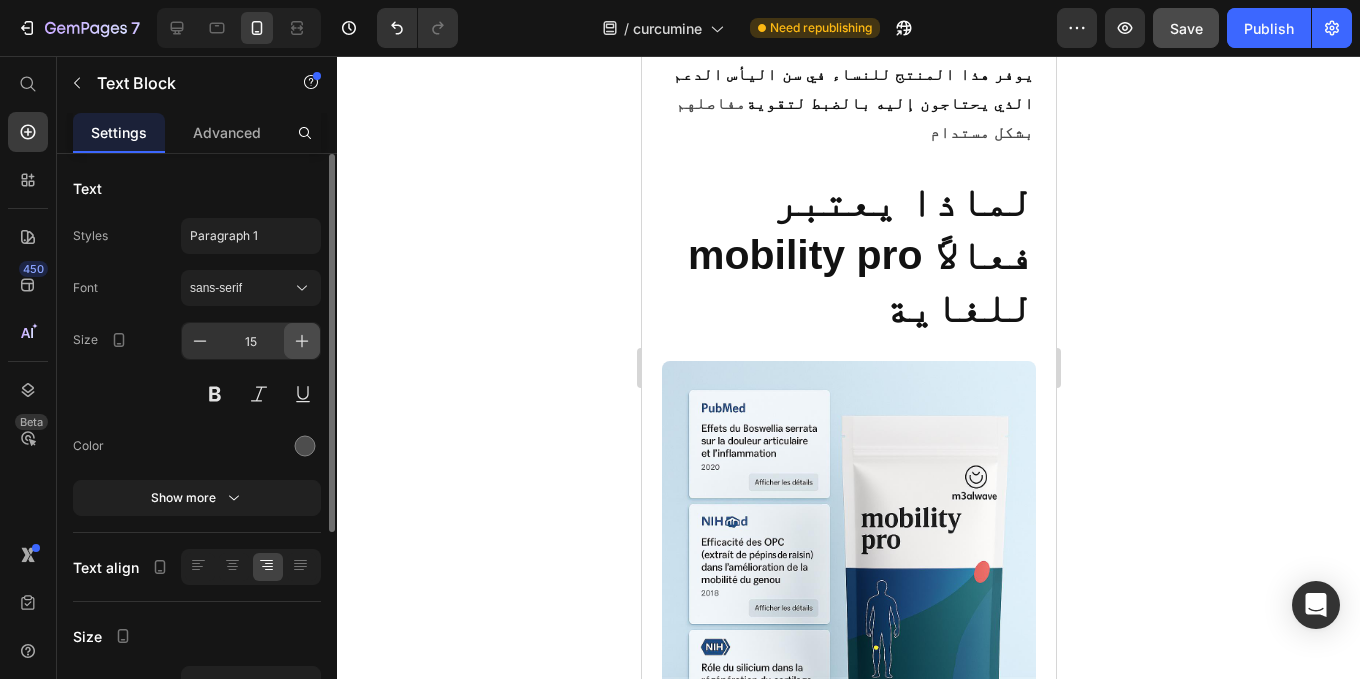 click at bounding box center (302, 341) 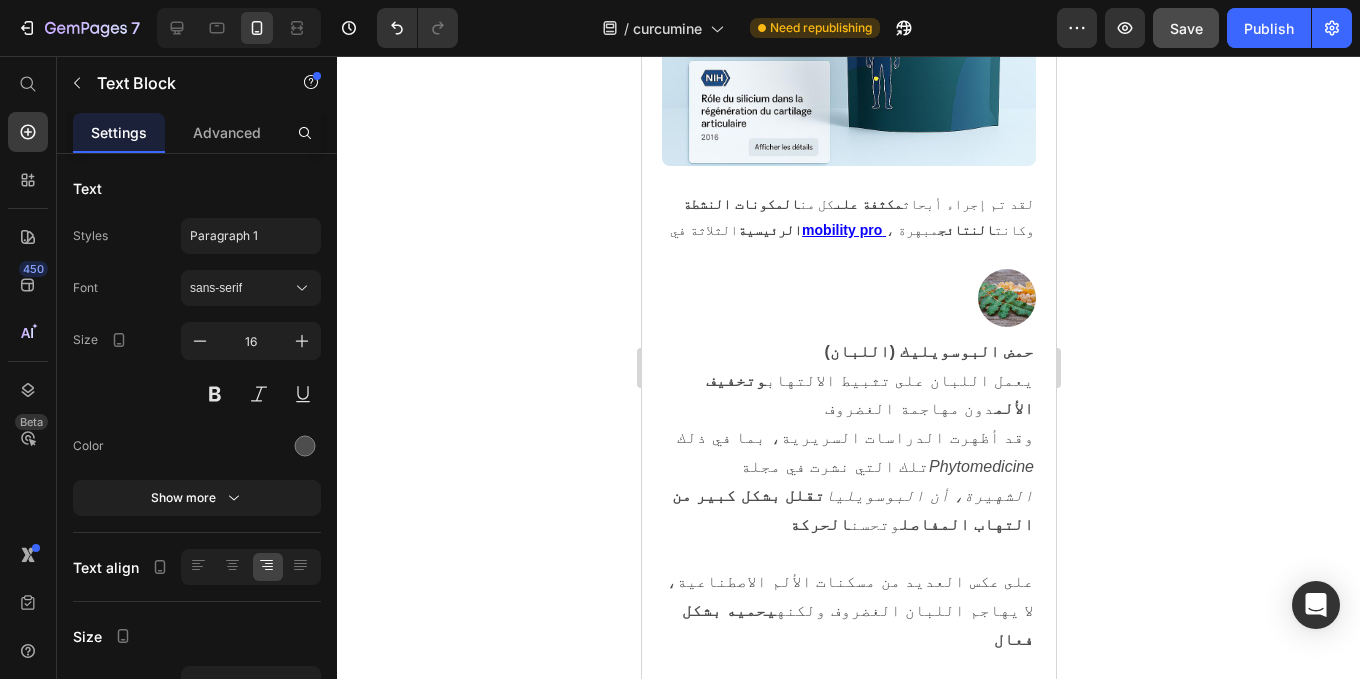 scroll, scrollTop: 14856, scrollLeft: 0, axis: vertical 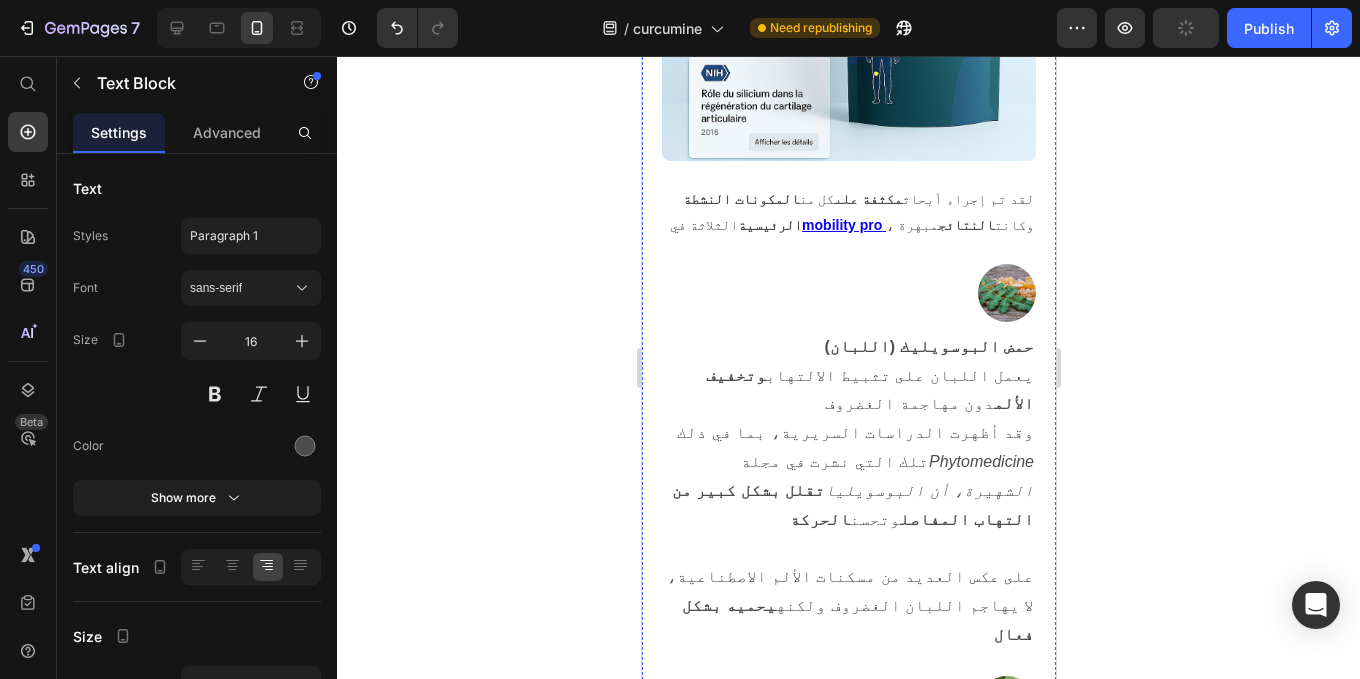 click on "ولكنني أريد أن أقول لكم بكل اقتناع: هناك أمل" at bounding box center (875, 2800) 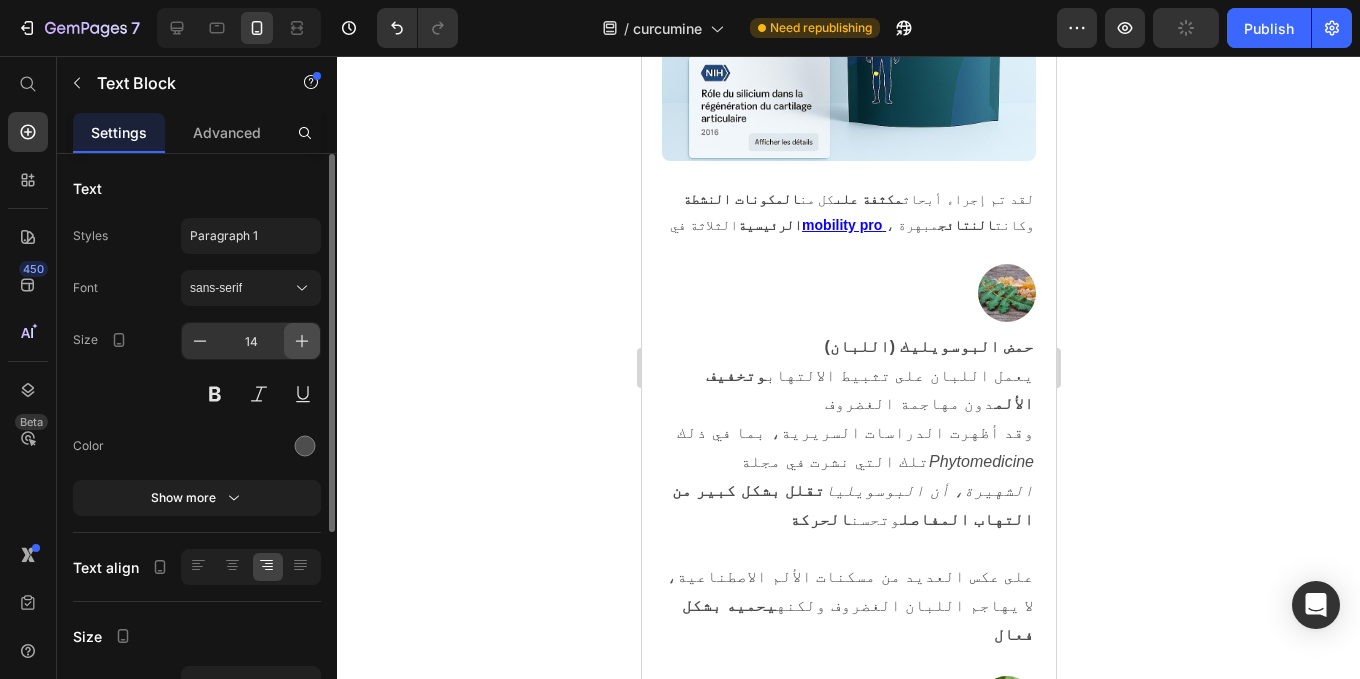 click at bounding box center (302, 341) 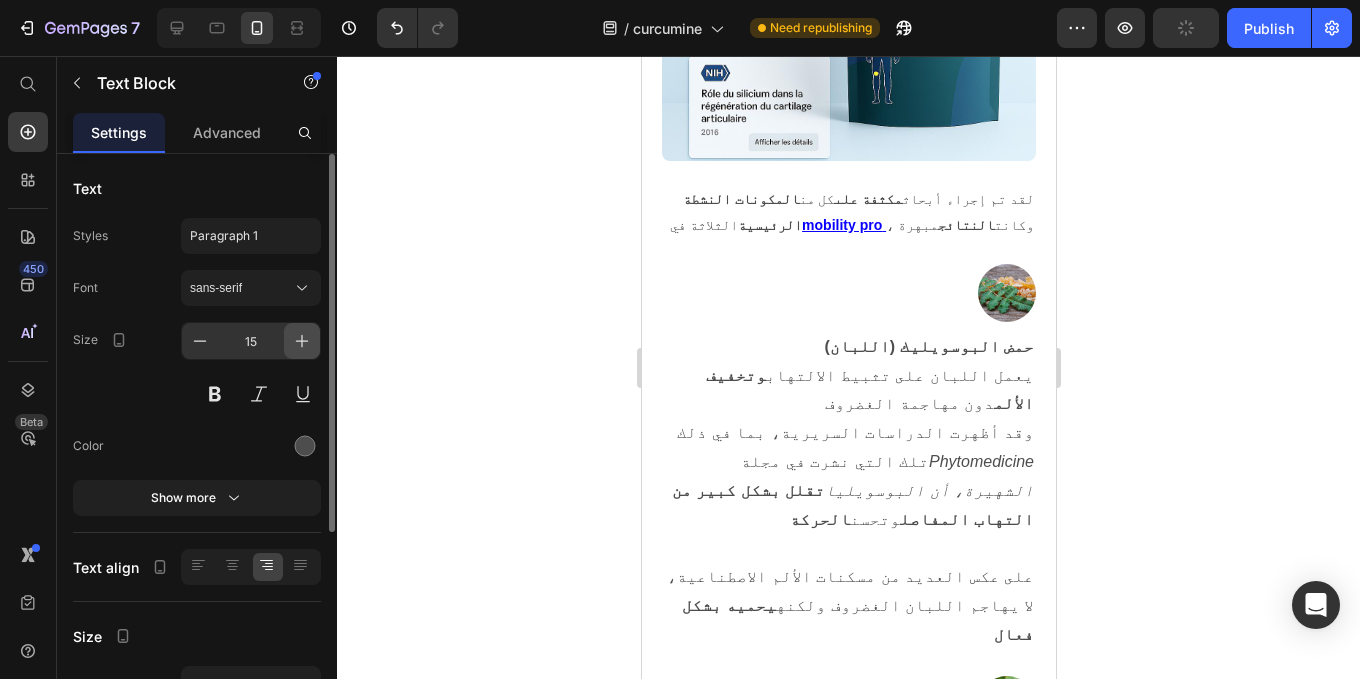 click at bounding box center (302, 341) 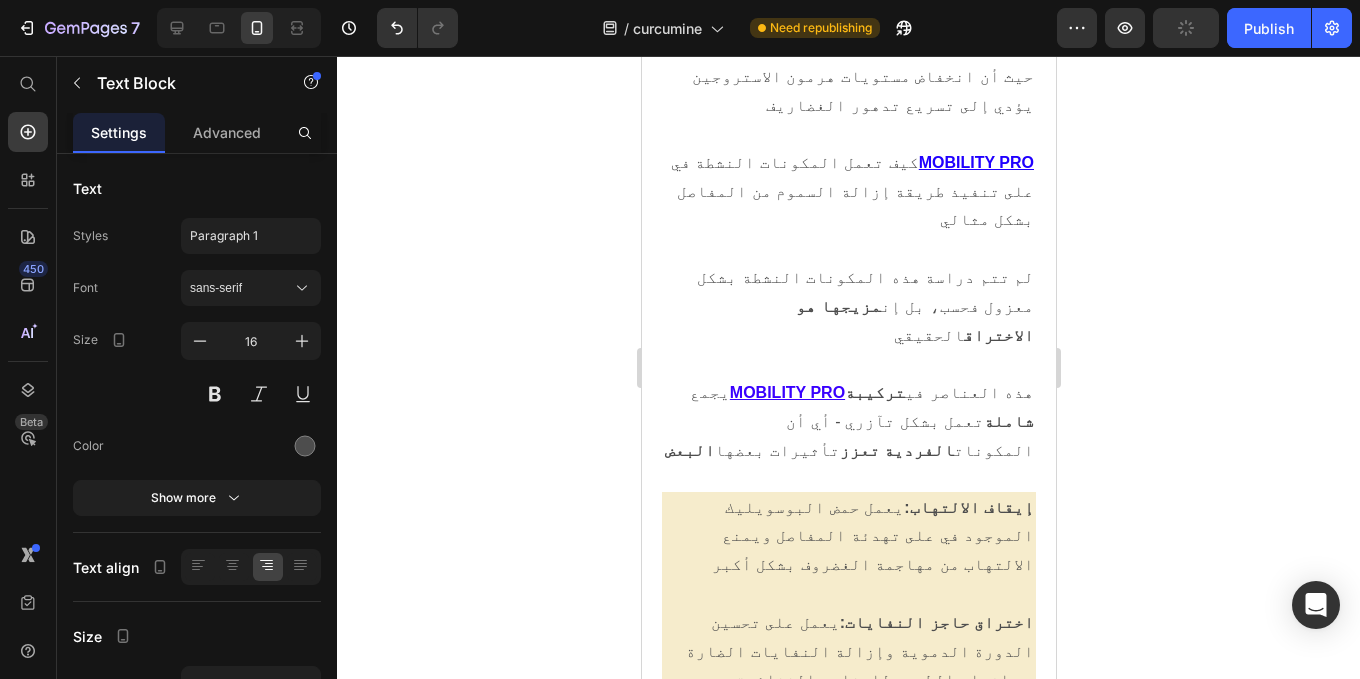 scroll, scrollTop: 16126, scrollLeft: 0, axis: vertical 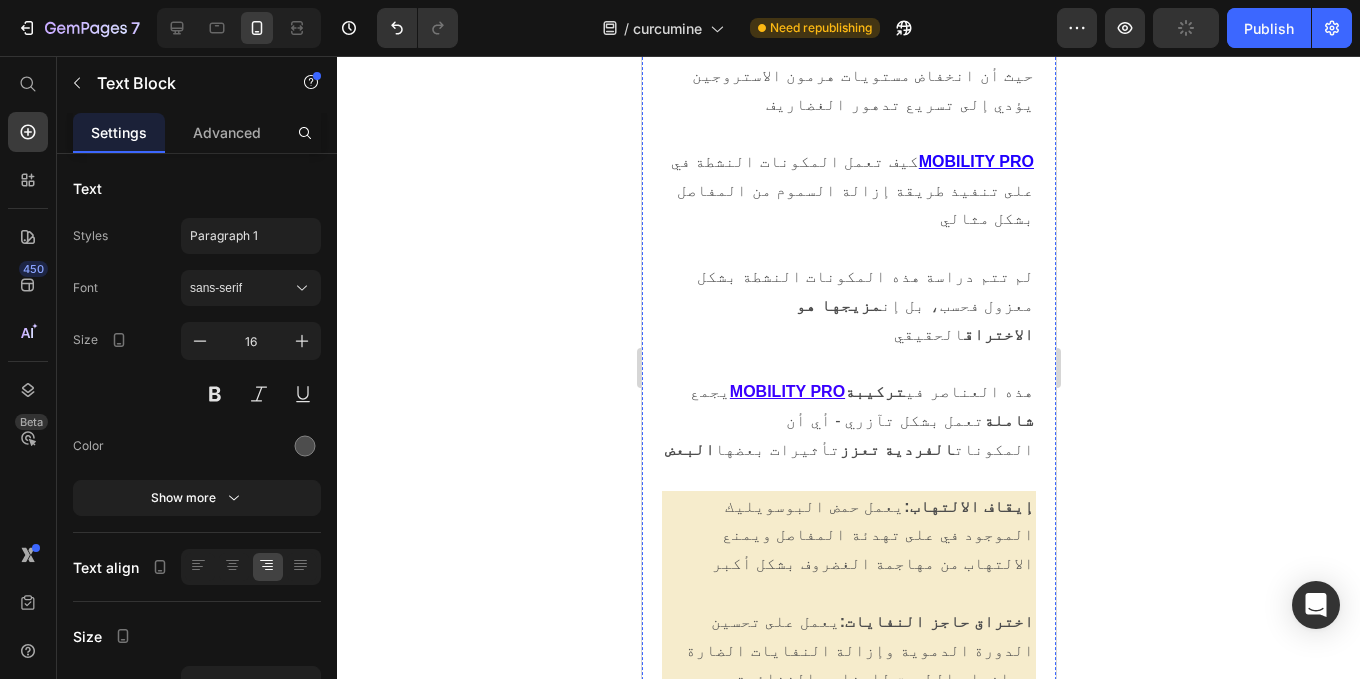 click on "أصبحن قادرات أخيرًا على التحرك بحرية مرة أخرى - دون الحاجة إلى التفكير باستمرار في مفاصلهن" at bounding box center (848, 2871) 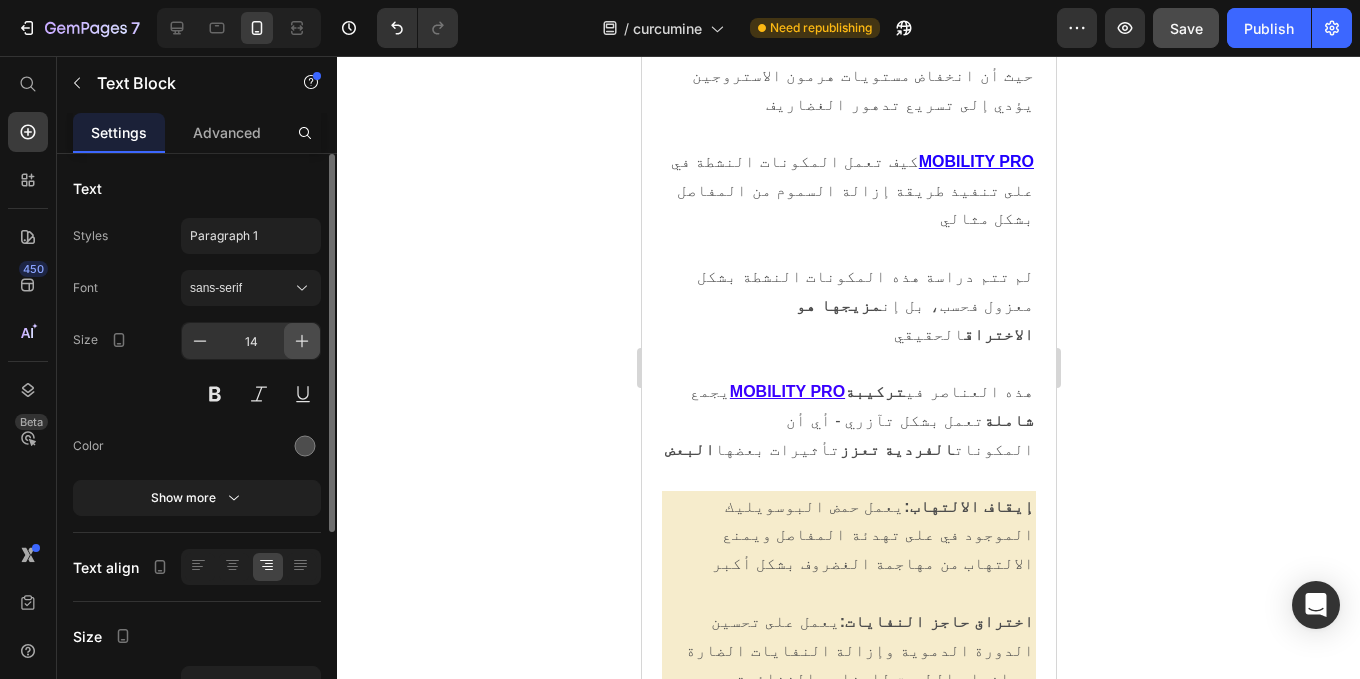 click 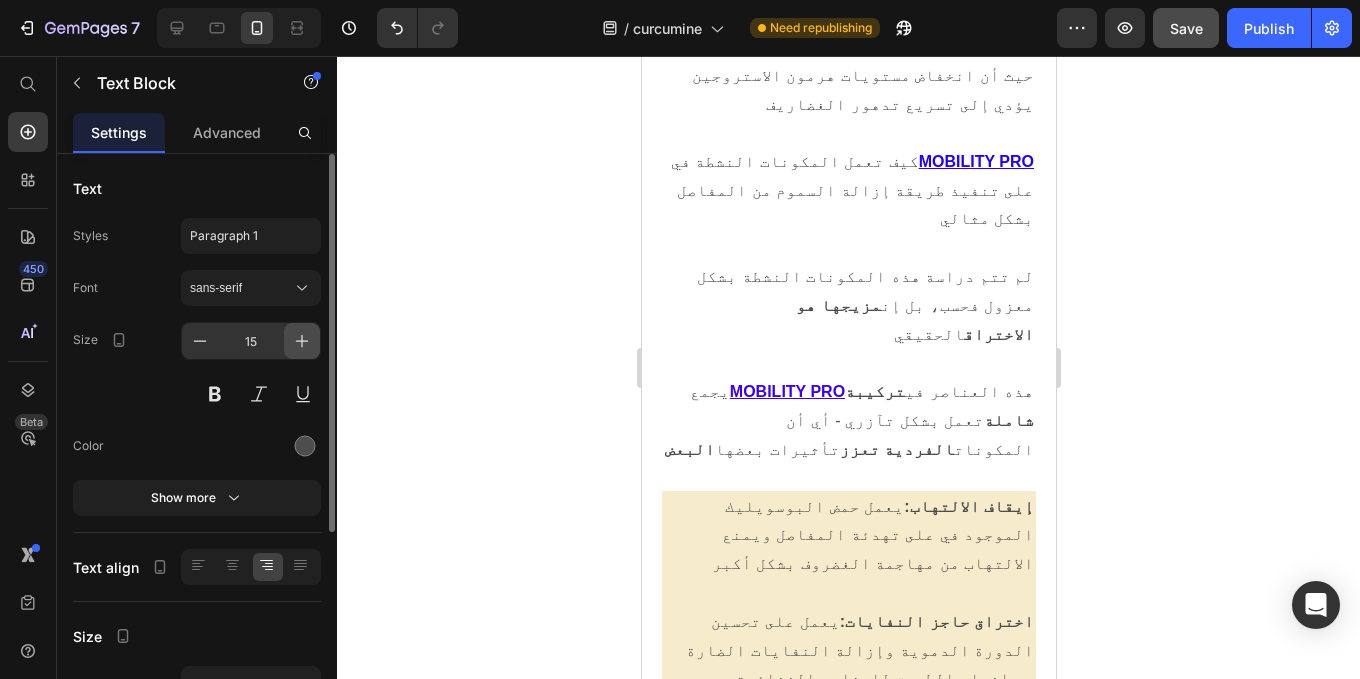 click 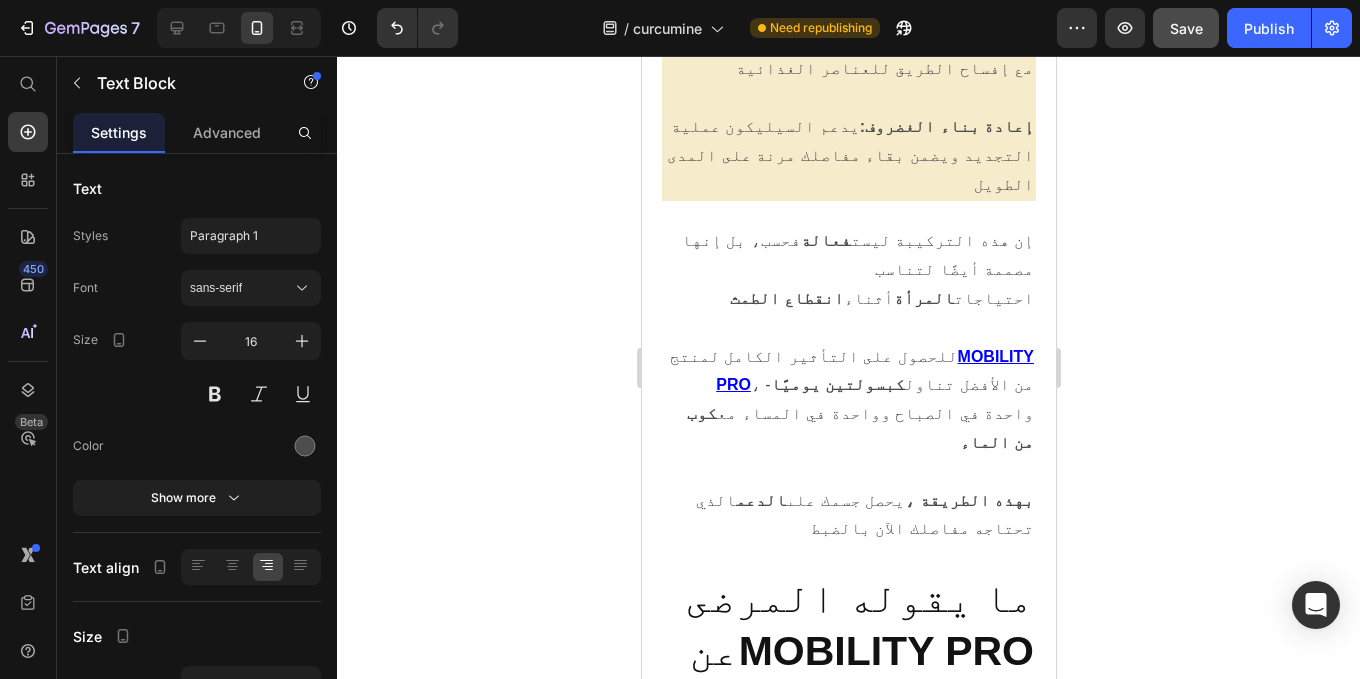 scroll, scrollTop: 16737, scrollLeft: 0, axis: vertical 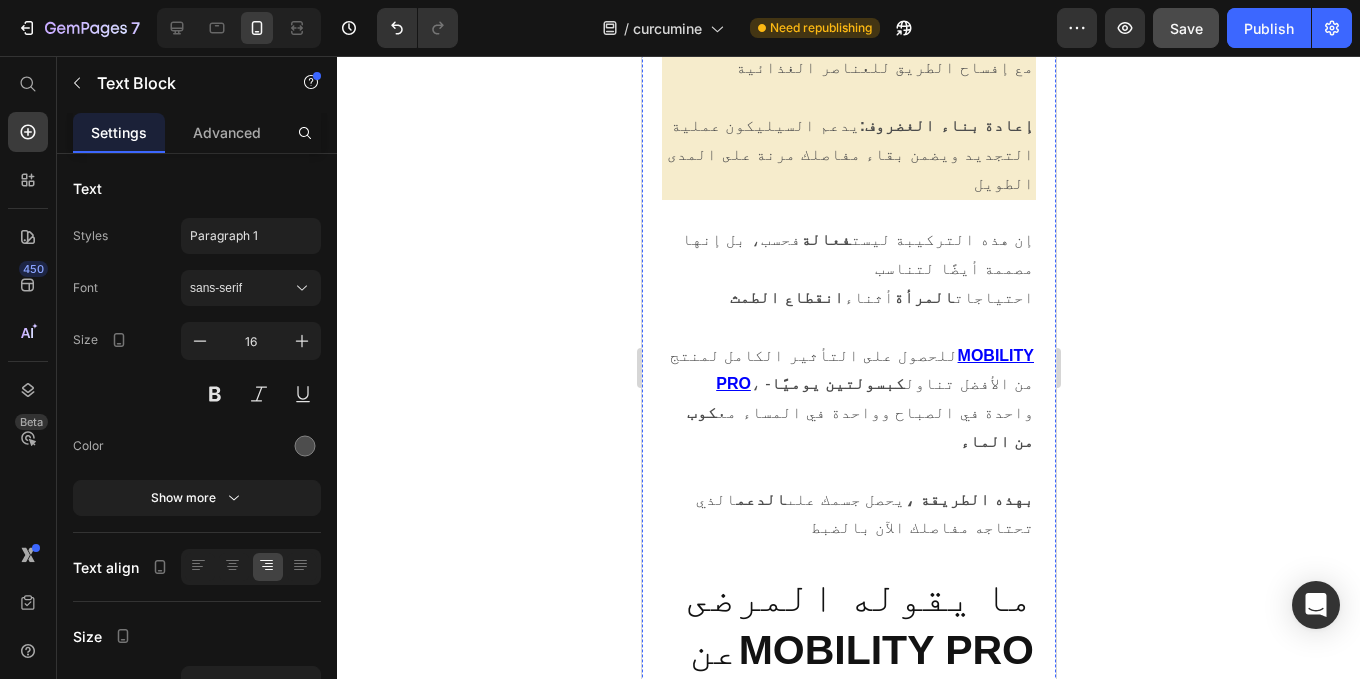 click on "لقد حصلت أكثر من 3000 امرأة راضية على تجارب إيجابية بالفعل، ويمكنك تجربتها بدون أي مخاطرة - مع ضمان استرداد الأموال لمدة 60 يومًا Text Block Icon Row" at bounding box center [848, 2863] 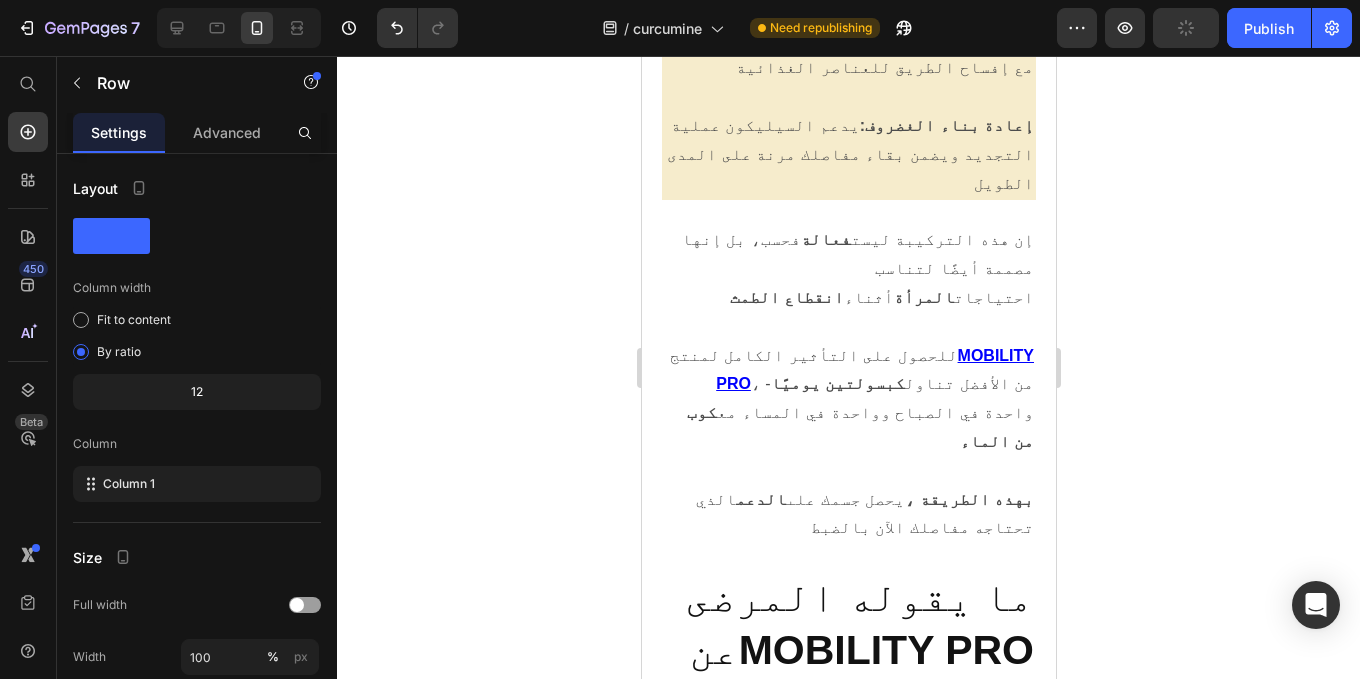click on "لقد حصلت أكثر من 3000 امرأة راضية على تجارب إيجابية بالفعل، ويمكنك تجربتها بدون أي مخاطرة - مع ضمان استرداد الأموال لمدة 60 يومًا" at bounding box center (848, 2863) 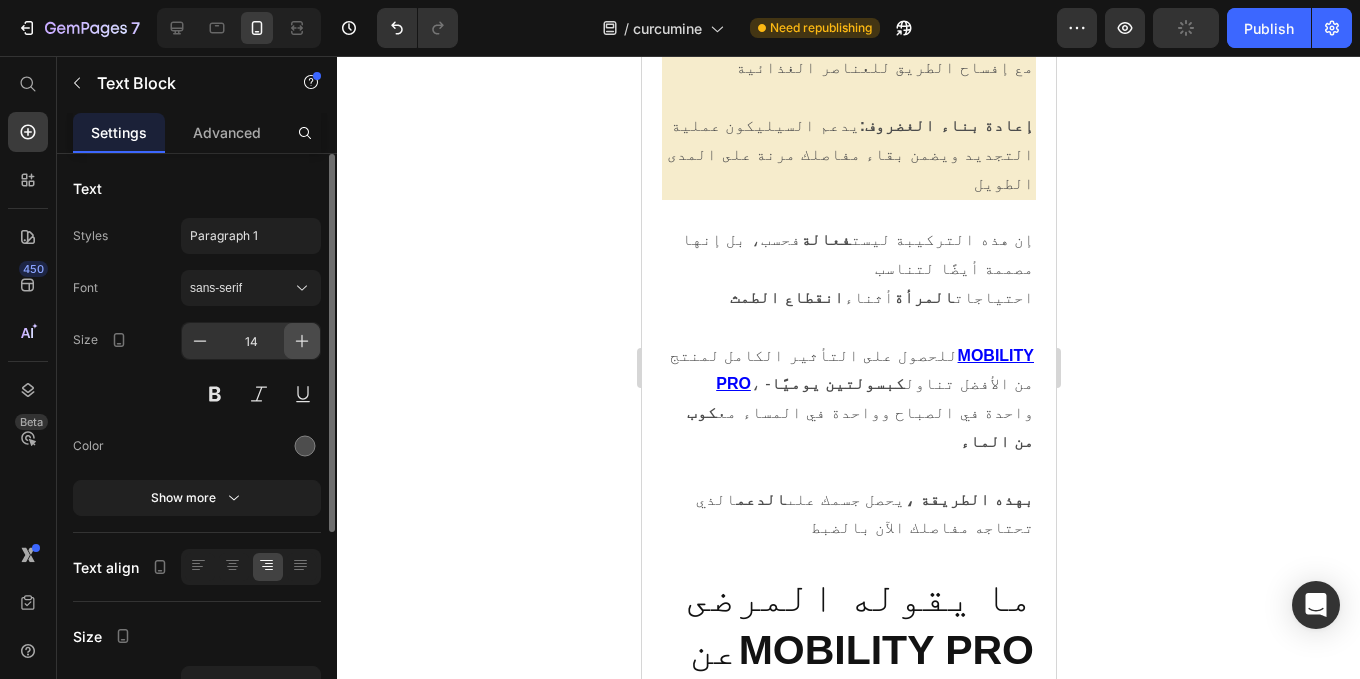 click 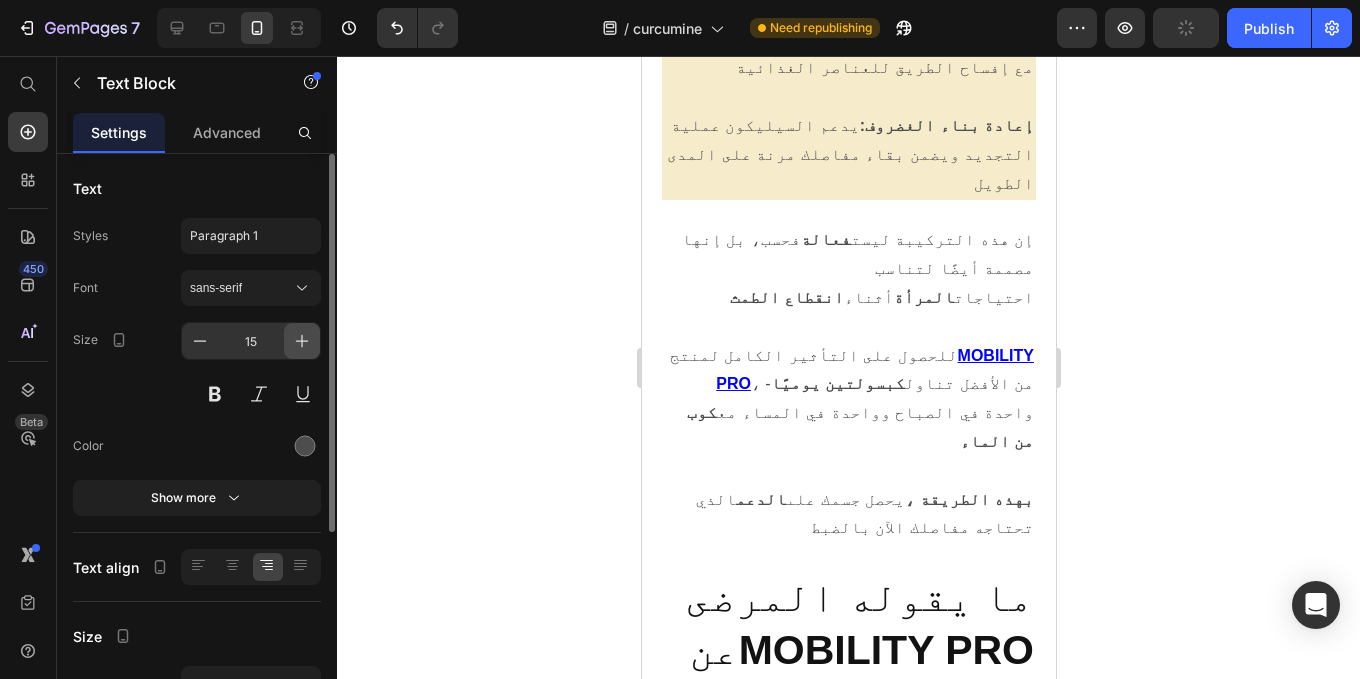 click 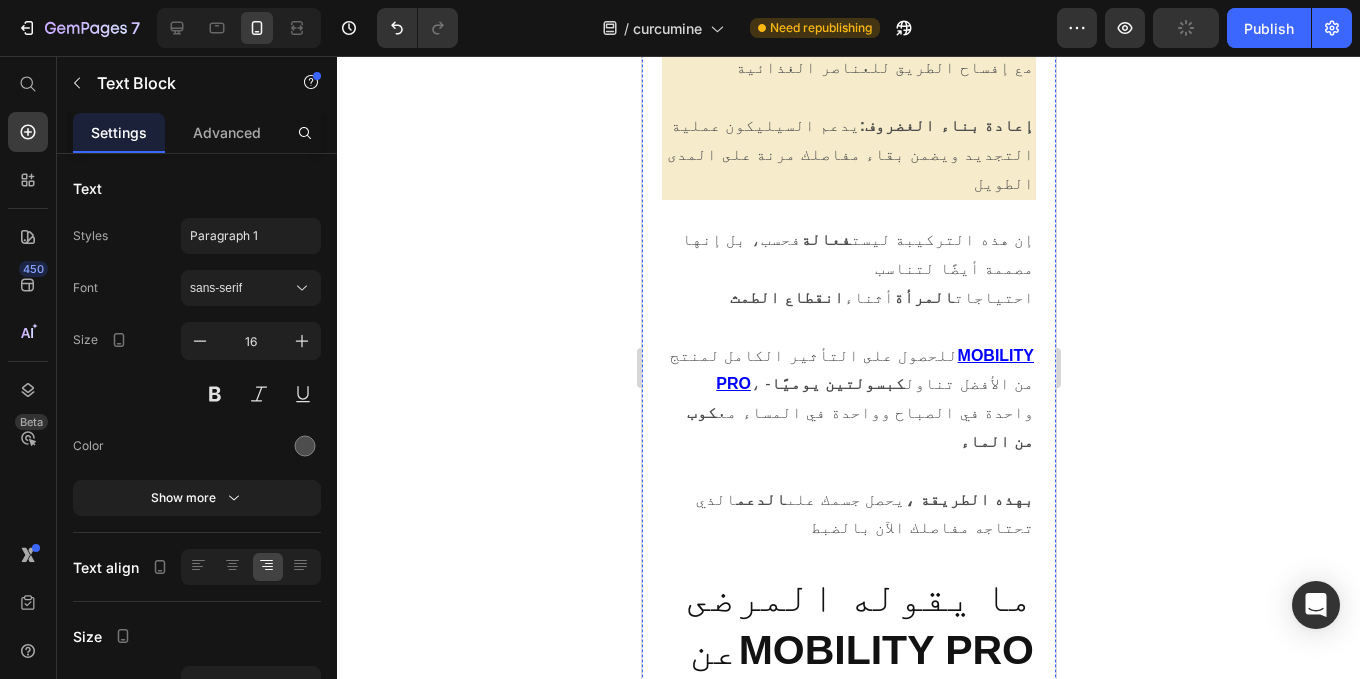 click on "mobility pro لمدة ثلاثة أشهر على الأقل" at bounding box center (848, 3124) 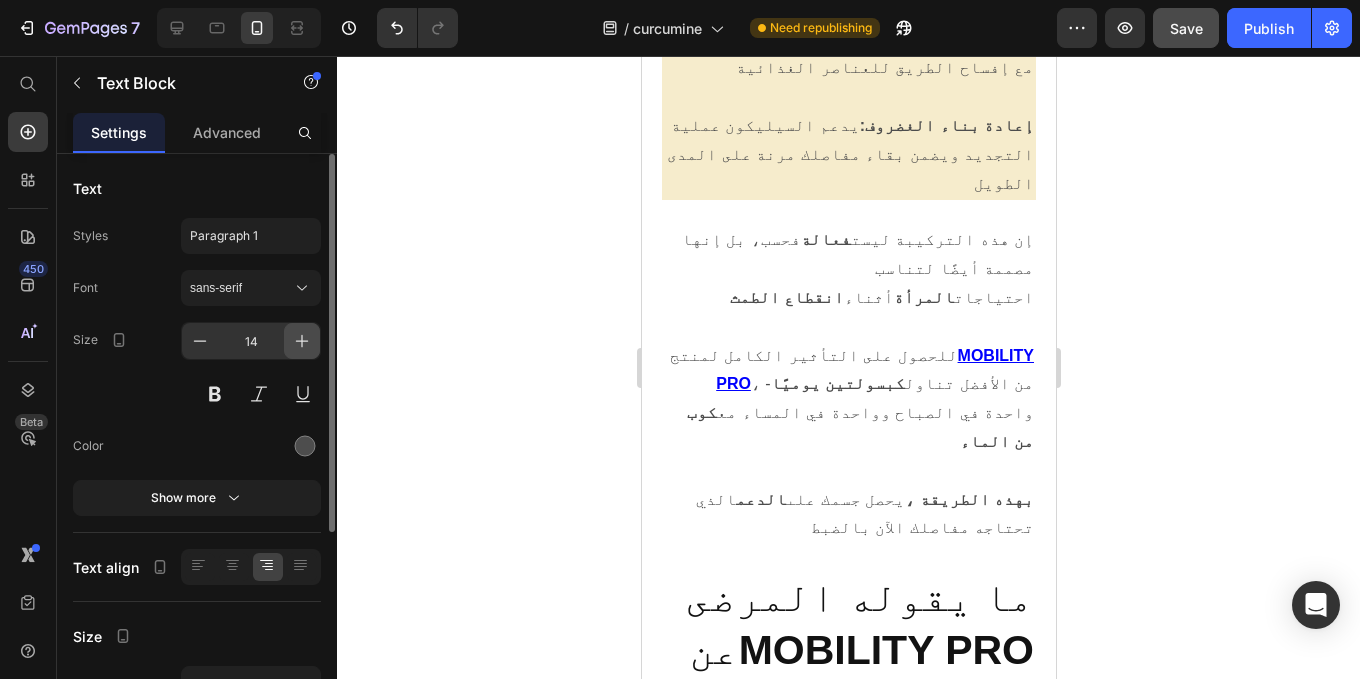 click at bounding box center (302, 341) 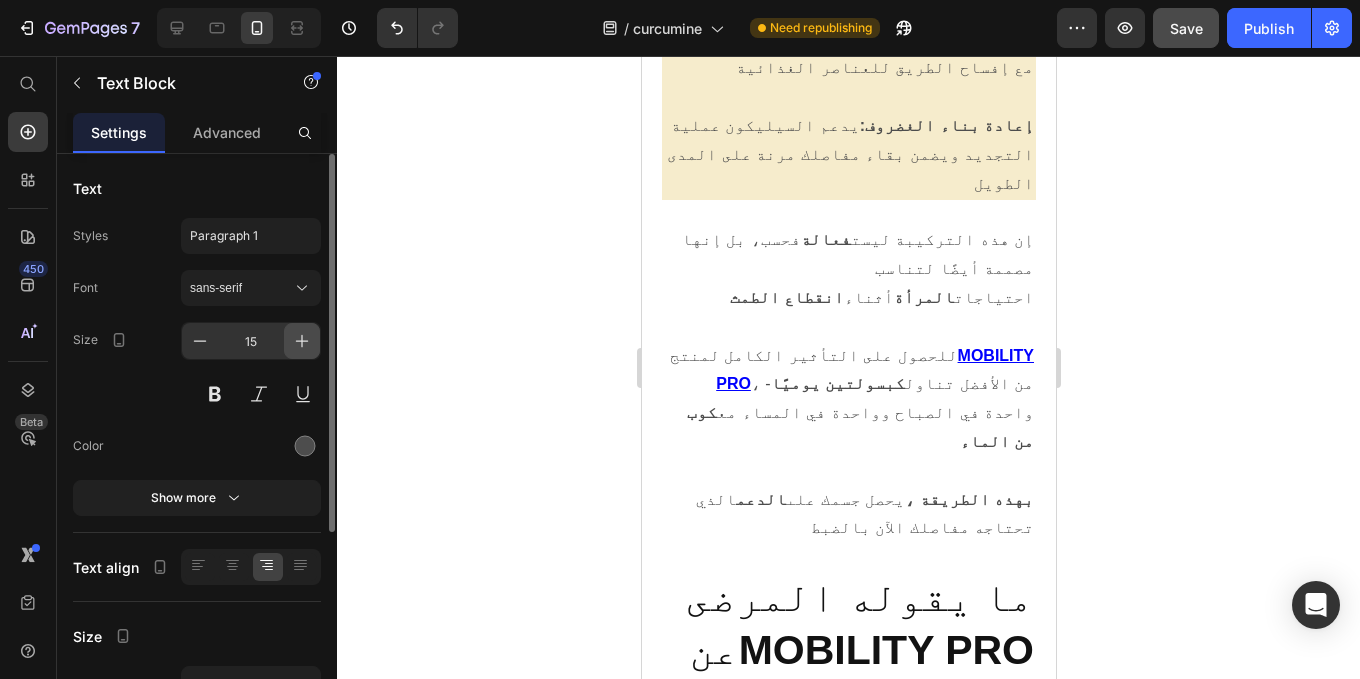 click at bounding box center (302, 341) 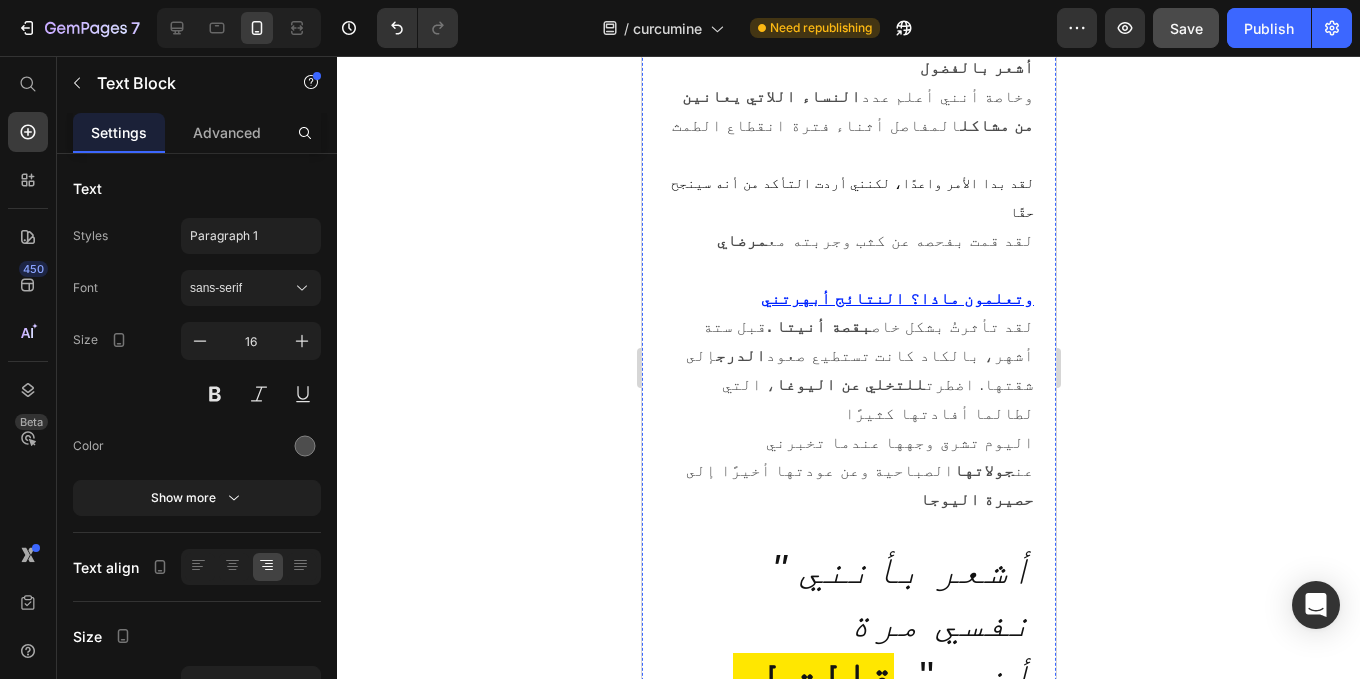 scroll, scrollTop: 17870, scrollLeft: 0, axis: vertical 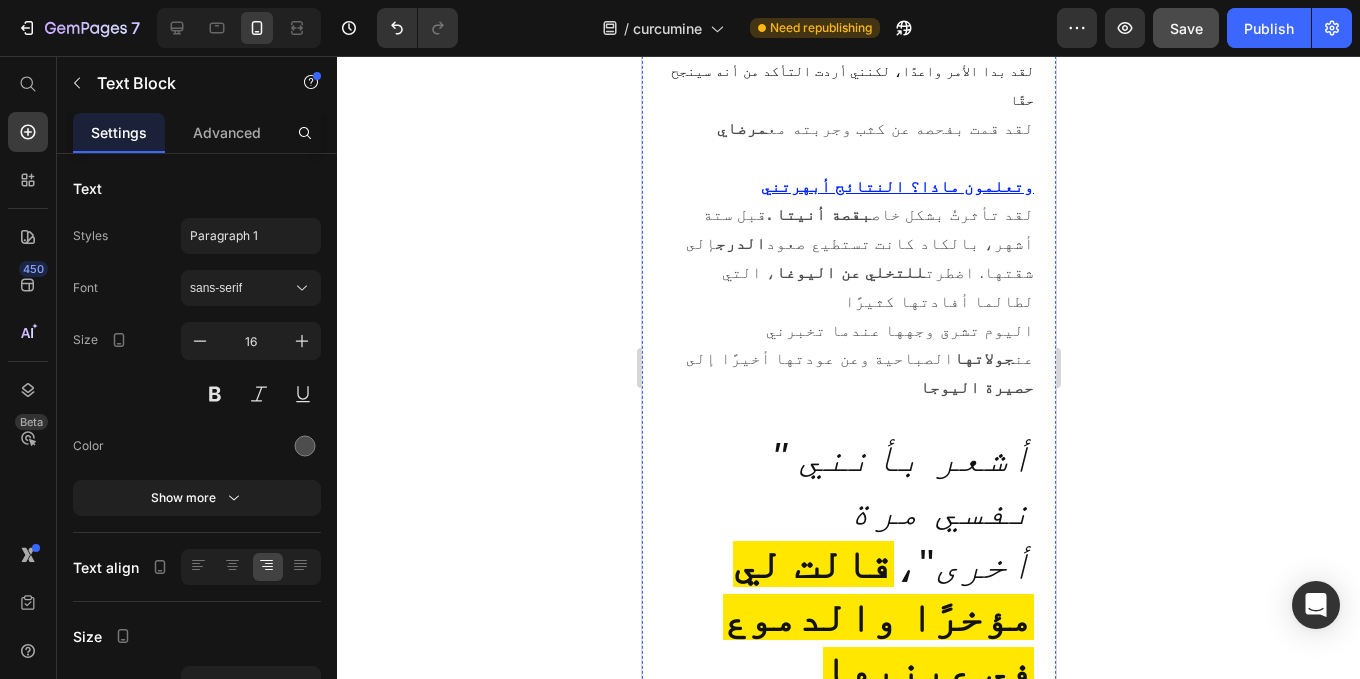click on "✅ إنه آمن: يمكنك تجربته دون أي مخاطرة وتقرر بنفسك ما إذا كان يساعدك أم لا" at bounding box center (848, 2567) 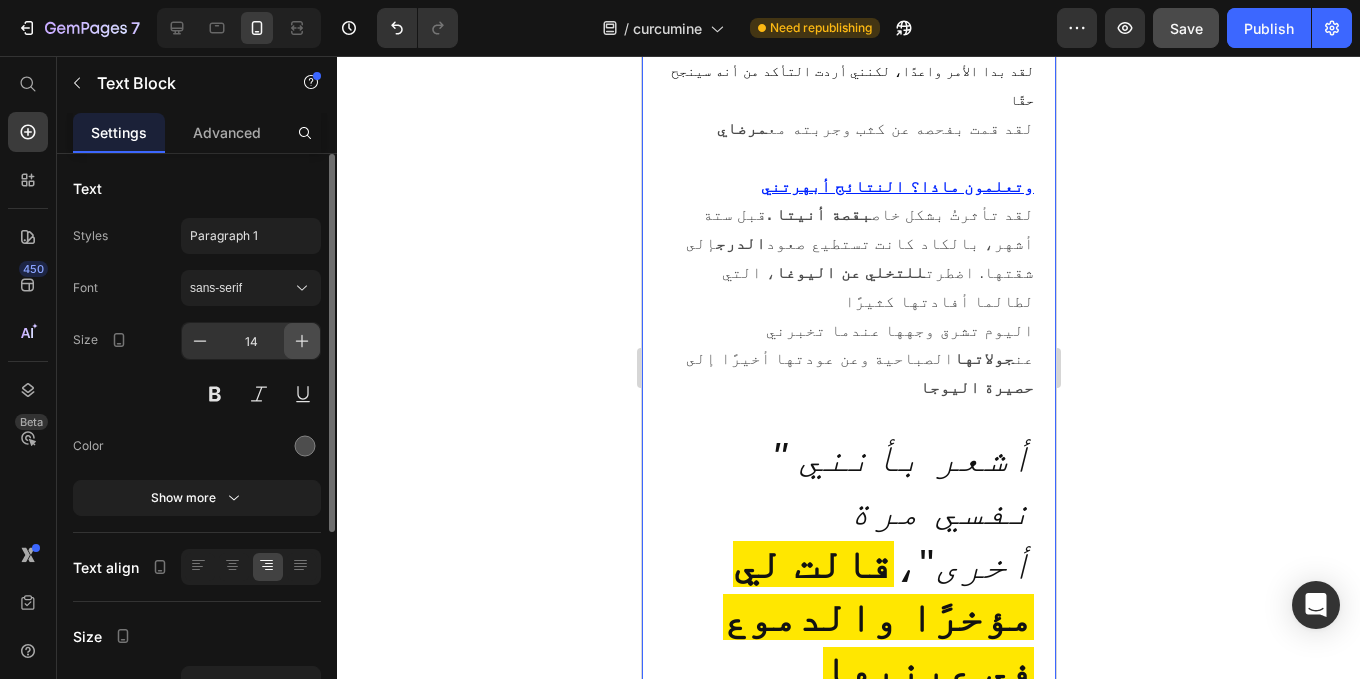 click 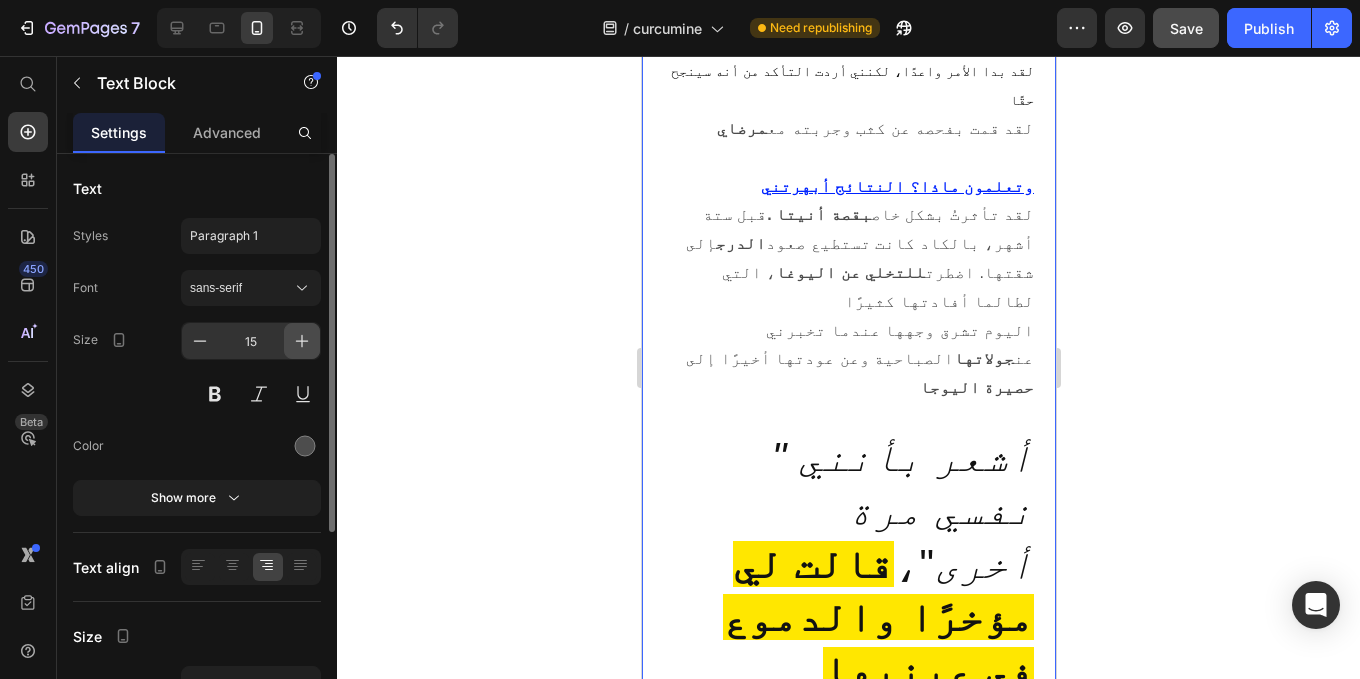 click 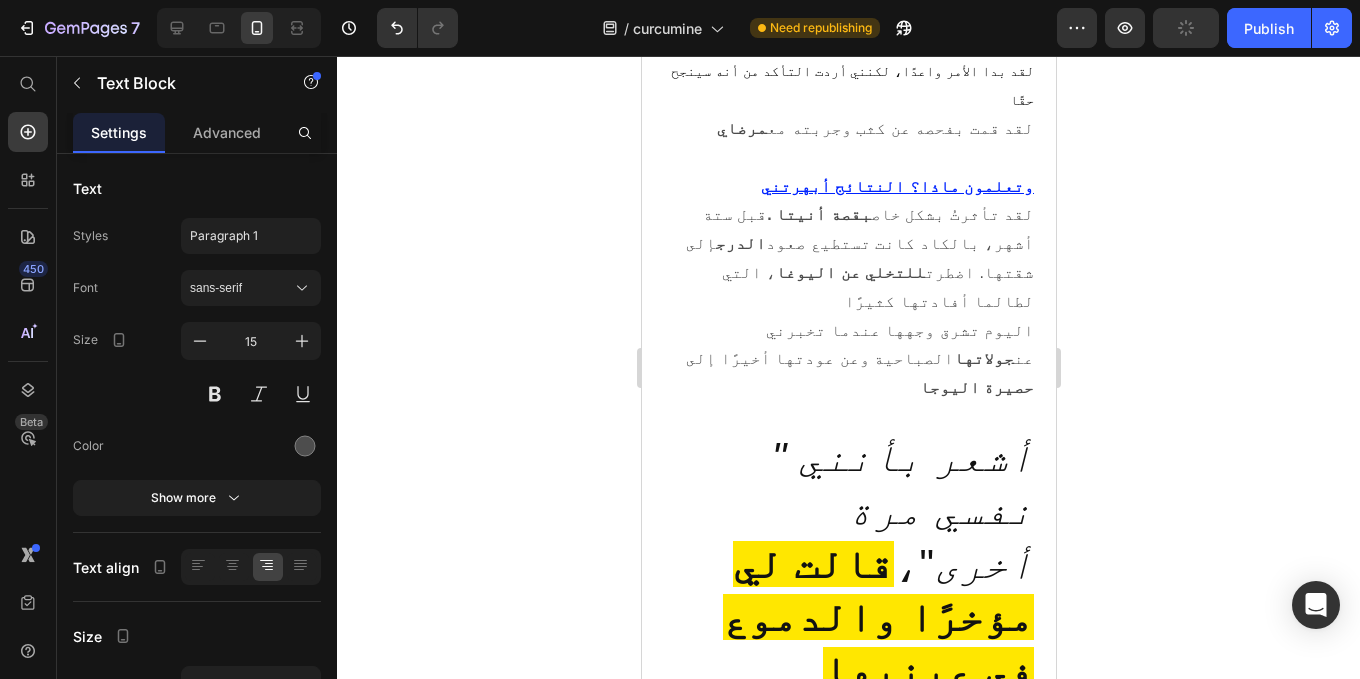 type on "16" 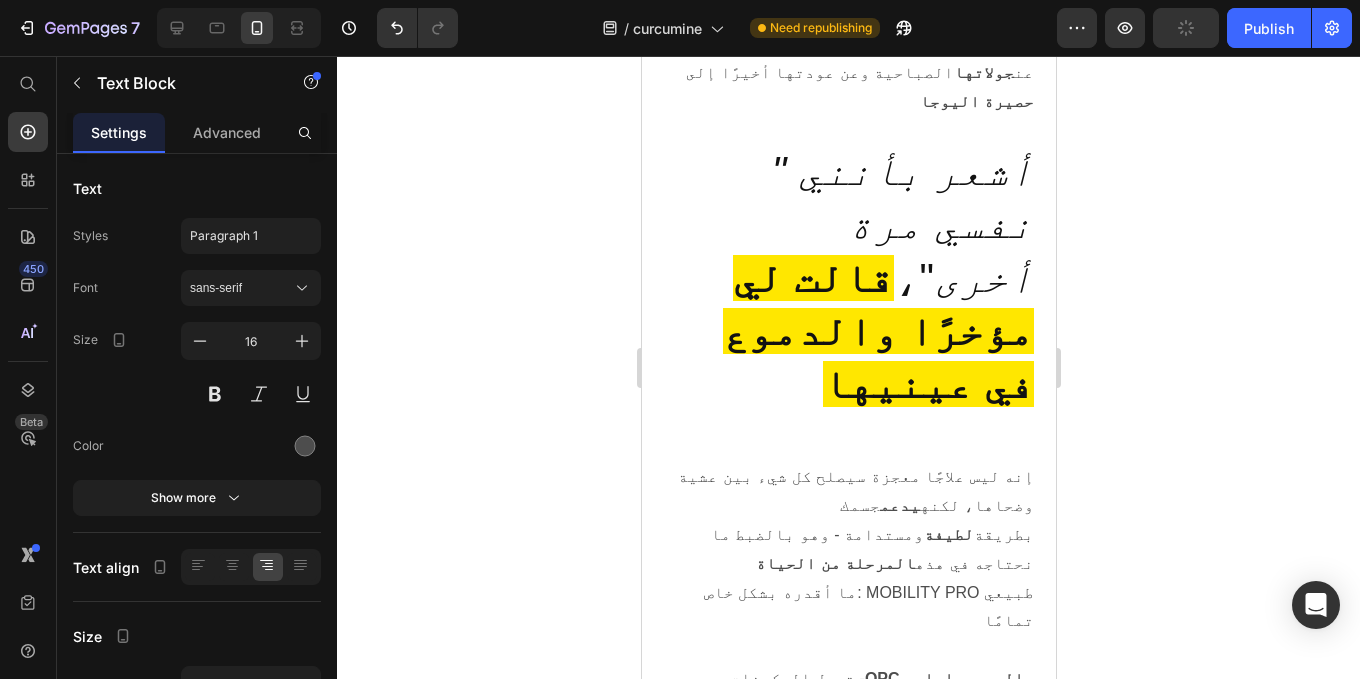 scroll, scrollTop: 18157, scrollLeft: 0, axis: vertical 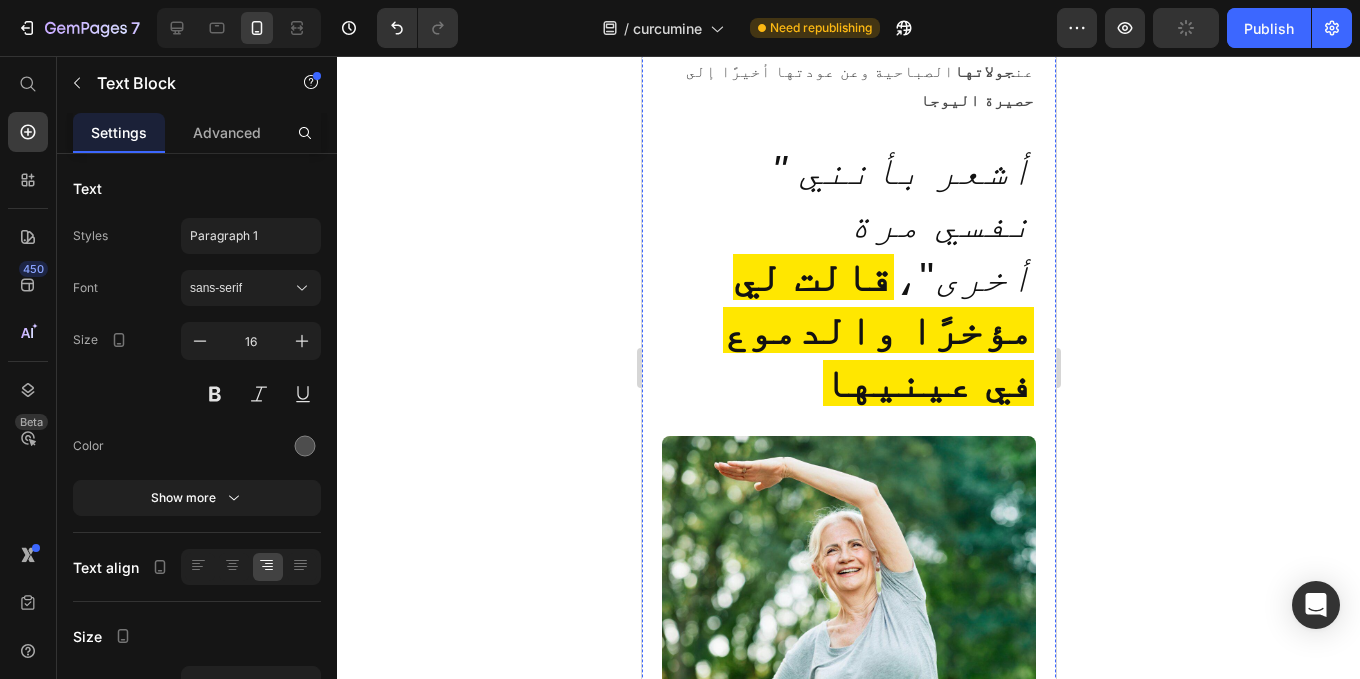 click on "أعطي نفسك الفرصة لقضاء يومك دون أي هموم مرة أخرى - فهو يستحق ذلك" at bounding box center (848, 2741) 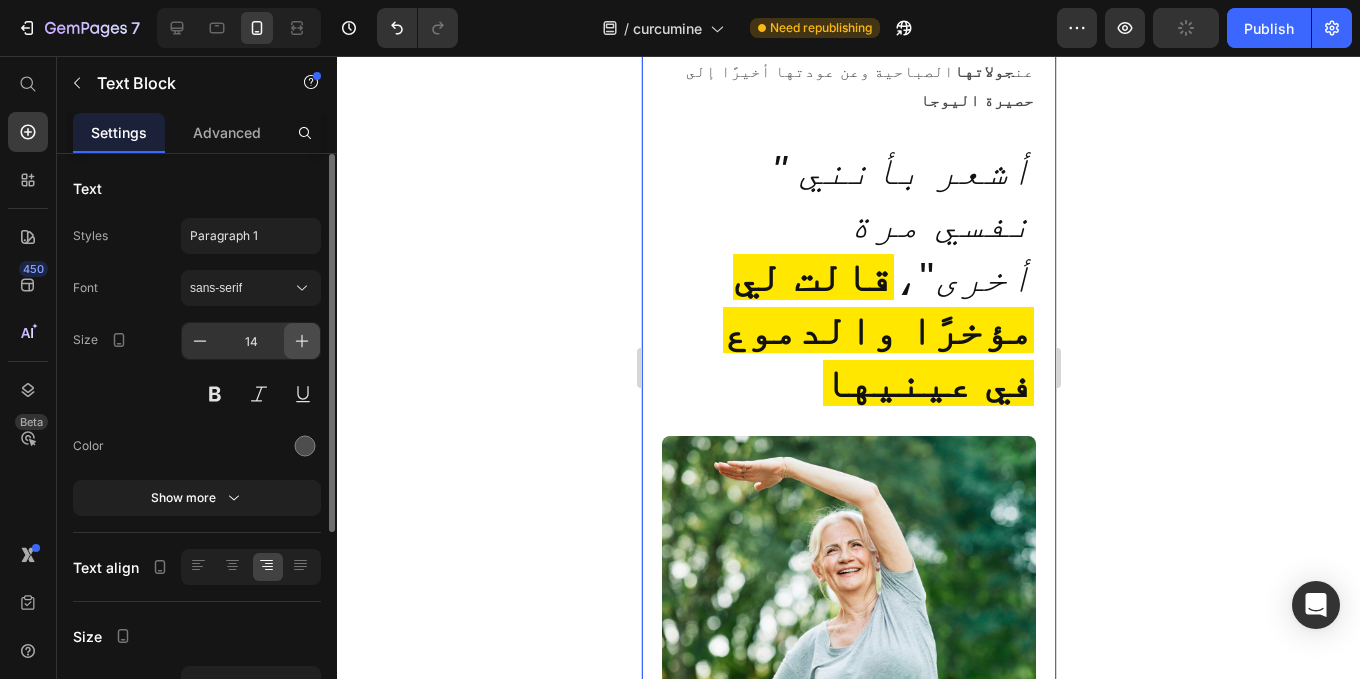click 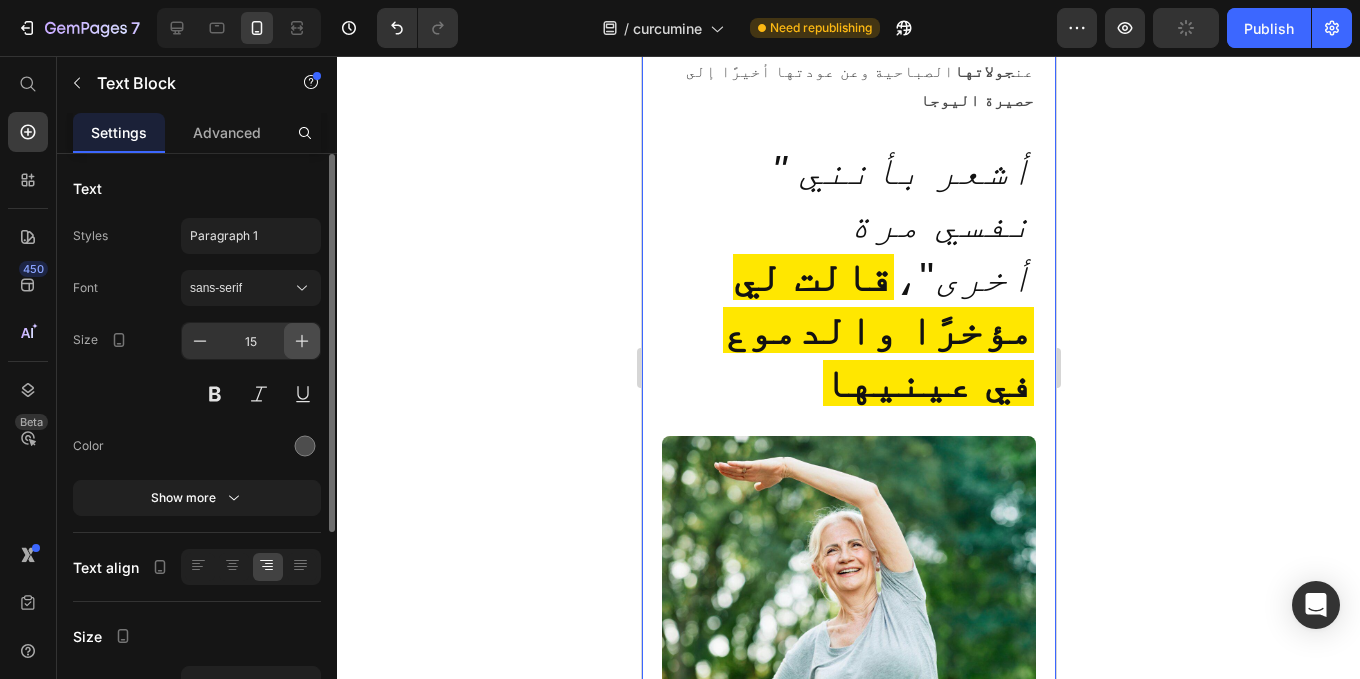 click 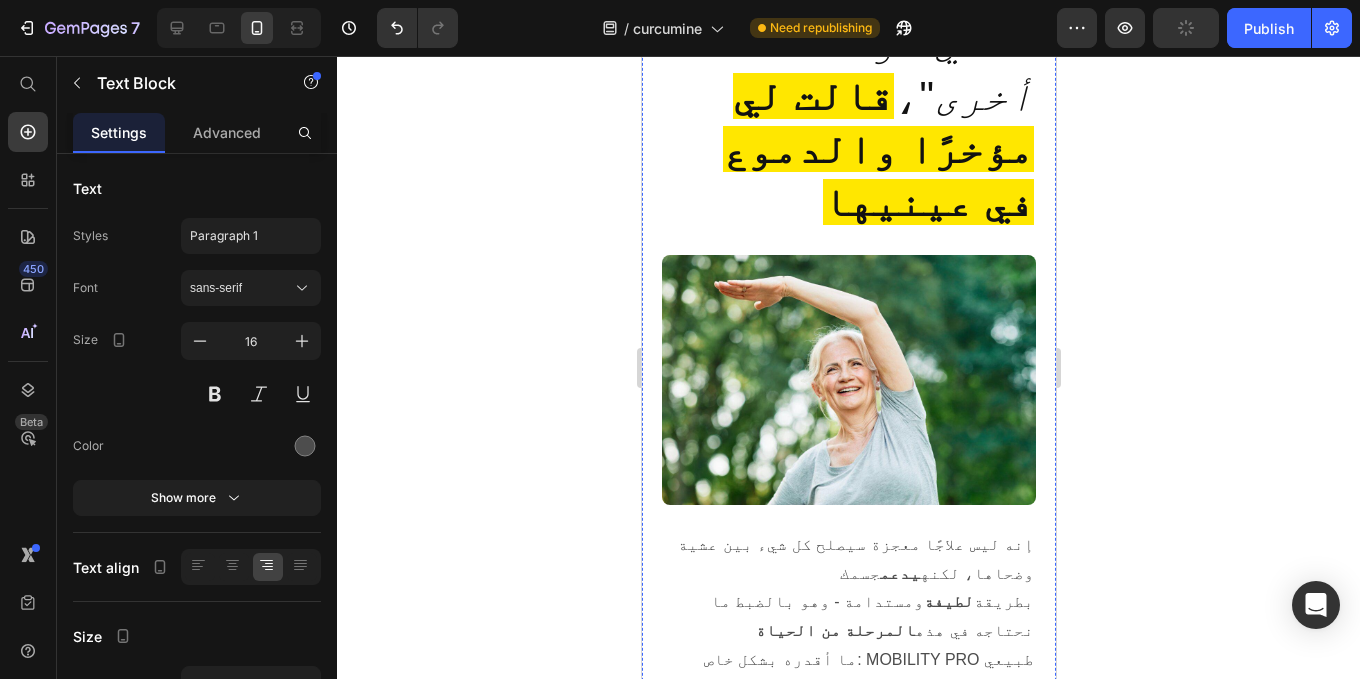 scroll, scrollTop: 18340, scrollLeft: 0, axis: vertical 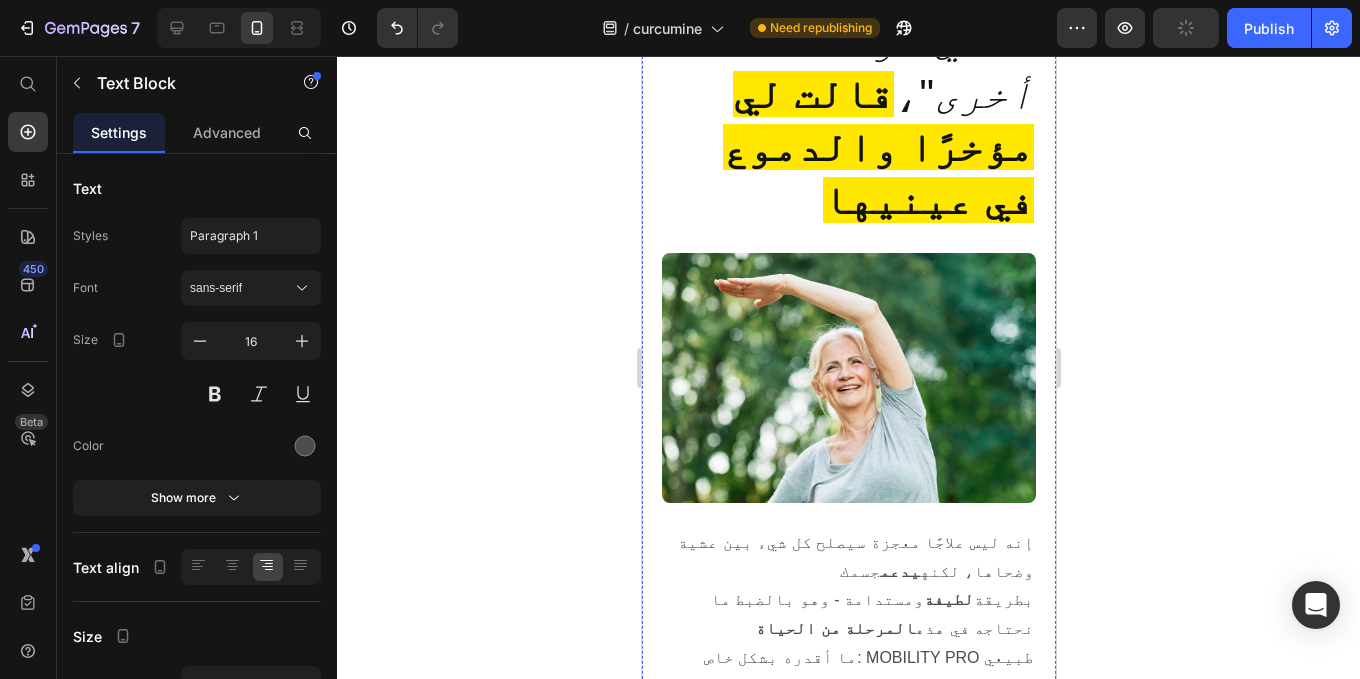 click on "رجعت كندير كنترول على الجسم ديالي أو مبقاش عندي لحريق فركبة ديالي" at bounding box center [848, 2907] 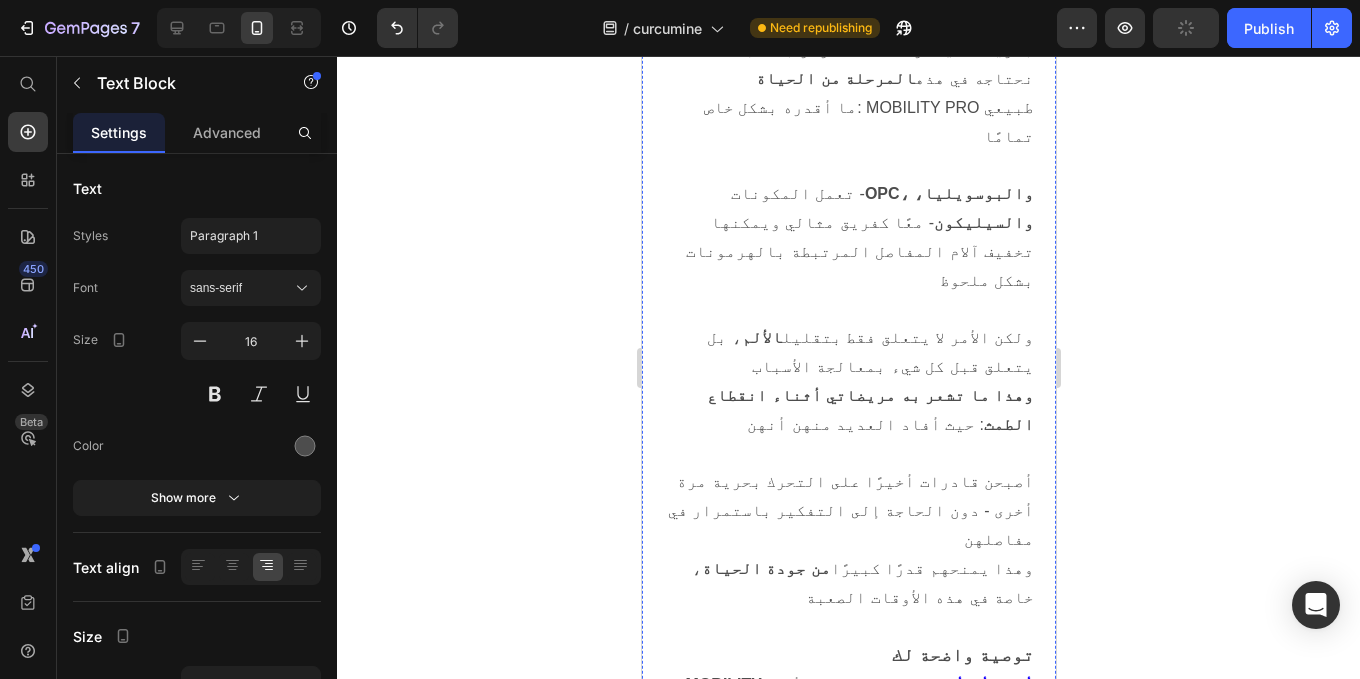 scroll, scrollTop: 18994, scrollLeft: 0, axis: vertical 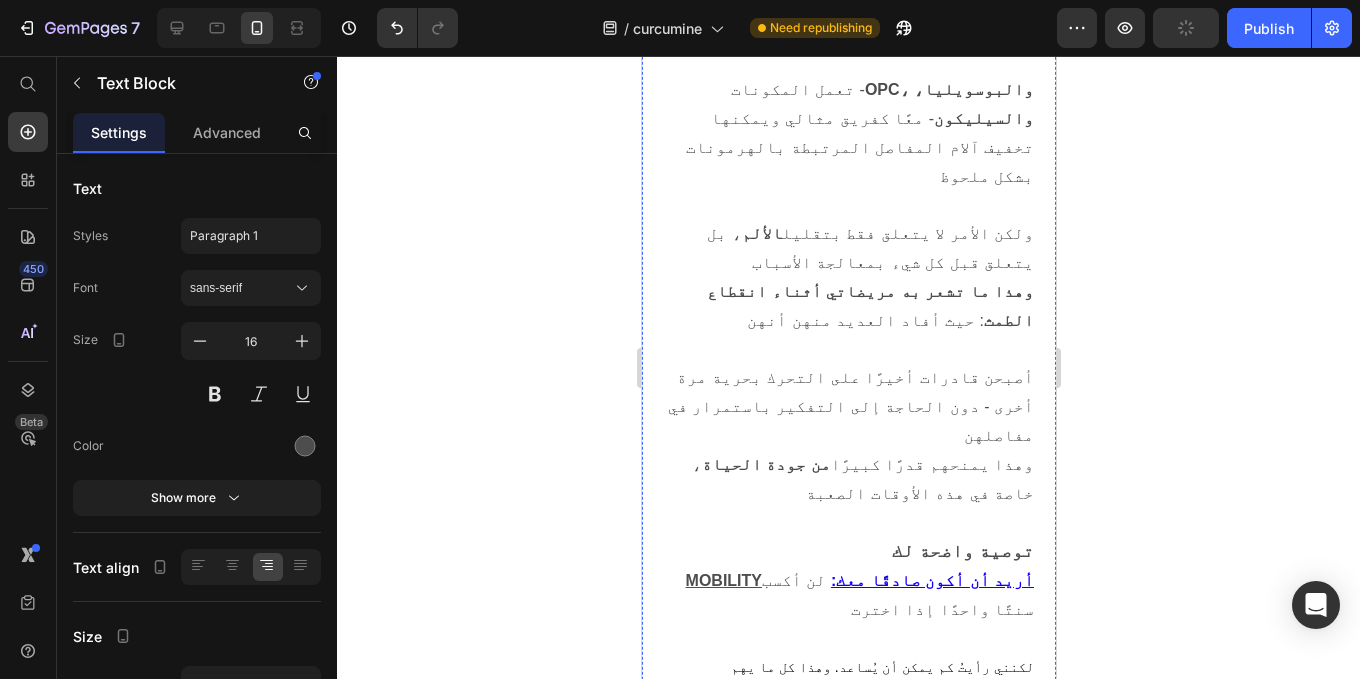 click at bounding box center [848, 3029] 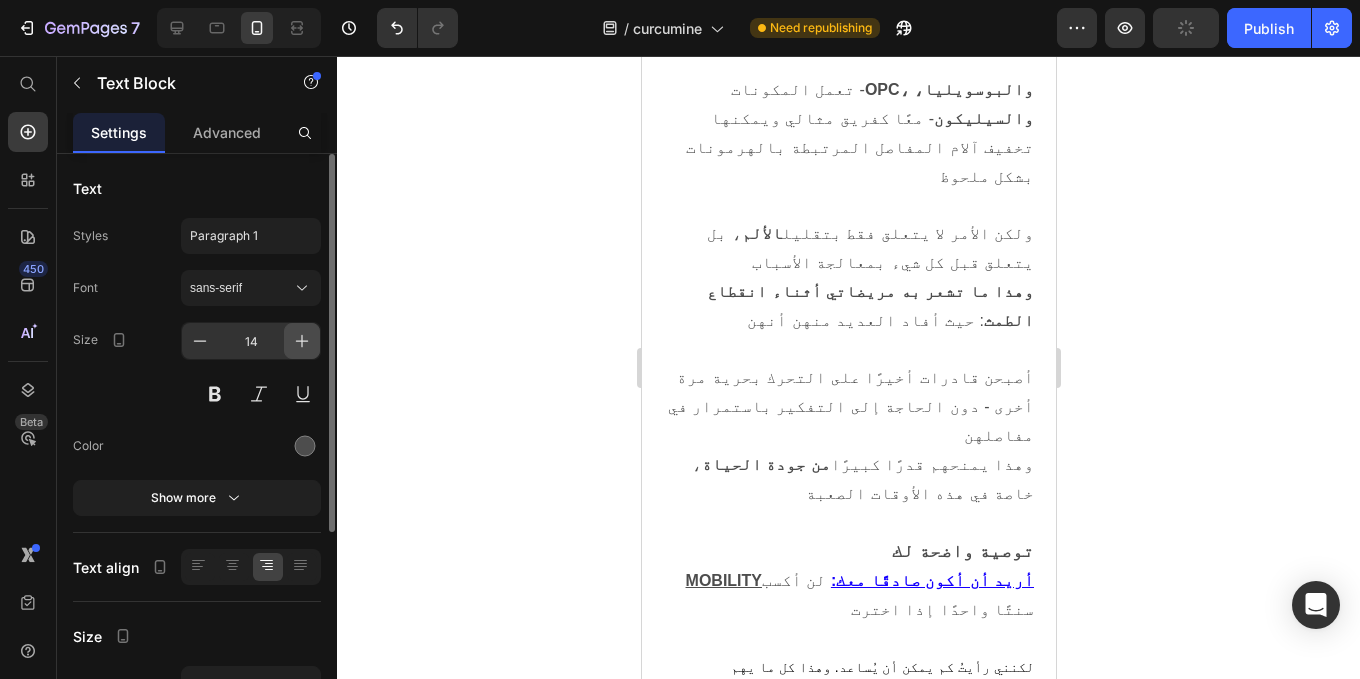 click at bounding box center [302, 341] 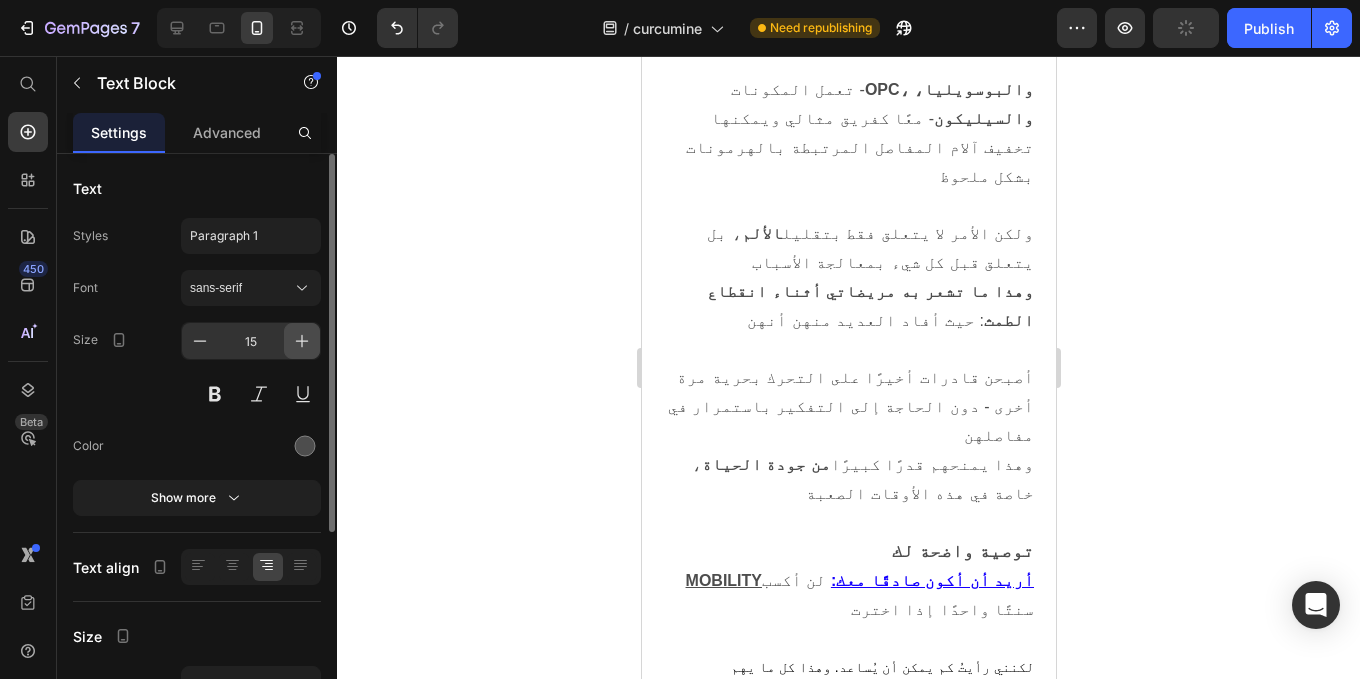 click at bounding box center (302, 341) 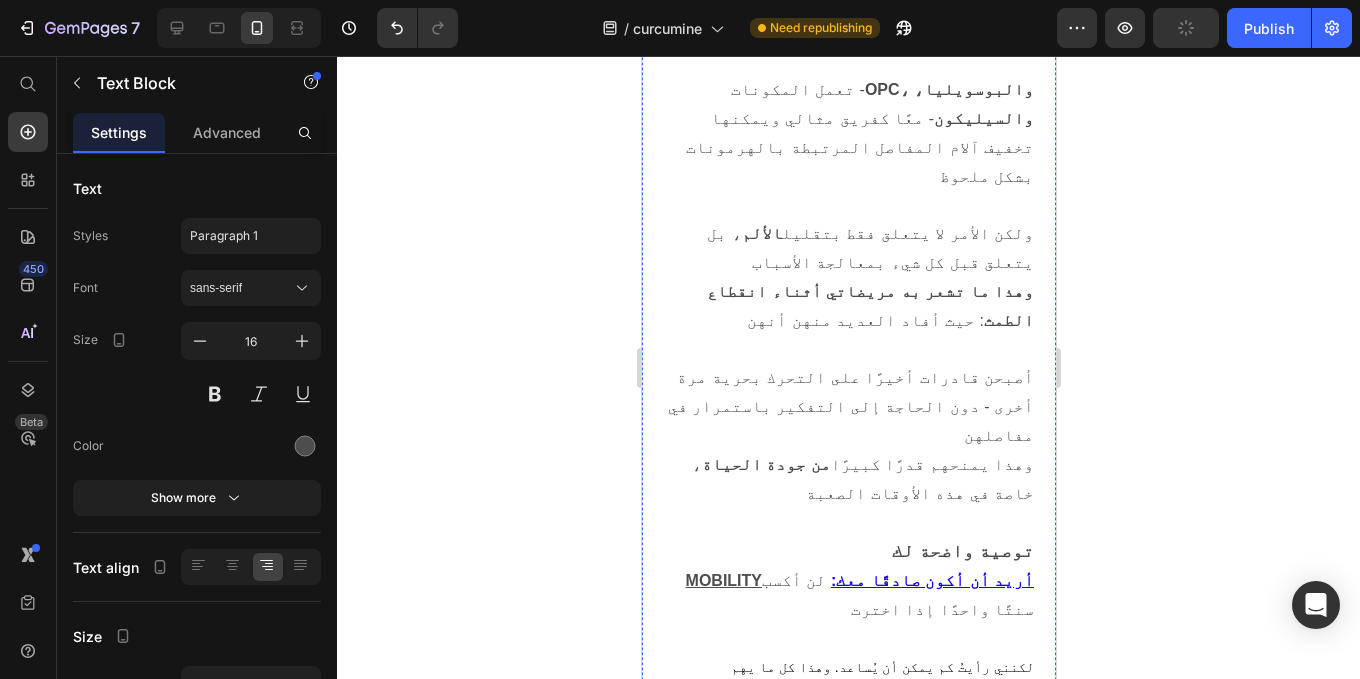 click on "وأنا متأكد من   أن هذا سوف يساعدك أيضاً" at bounding box center (848, 2814) 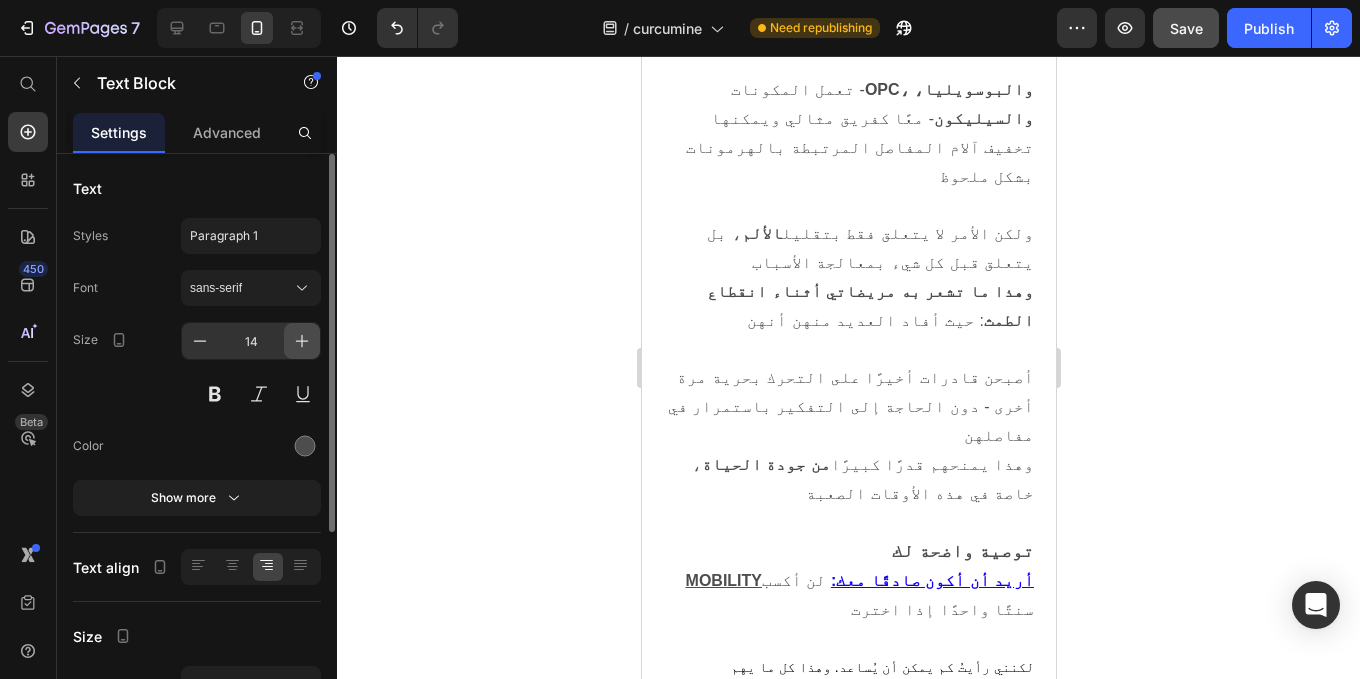click 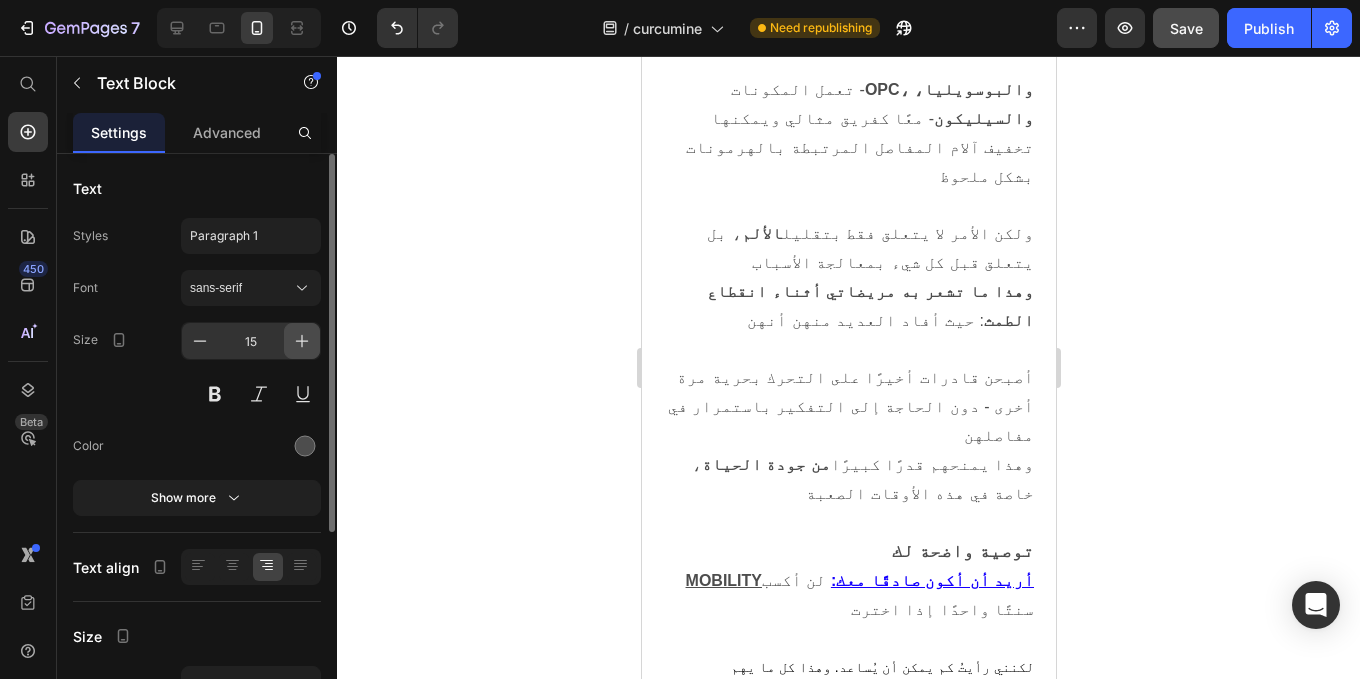 click 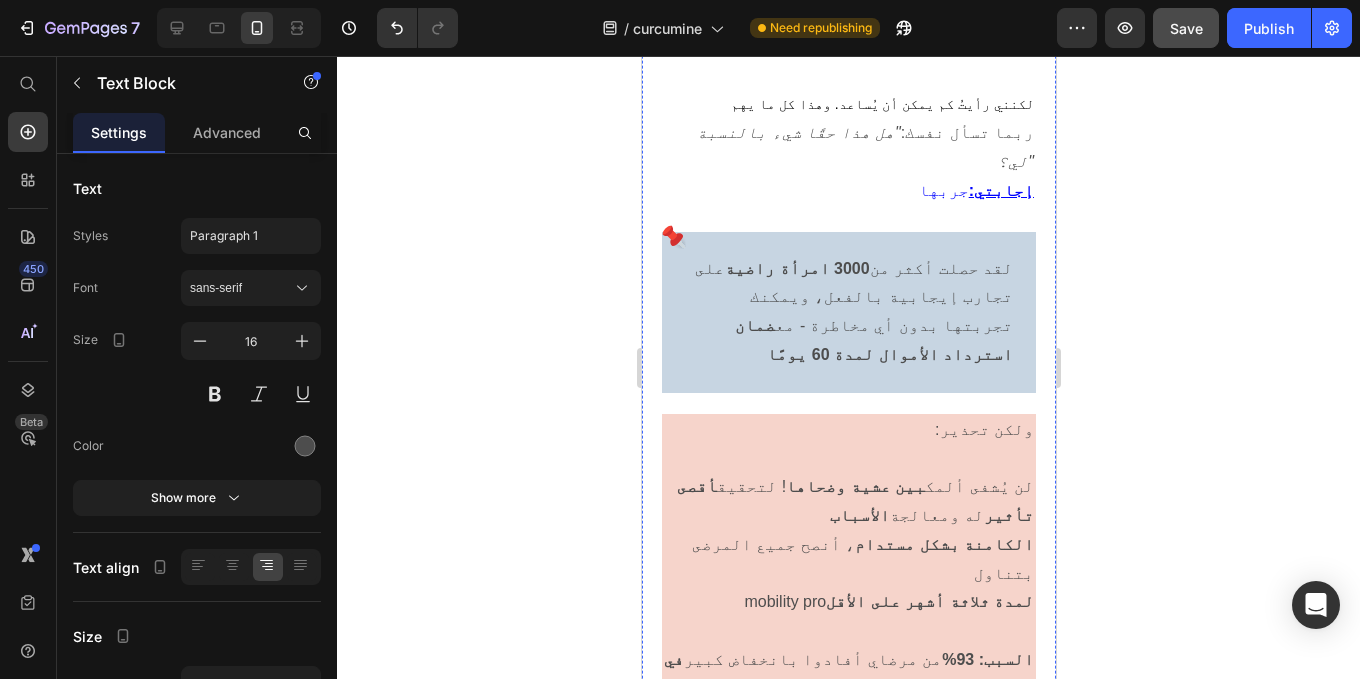 scroll, scrollTop: 19629, scrollLeft: 0, axis: vertical 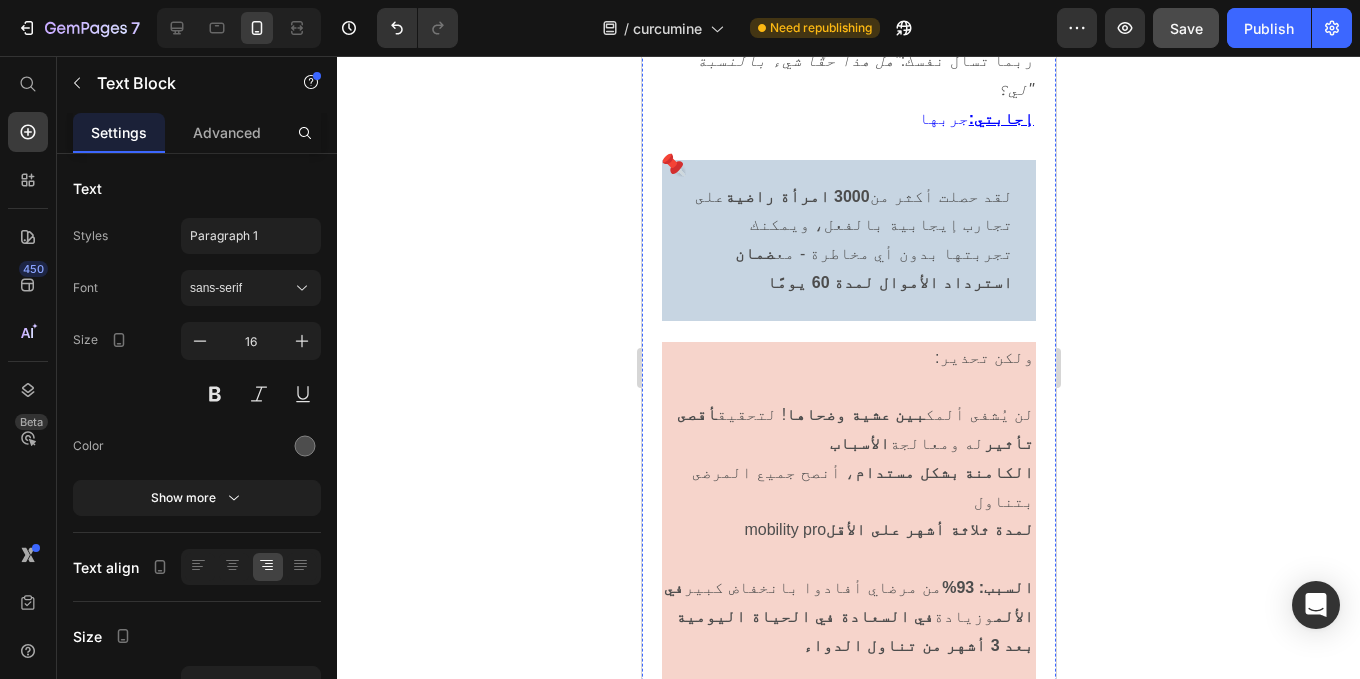 click at bounding box center (848, 3073) 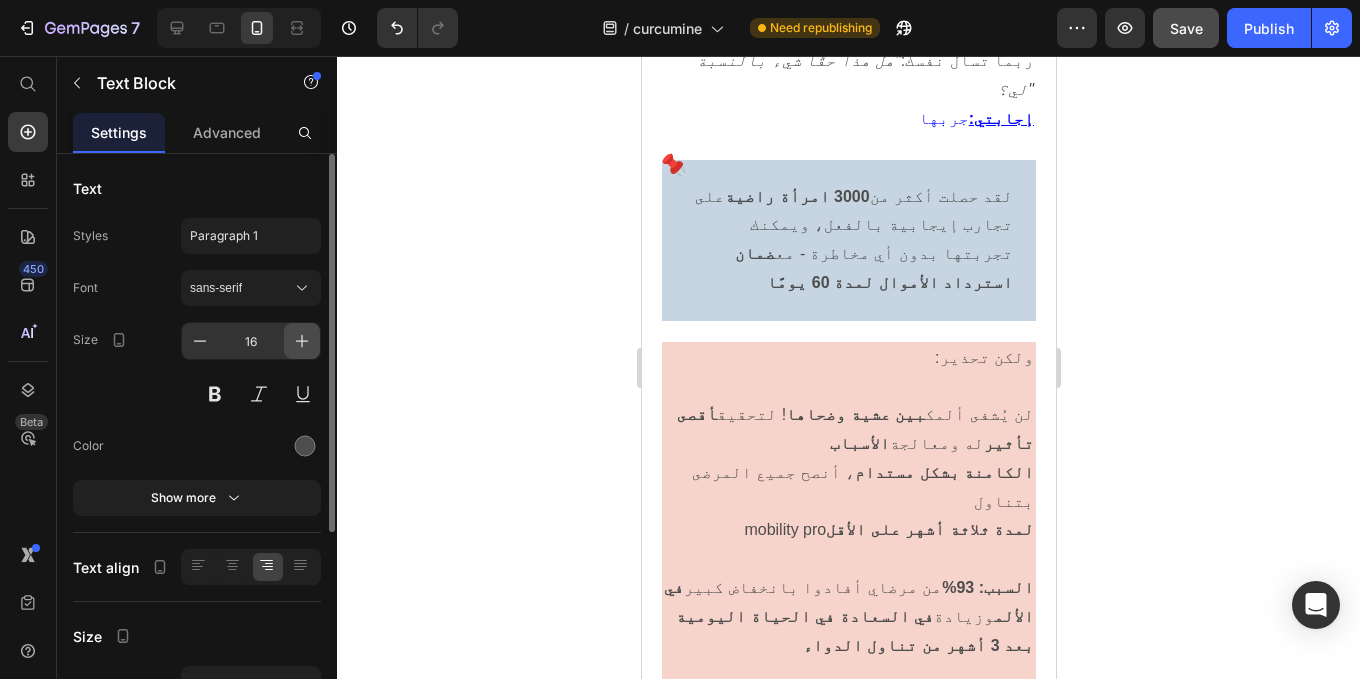 click at bounding box center [302, 341] 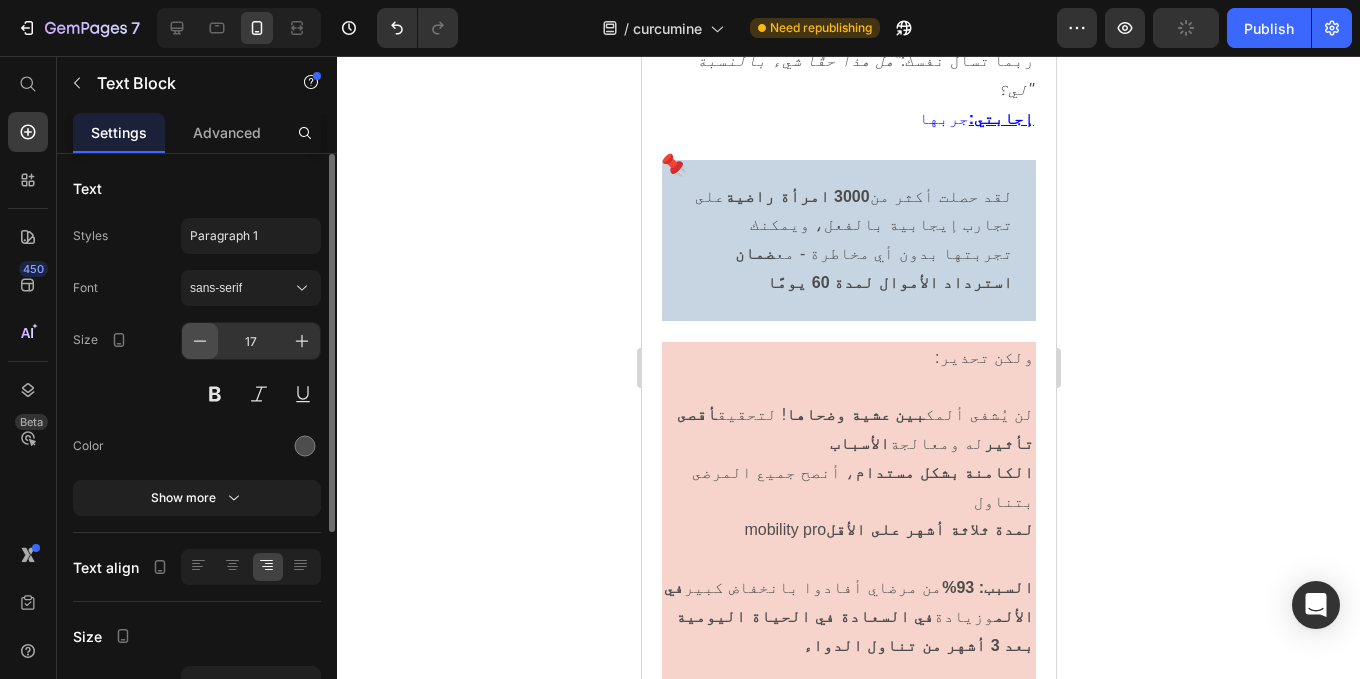 click at bounding box center (200, 341) 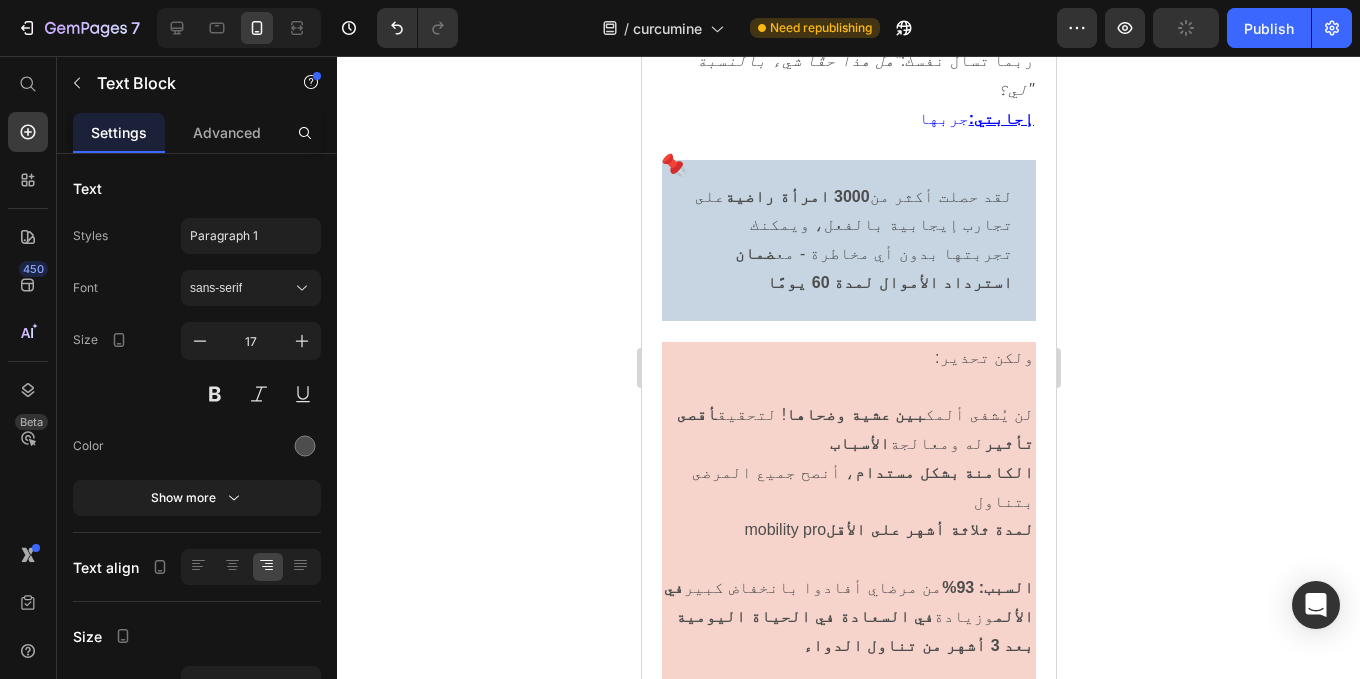 type on "16" 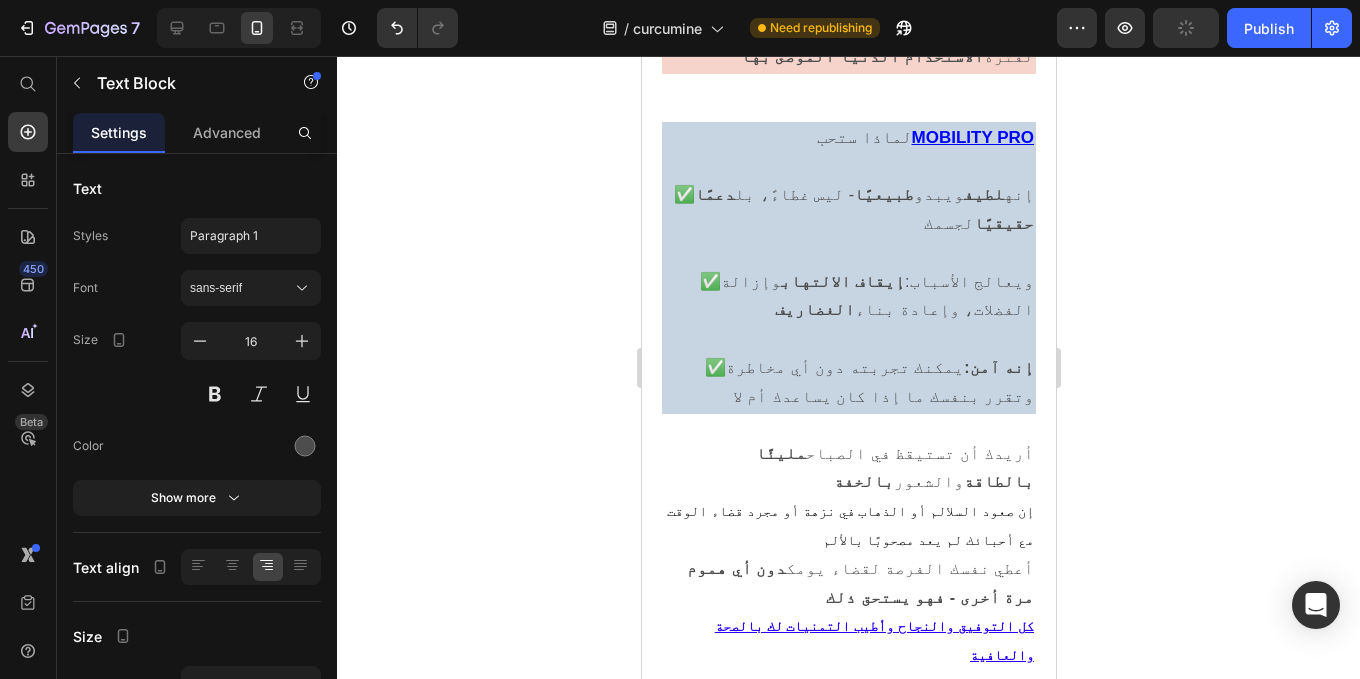 scroll, scrollTop: 20441, scrollLeft: 0, axis: vertical 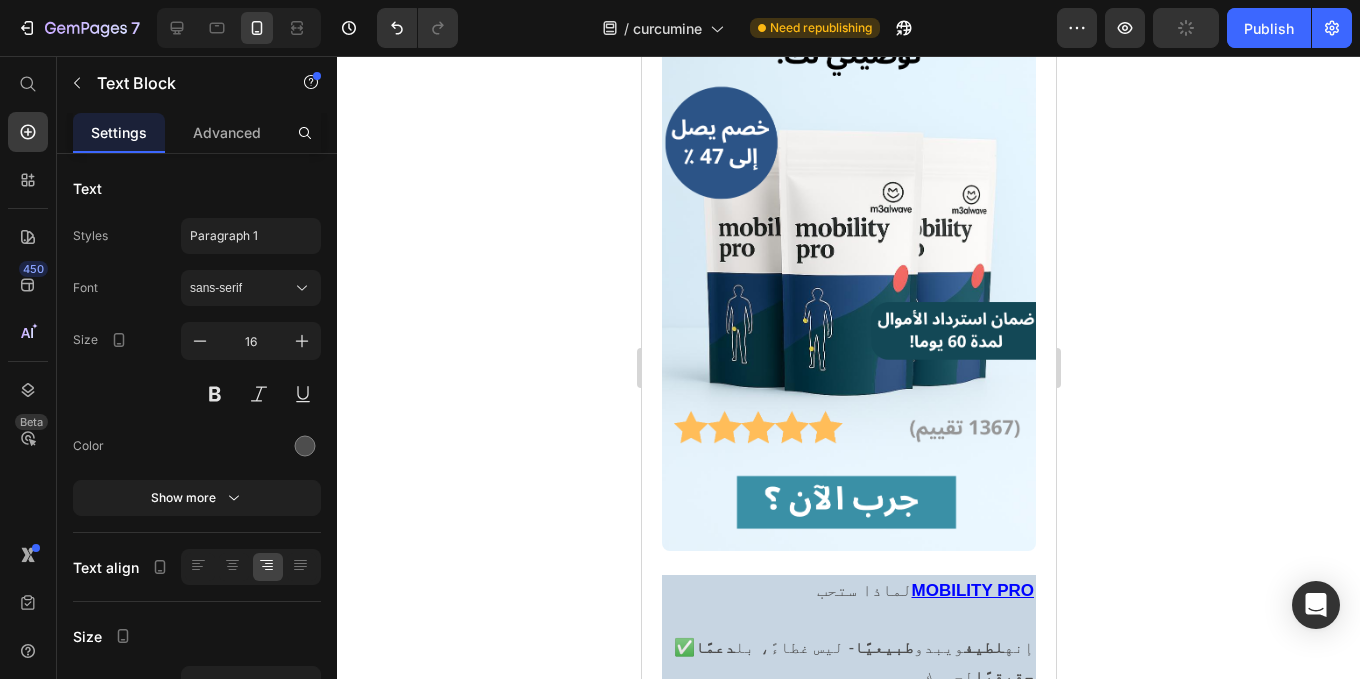 click at bounding box center (848, 3802) 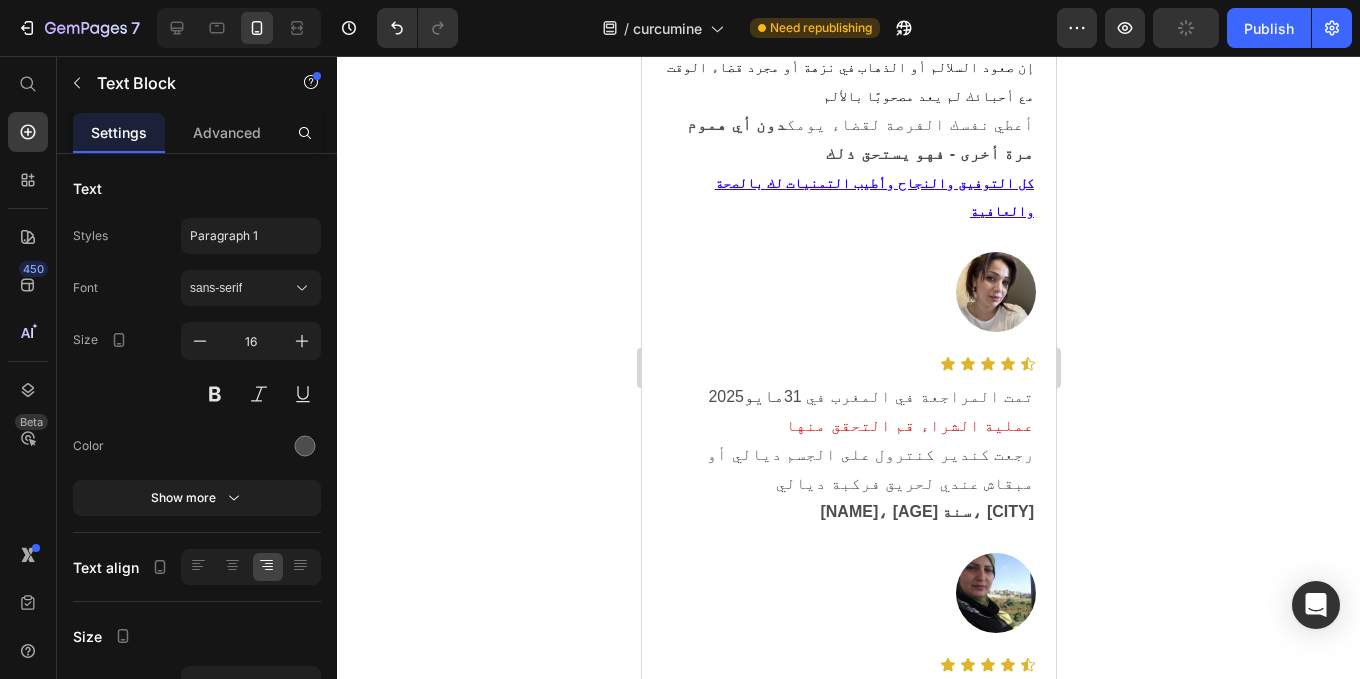 scroll, scrollTop: 21339, scrollLeft: 0, axis: vertical 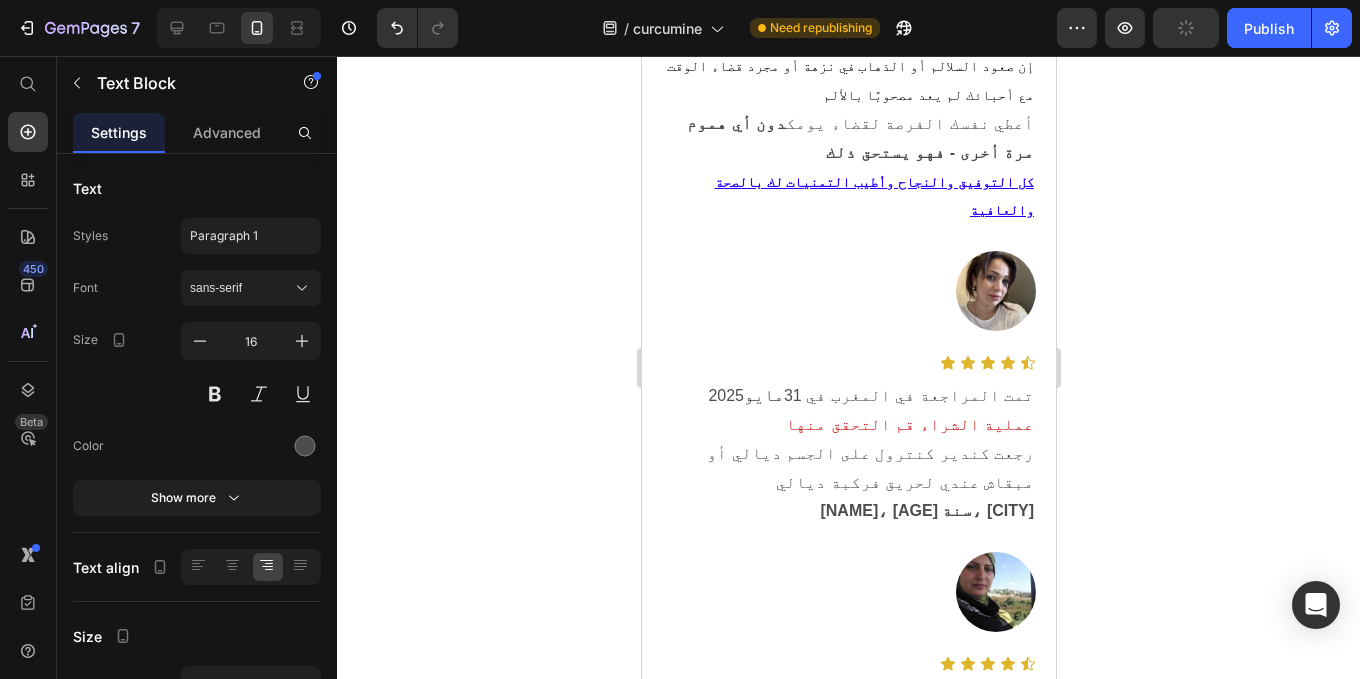 click on "الطريقة الوحيدة للحصول عليه هي عبر موقعنا الرسمي فقط، حيث نضمن لك وصول المنتج مباشرة من خط الإنتاج إلى منزلك، دون وسطاء، وبأفضل سعر ممكن" at bounding box center [848, 3751] 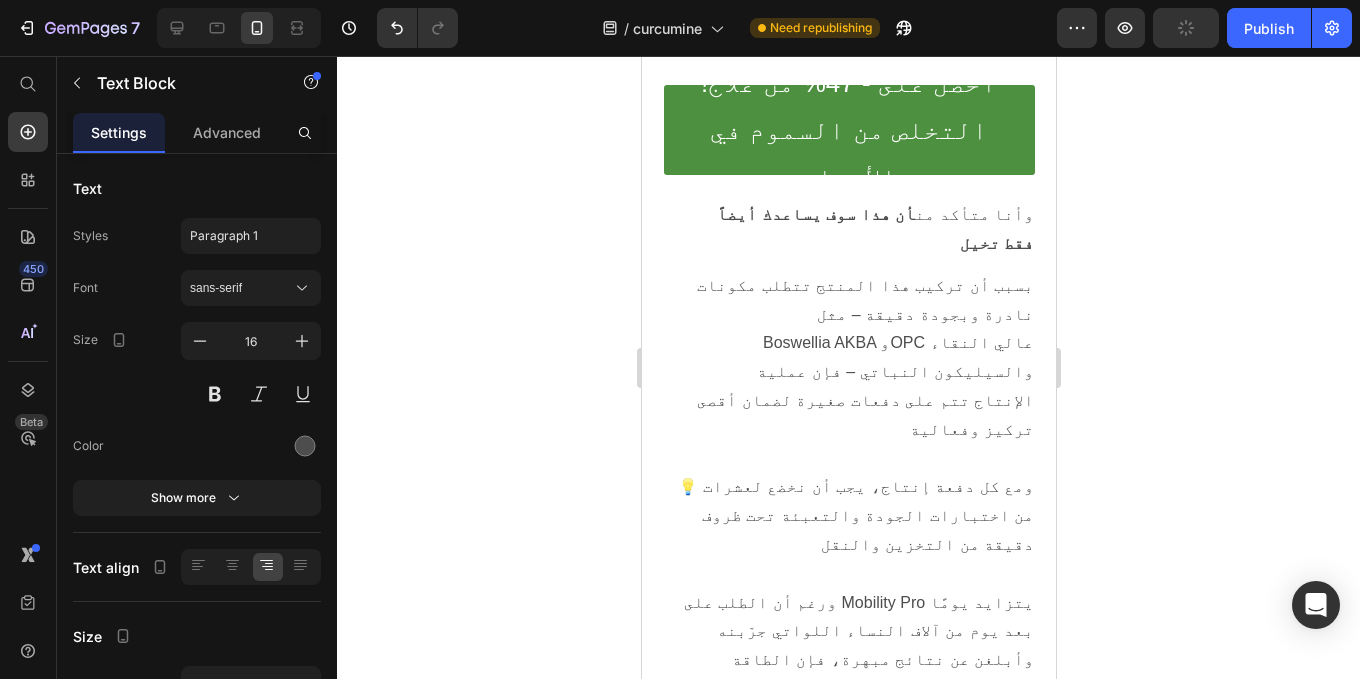 scroll, scrollTop: 22273, scrollLeft: 0, axis: vertical 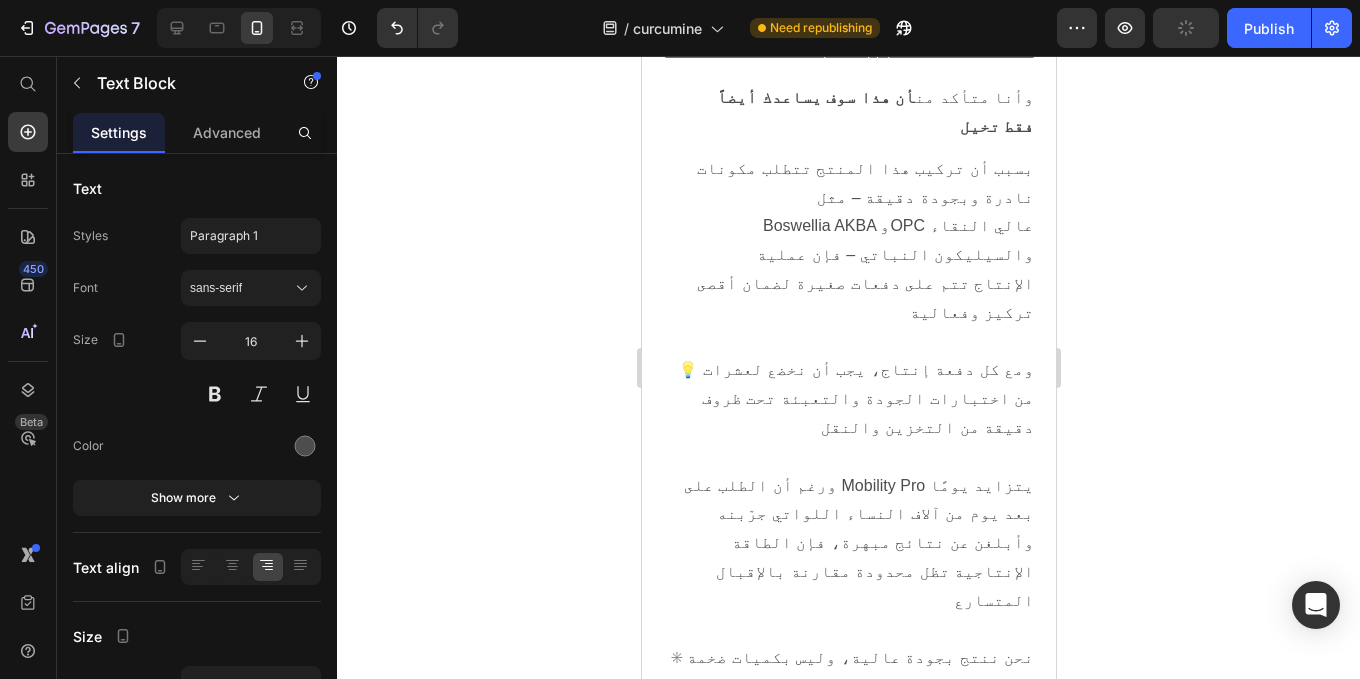 click at bounding box center (848, 3733) 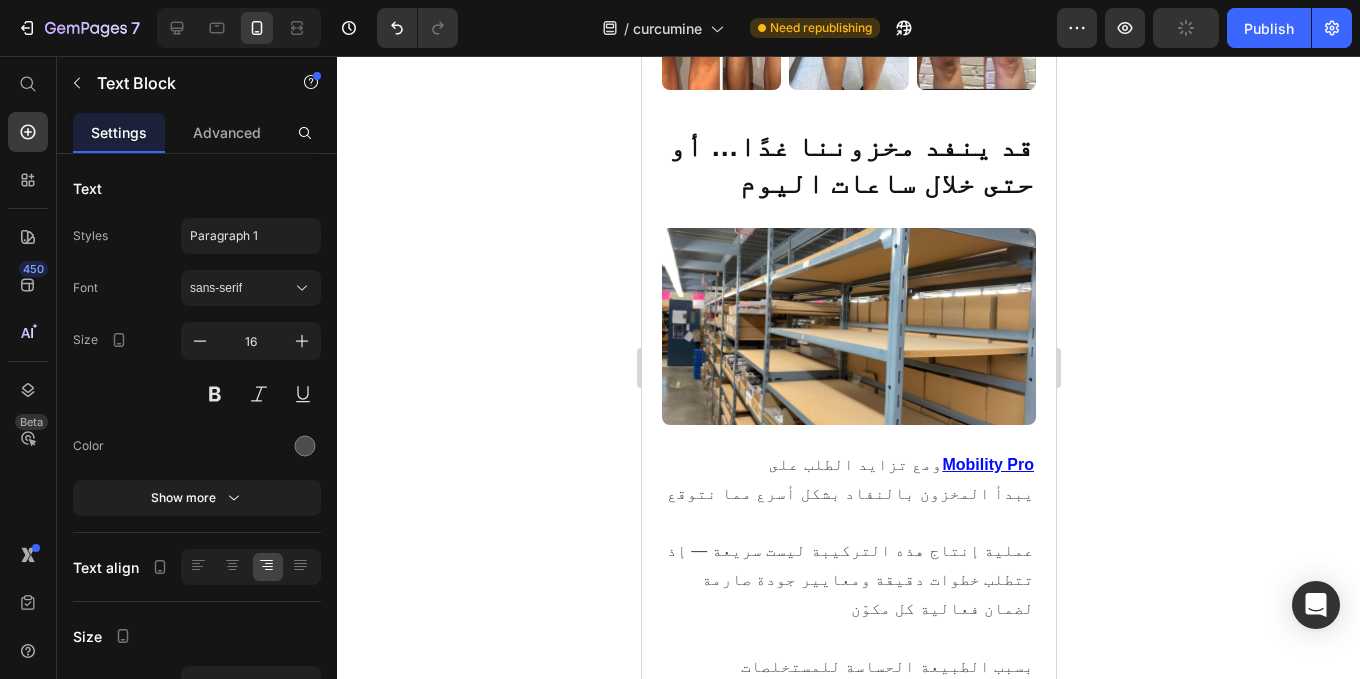 scroll, scrollTop: 23606, scrollLeft: 0, axis: vertical 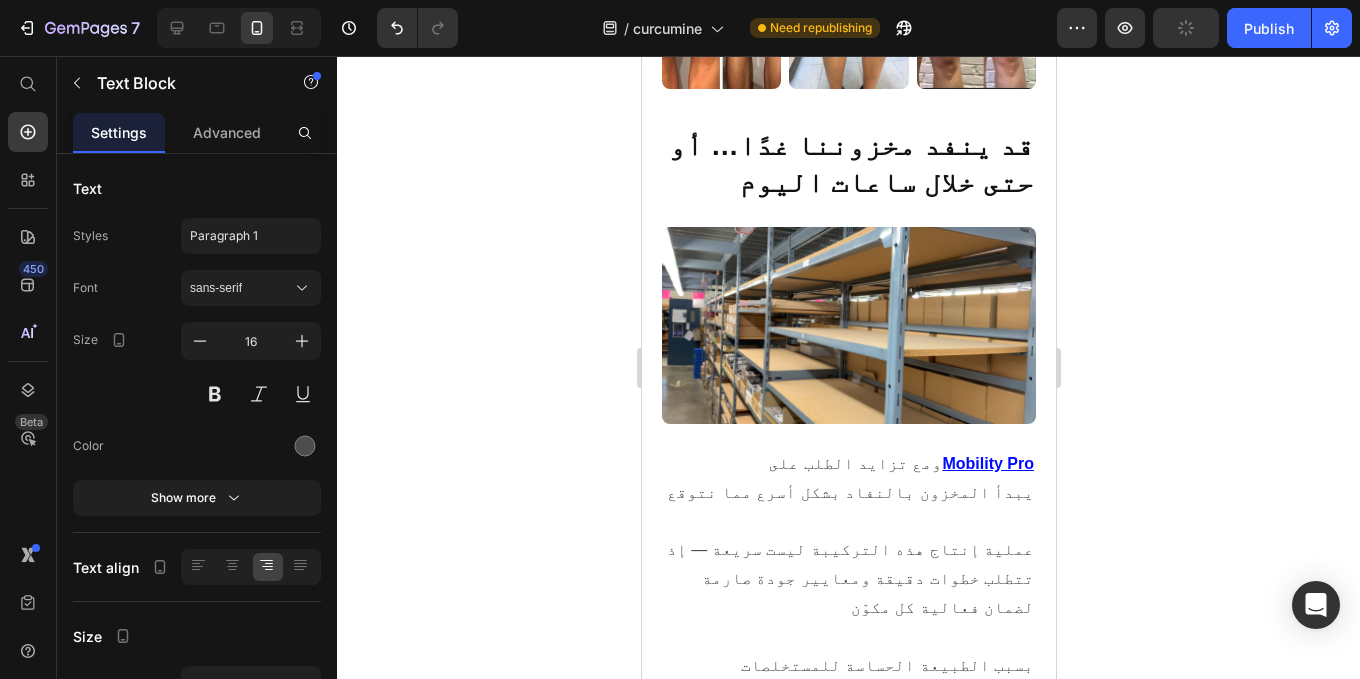 click on "يُطرح المنتج بكمية محدودة، ومع ارتفاع الطلب المفاجئ، لا يمكننا تأكيد استمرار هذا السعر التفضيلي" at bounding box center (848, 3641) 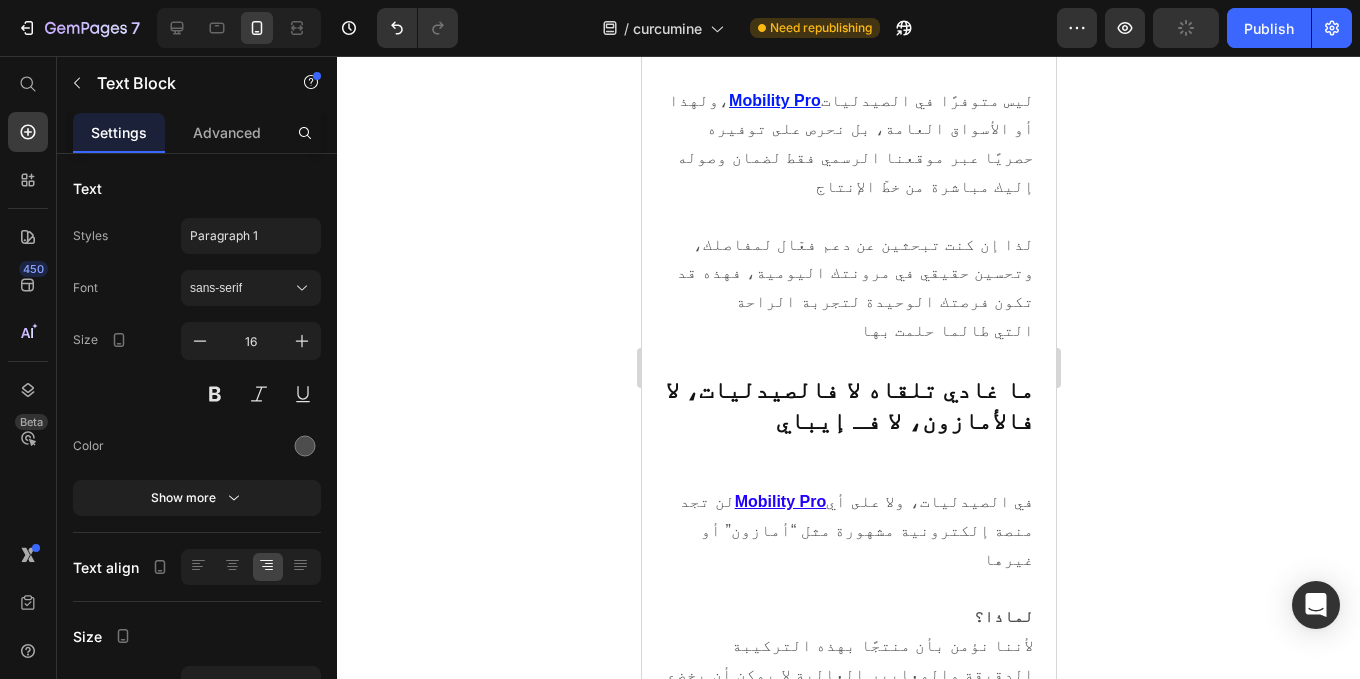 scroll, scrollTop: 24292, scrollLeft: 0, axis: vertical 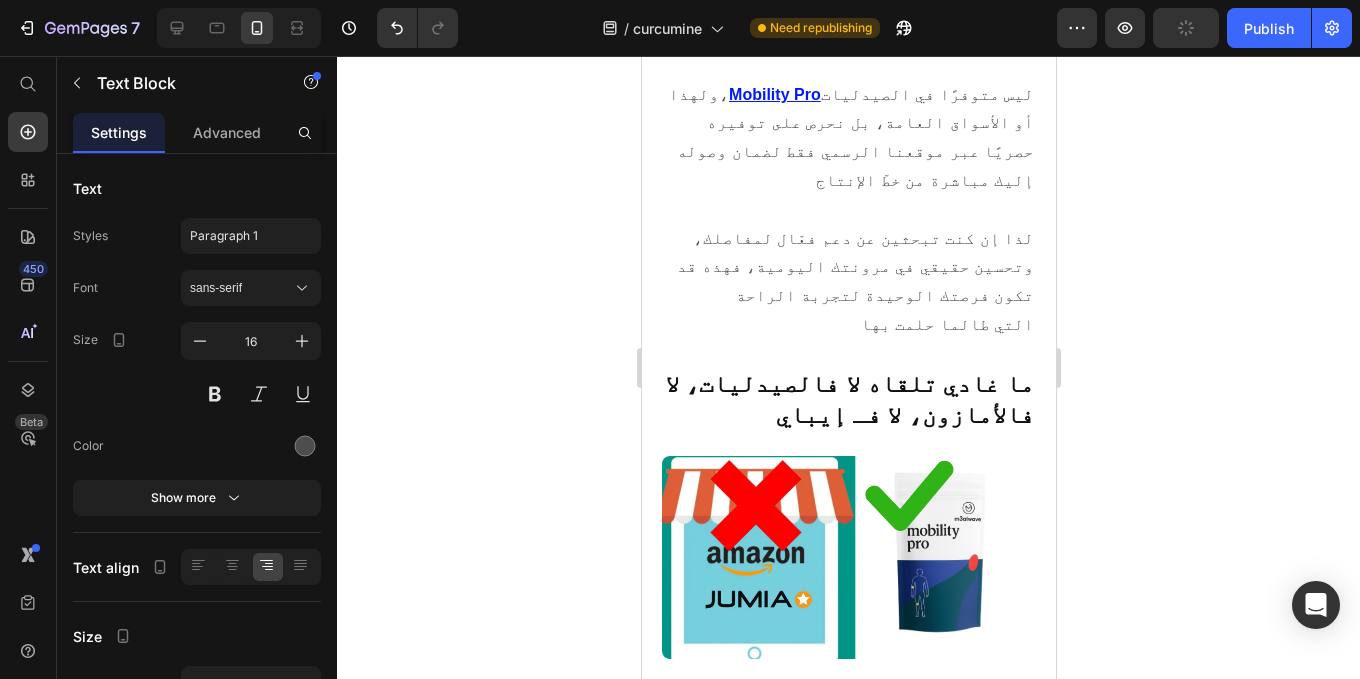 click on "من تركيبتنا المدروسة علميًا" at bounding box center (848, 3786) 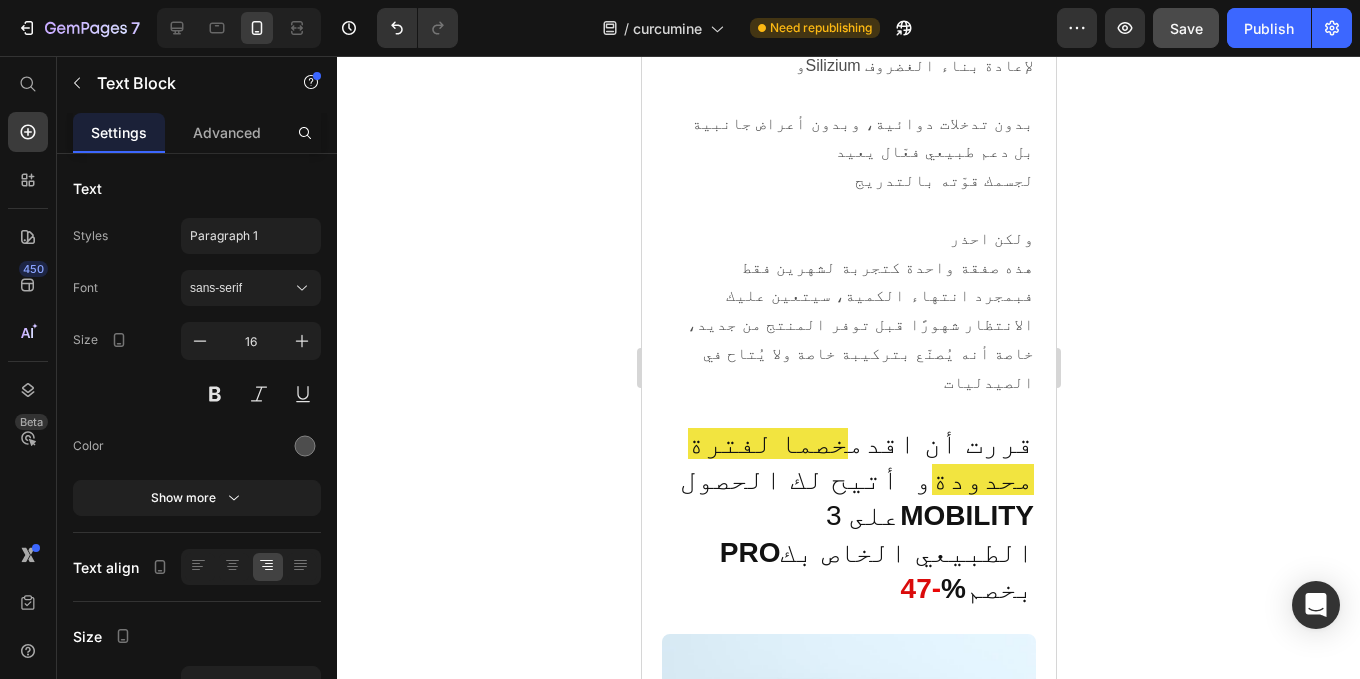 scroll, scrollTop: 26653, scrollLeft: 0, axis: vertical 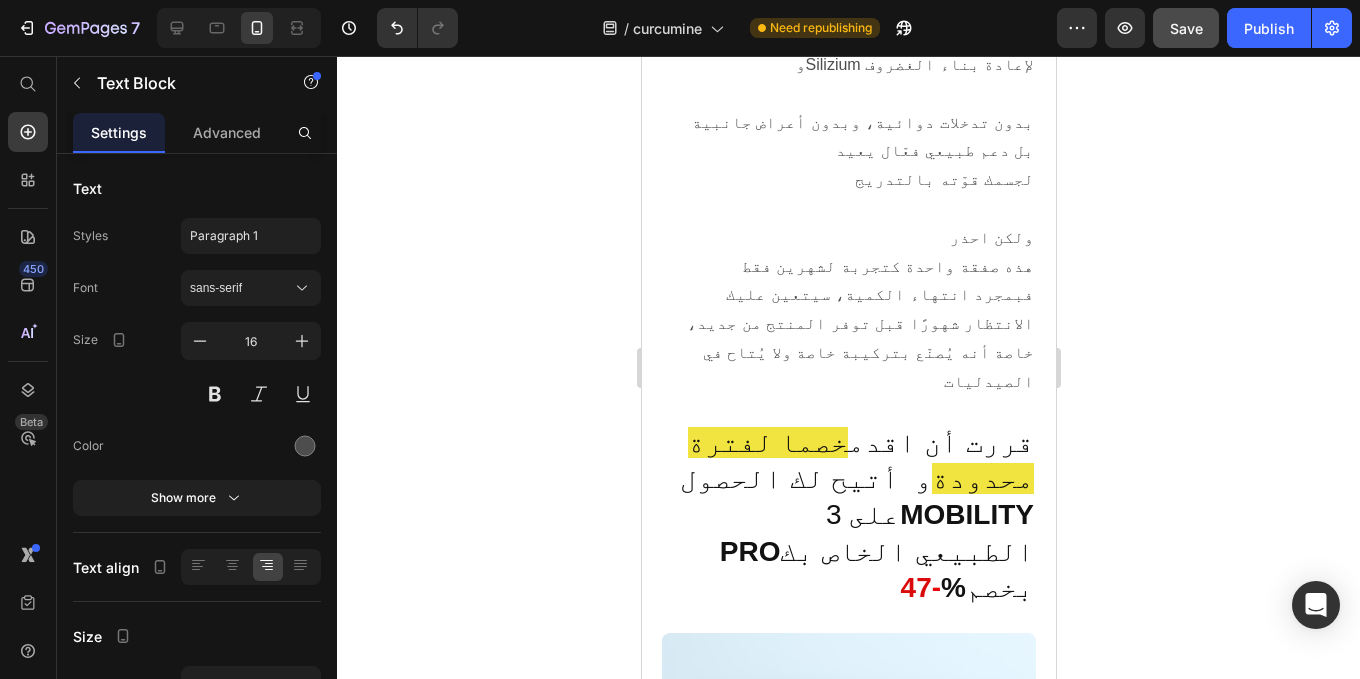 click on "كم مرة جرّبتِ منتجًا أو وصفة أو علاجًا لم يُعالج السبب الحقيقي لألمك؟" at bounding box center [848, 4353] 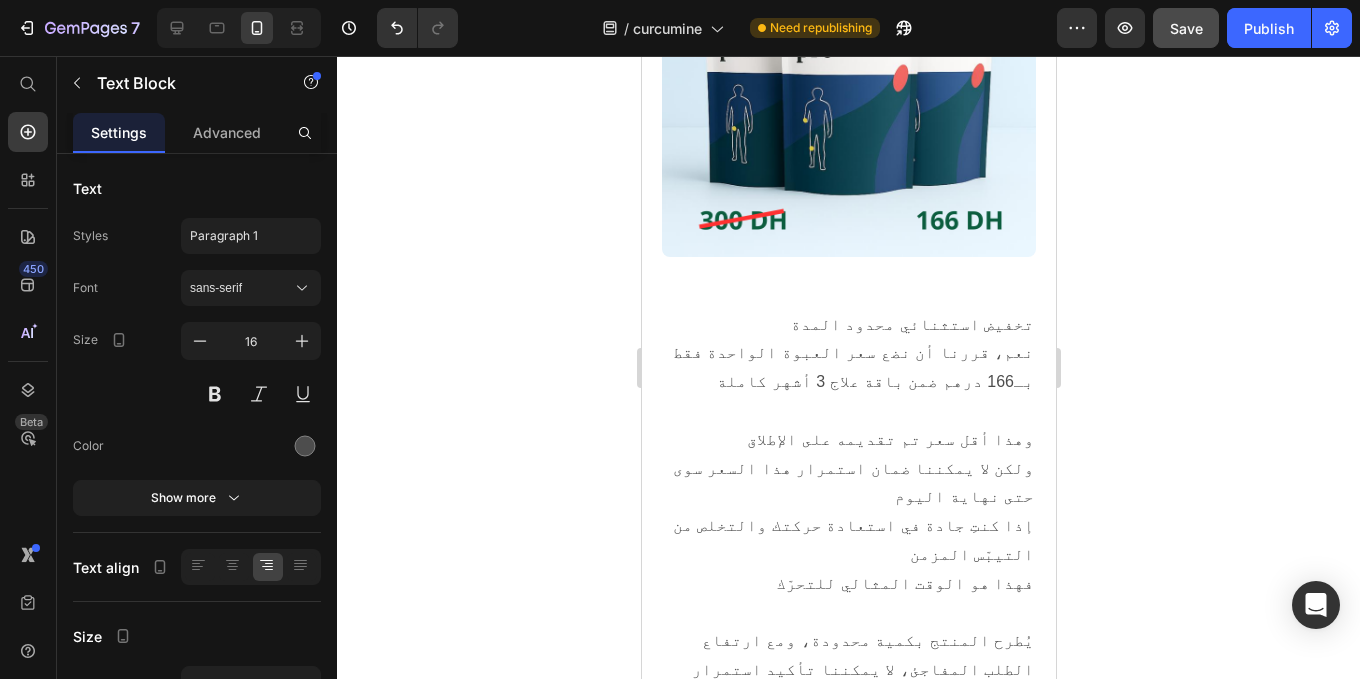 scroll, scrollTop: 27519, scrollLeft: 0, axis: vertical 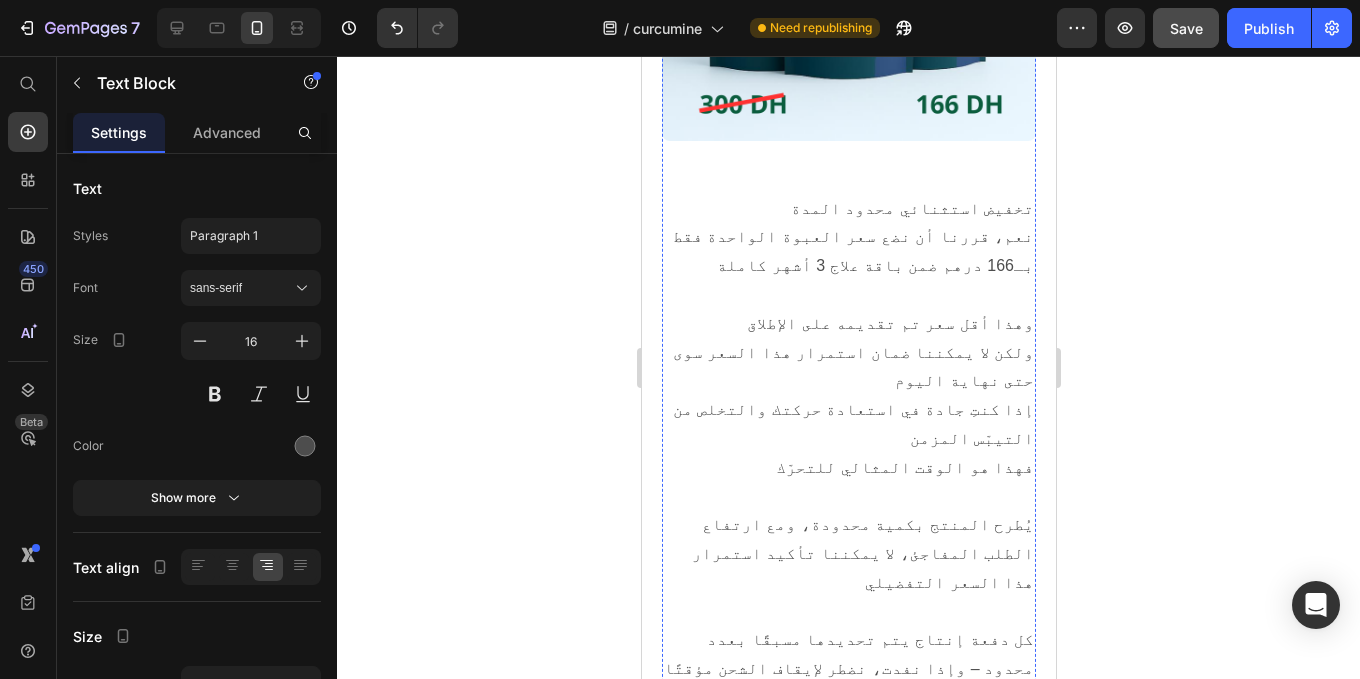 click at bounding box center (848, 4508) 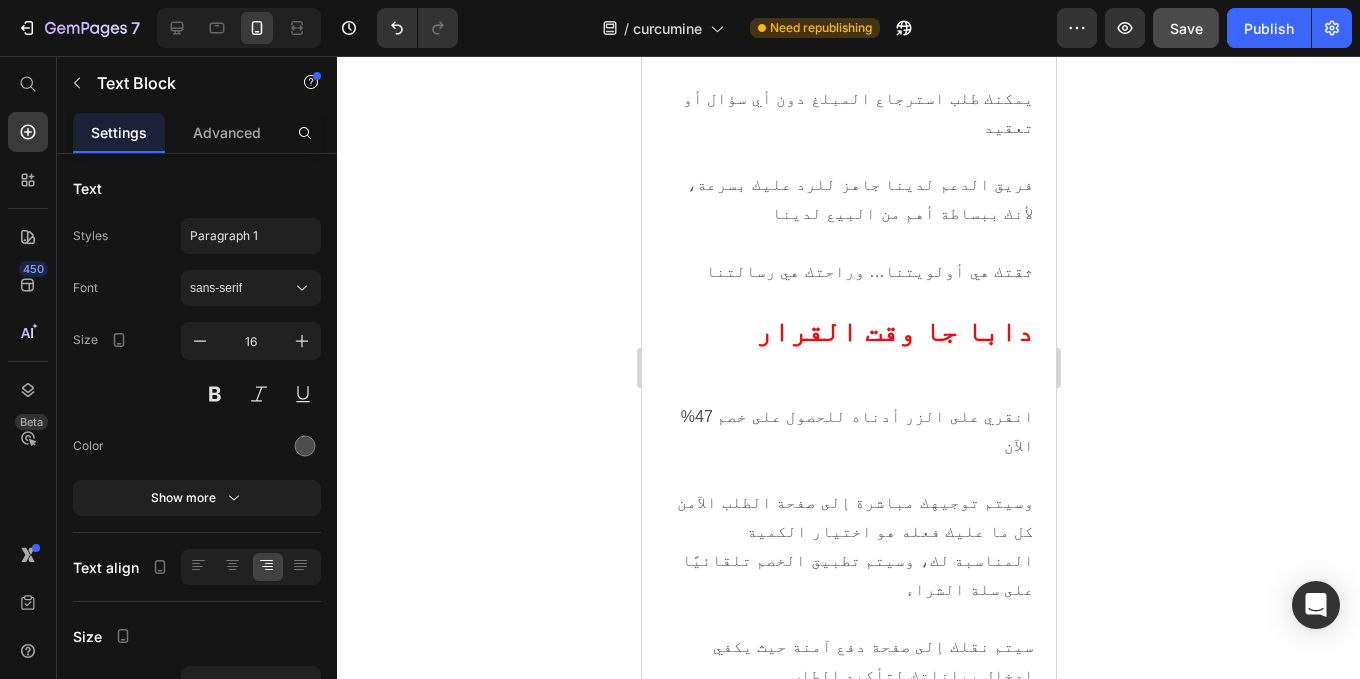 scroll, scrollTop: 29070, scrollLeft: 0, axis: vertical 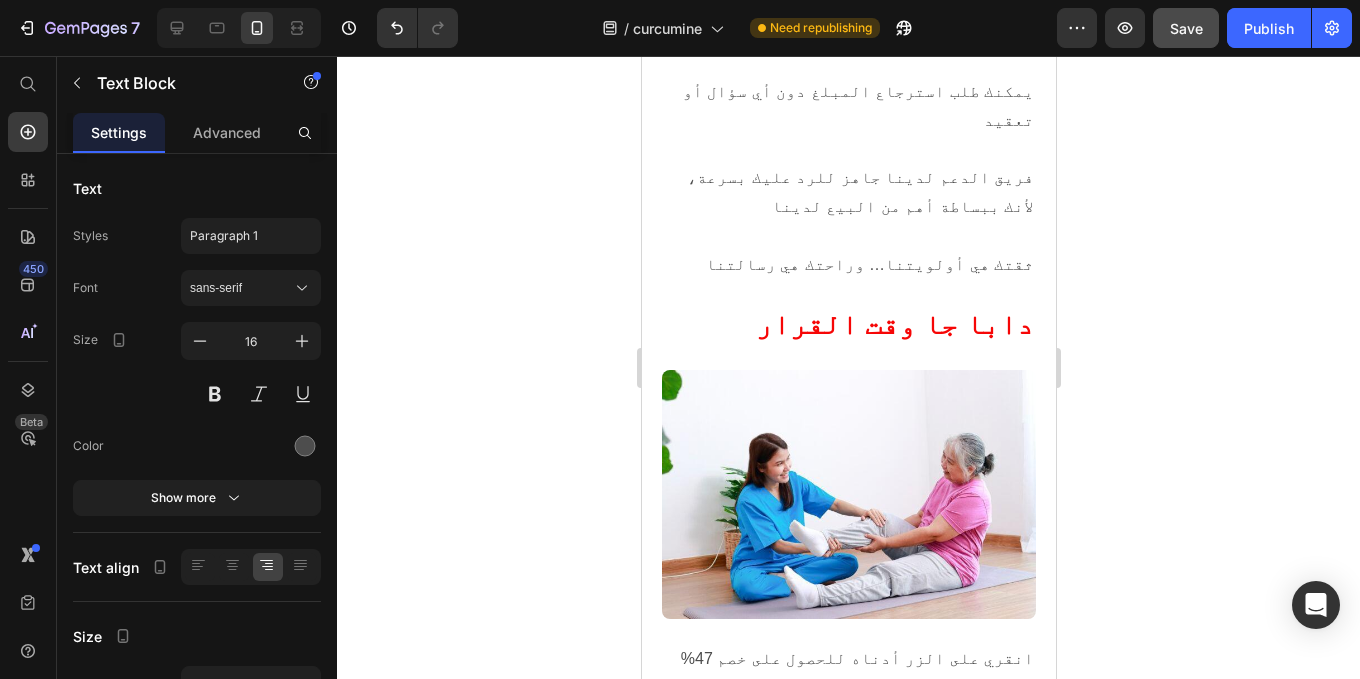 click on "!احصل على - 47% من علاج التخلص من السموم في الأمعاء" at bounding box center [848, 4962] 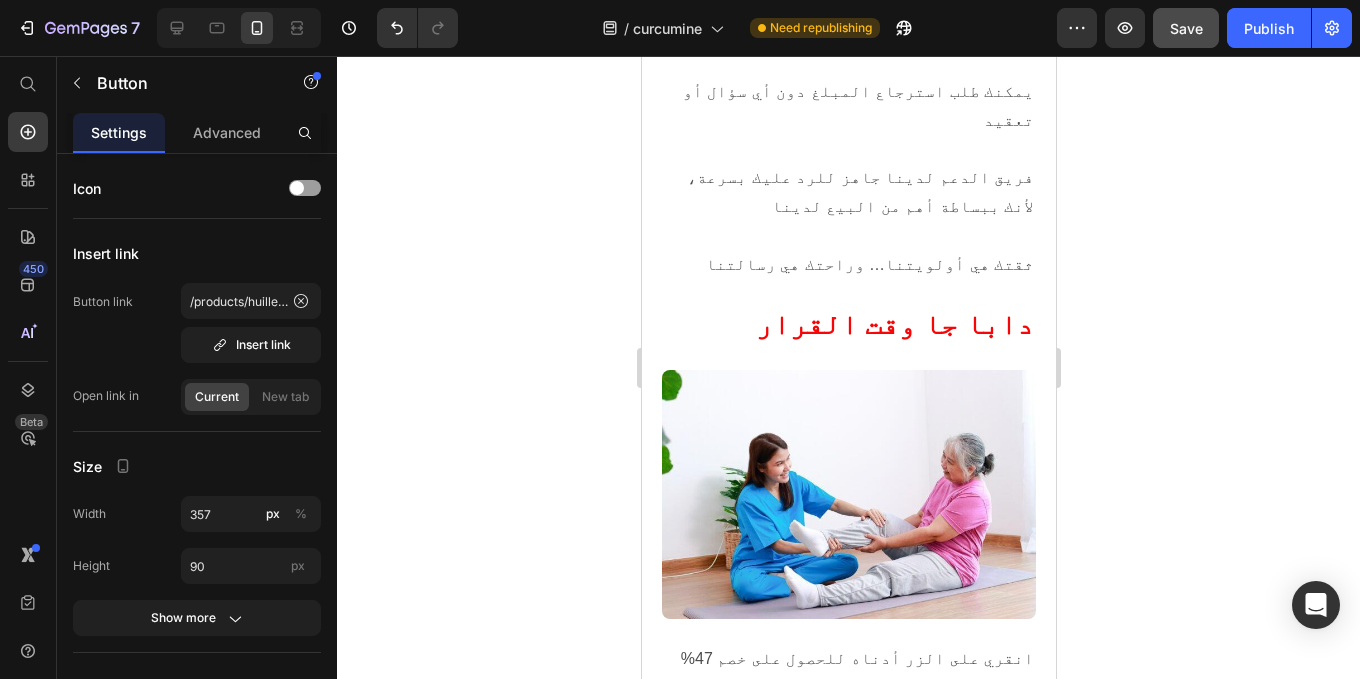 click on "!احصل على - 47% من علاج التخلص من السموم في الأمعاء" at bounding box center (848, 4962) 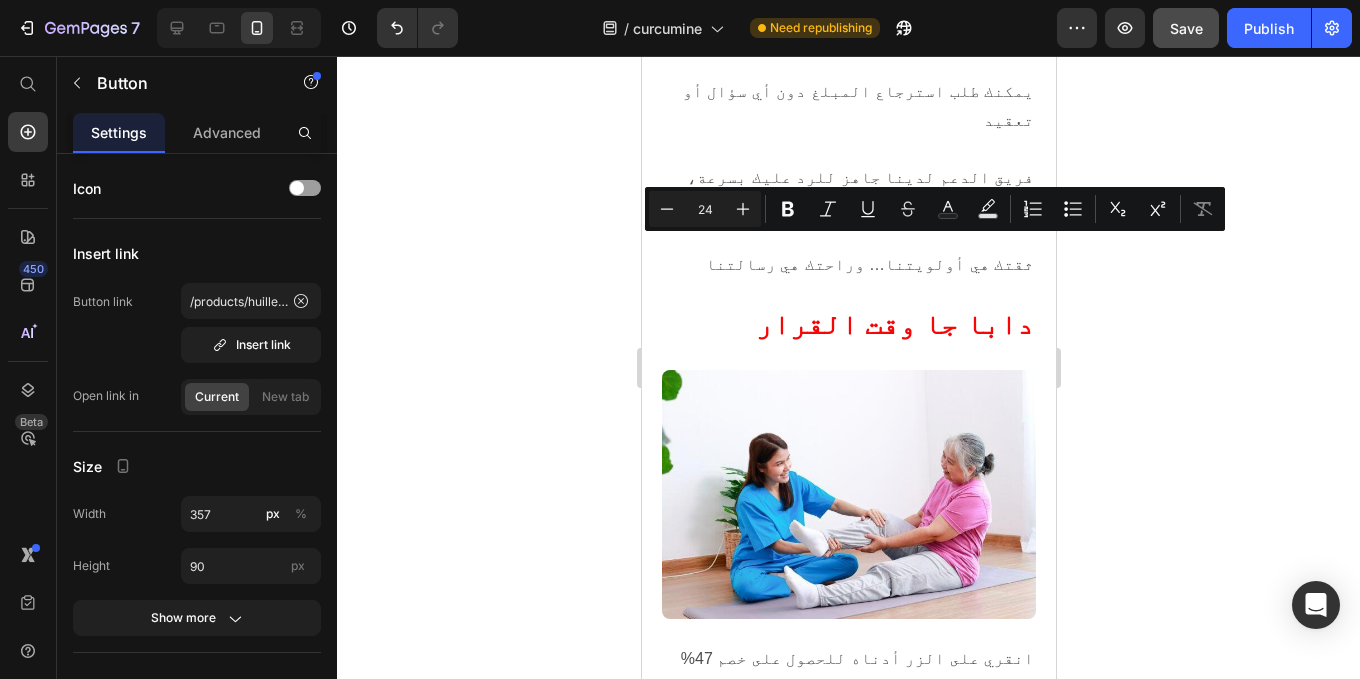 drag, startPoint x: 752, startPoint y: 256, endPoint x: 936, endPoint y: 248, distance: 184.17383 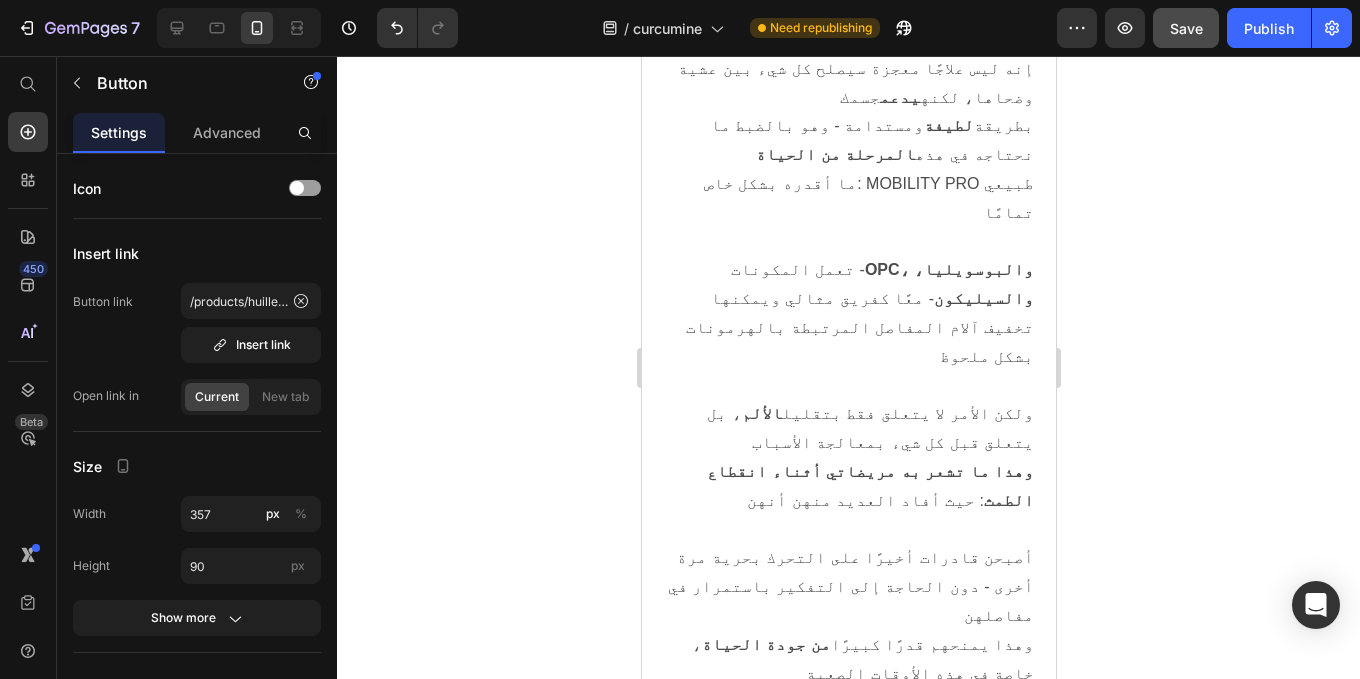 scroll, scrollTop: 18797, scrollLeft: 0, axis: vertical 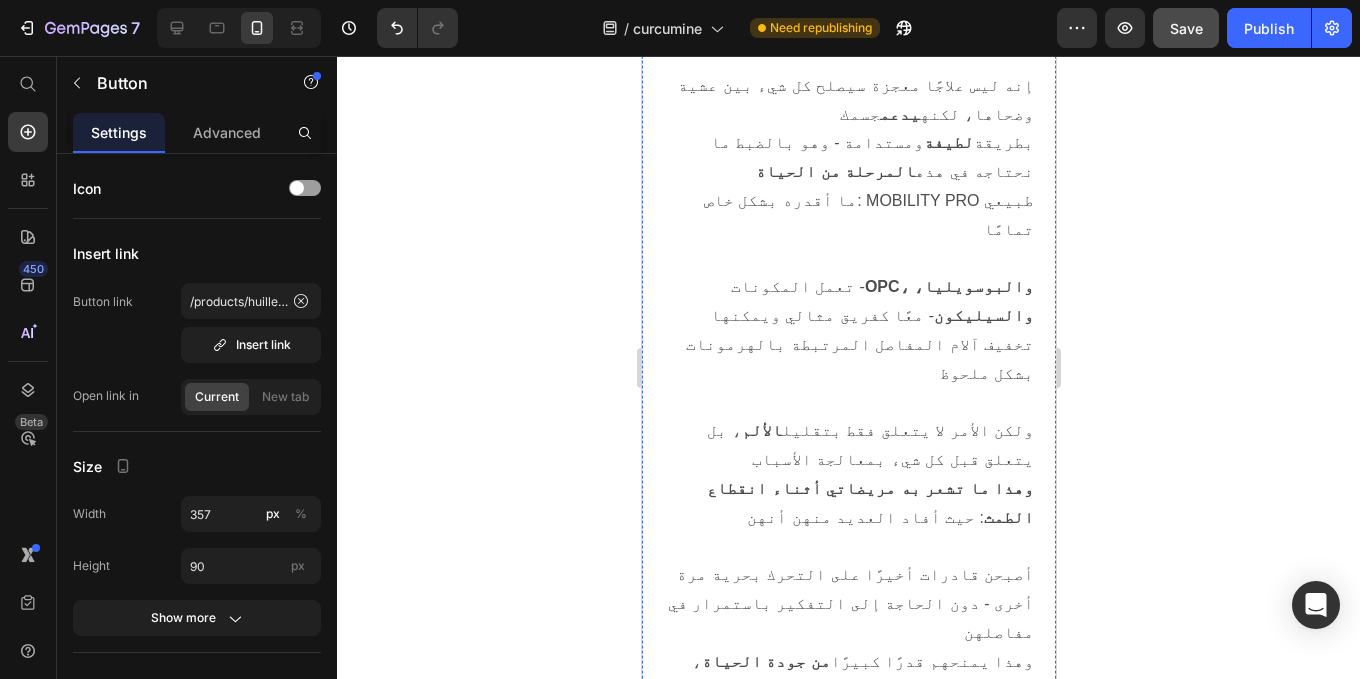 click on "!احصل على   - 47% من علاج التخلص من السموم في  الأمعاء" at bounding box center [848, 3489] 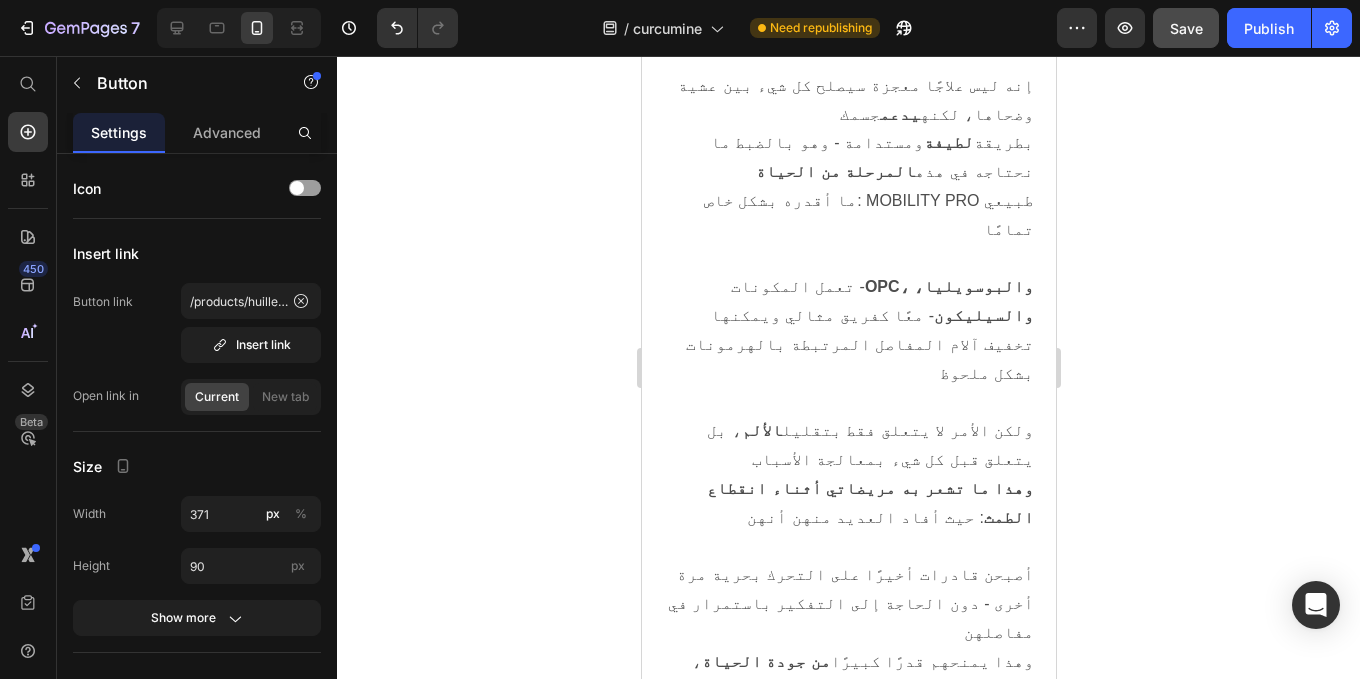 click on "!احصل على   - 47% من علاج التخلص من السموم في  الأمعاء" at bounding box center (848, 3489) 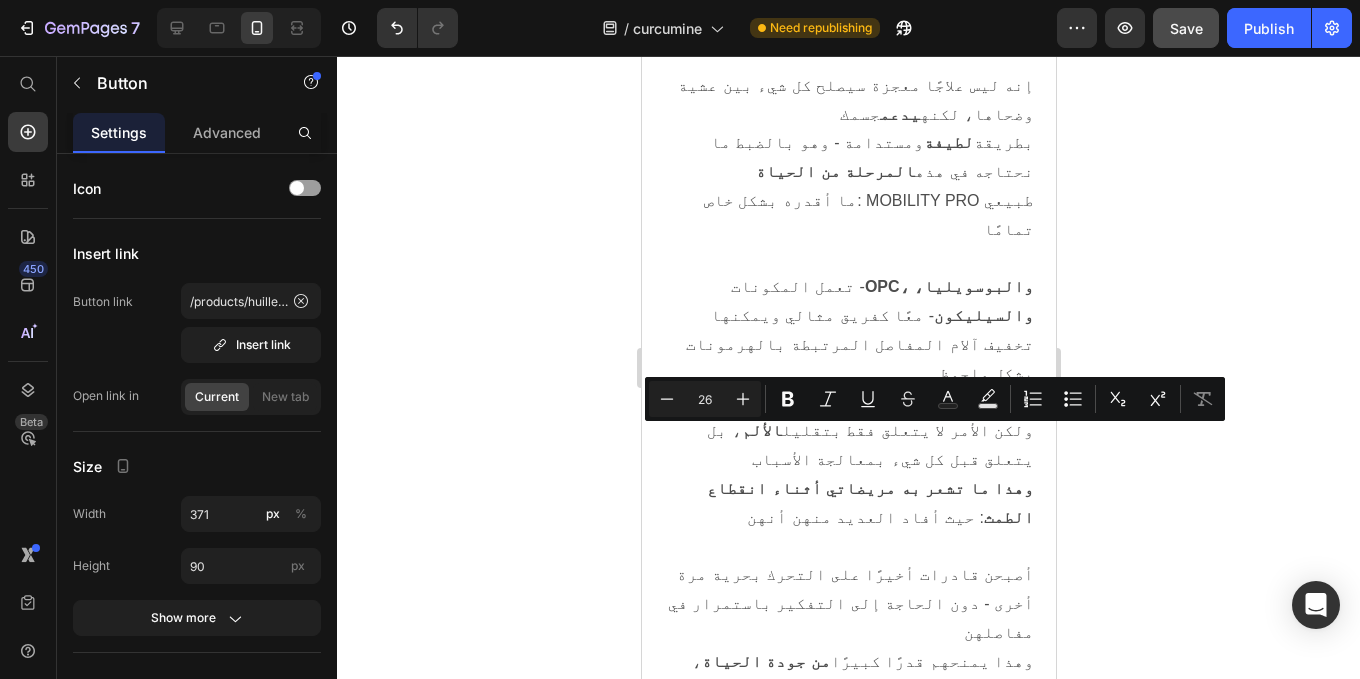 drag, startPoint x: 701, startPoint y: 441, endPoint x: 872, endPoint y: 447, distance: 171.10522 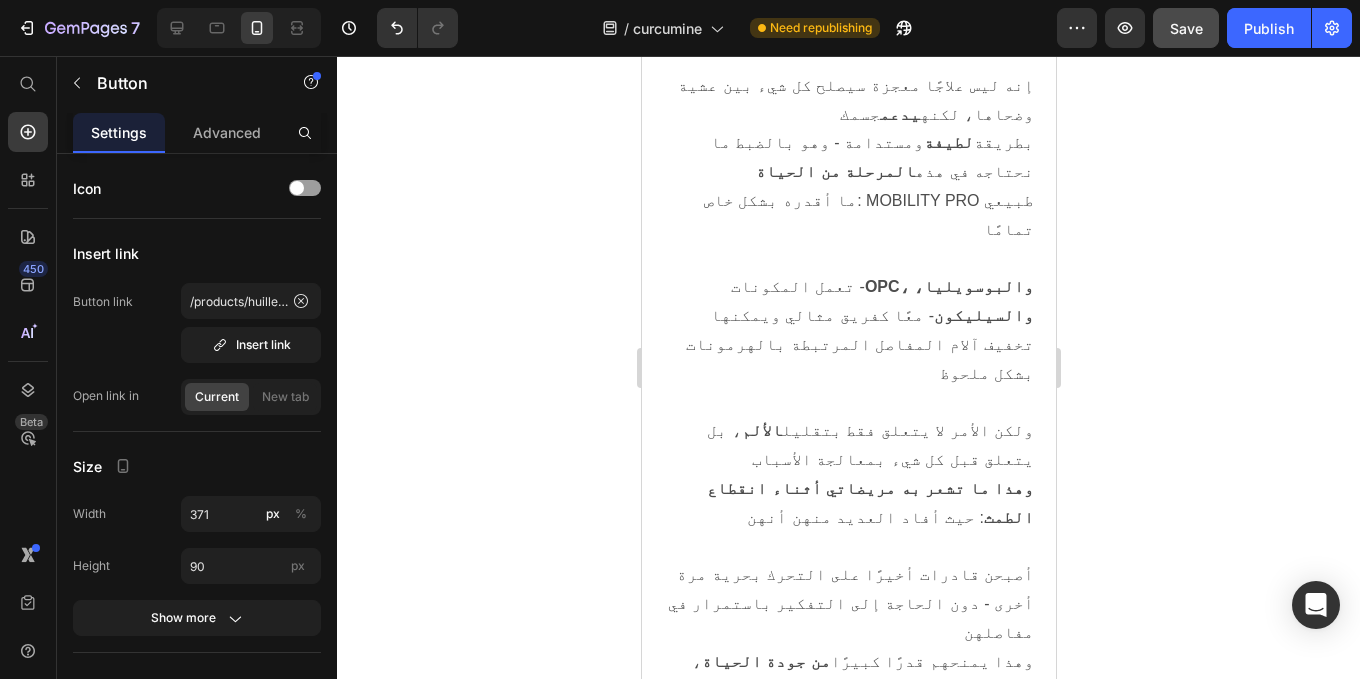 click on "!احصل على - 47% من علاج التخلص منآلام في المفاصل" at bounding box center (848, 3489) 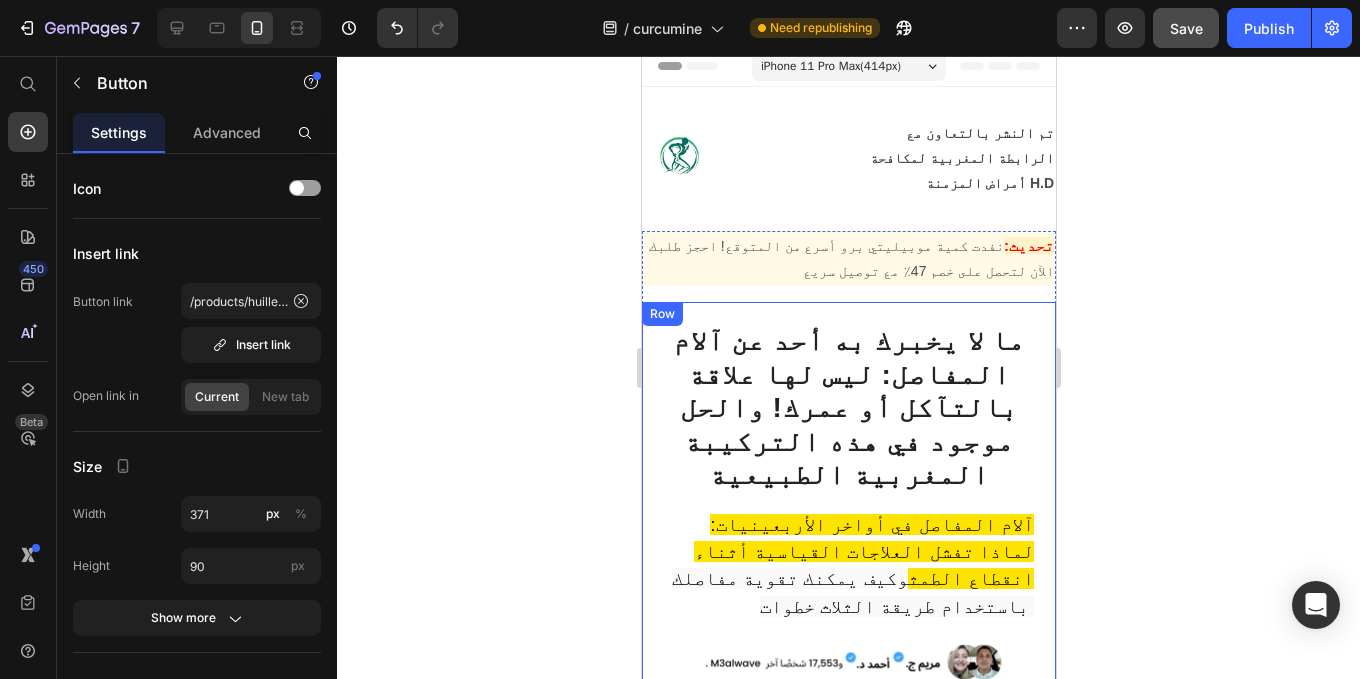 scroll, scrollTop: 0, scrollLeft: 0, axis: both 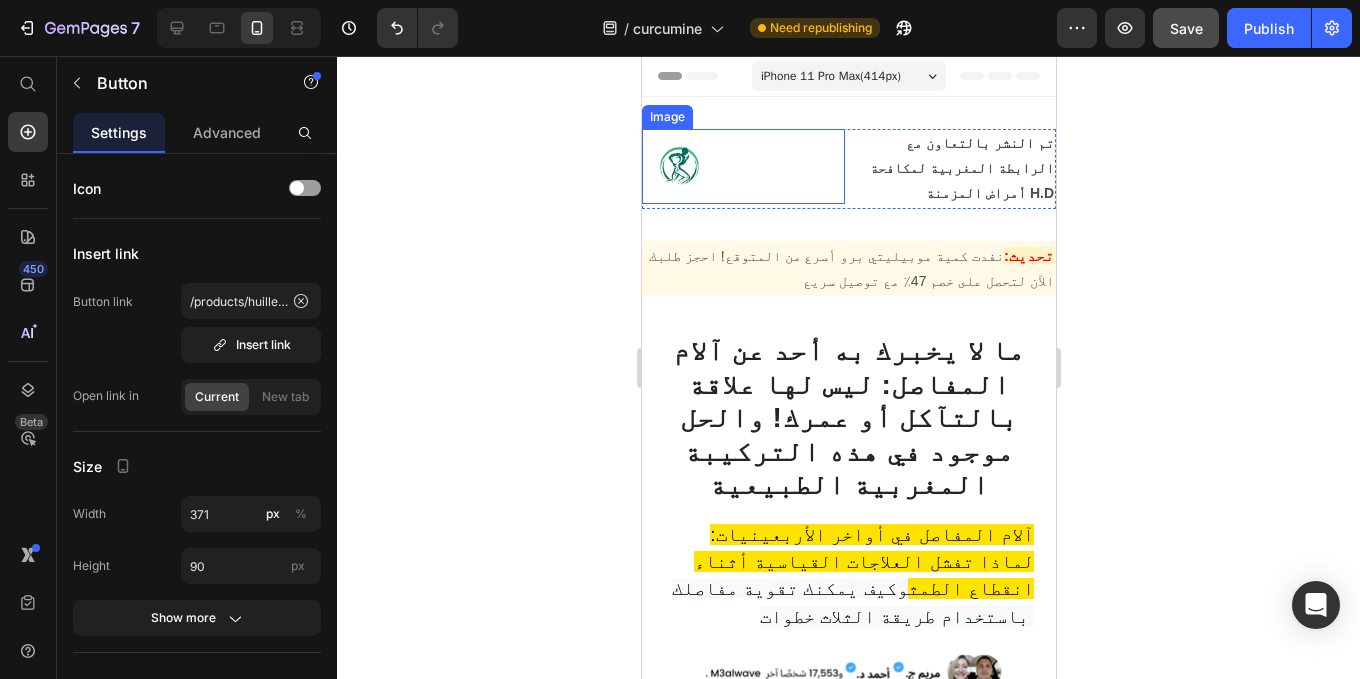 click at bounding box center [742, 166] 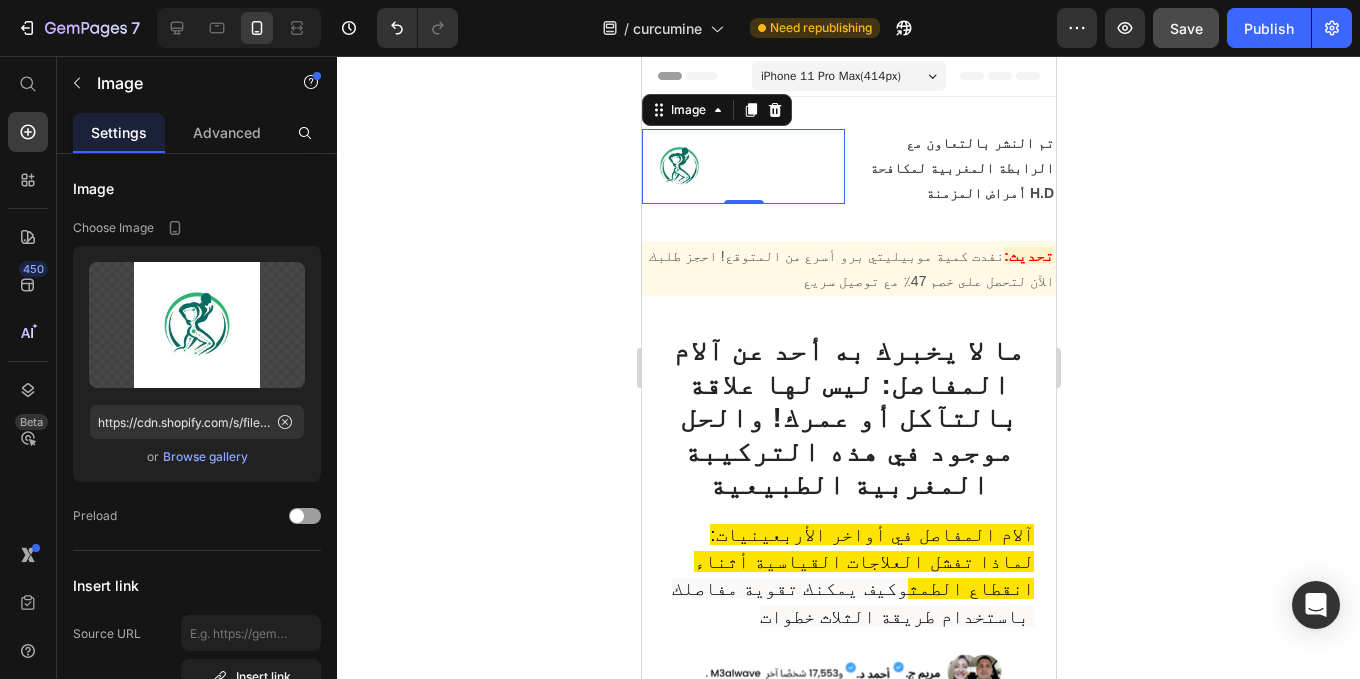 click at bounding box center (742, 166) 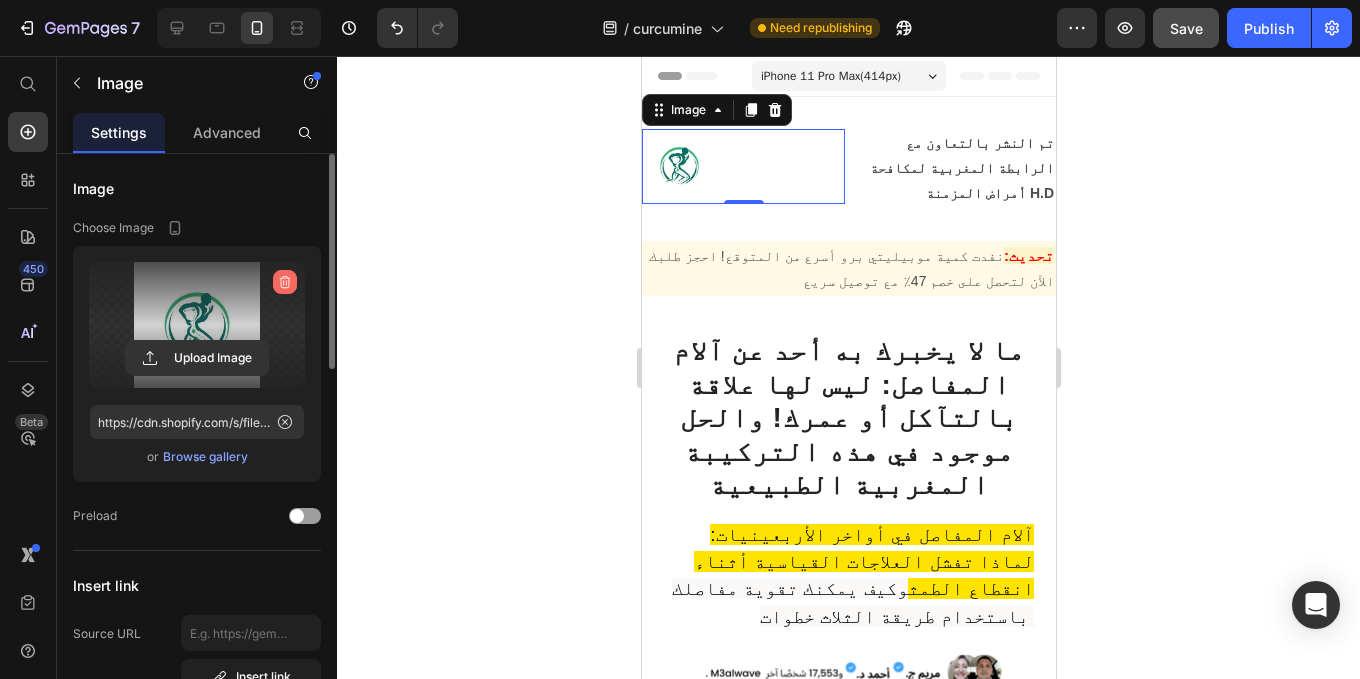 click 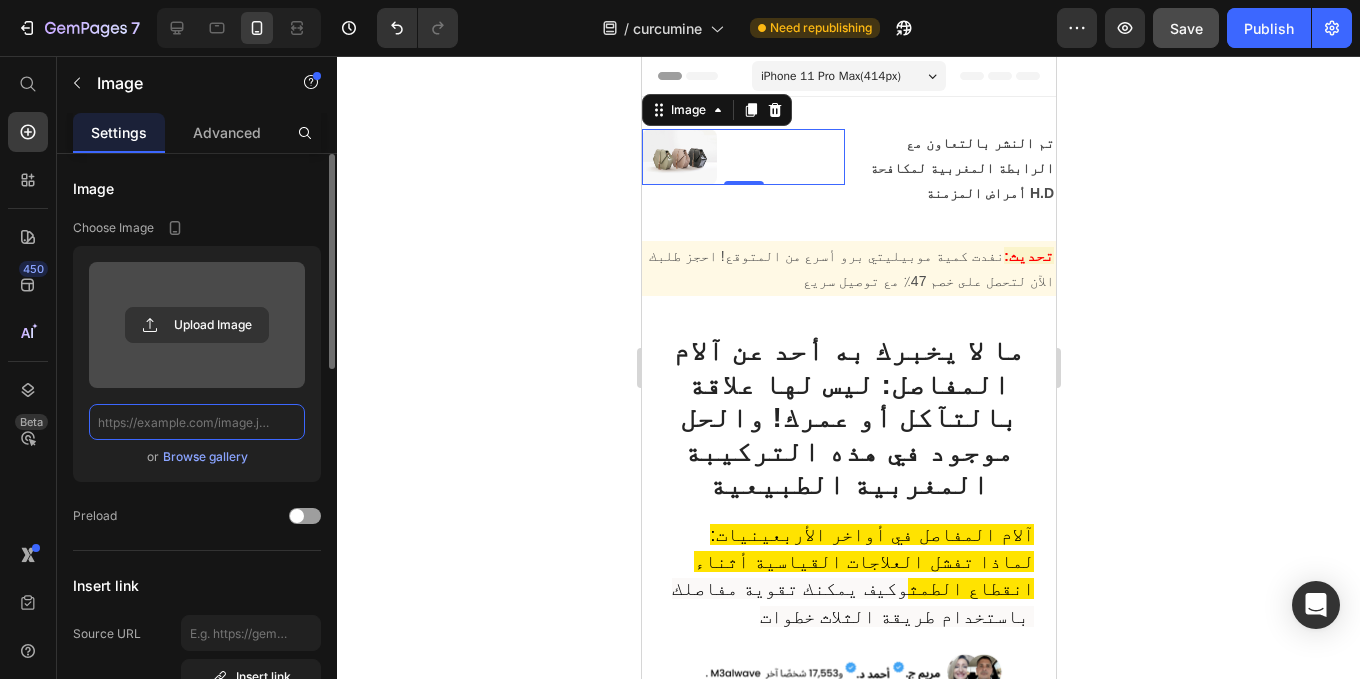 scroll, scrollTop: 0, scrollLeft: 0, axis: both 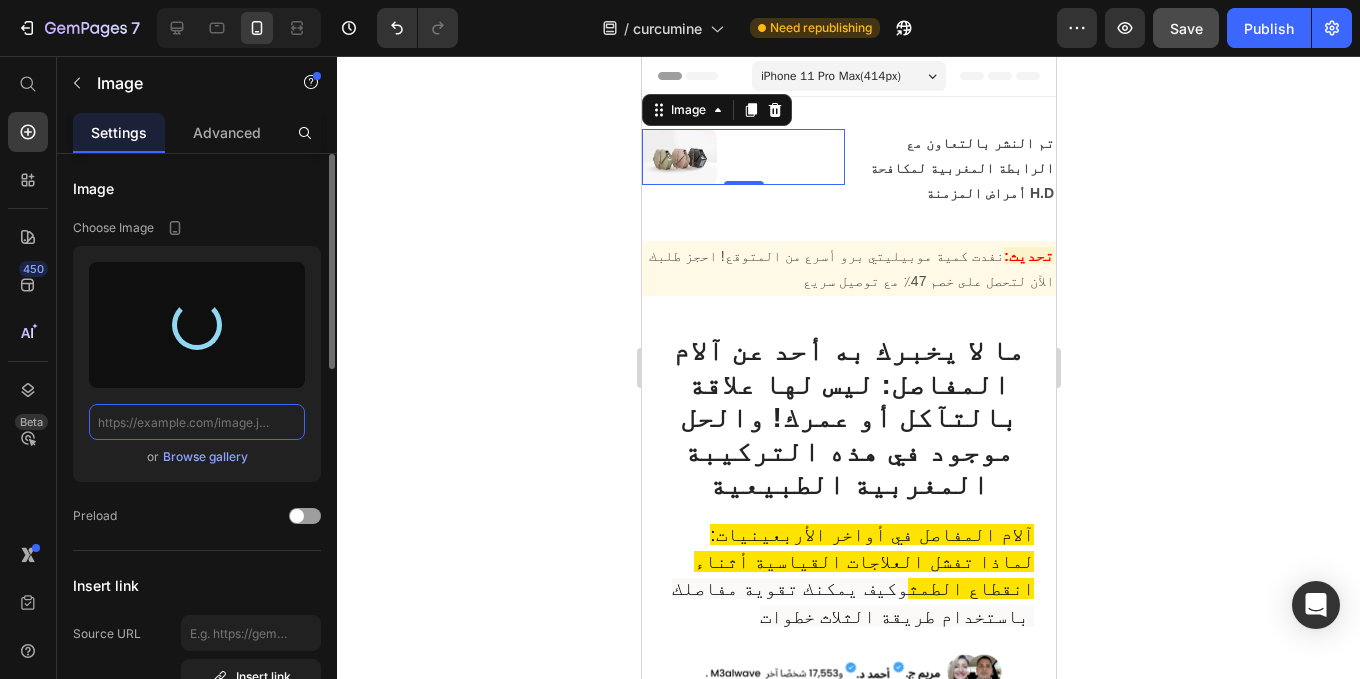 type on "https://cdn.shopify.com/s/files/1/0944/3370/6293/files/gempages_568890246704399381-83bd343d-fd57-4c24-9d2b-b67fc7d62cb0.png" 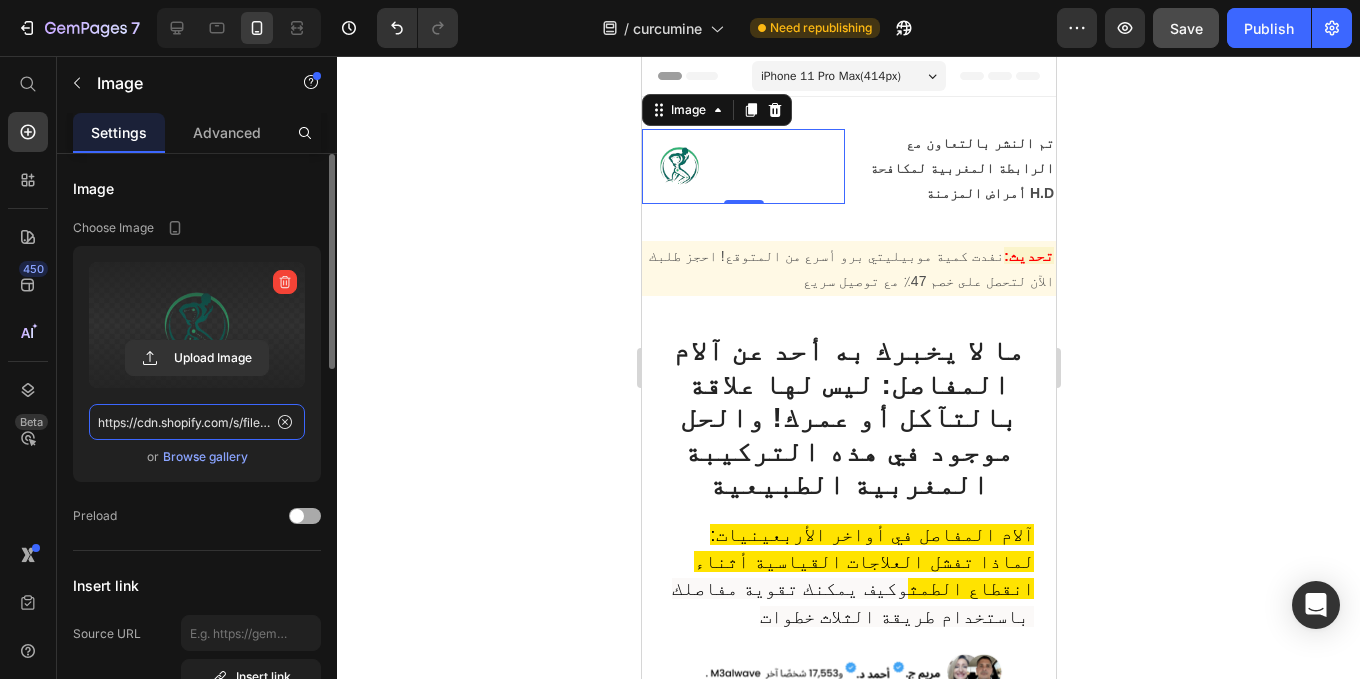 scroll, scrollTop: 84, scrollLeft: 0, axis: vertical 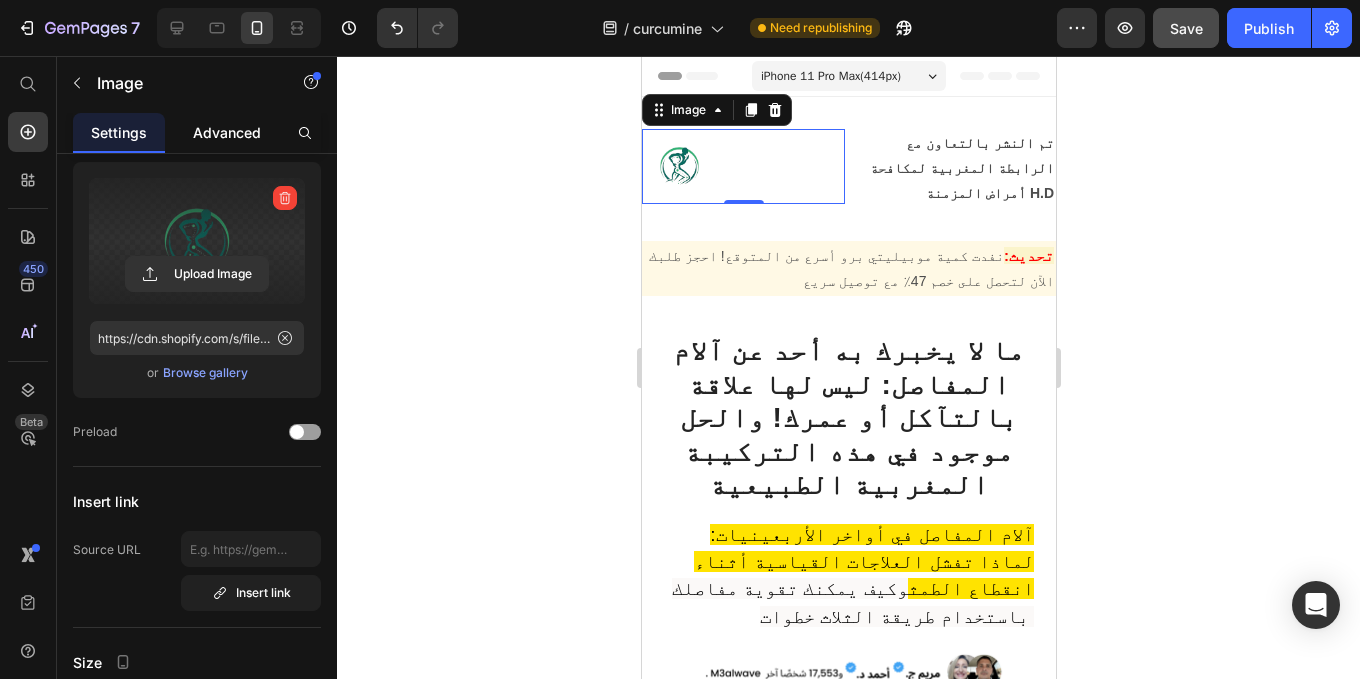 click on "Advanced" 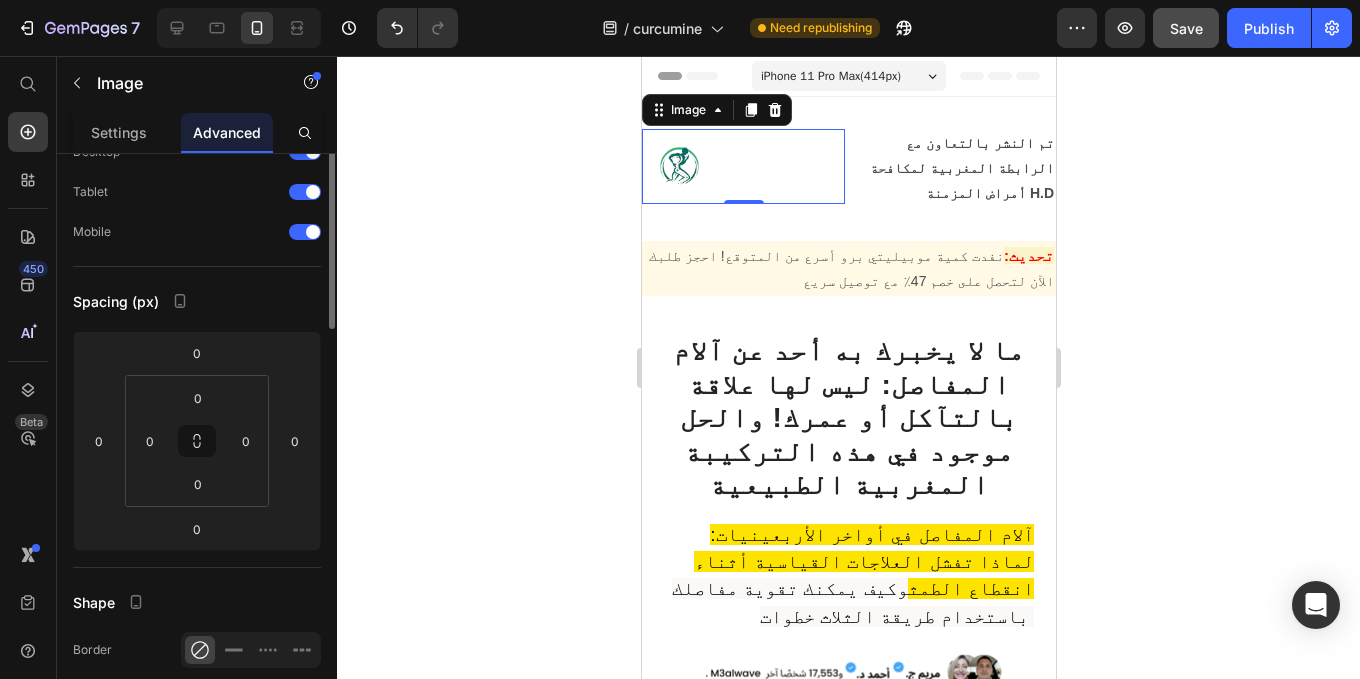 scroll, scrollTop: 0, scrollLeft: 0, axis: both 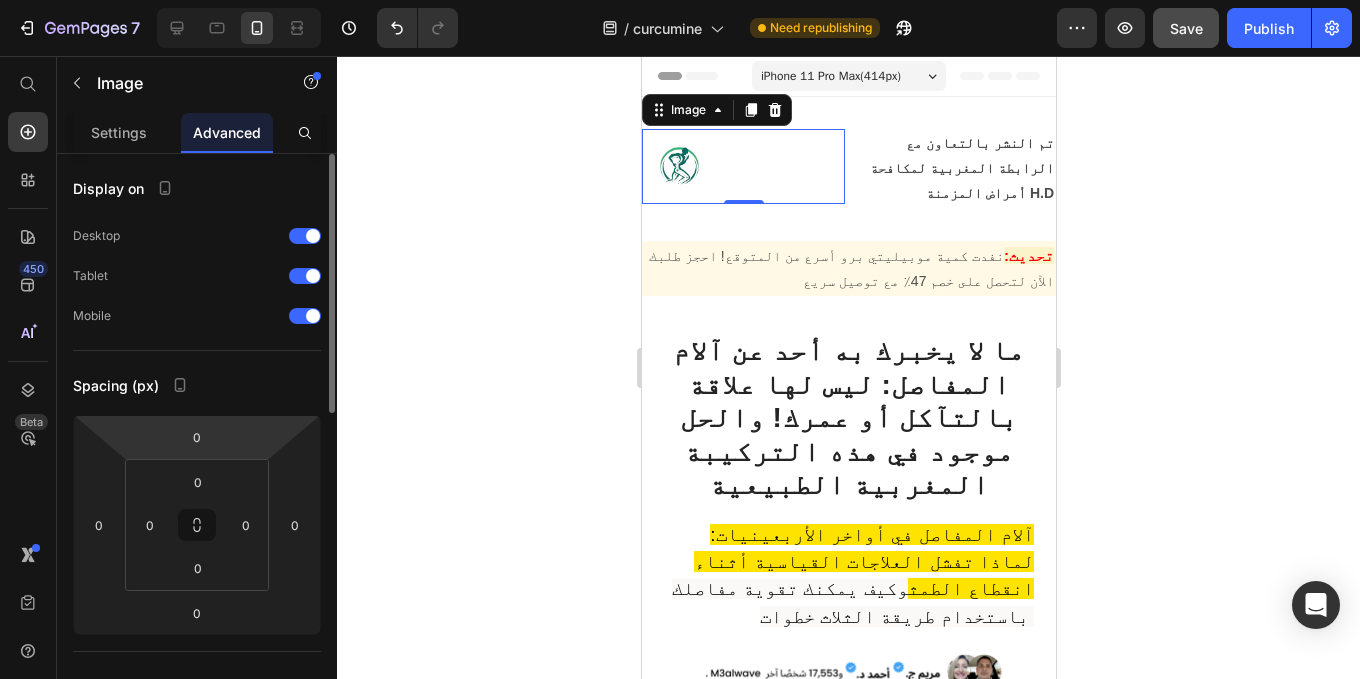 click on "7   /  curcumine Need republishing Preview  Save   Publish  450 Beta Start with Sections Elements Hero Section Product Detail Brands Trusted Badges Guarantee Product Breakdown How to use Testimonials Compare Bundle FAQs Social Proof Brand Story Product List Collection Blog List Contact Sticky Add to Cart Custom Footer Browse Library 450 Layout
Row
Row
Row
Row Text
Heading
Text Block Button
Button
Button
Sticky Back to top Media
Image" at bounding box center (680, 0) 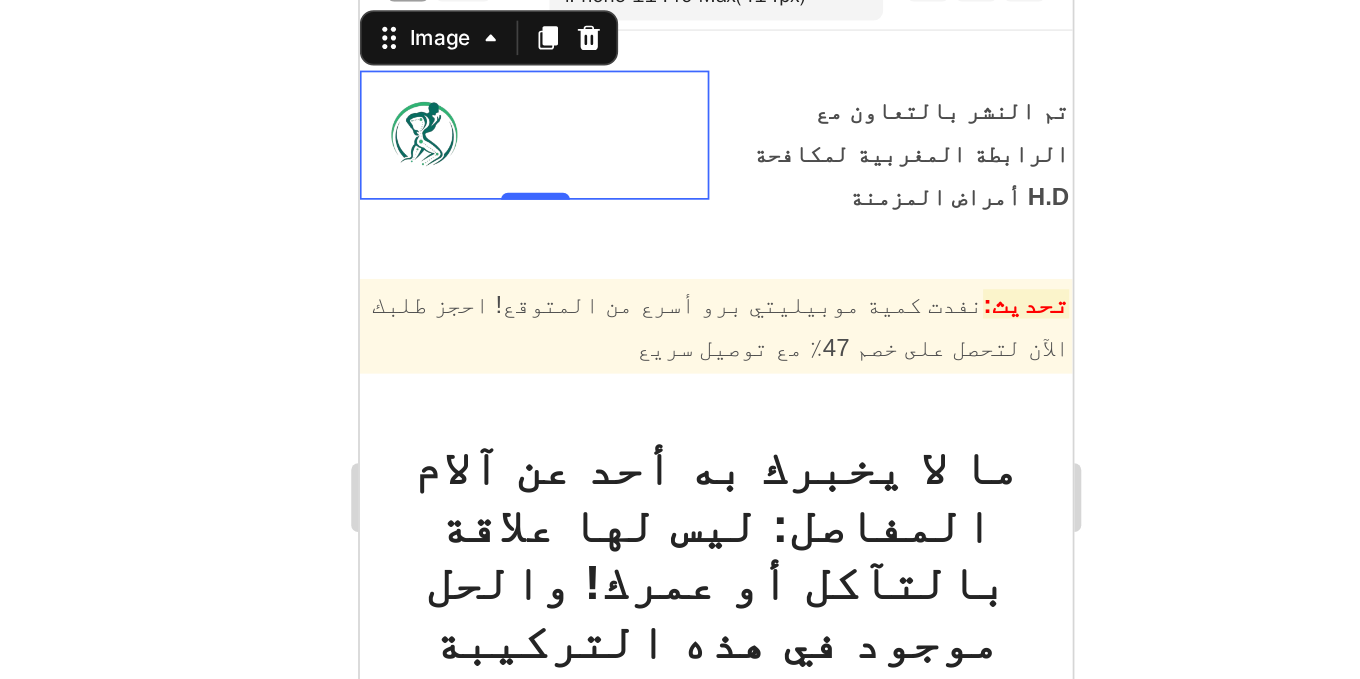 type on "-10" 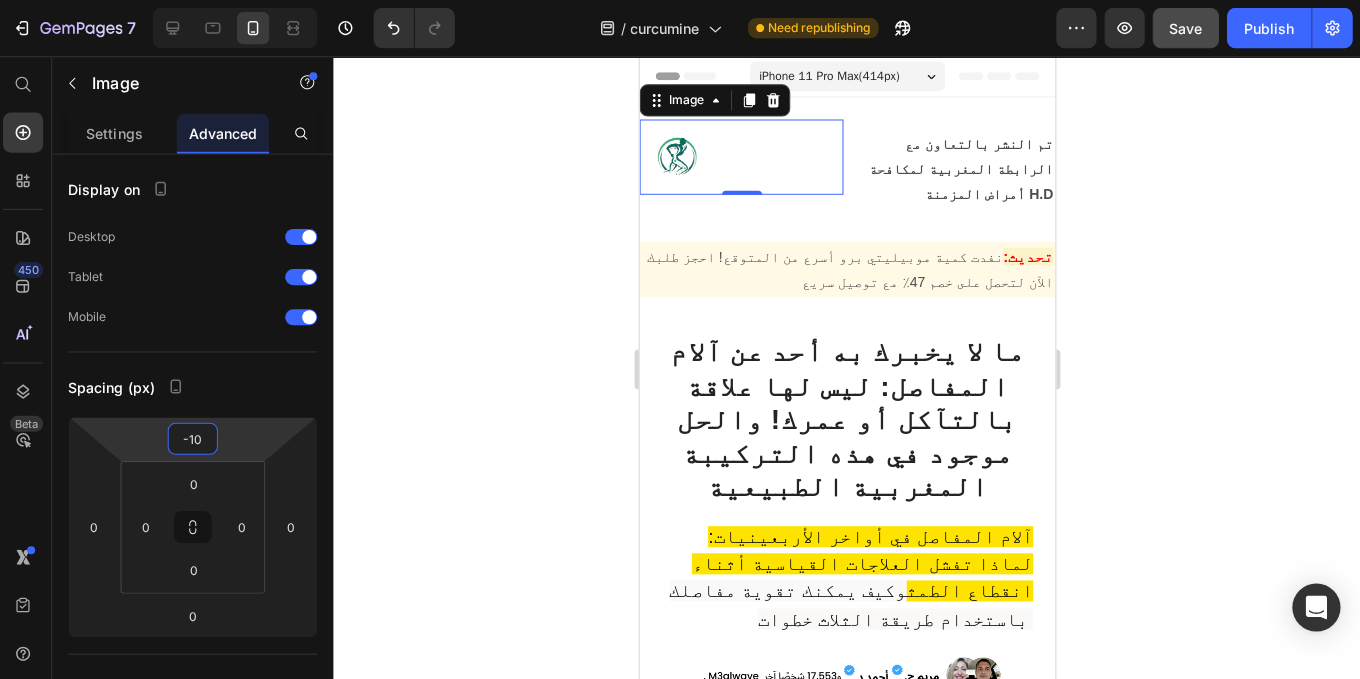 scroll, scrollTop: 0, scrollLeft: 0, axis: both 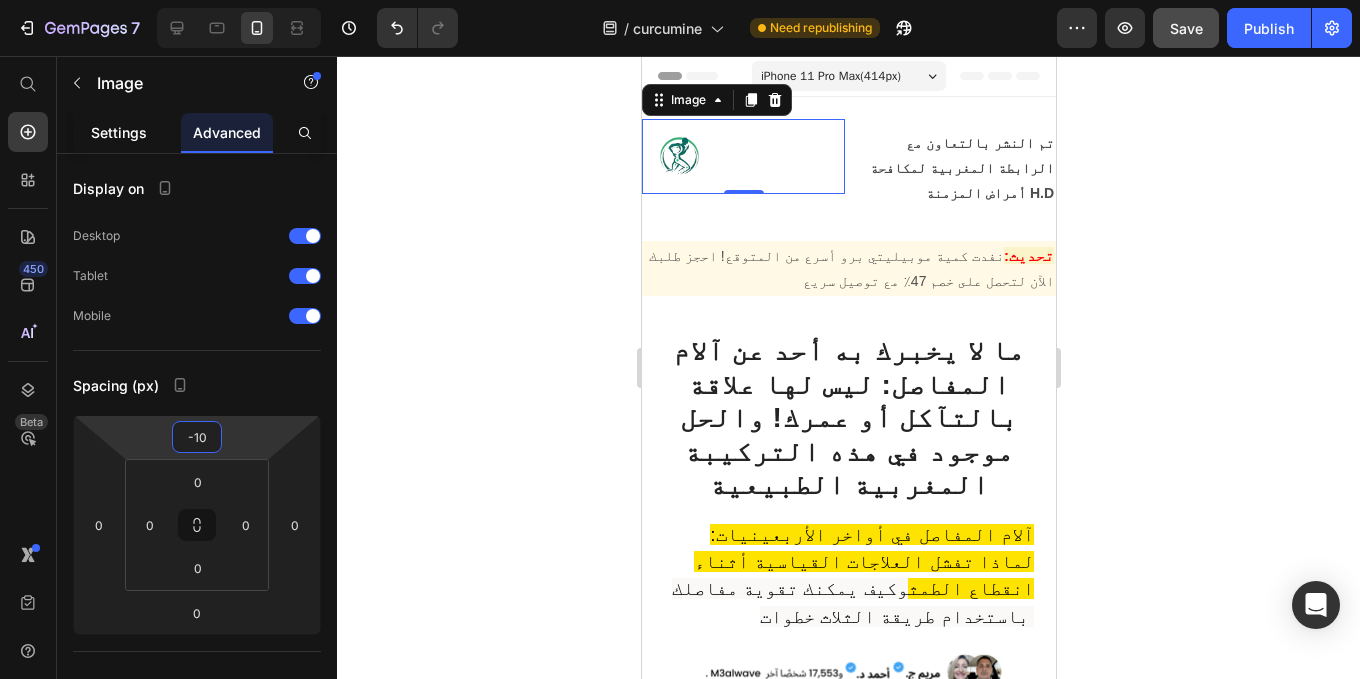 click on "Settings" 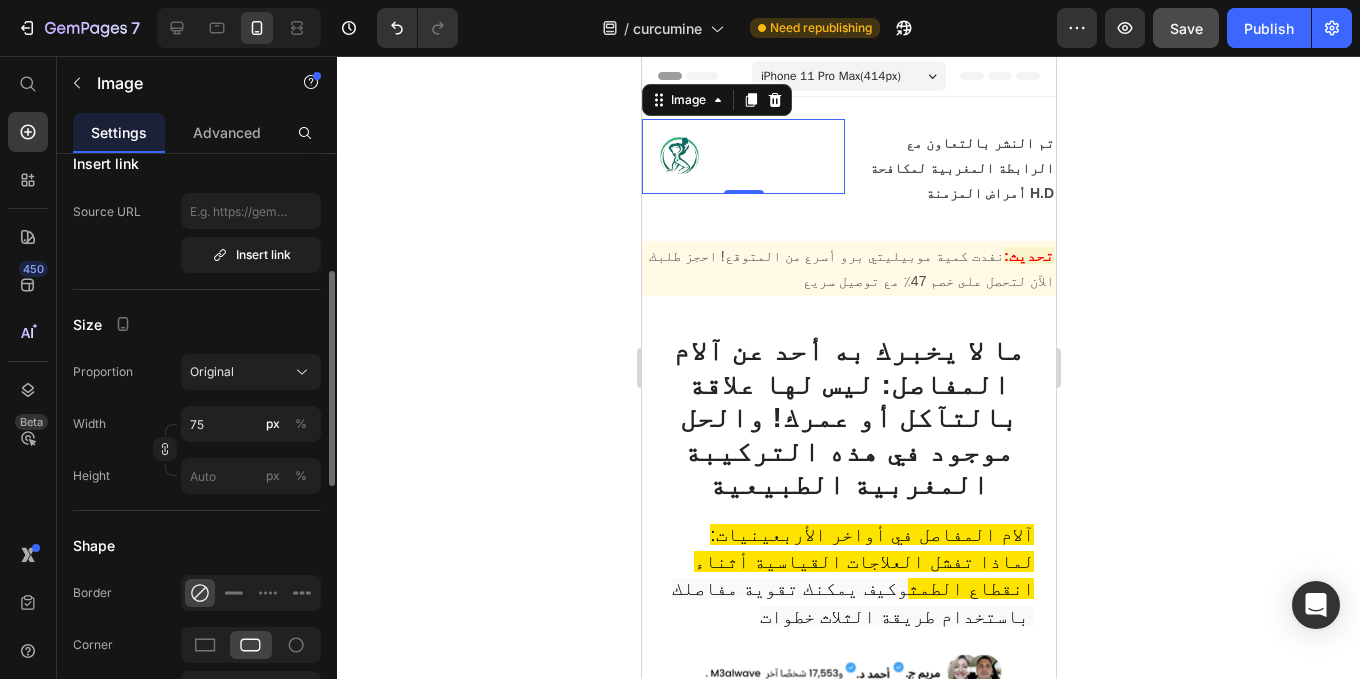 scroll, scrollTop: 425, scrollLeft: 0, axis: vertical 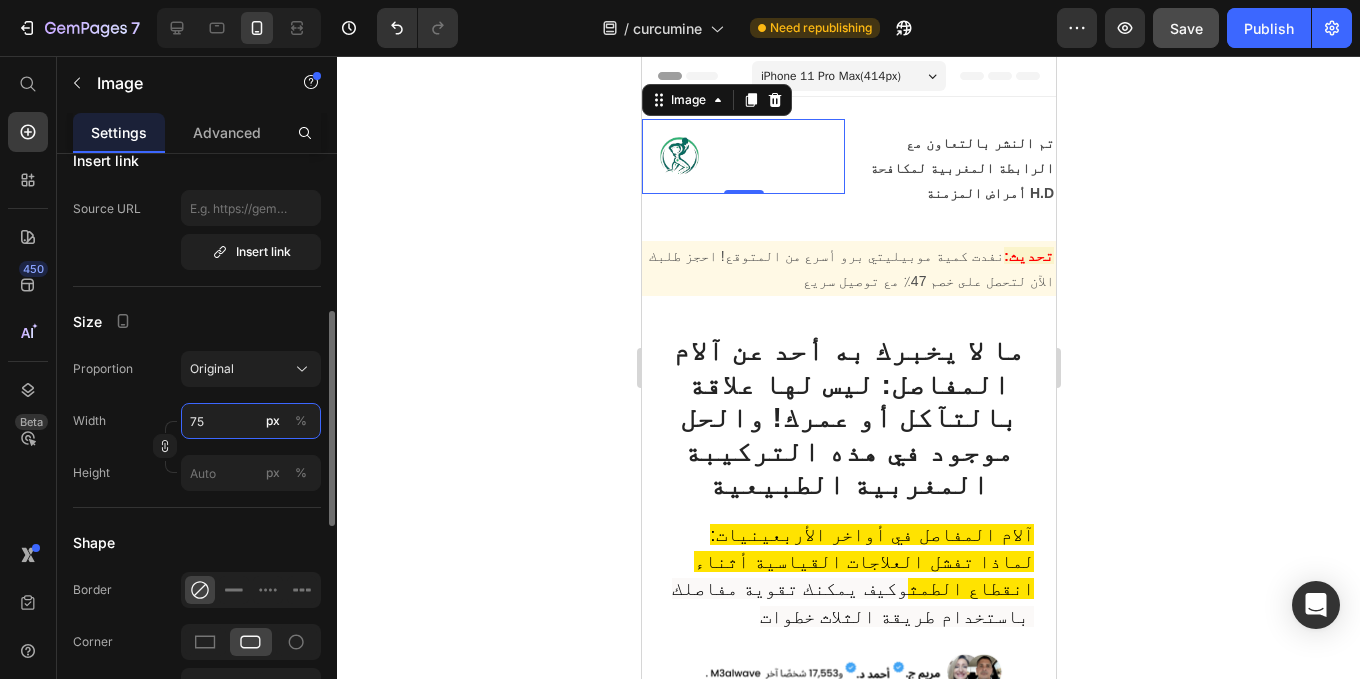 click on "75" at bounding box center [251, 421] 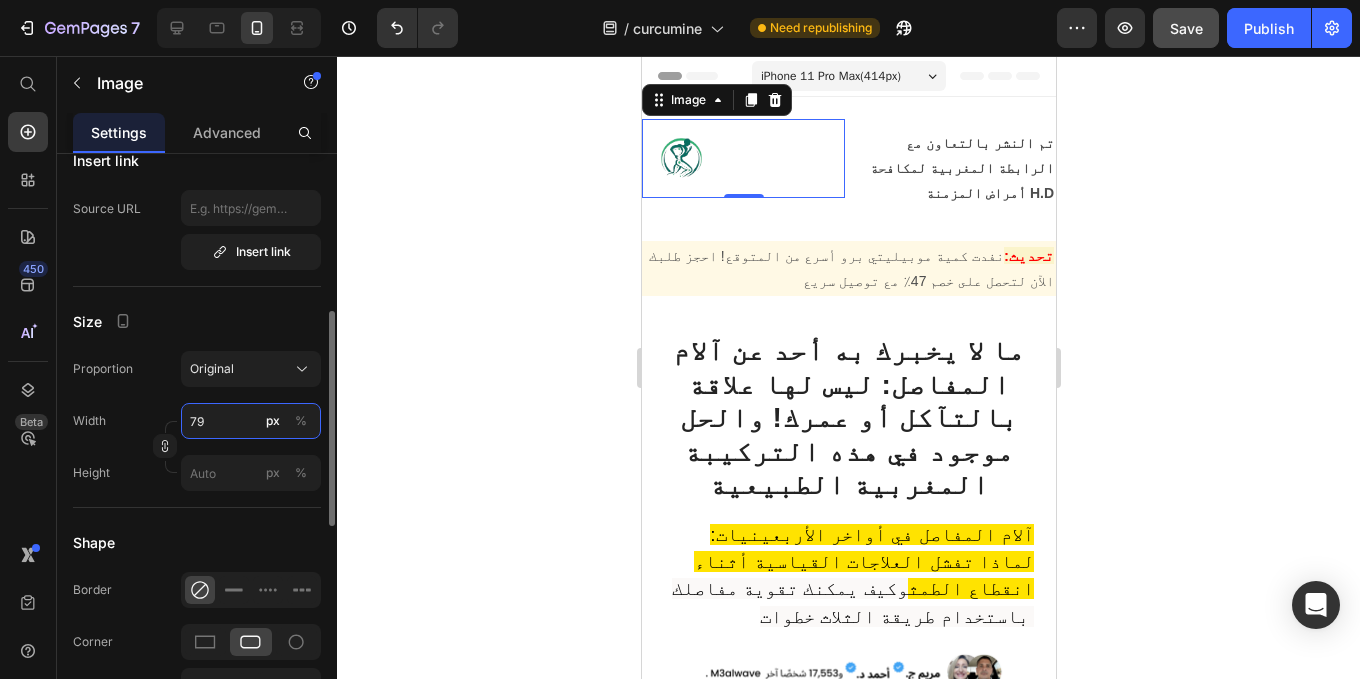 type on "80" 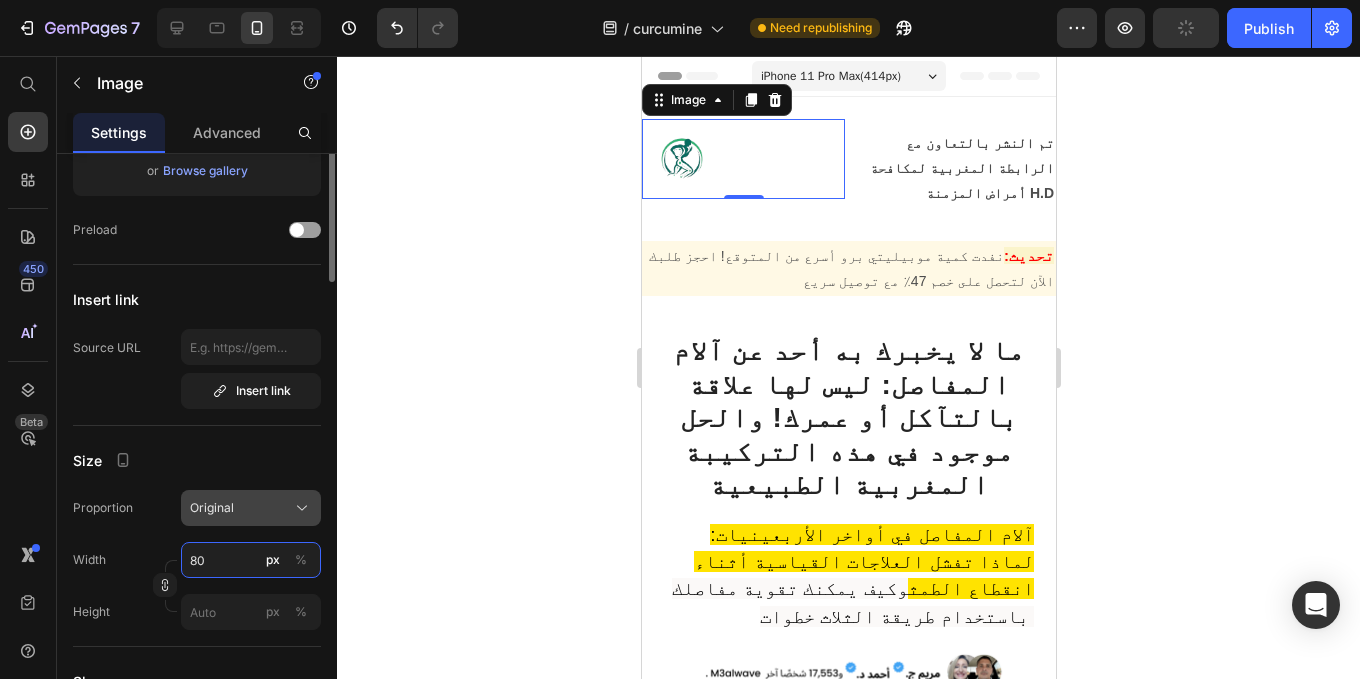 scroll, scrollTop: 146, scrollLeft: 0, axis: vertical 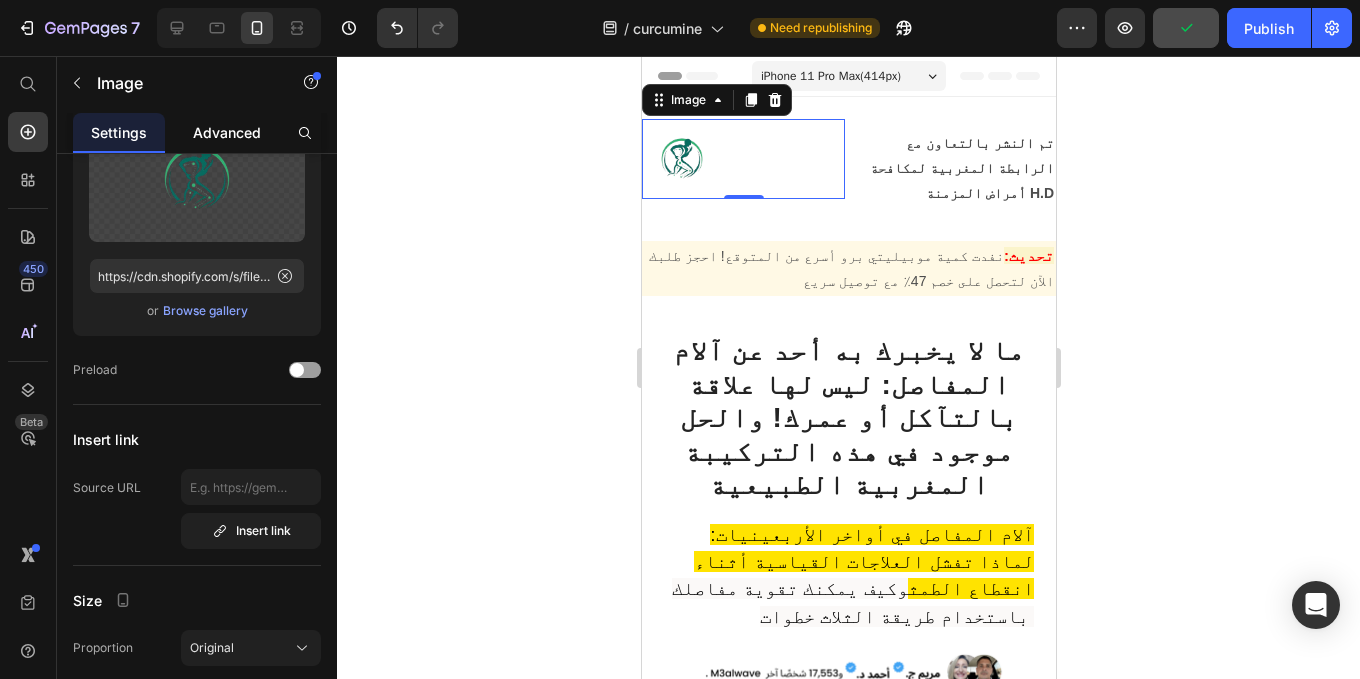 click on "Advanced" 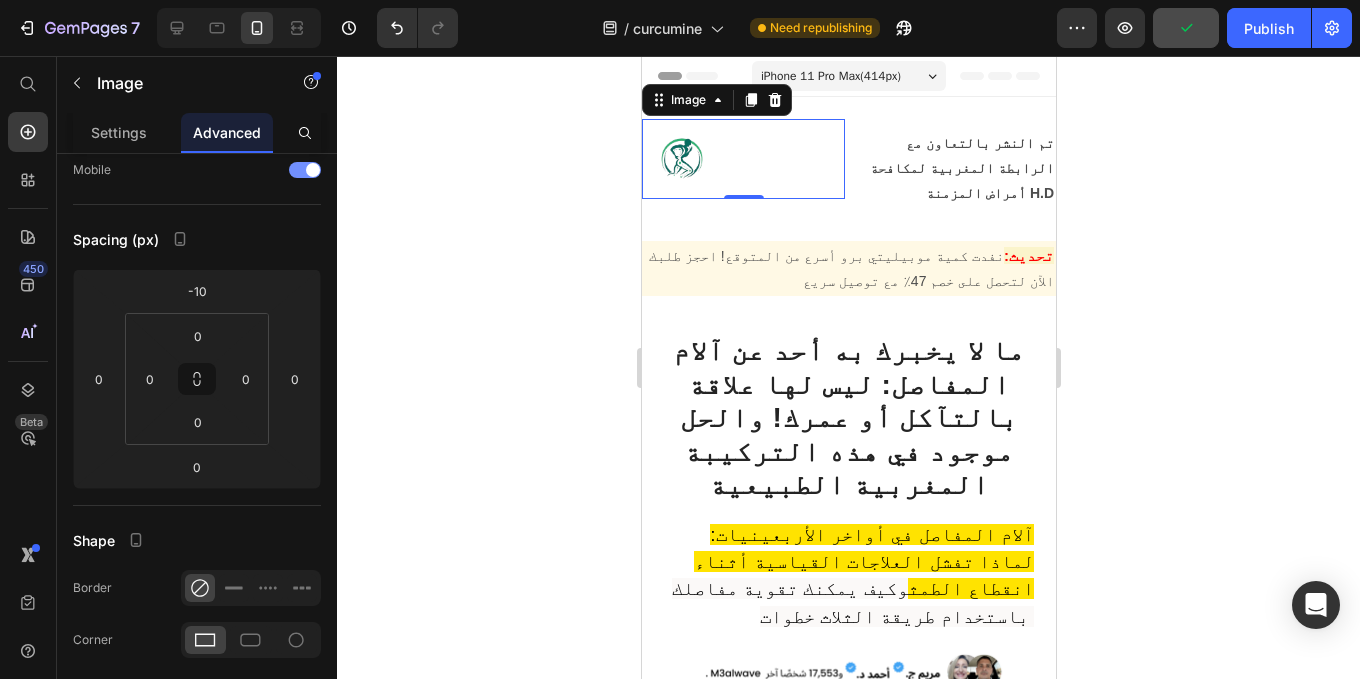 scroll, scrollTop: 0, scrollLeft: 0, axis: both 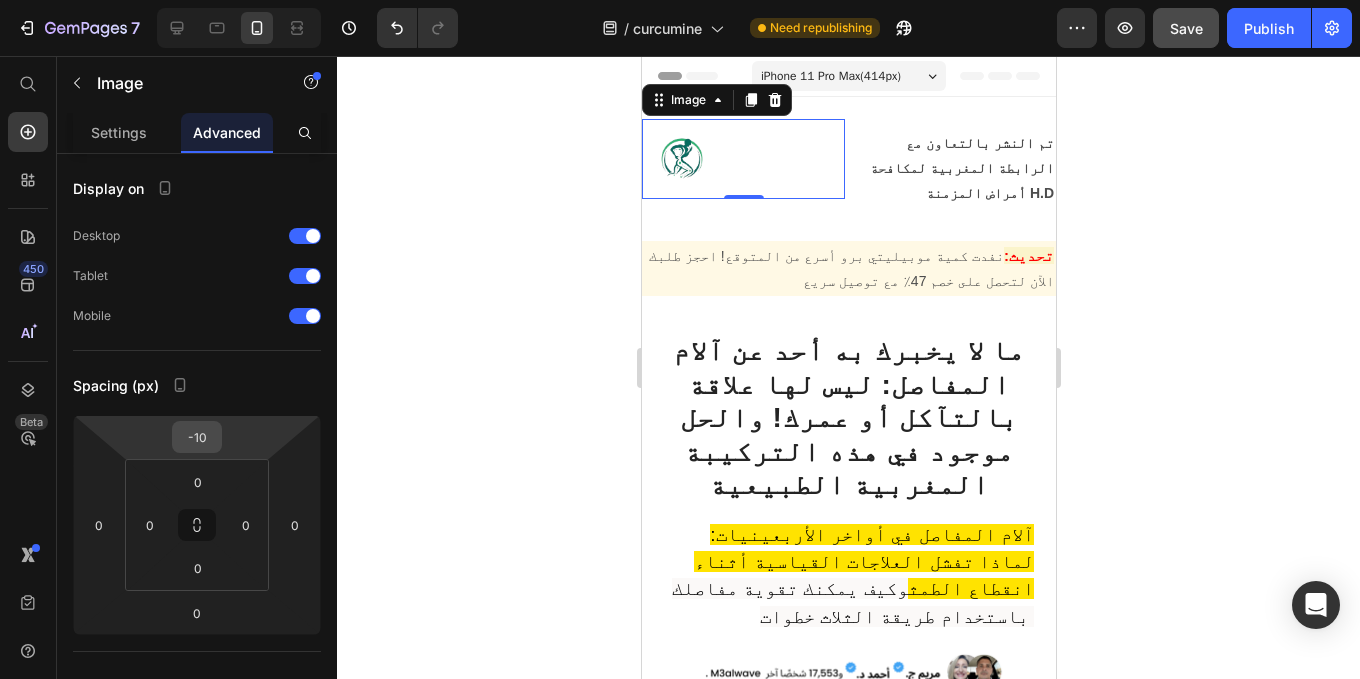 click on "-10" at bounding box center [197, 437] 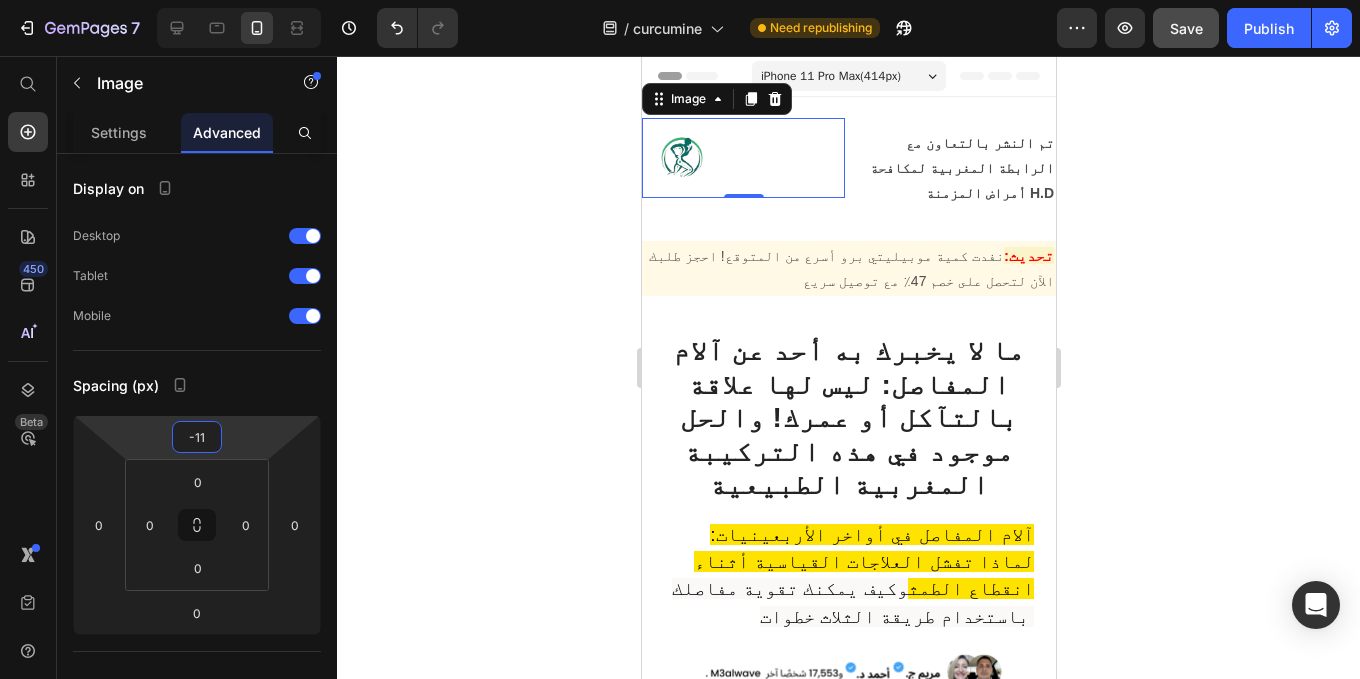type on "-12" 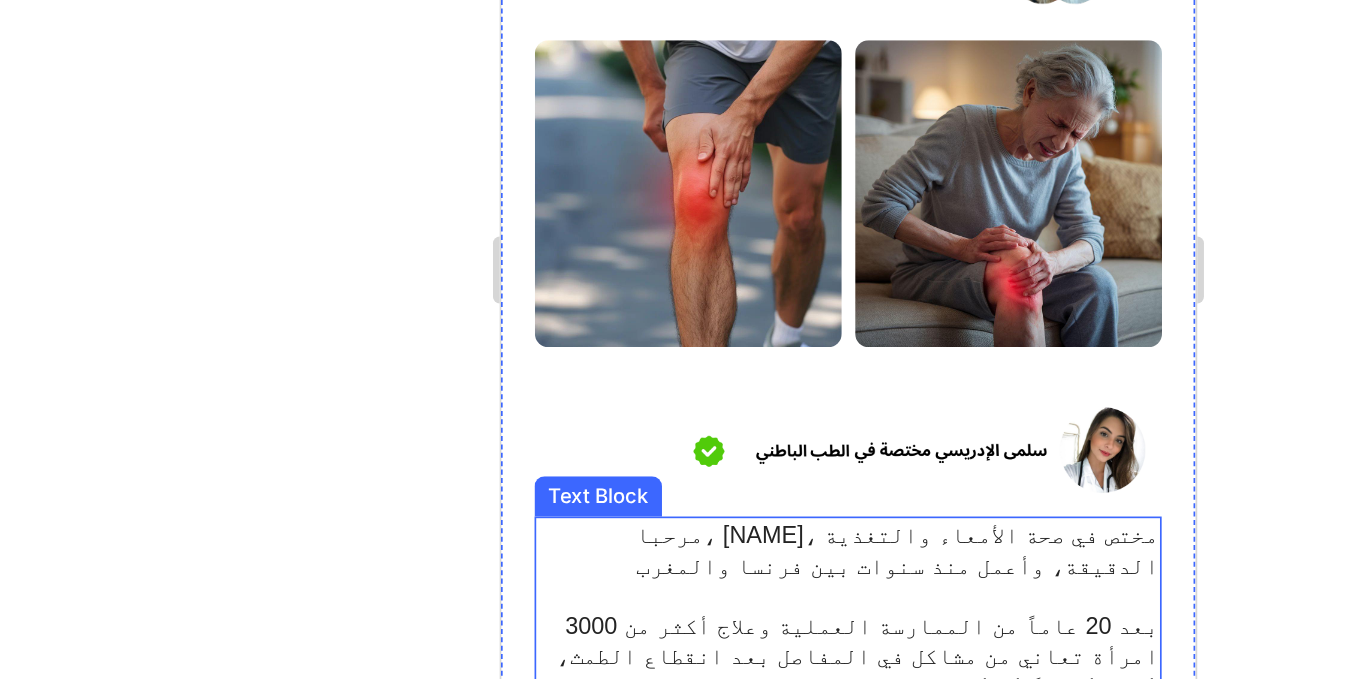 scroll, scrollTop: 482, scrollLeft: 0, axis: vertical 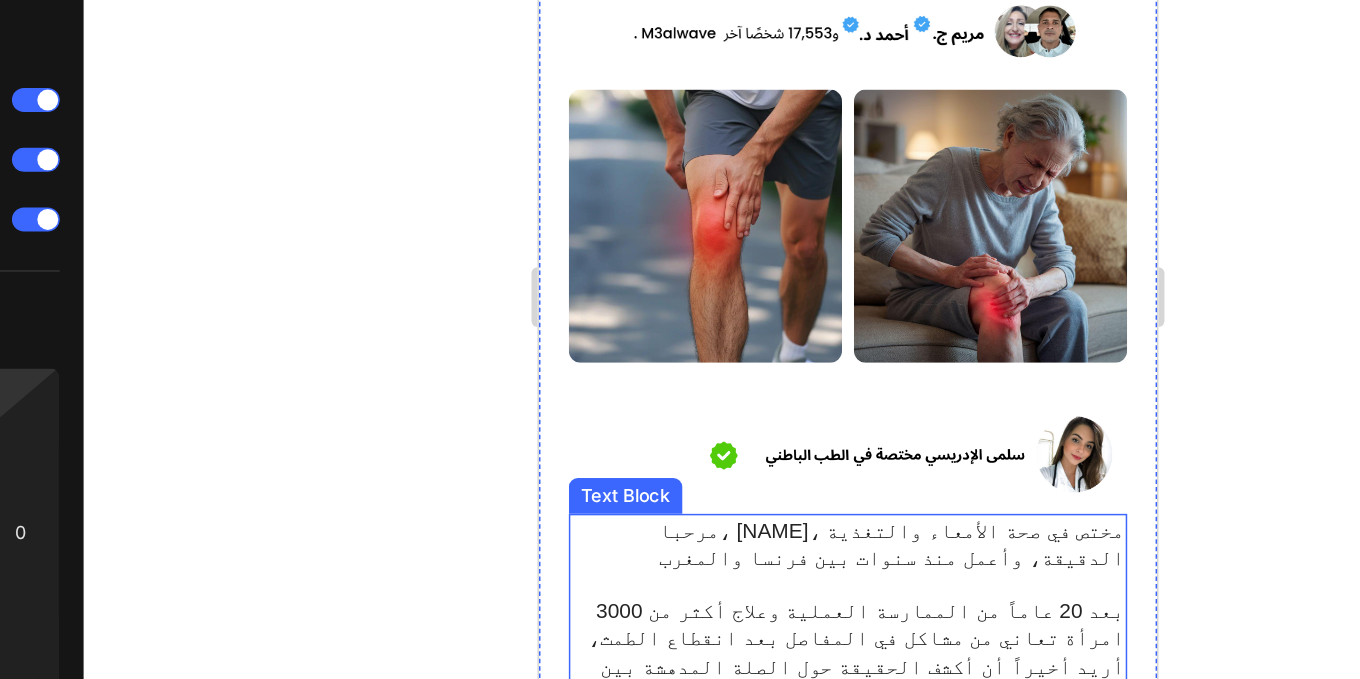 click on "مرحبا، [NAME]، مختص في صحة الأمعاء والتغذية الدقيقة، وأعمل منذ سنوات بين فرنسا والمغرب" at bounding box center [745, 309] 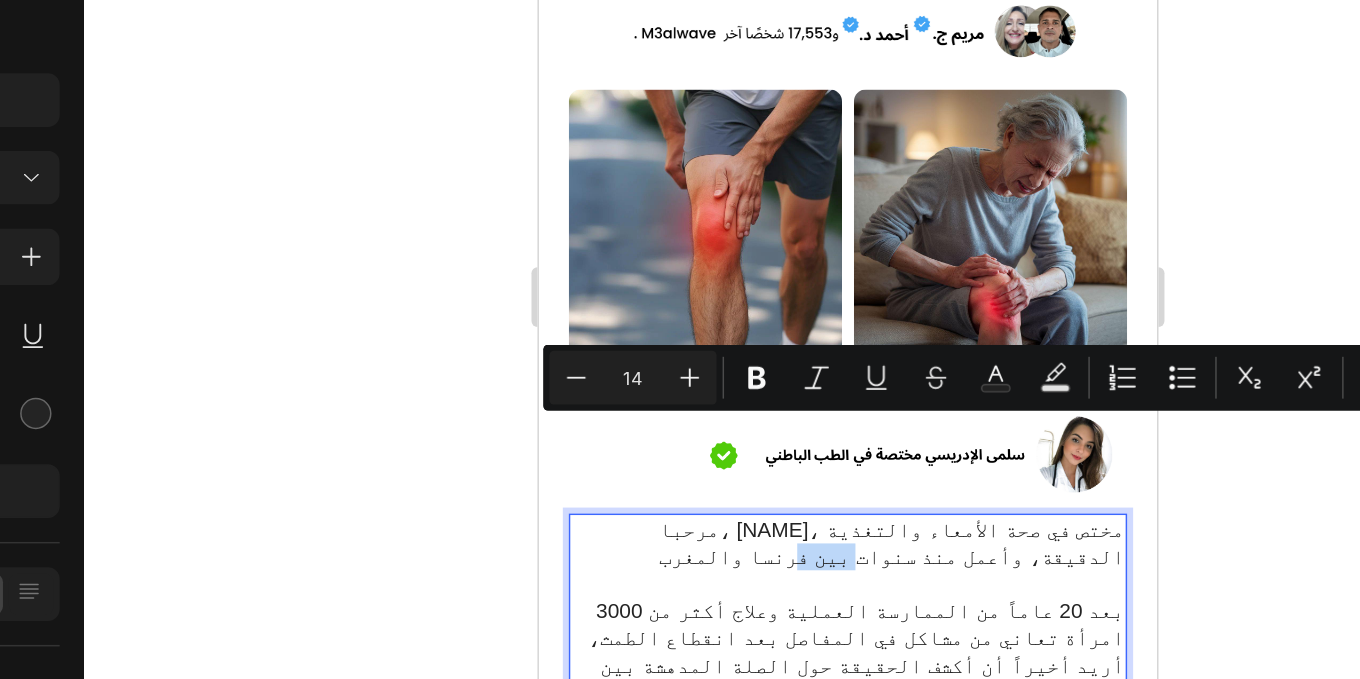 click on "مرحبا، [NAME]، مختص في صحة الأمعاء والتغذية الدقيقة، وأعمل منذ سنوات بين فرنسا والمغرب" at bounding box center (745, 309) 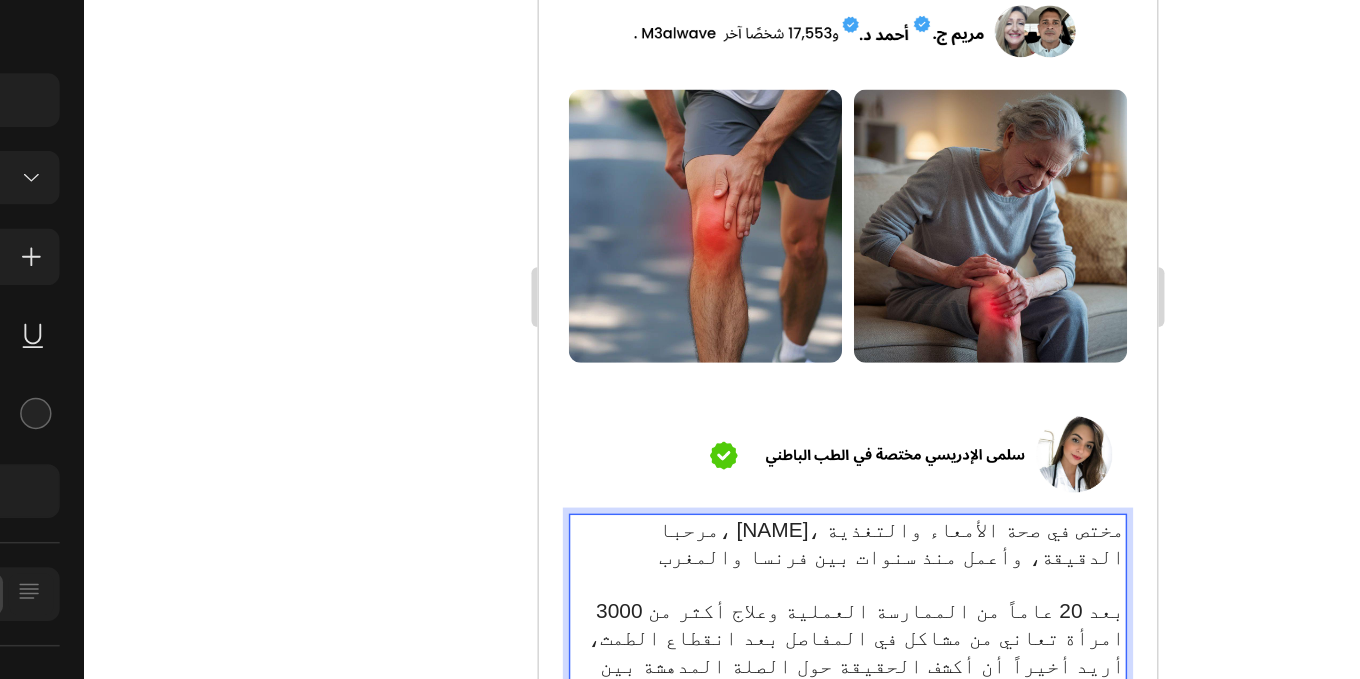 drag, startPoint x: 792, startPoint y: 235, endPoint x: 916, endPoint y: 244, distance: 124.32619 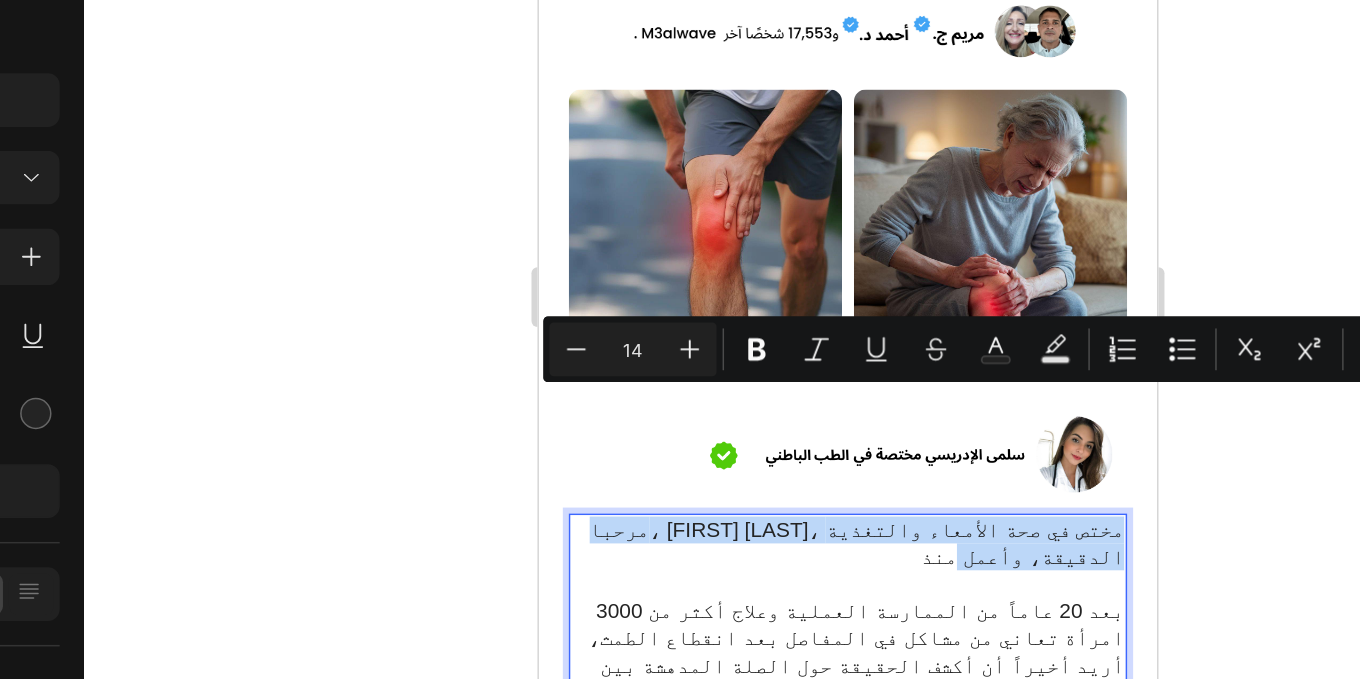 drag, startPoint x: 912, startPoint y: 222, endPoint x: 570, endPoint y: 214, distance: 342.09357 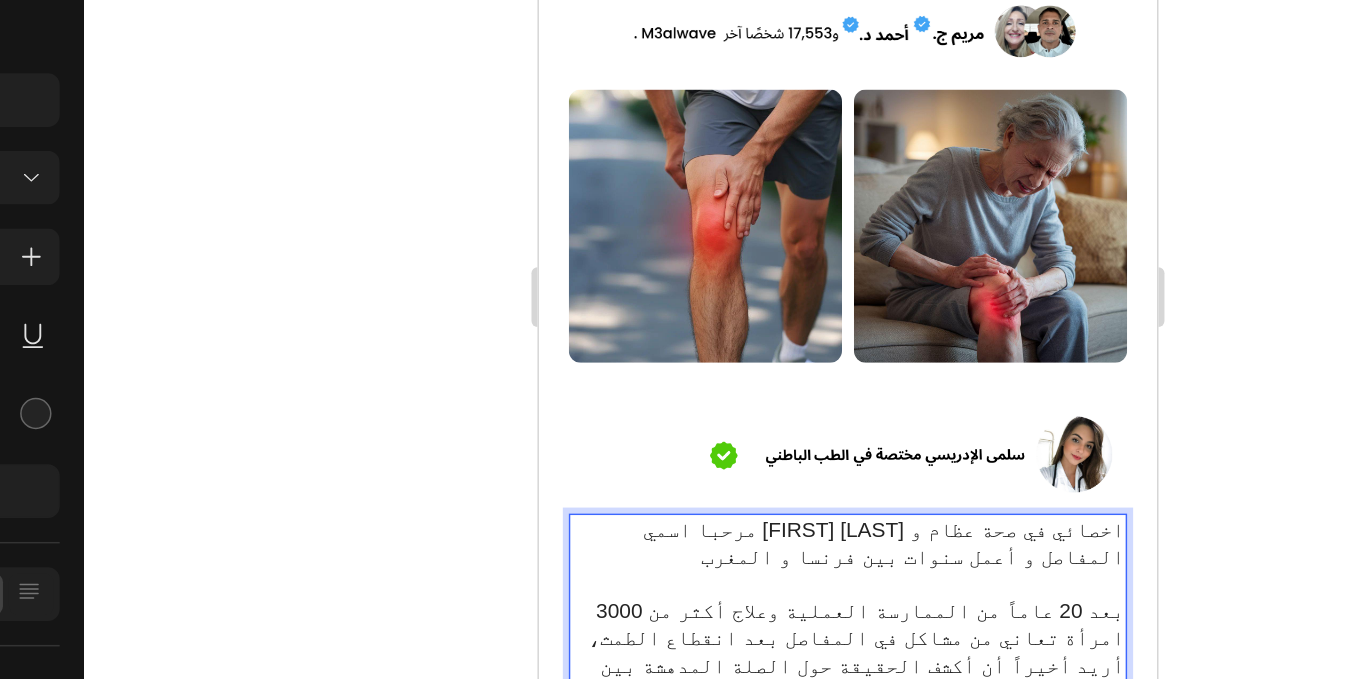 click on "مرحبا اسمي [FIRST] [LAST] اخصائي في صحة عظام و المفاصل و أعمل سنوات بين فرنسا و المغرب" at bounding box center (745, 309) 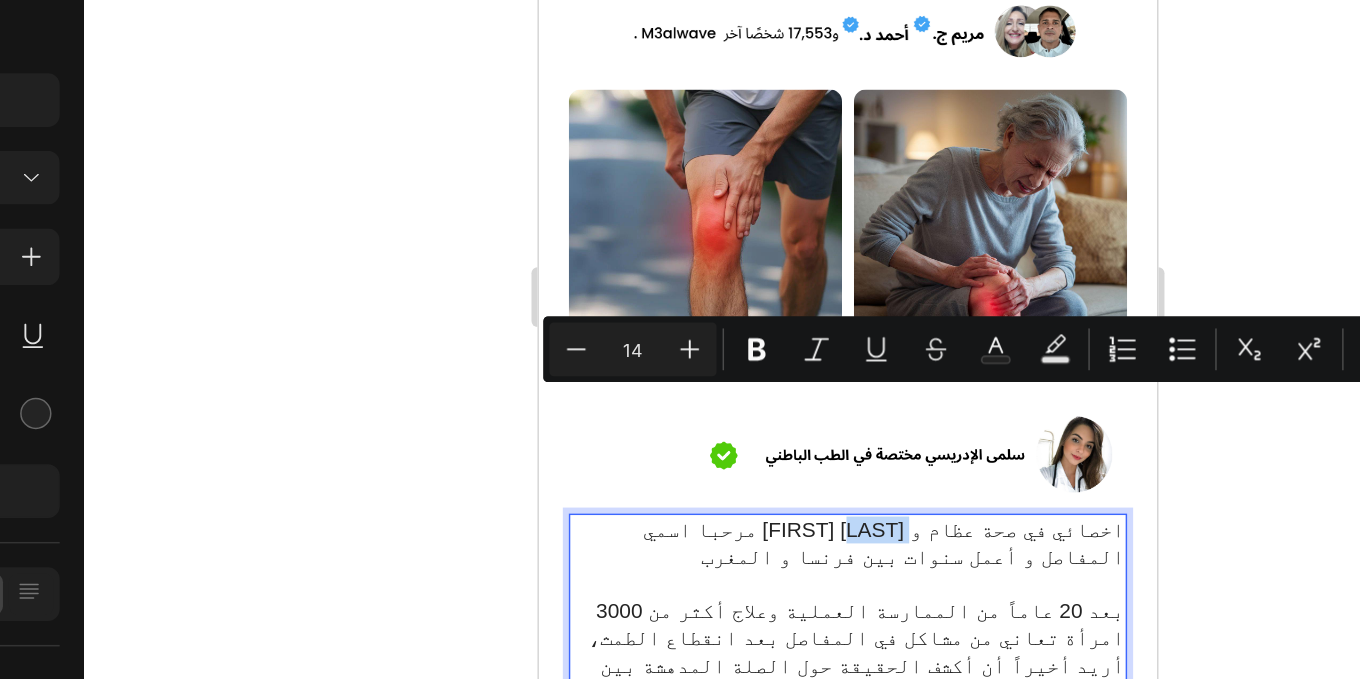 drag, startPoint x: 774, startPoint y: 220, endPoint x: 796, endPoint y: 220, distance: 22 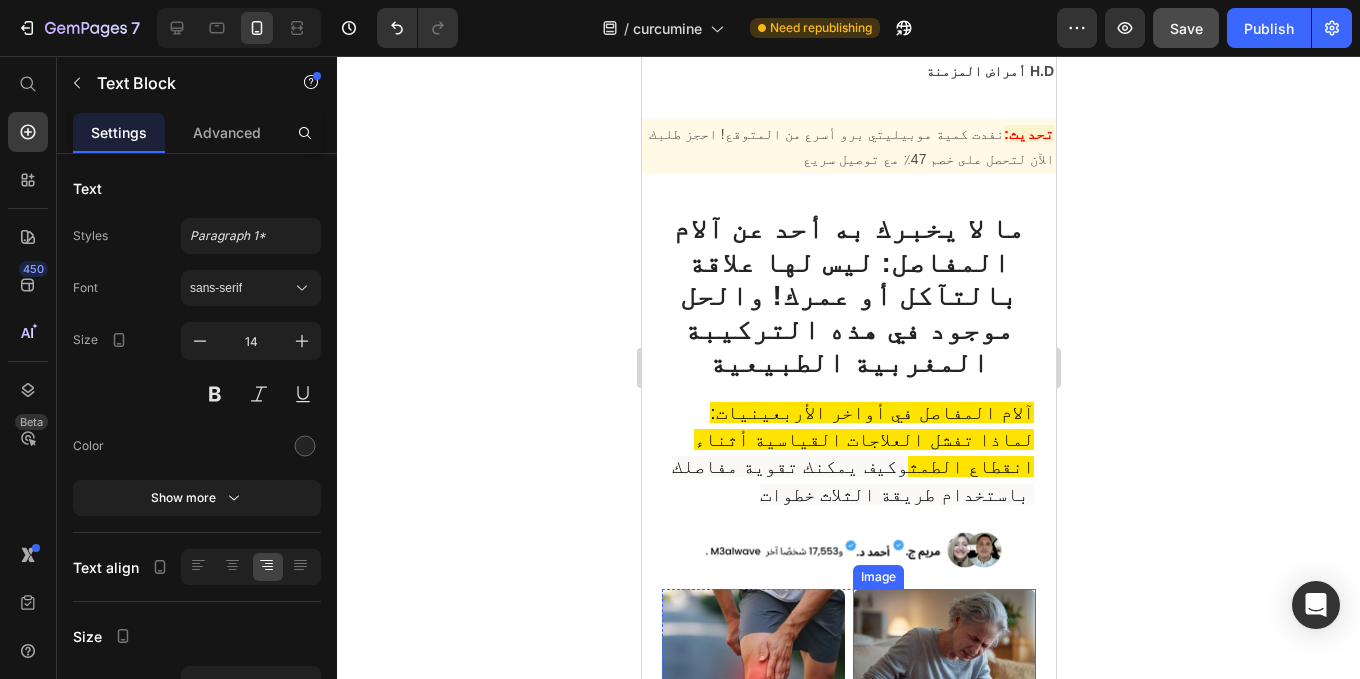 scroll, scrollTop: 0, scrollLeft: 0, axis: both 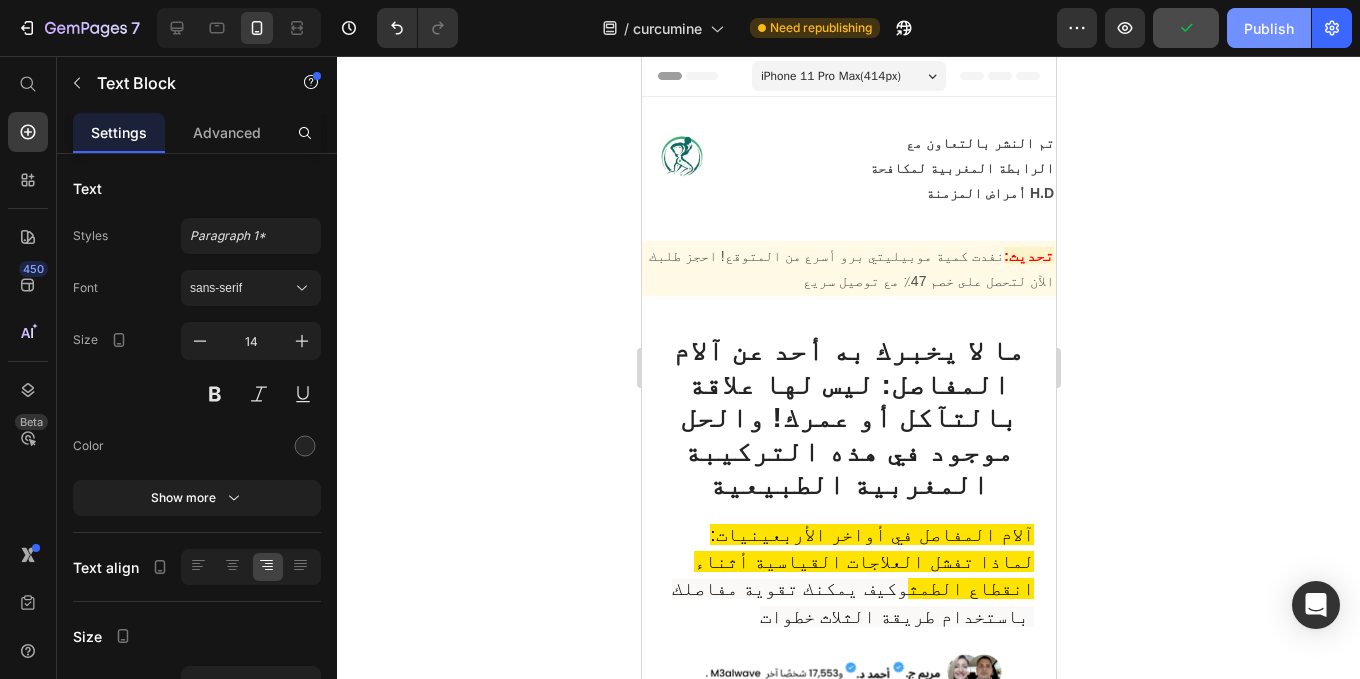 click on "Publish" 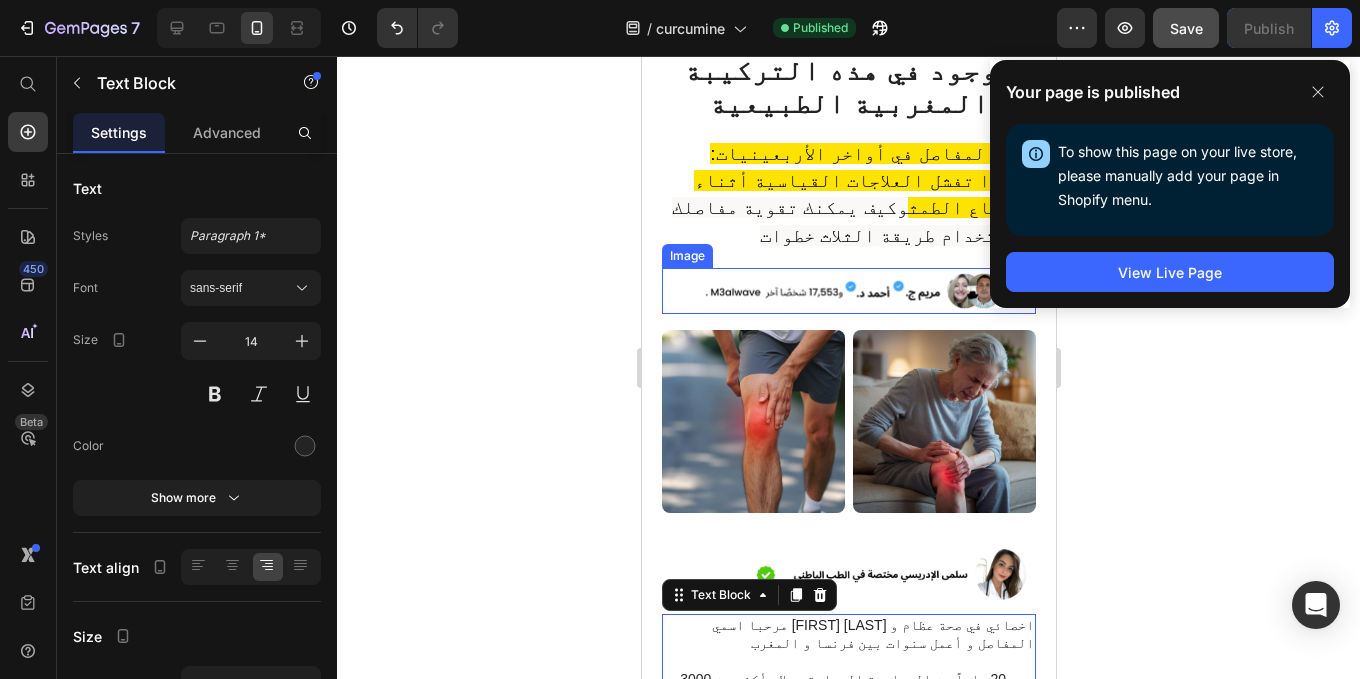 scroll, scrollTop: 520, scrollLeft: 0, axis: vertical 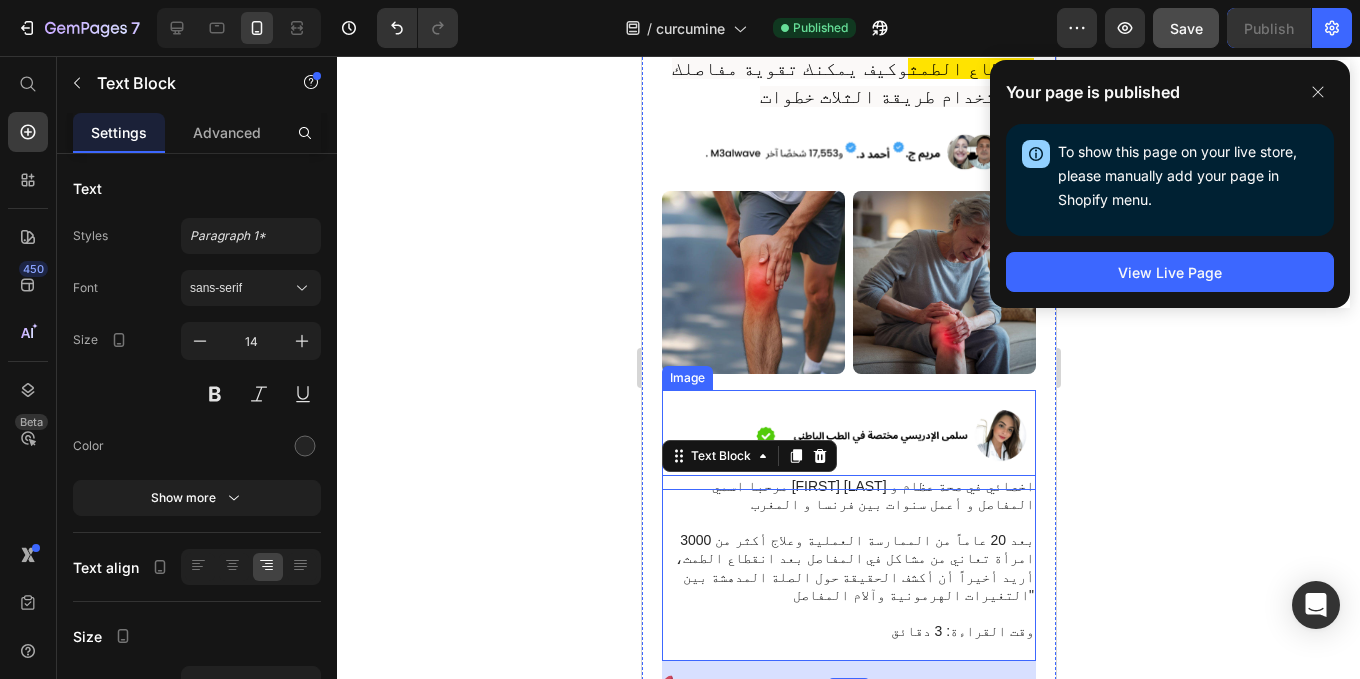 click at bounding box center [848, 440] 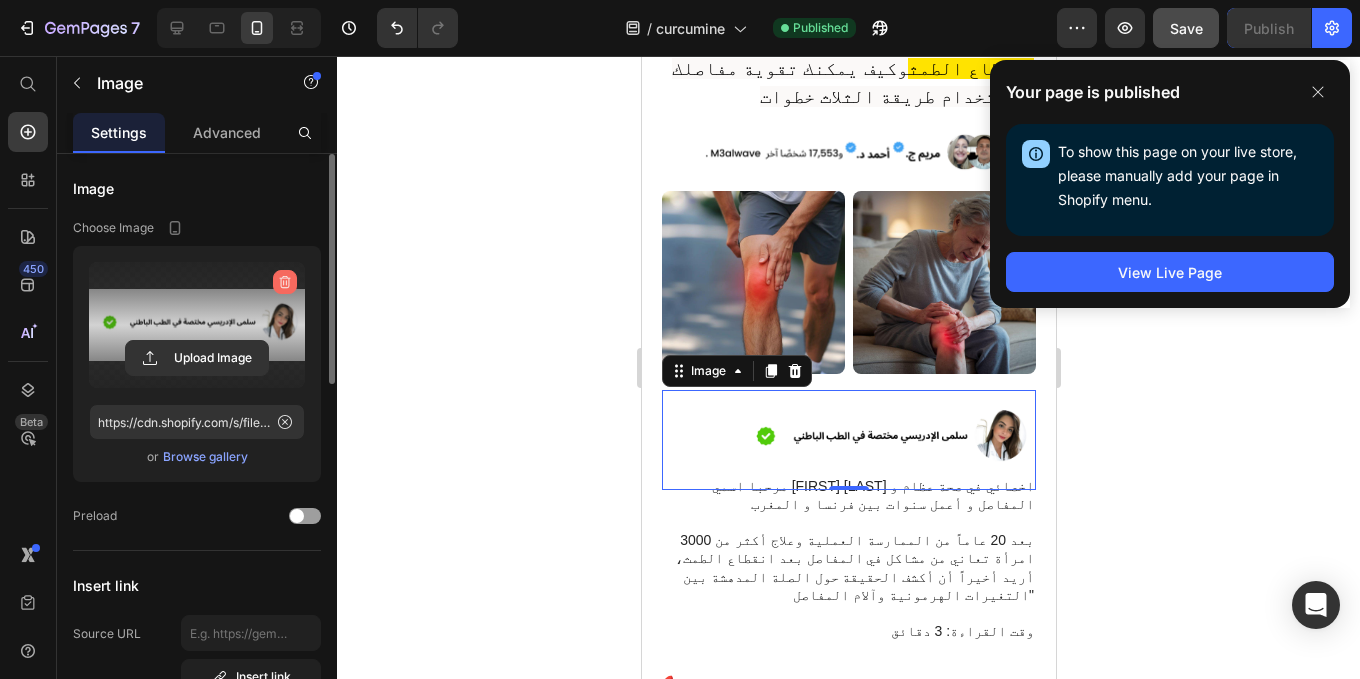 click 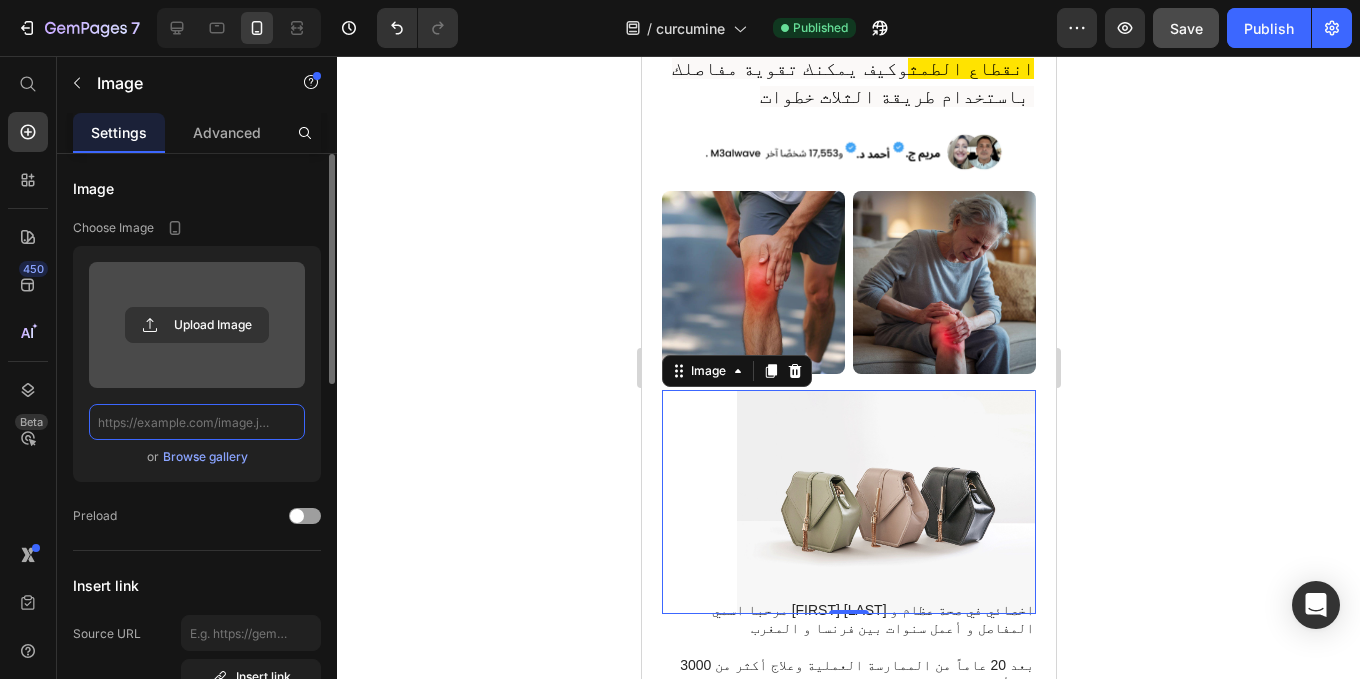 scroll, scrollTop: 0, scrollLeft: 0, axis: both 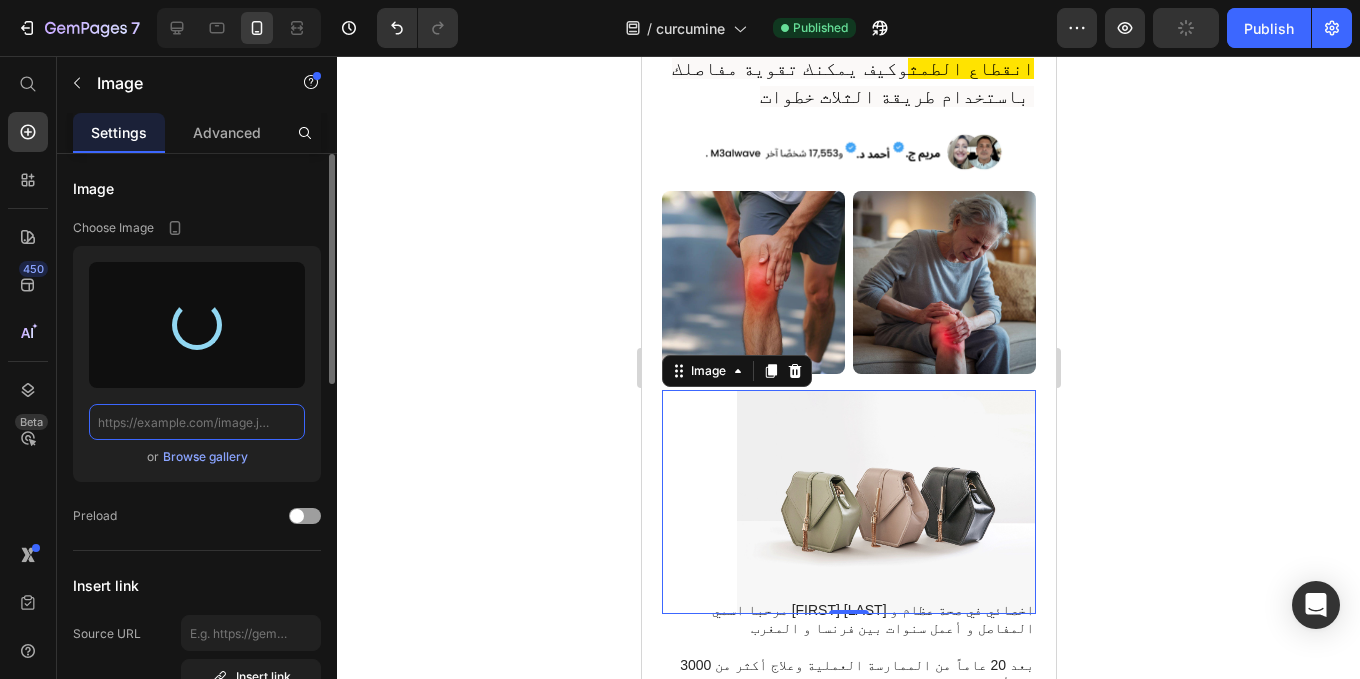 type on "https://cdn.shopify.com/s/files/1/0944/3370/6293/files/gempages_568890246704399381-2e42bc3e-e94a-4eec-9700-34c8d7a949de.png" 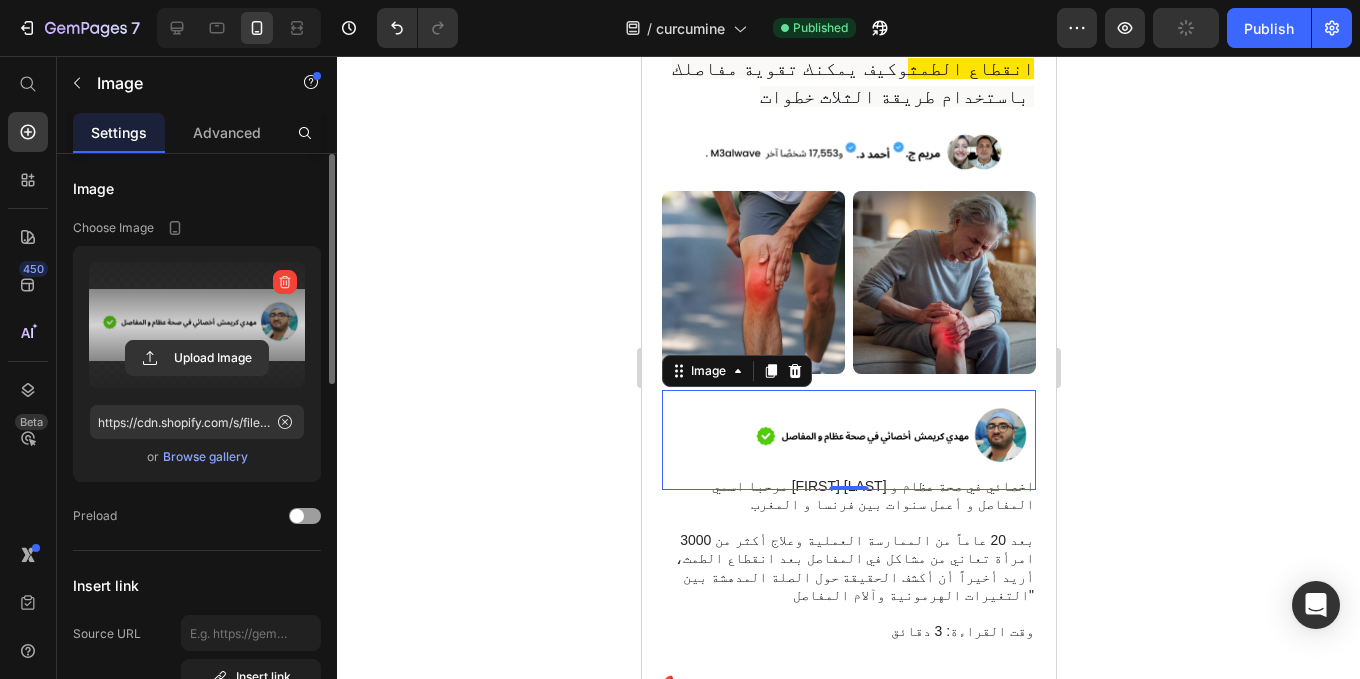 click 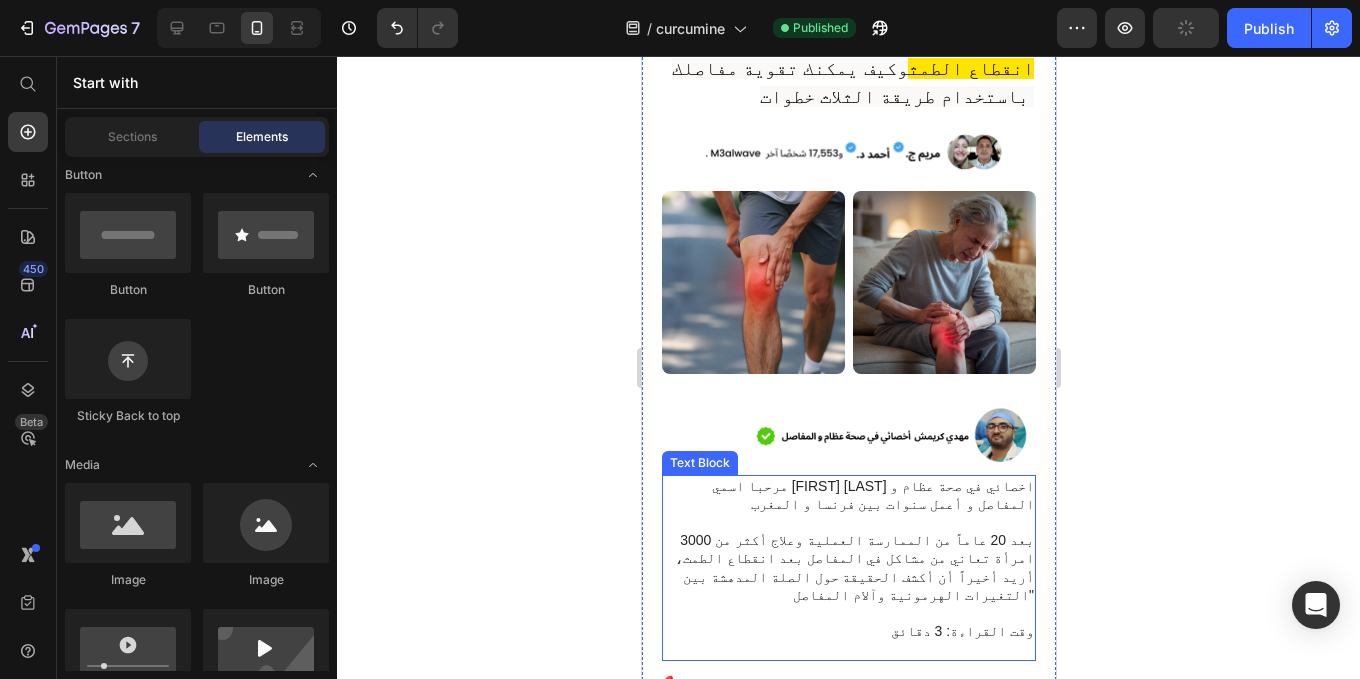 click at bounding box center [848, 522] 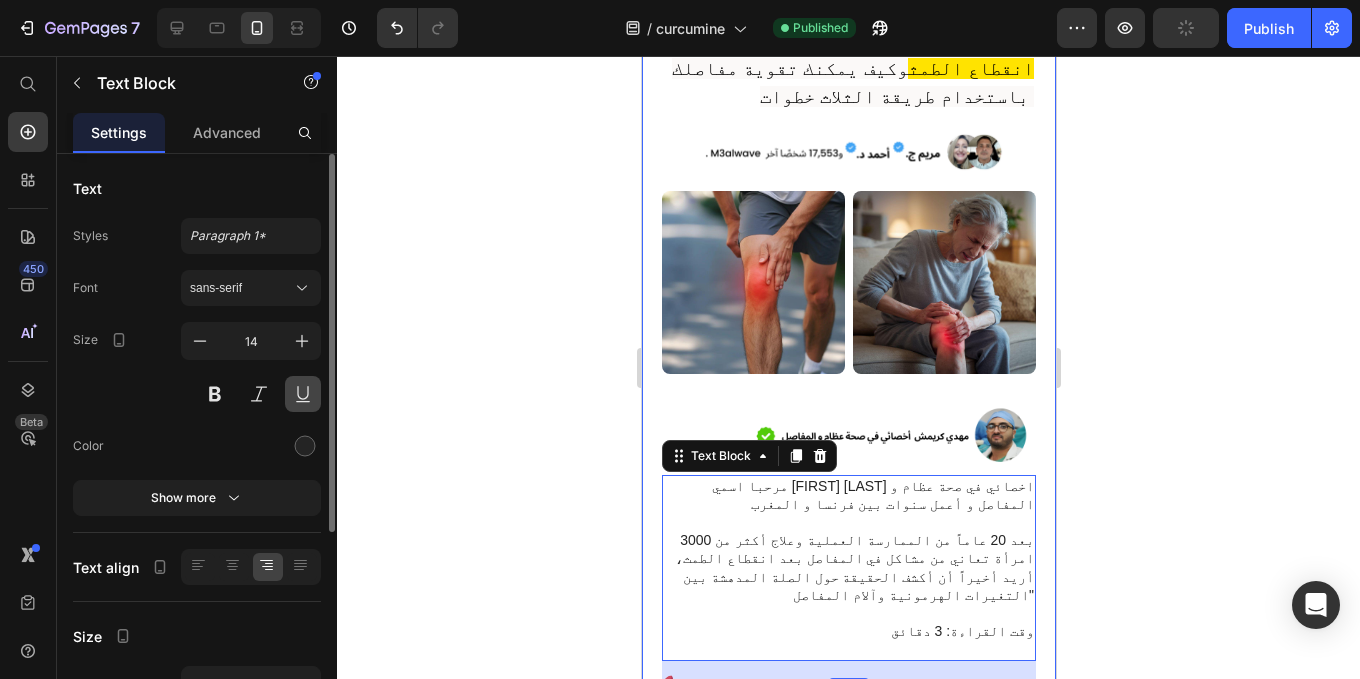 click at bounding box center (303, 394) 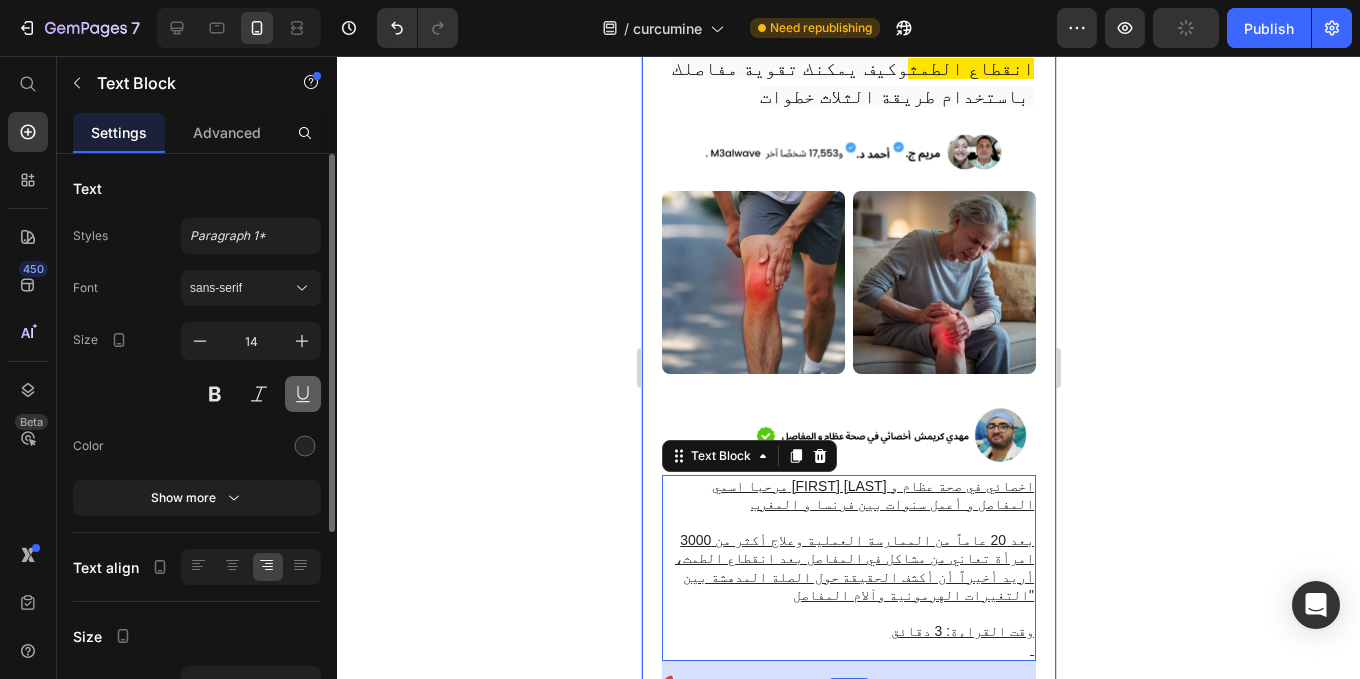 click at bounding box center (303, 394) 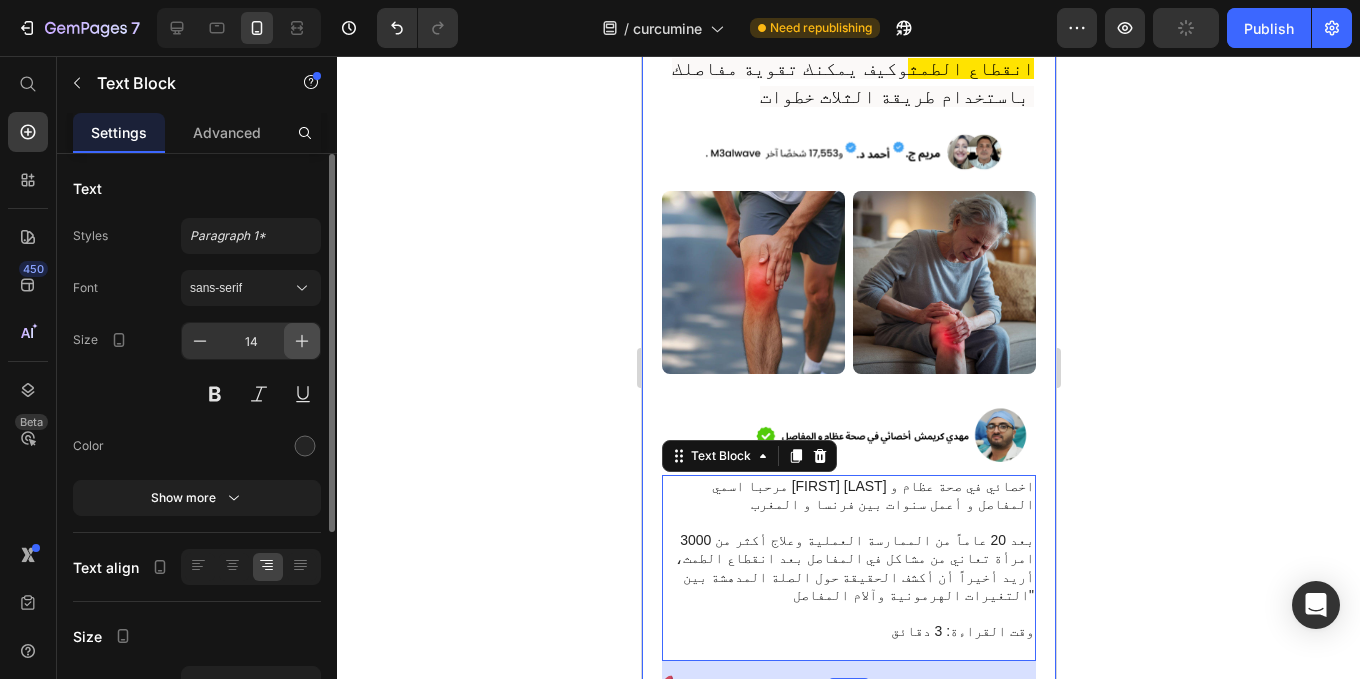 click 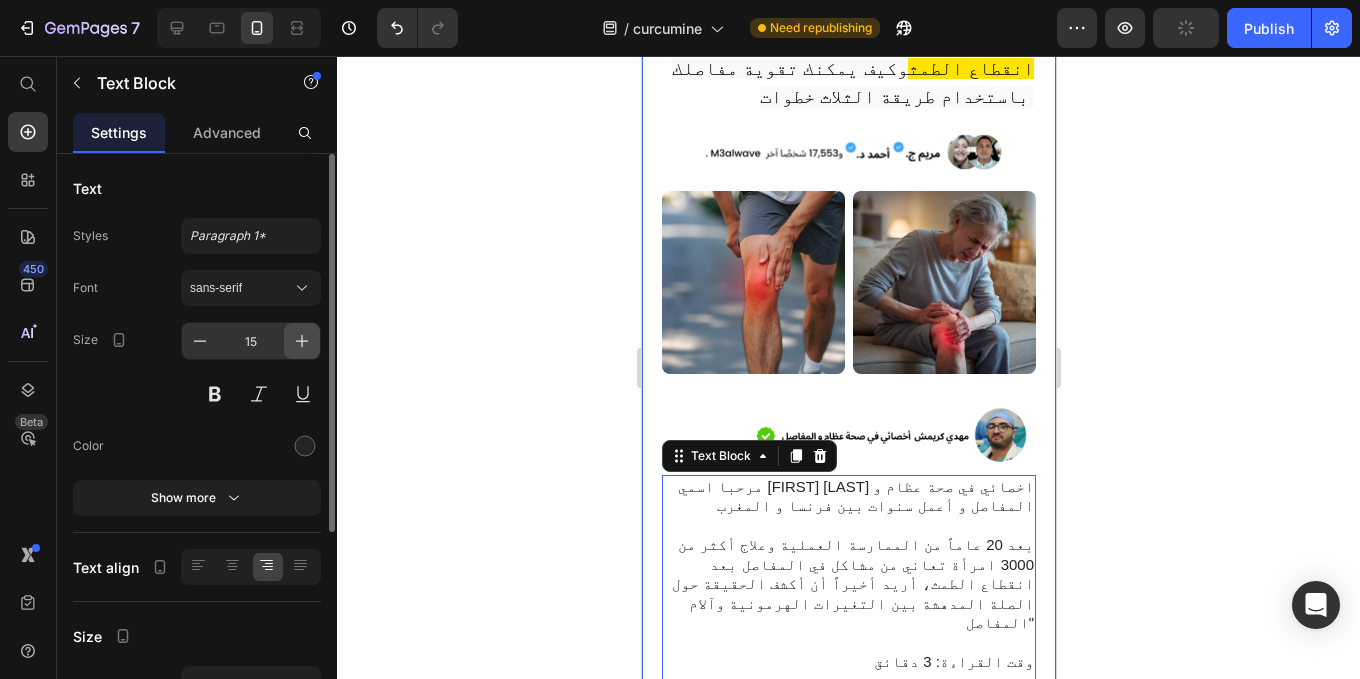 click 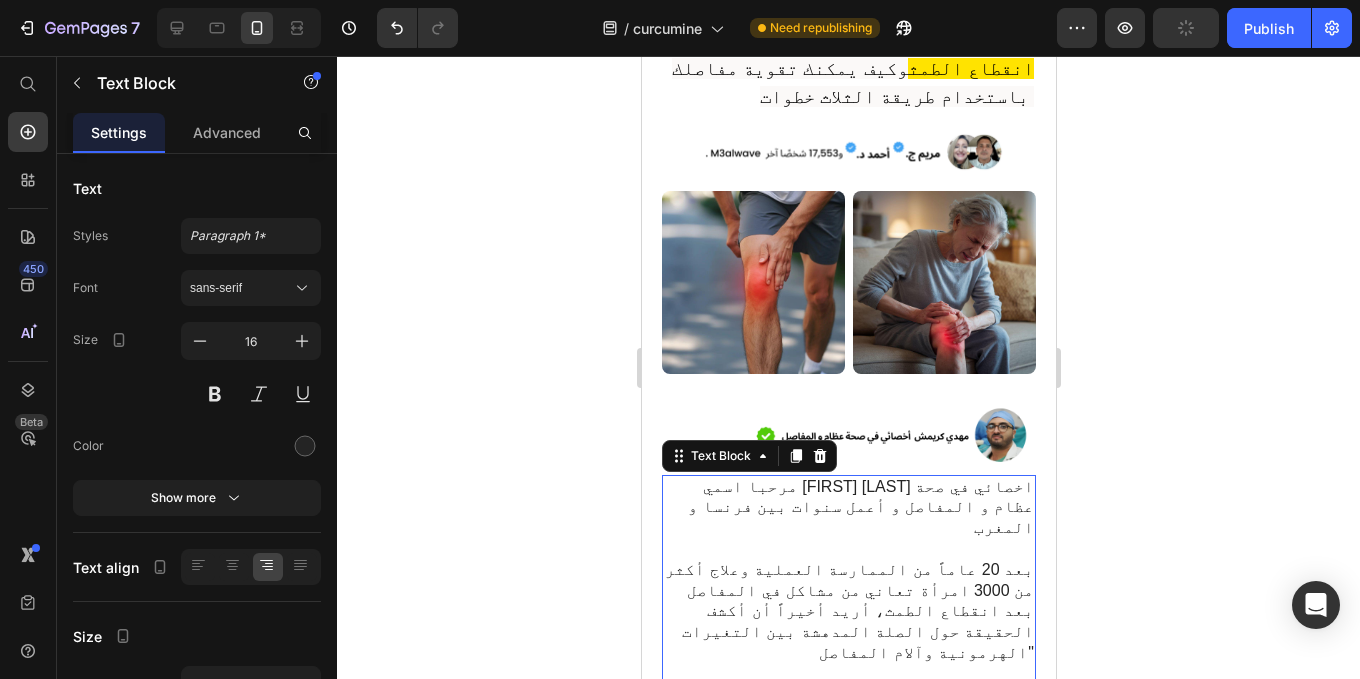 click 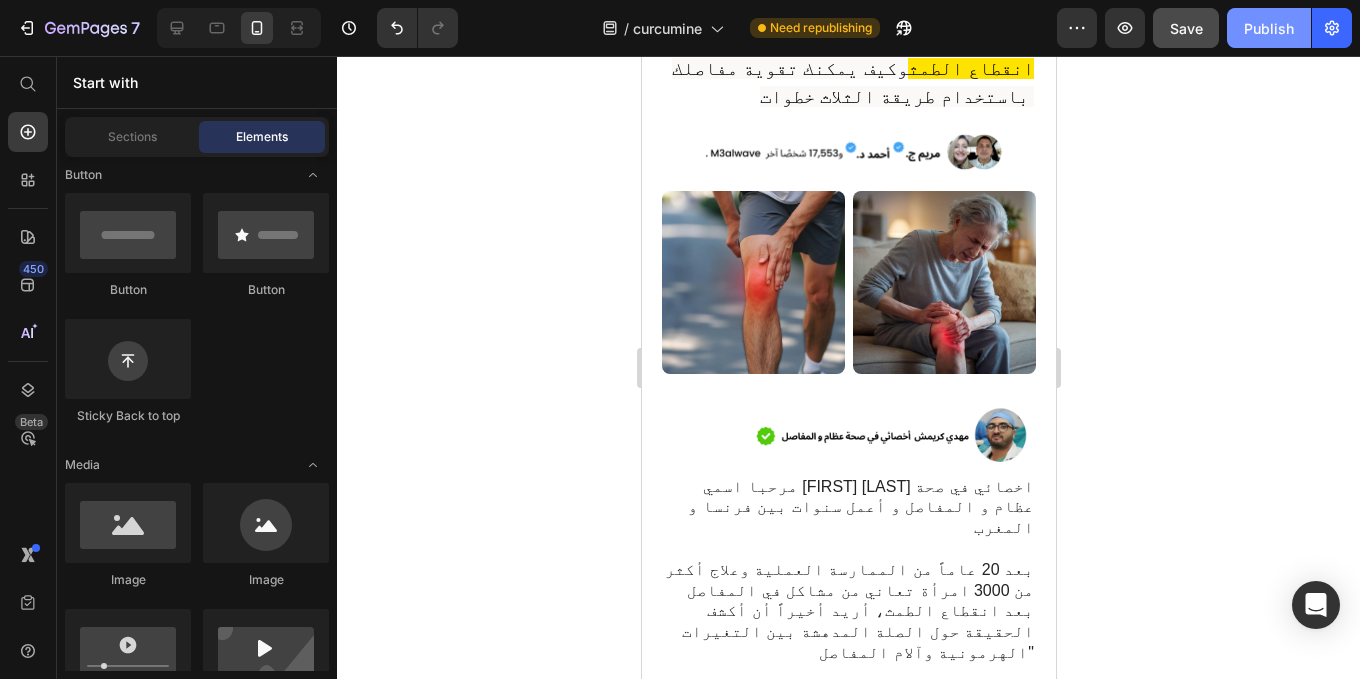 click on "Publish" 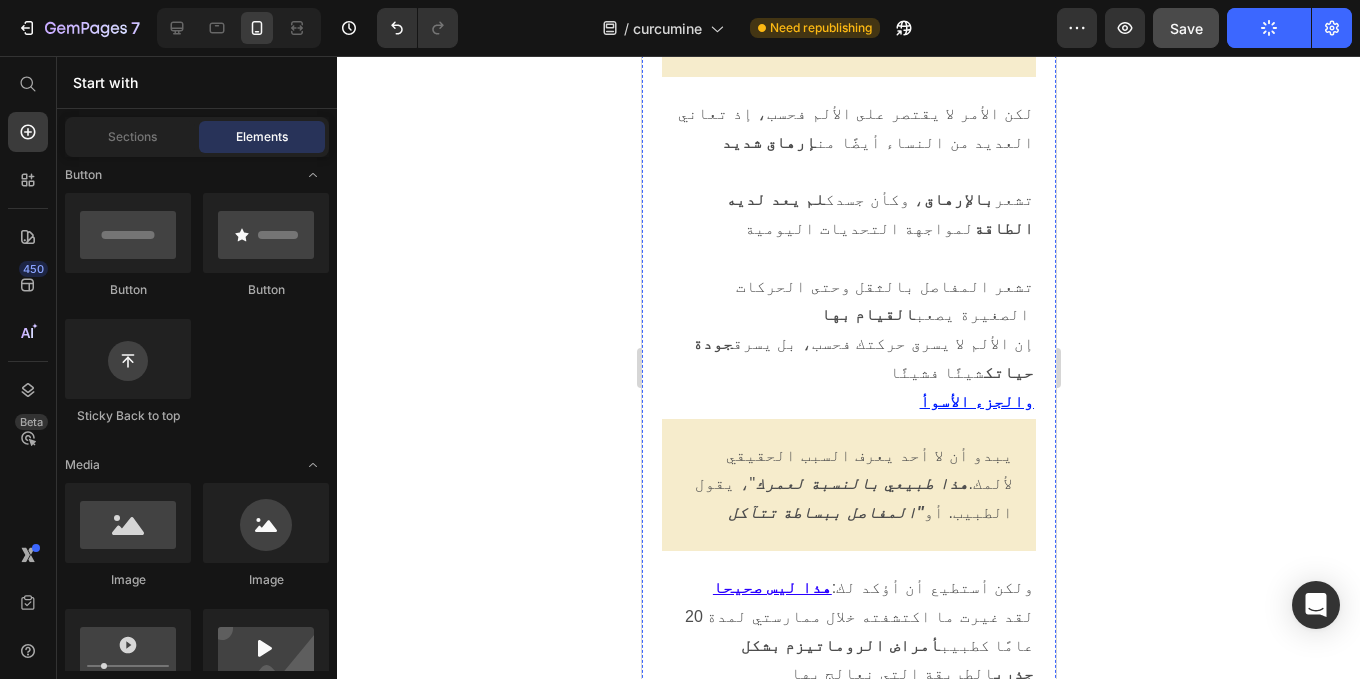scroll, scrollTop: 2791, scrollLeft: 0, axis: vertical 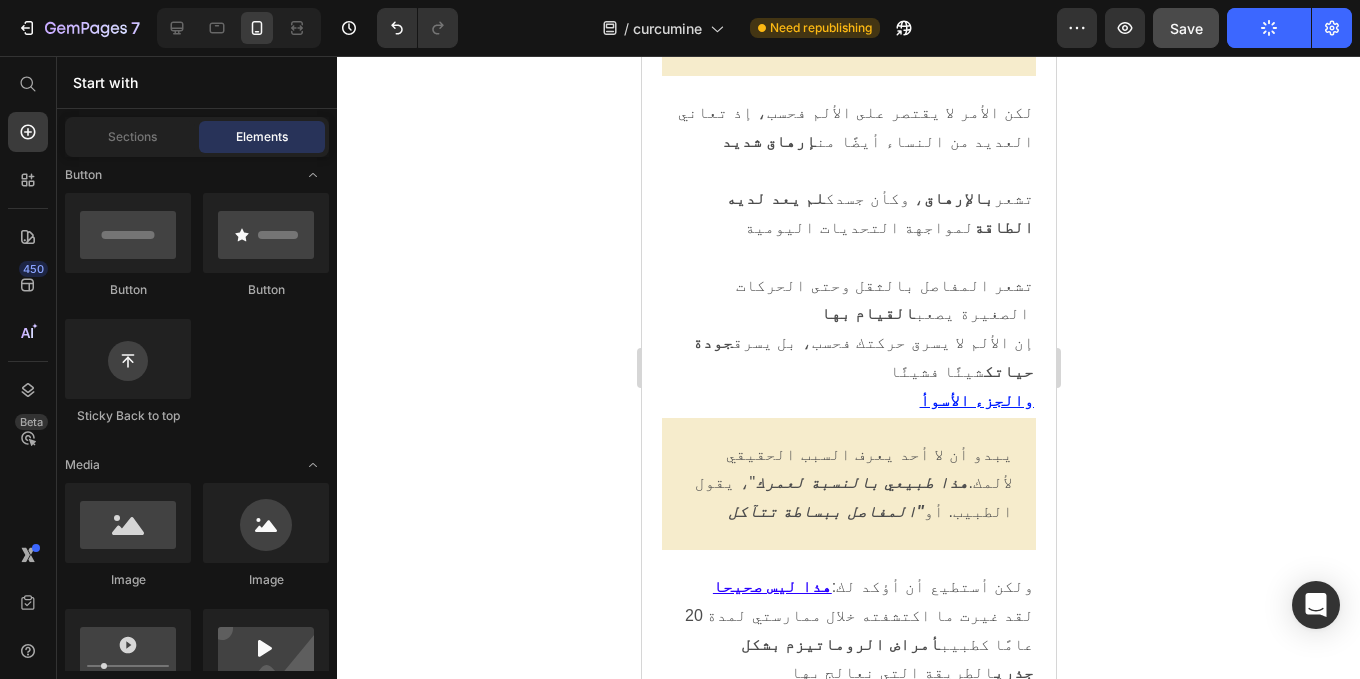 click on "انقطاع الطمث ليس مجرد فترة تغير. فهو يؤثر على كل عملية في الجسم تقريبًا، وغالبًا ما تظهر عواقبه تدريجيًا. تتأثر مفاصلكِ بشكل خاص خلال هذه الفترة. ومن أهم أسباب ذلك ما  يُسمى  بحاجز النفايات  الذي يتشكل فيالمفاصل. ولكن ماذا يعني هذا بالضبط، وكيف يتطور؟" at bounding box center [848, 924] 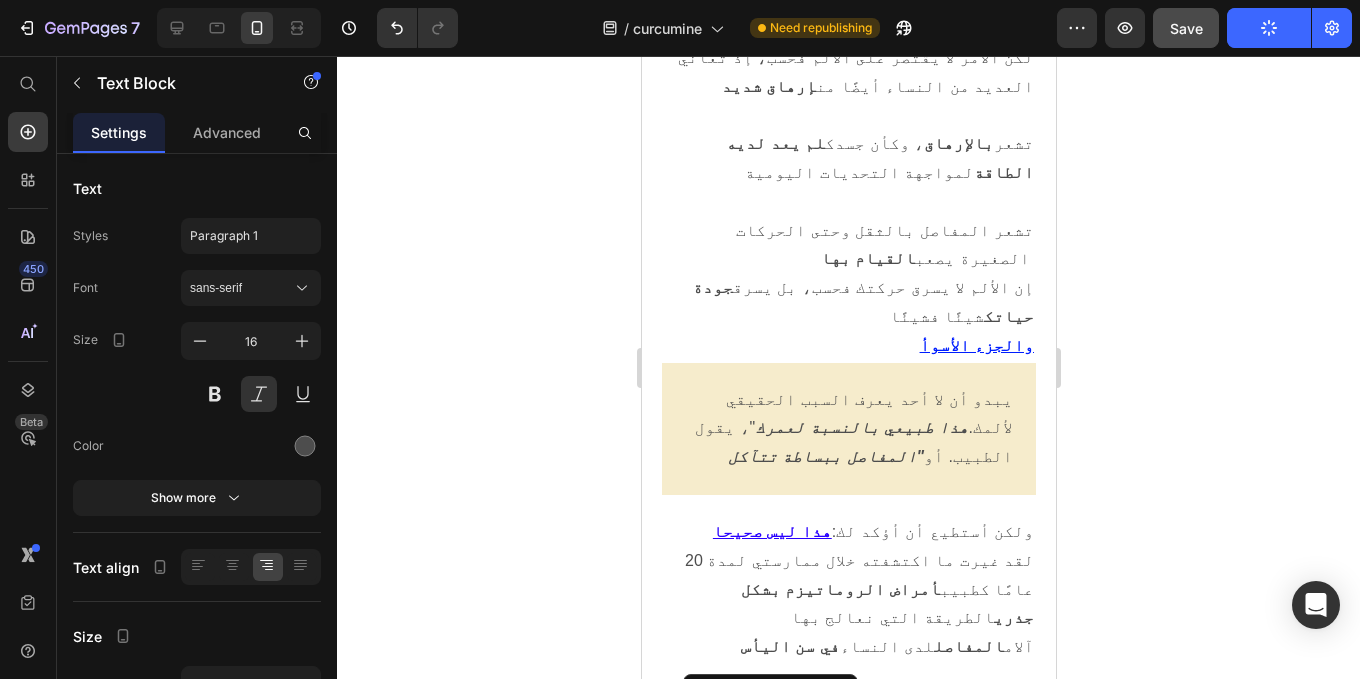 scroll, scrollTop: 2845, scrollLeft: 0, axis: vertical 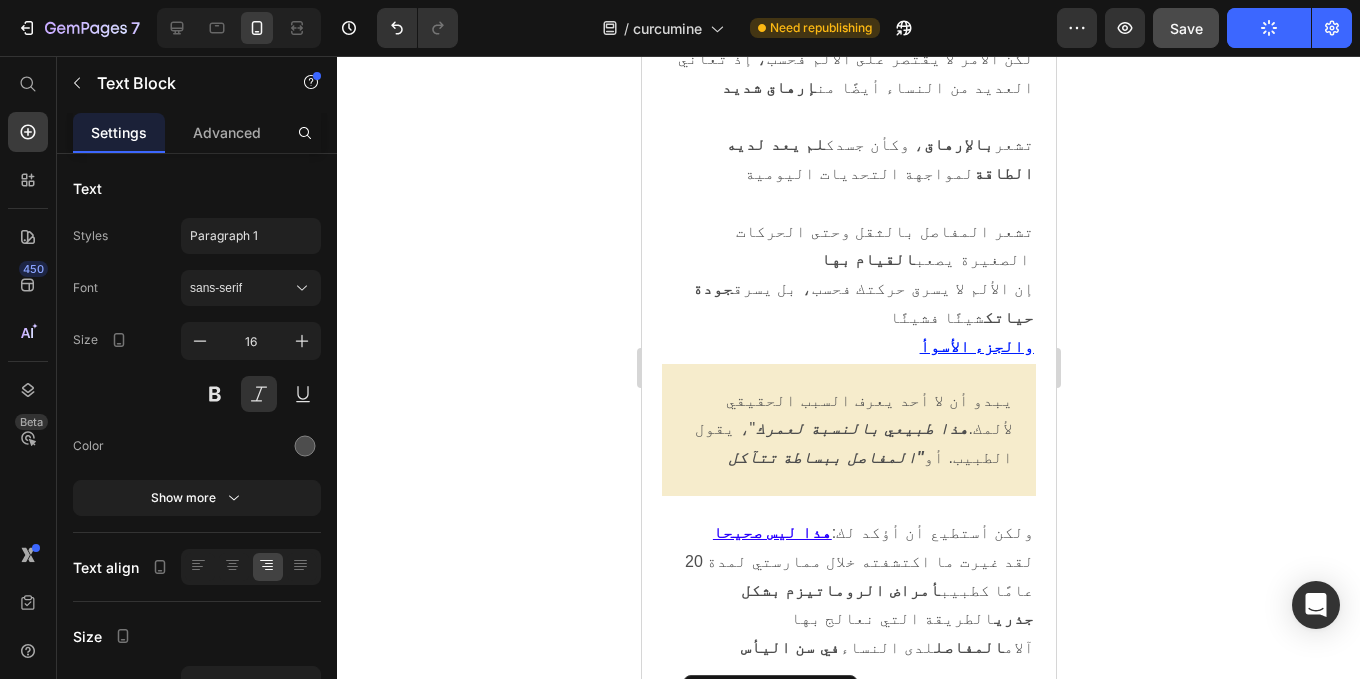 click on "هكذا تهاجم انقطاع الطمث مفاصلك بوحشية" at bounding box center [873, 740] 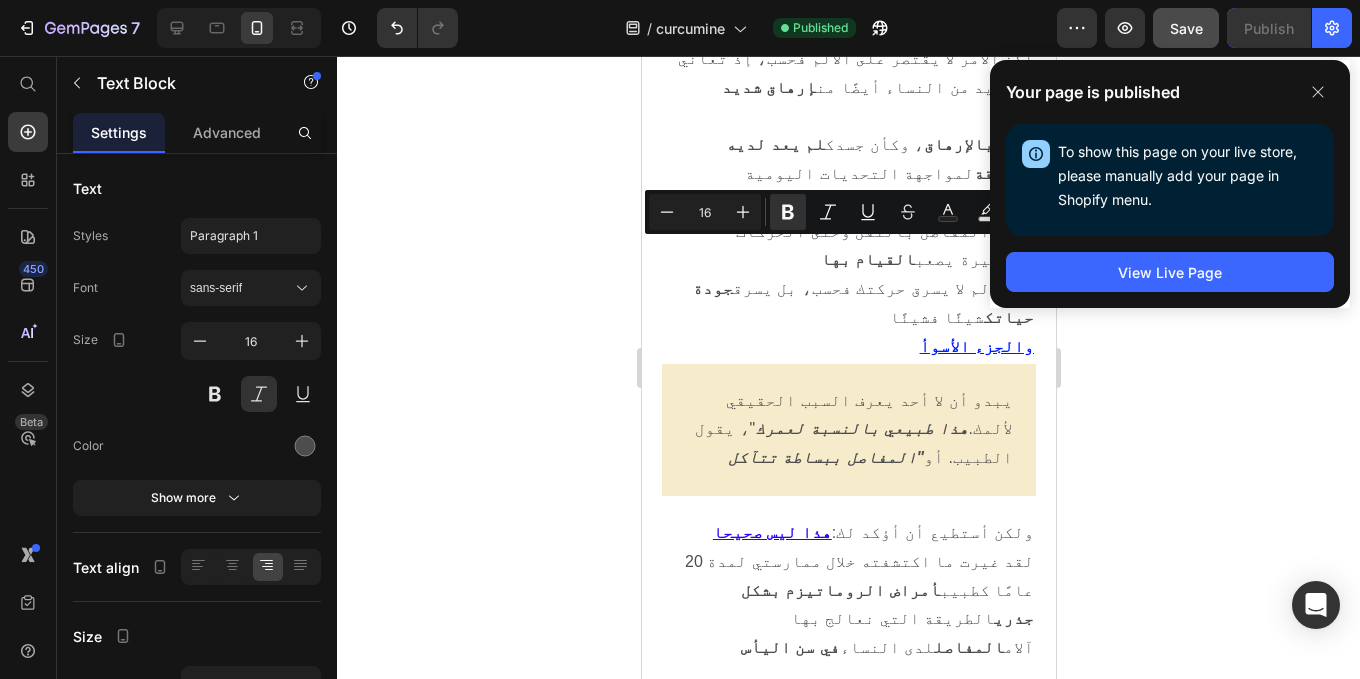 drag, startPoint x: 993, startPoint y: 220, endPoint x: 962, endPoint y: 456, distance: 238.02731 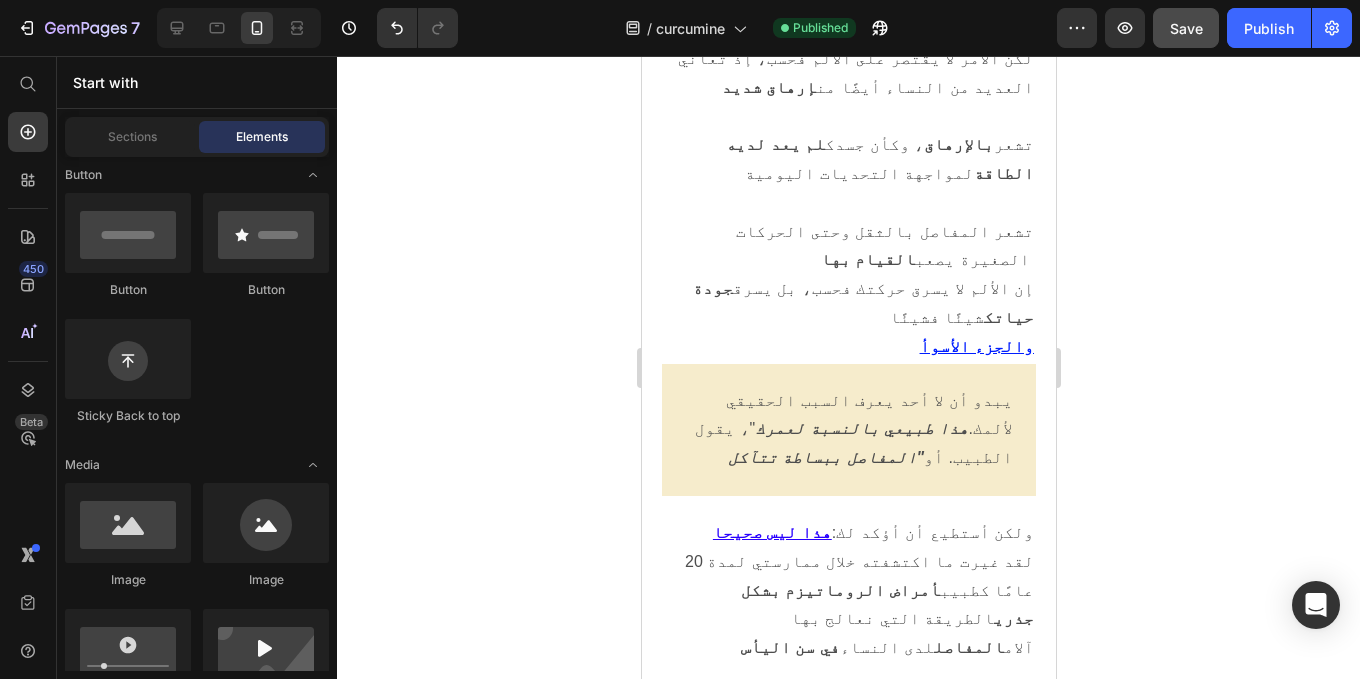 click on "انقطاع الطمث ليس مجرد فترة تغير. فهو يؤثر على كل عملية في الجسم تقريبًا، وغالبًا ما تظهر عواقبه تدريجيًا. تتأثر مفاصلكِ بشكل خاص خلال هذه الفترة. ومن أهم أسباب ذلك ما  يُسمى  بحاجز النفايات  الذي يتشكل فيالمفاصل. ولكن ماذا يعني هذا بالضبط، وكيف يتطور؟" at bounding box center [848, 871] 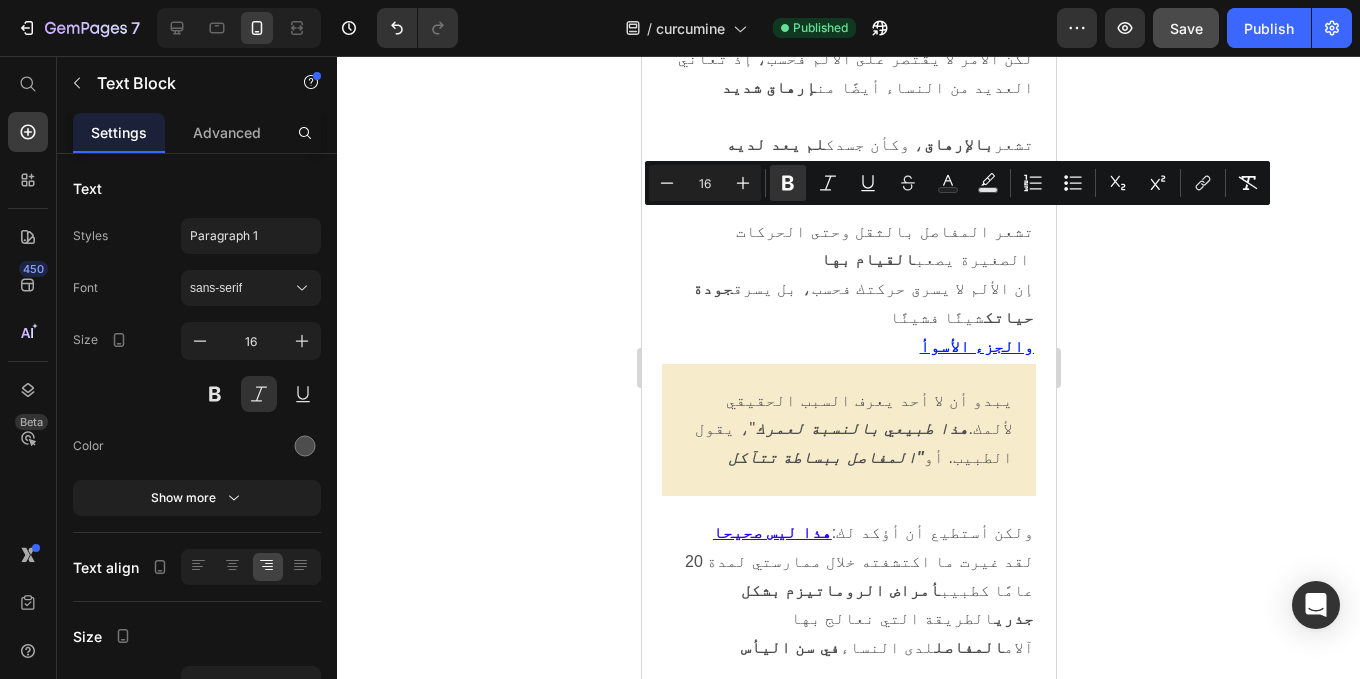 drag, startPoint x: 704, startPoint y: 227, endPoint x: 951, endPoint y: 455, distance: 336.14432 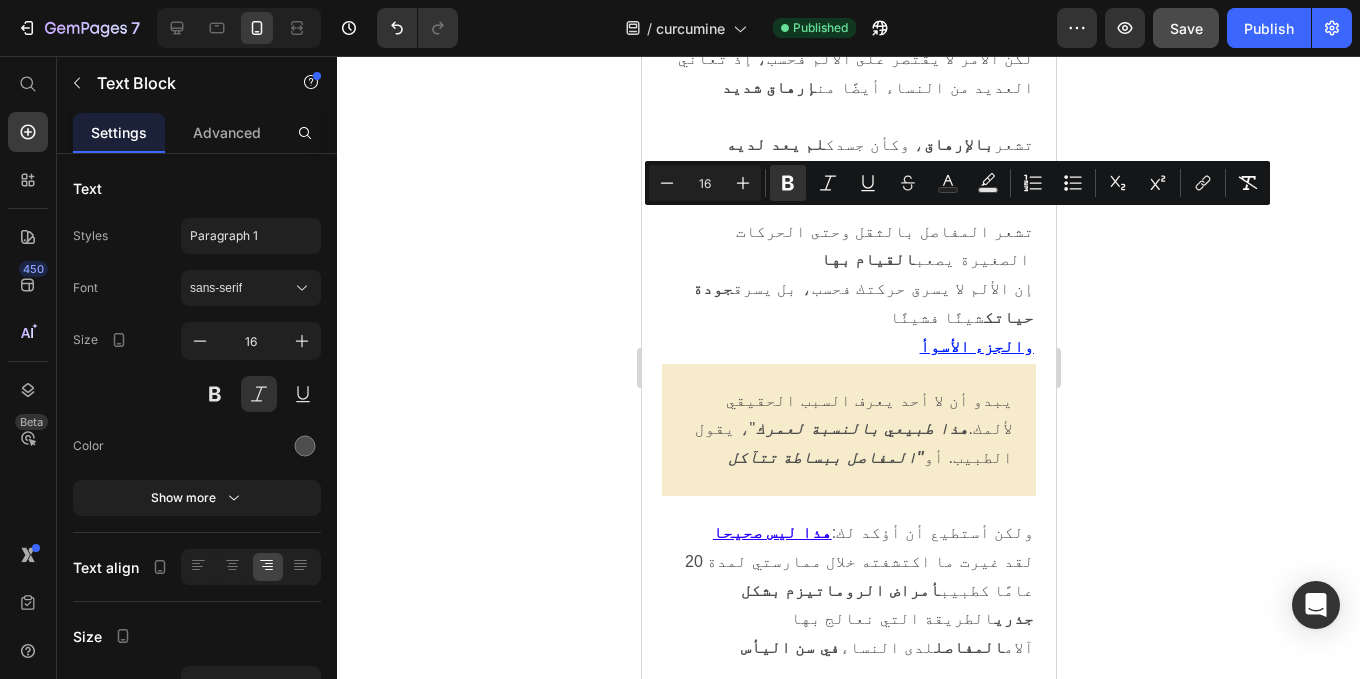 click 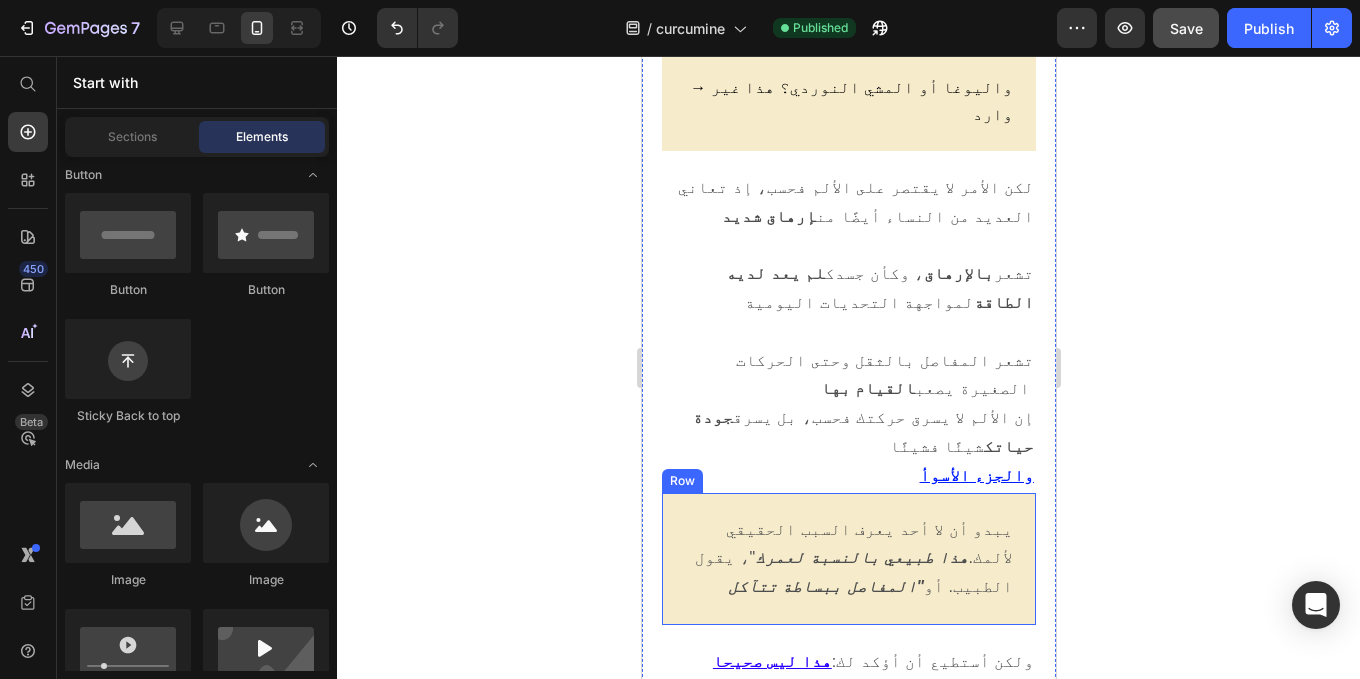 scroll, scrollTop: 2717, scrollLeft: 0, axis: vertical 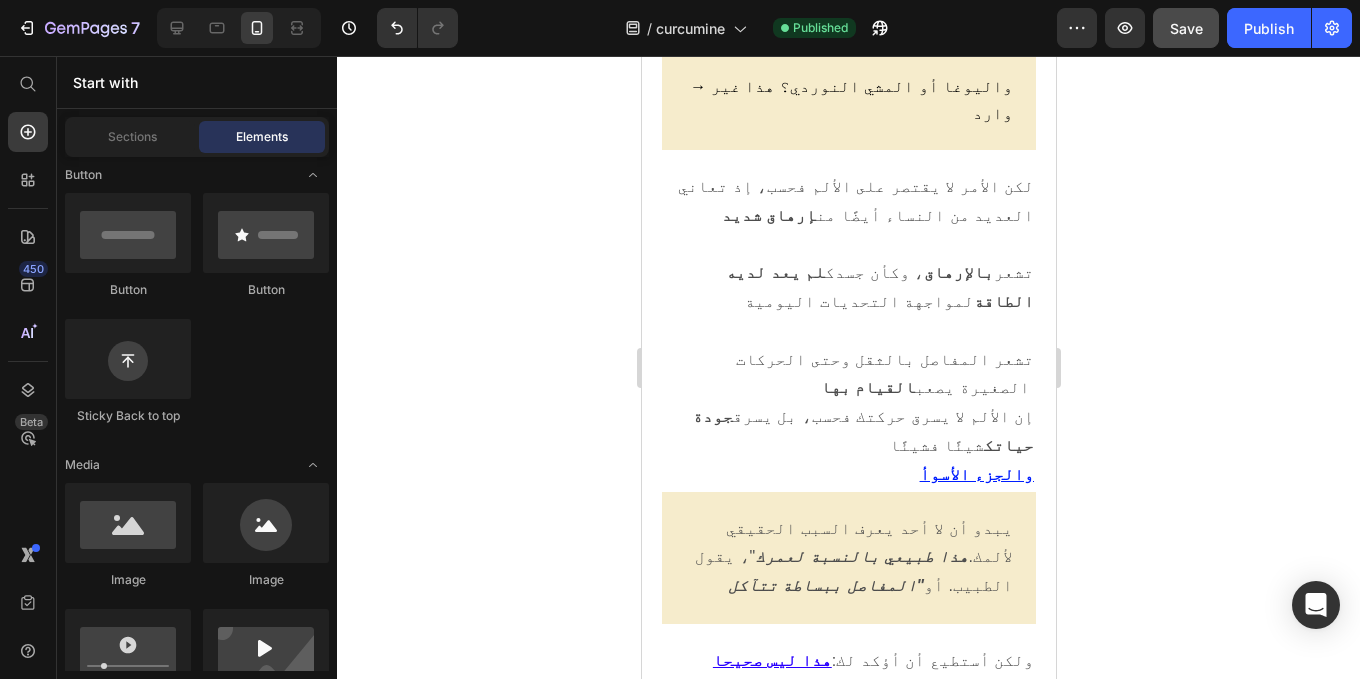 click on "انقطاع الطمث ليس مجرد فترة تغير. فهو يؤثر على كل عملية في الجسم تقريبًا، وغالبًا ما تظهر عواقبه تدريجيًا. تتأثر مفاصلكِ بشكل خاص خلال هذه الفترة. ومن أهم أسباب ذلك ما  يُسمى  بحاجز النفايات  الذي يتشكل فيالمفاصل. ولكن ماذا يعني هذا بالضبط، وكيف يتطور؟" at bounding box center (848, 999) 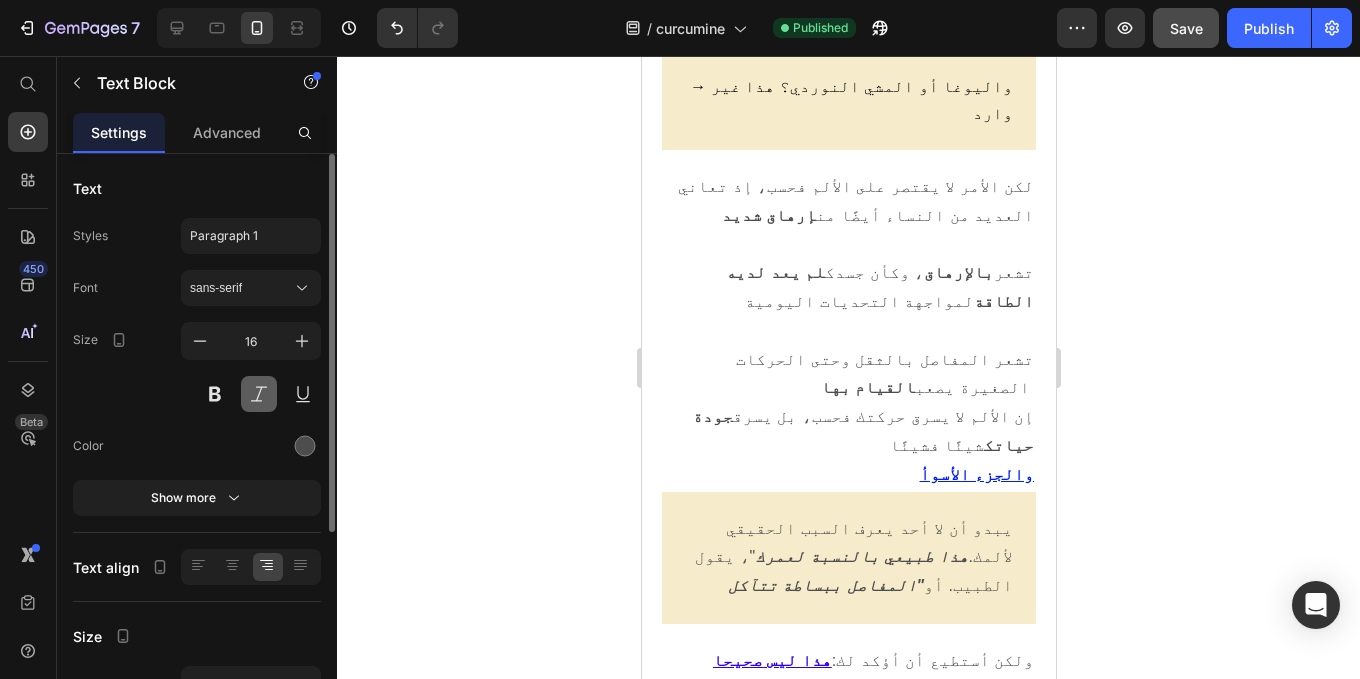 click at bounding box center [259, 394] 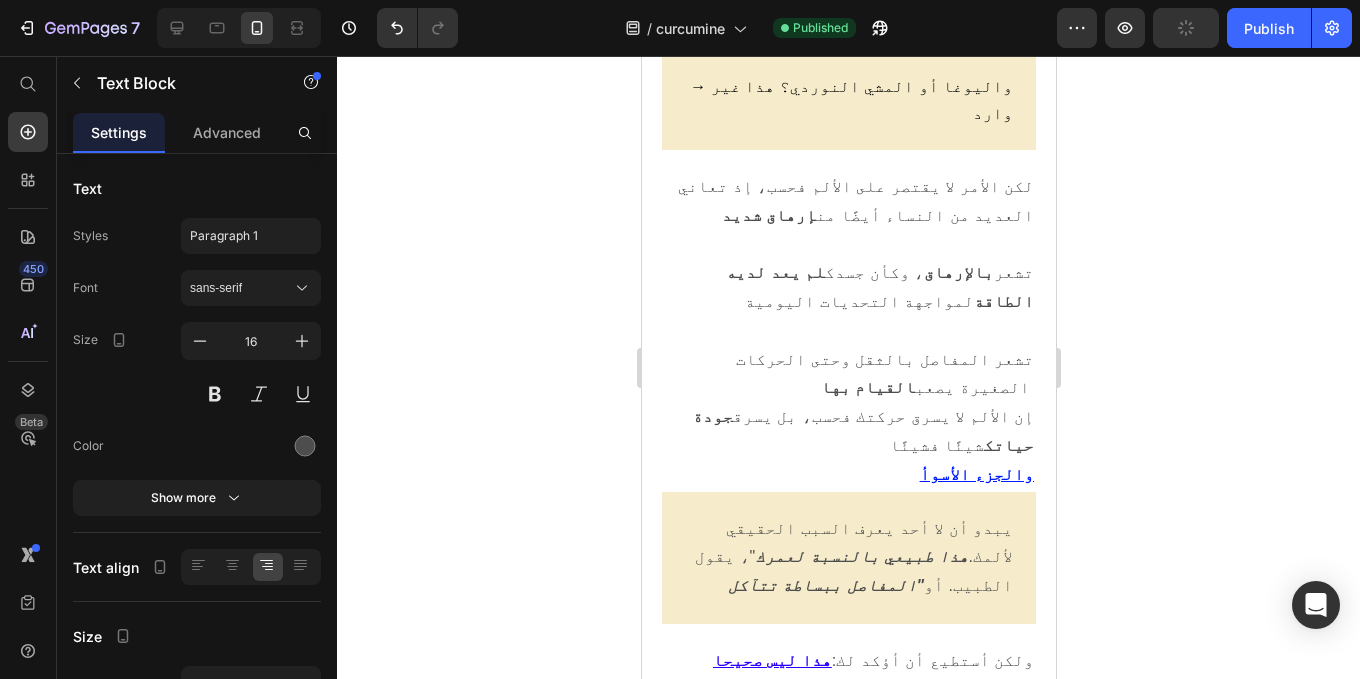 click at bounding box center (848, 854) 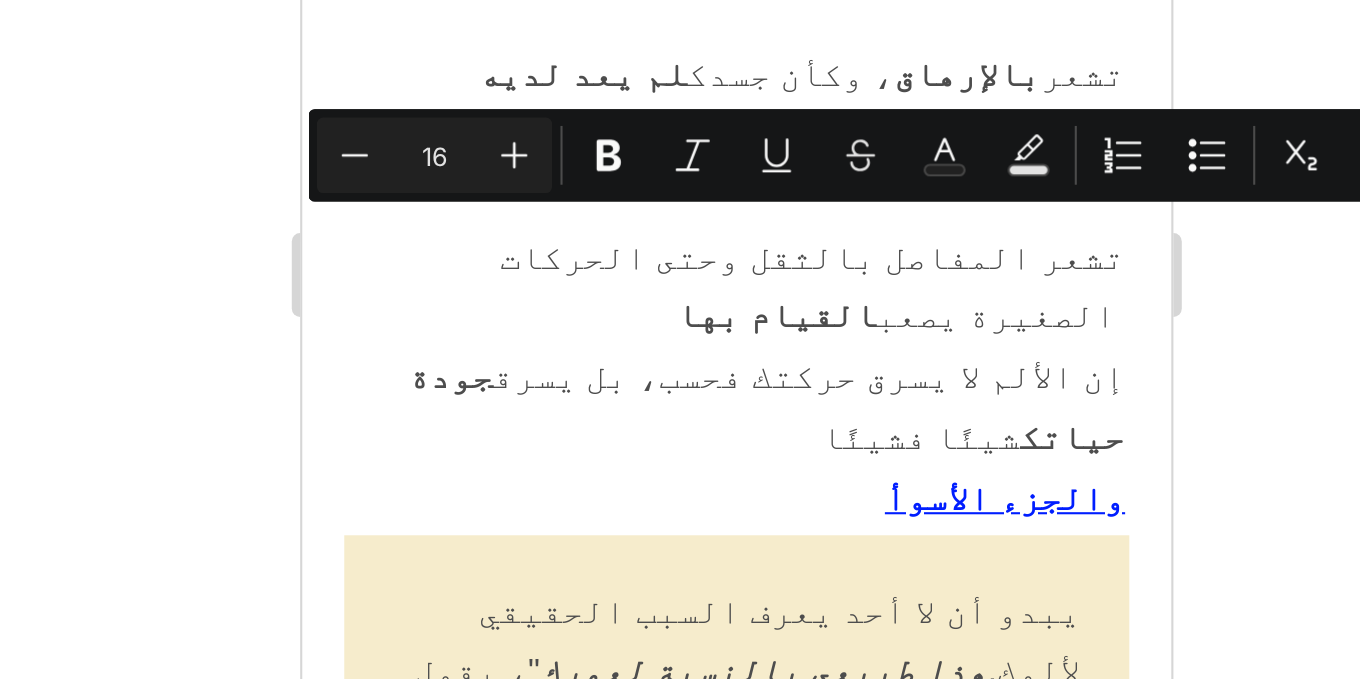 drag, startPoint x: 480, startPoint y: -83, endPoint x: 659, endPoint y: -72, distance: 179.33768 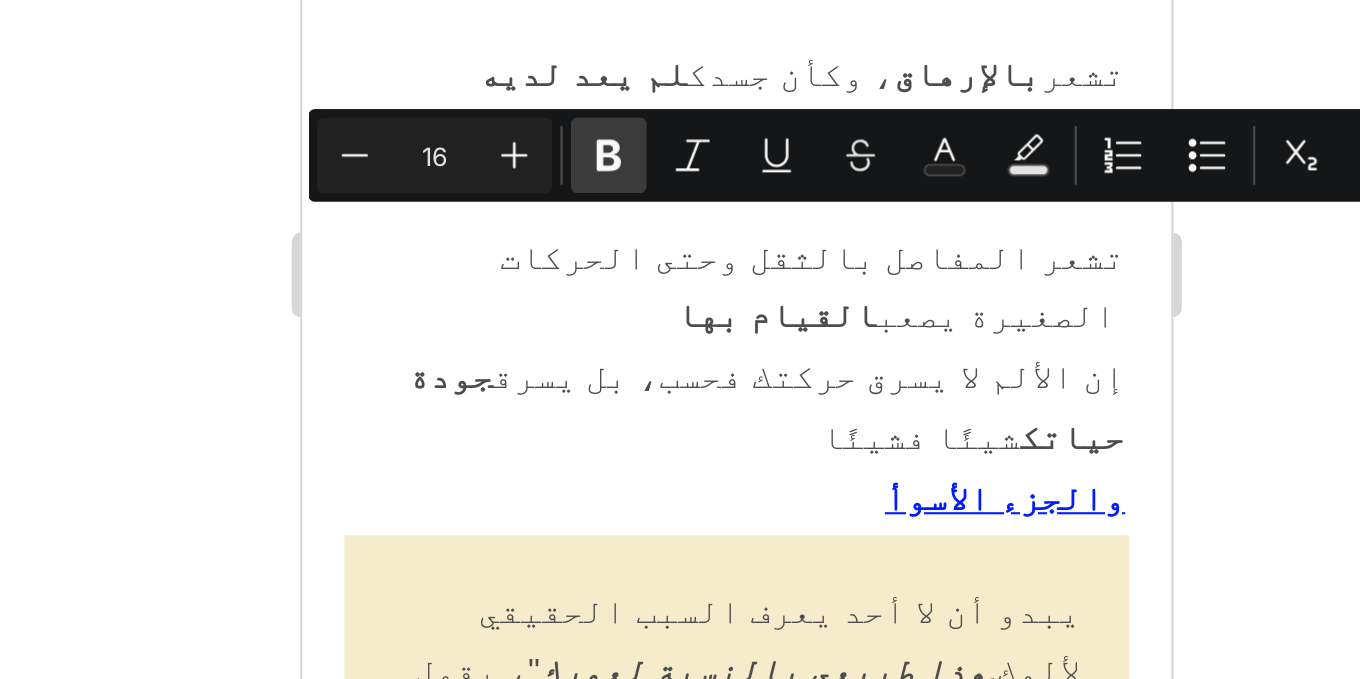 click on "Bold" at bounding box center (788, 311) 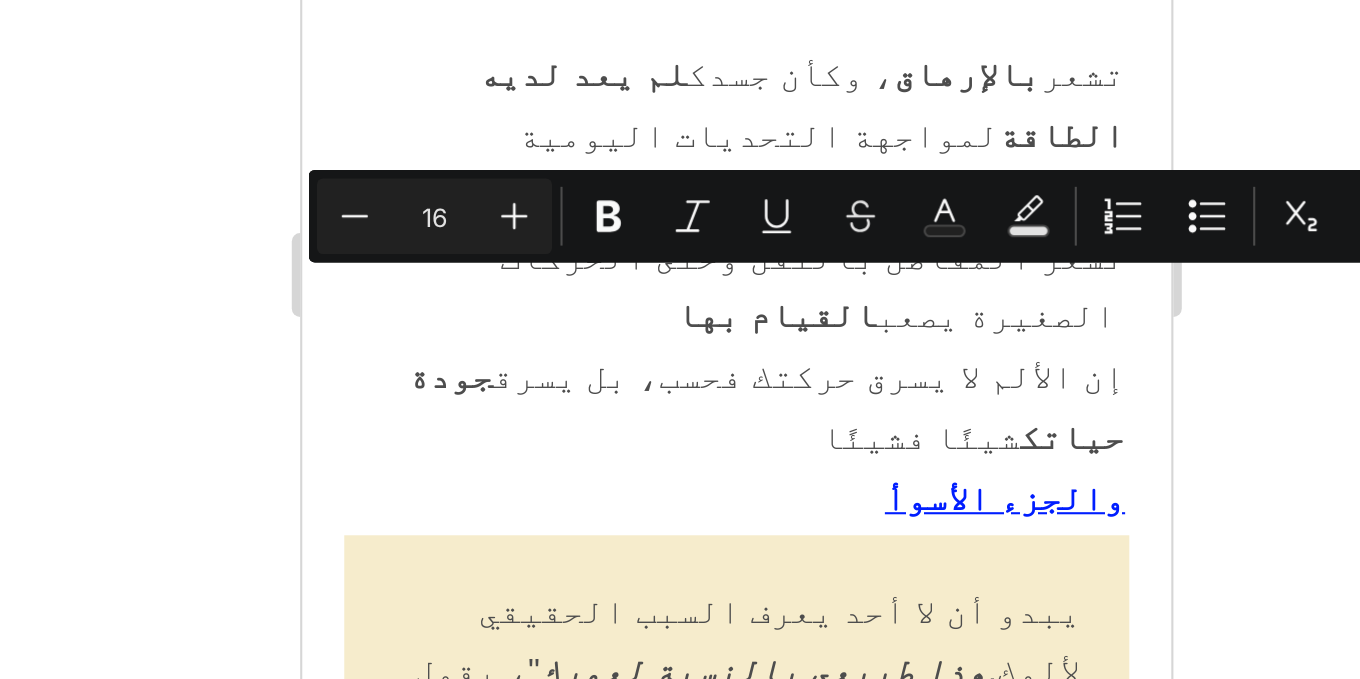 drag, startPoint x: 613, startPoint y: -52, endPoint x: 657, endPoint y: -48, distance: 44.181442 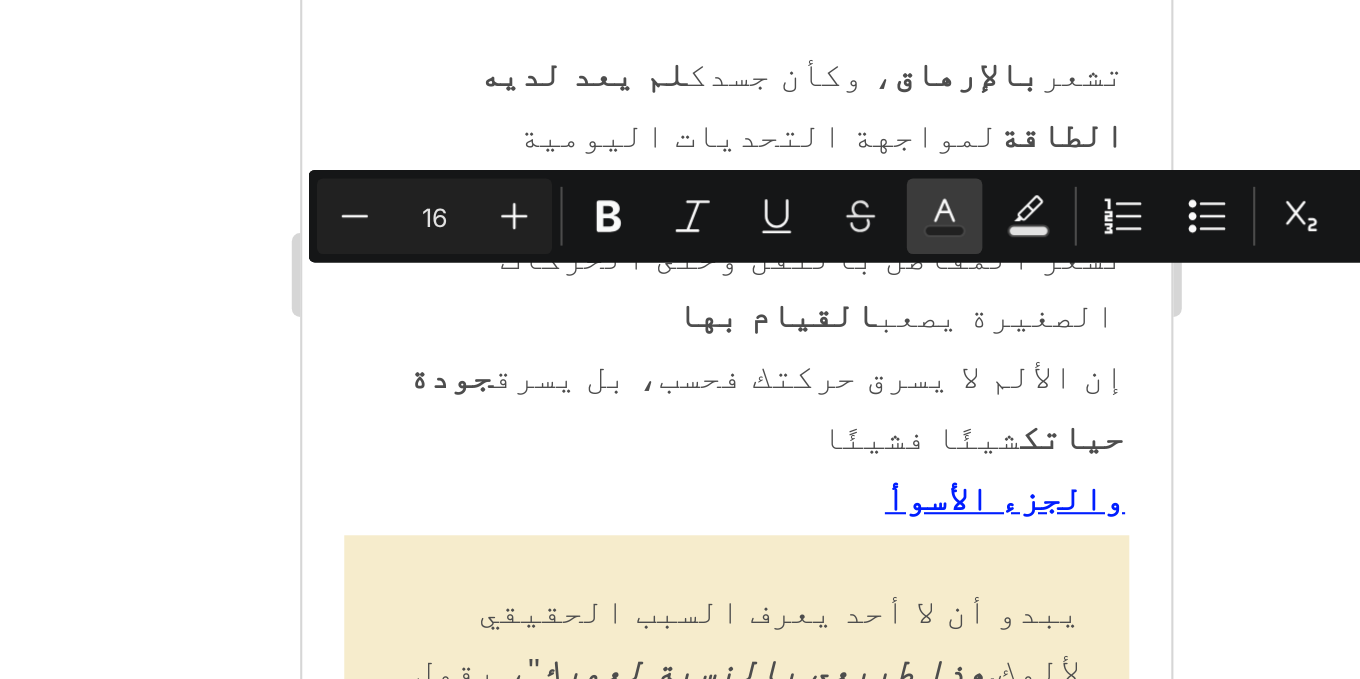 click on "Text Color" at bounding box center [948, 340] 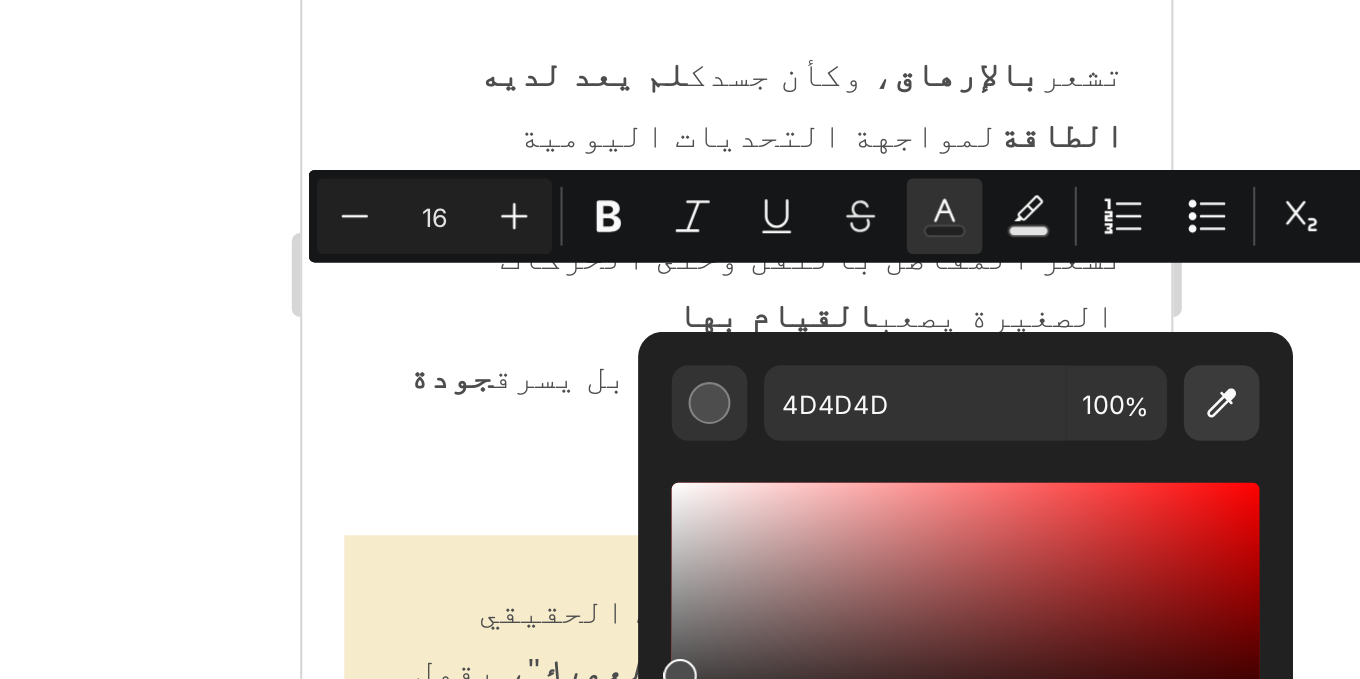 click 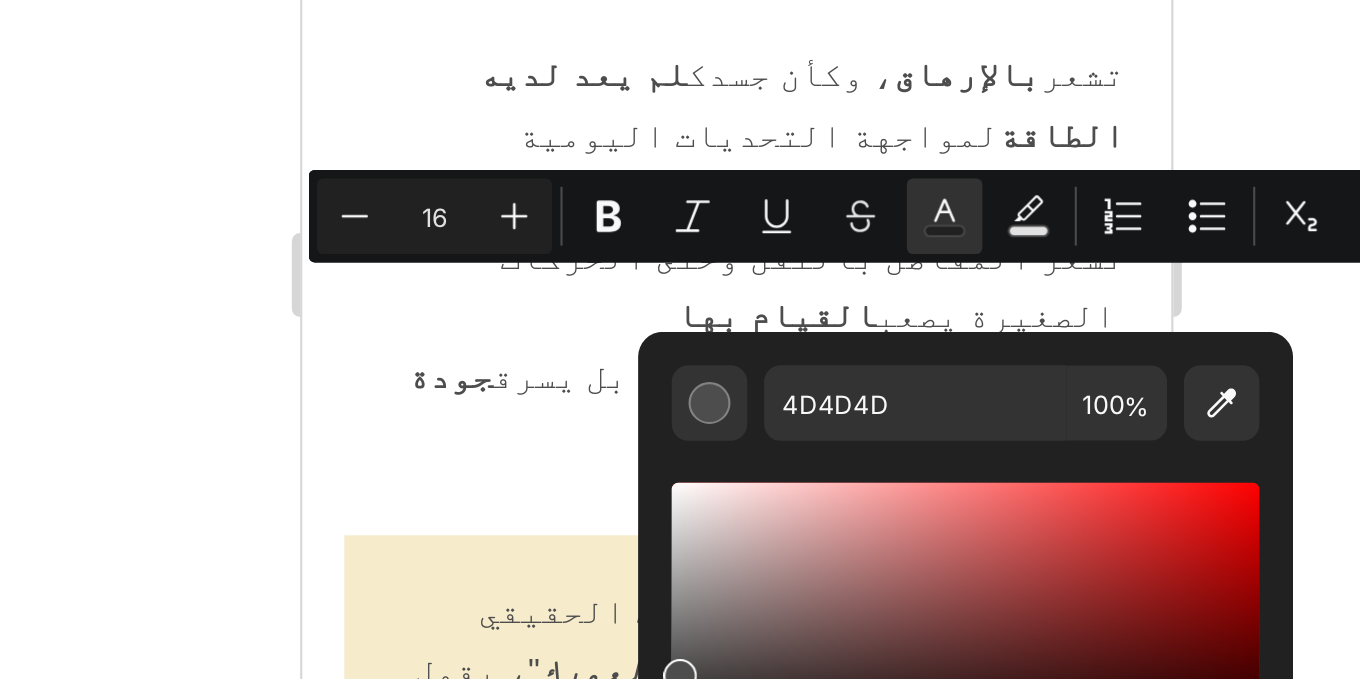 type on "DE0303" 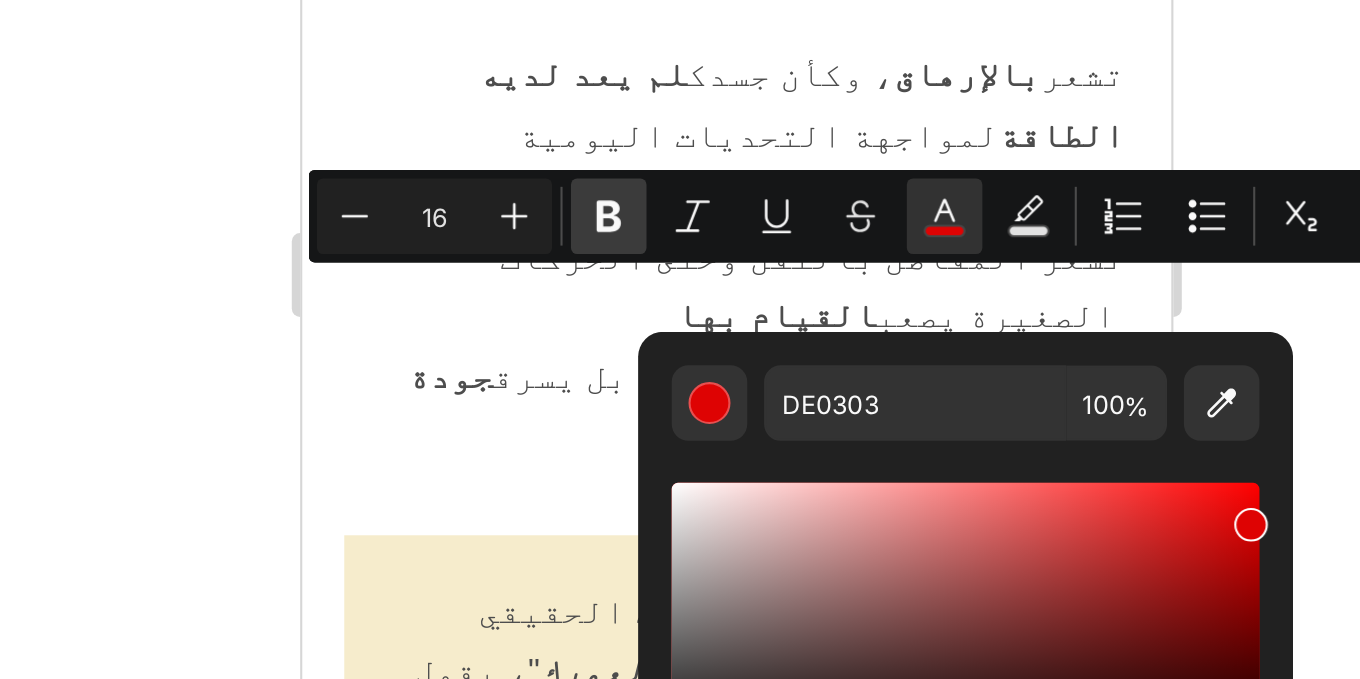 click on "Bold" at bounding box center (788, 340) 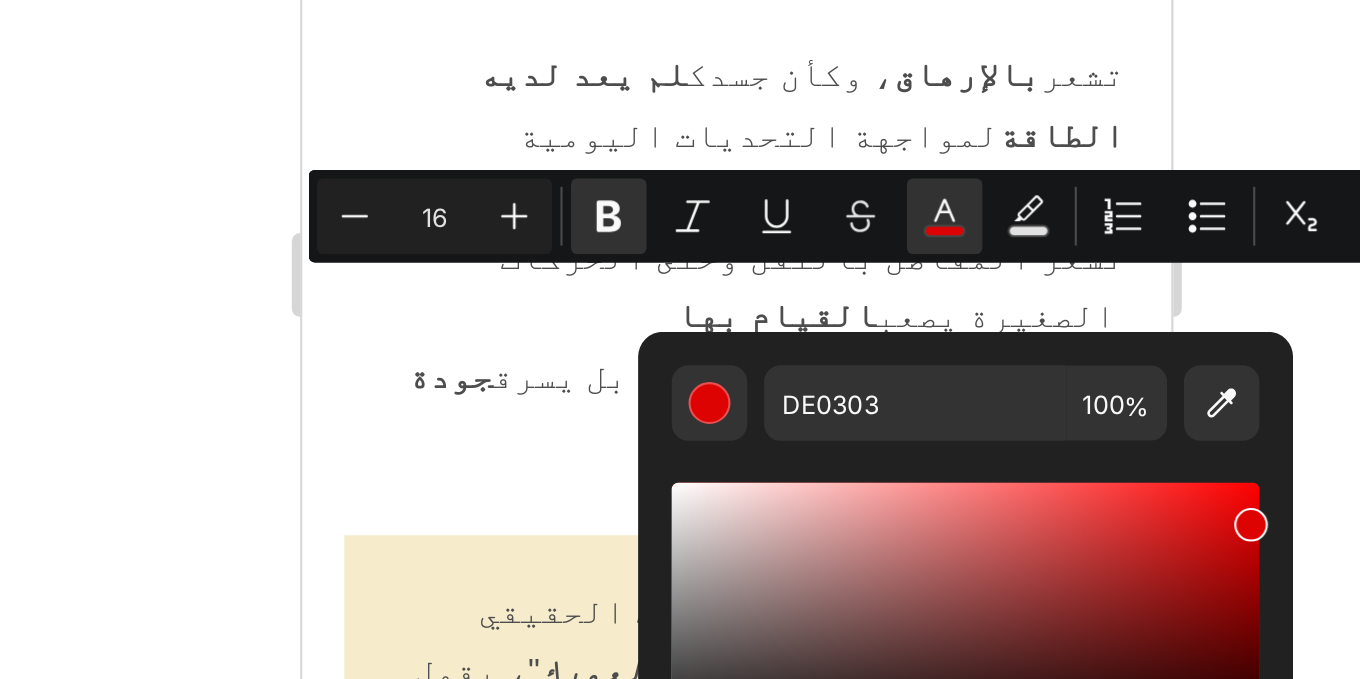 click 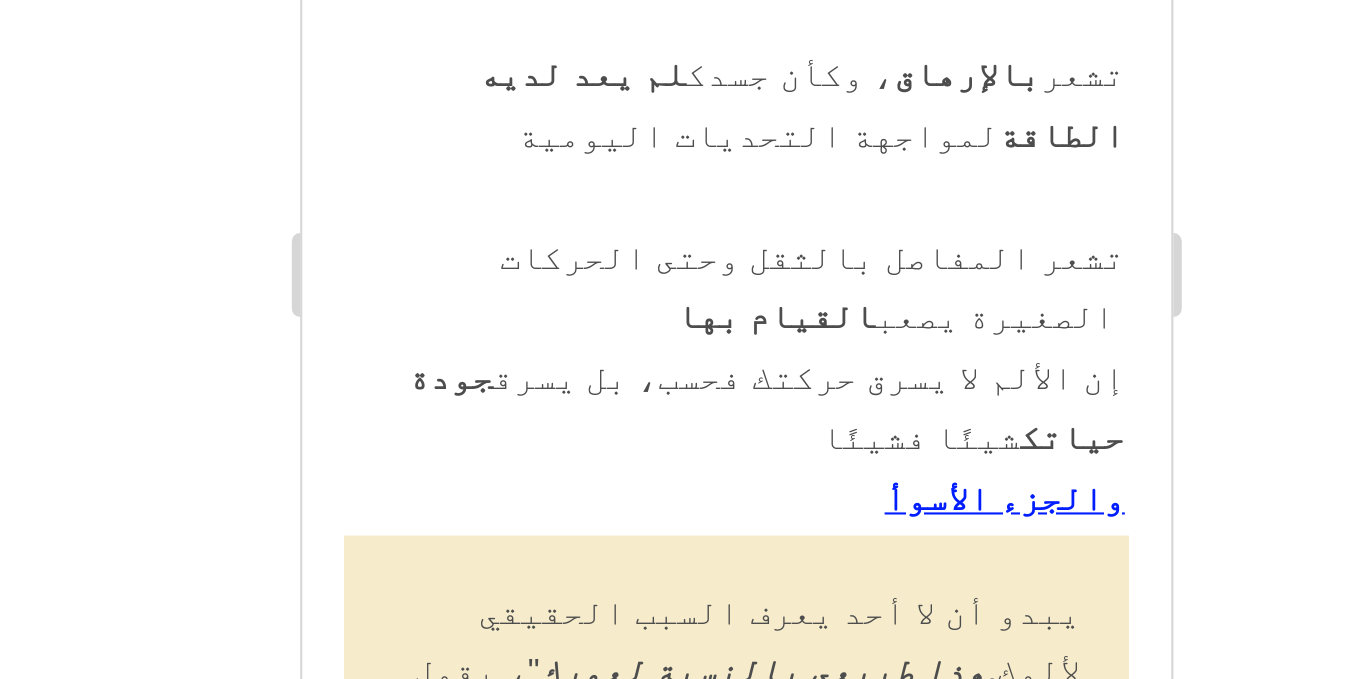 click on "هكذا تهاجم انقطاع الطمث مفاصلك بوحشية انقطاع الطمث ليس مجرد فترة تغير. فهو يؤثر على كل عملية في الجسم تقريبًا، وغالبًا ما تظهر عواقبه تدريجيًا. تتاثر مفاصلك بشكل خاص خلال هذه الفترة. ومن أهم أسباب ذلك ما يُسمى بحاجز النفايات الذي يتشكل فيالمفاصل. ولكن ماذا يعني هذا بالضبط، وكيف يتطور؟" at bounding box center (508, 534) 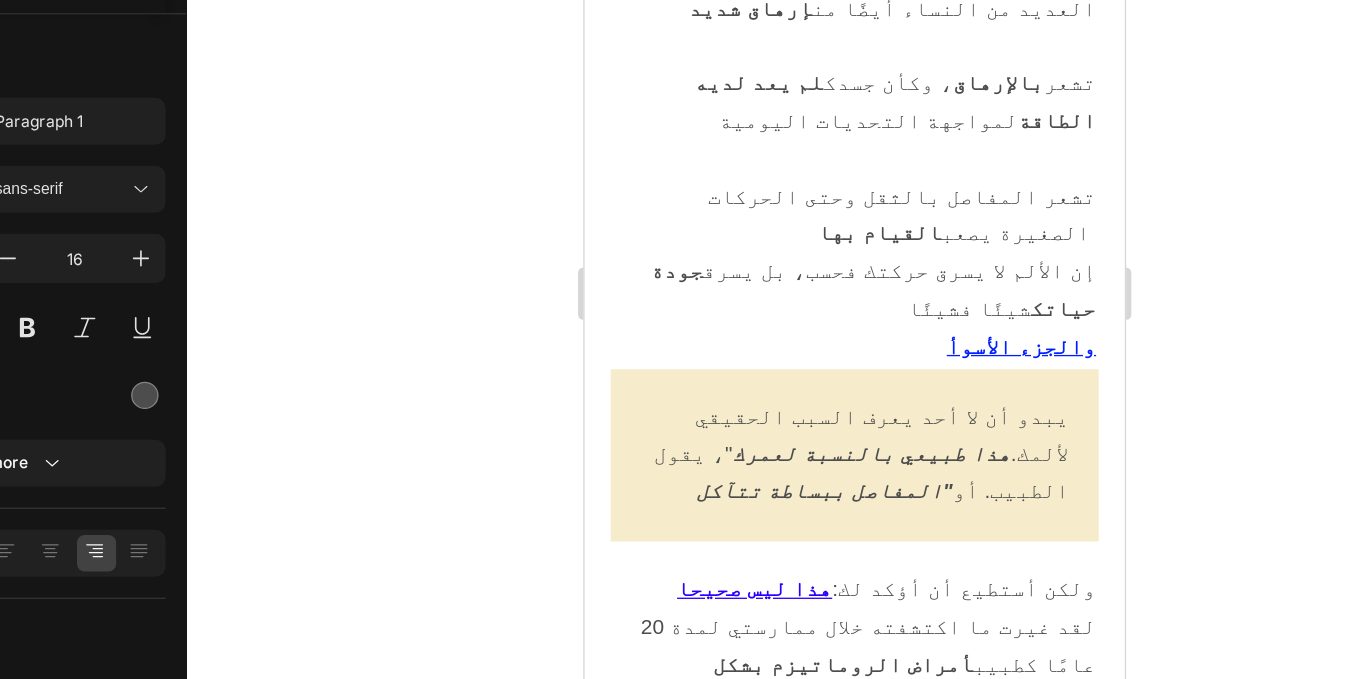 scroll, scrollTop: 0, scrollLeft: 0, axis: both 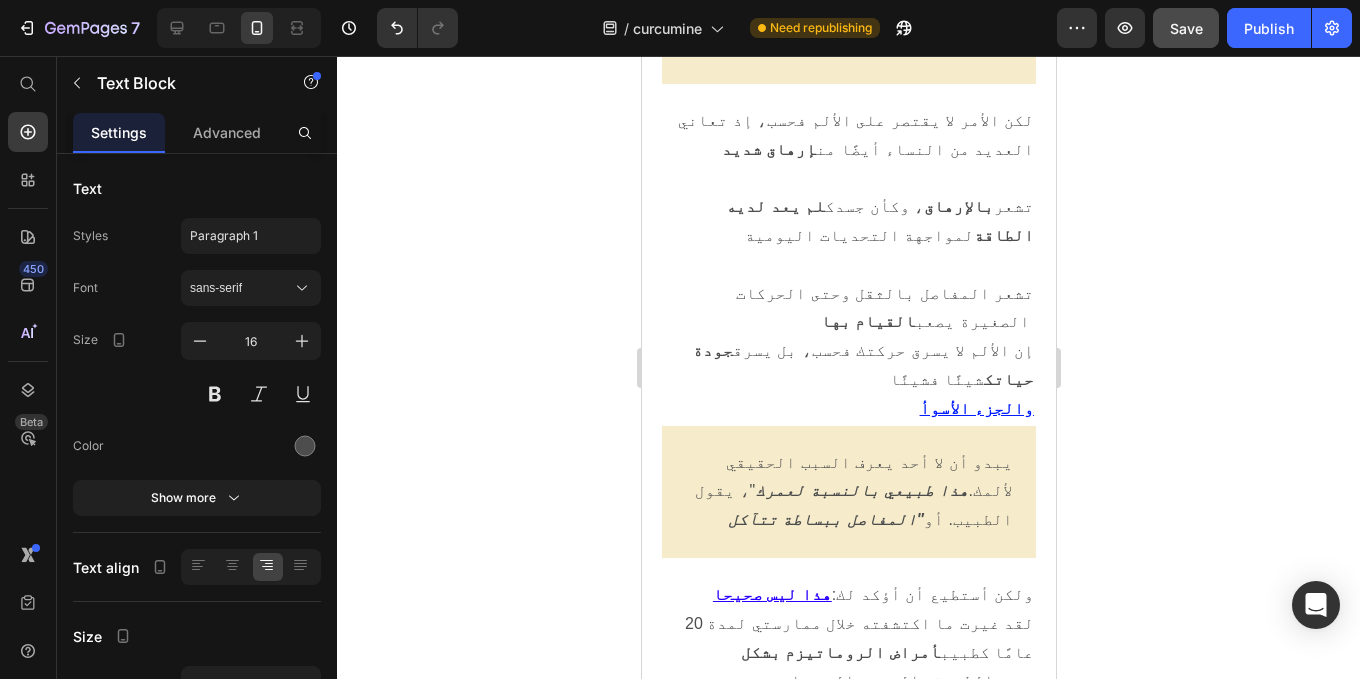 click 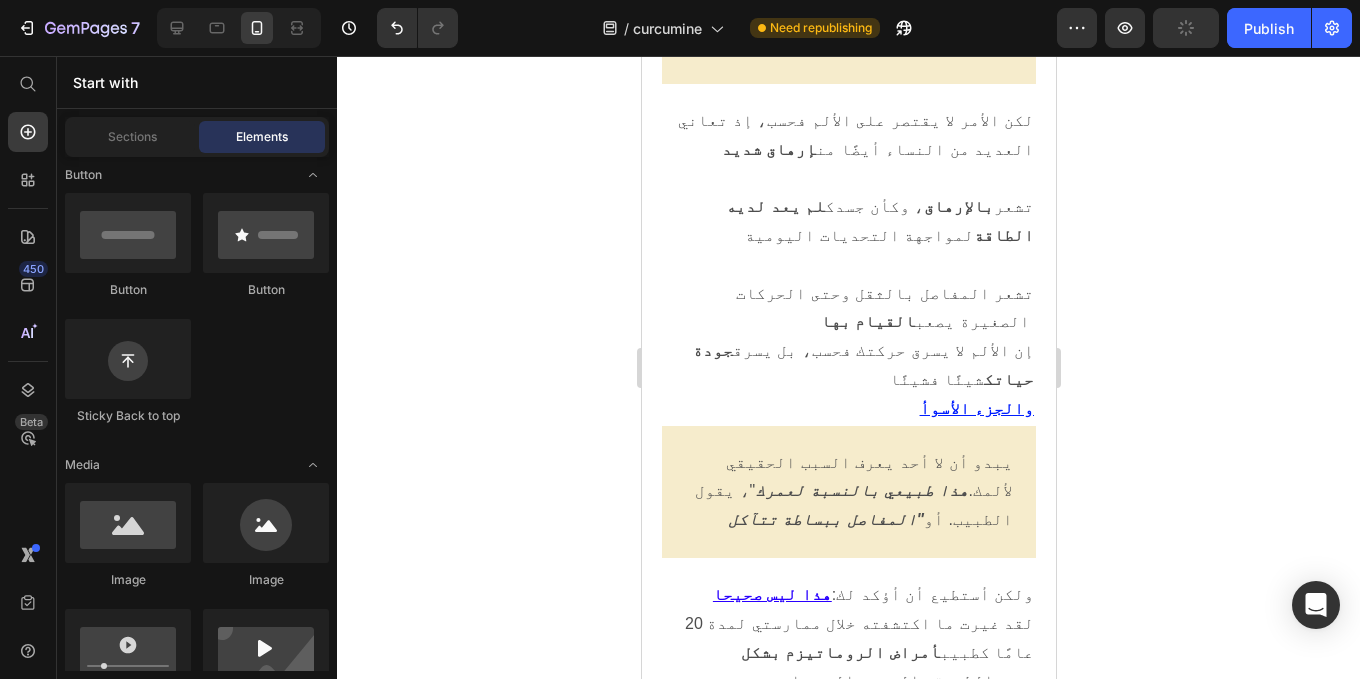 click on "هكذا تهاجم انقطاع الطمث مفاصلك" at bounding box center (873, 787) 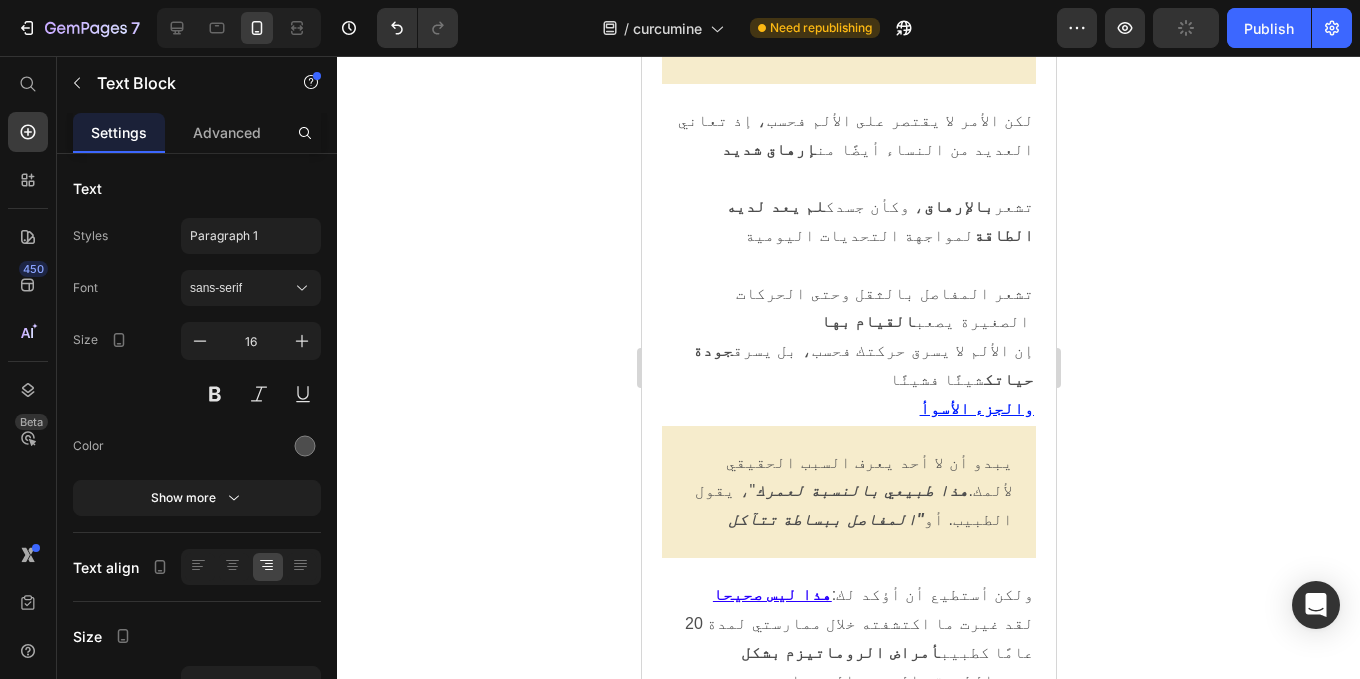 click on "هكذا تهاجم انقطاع الطمث مفاصلك" at bounding box center (873, 787) 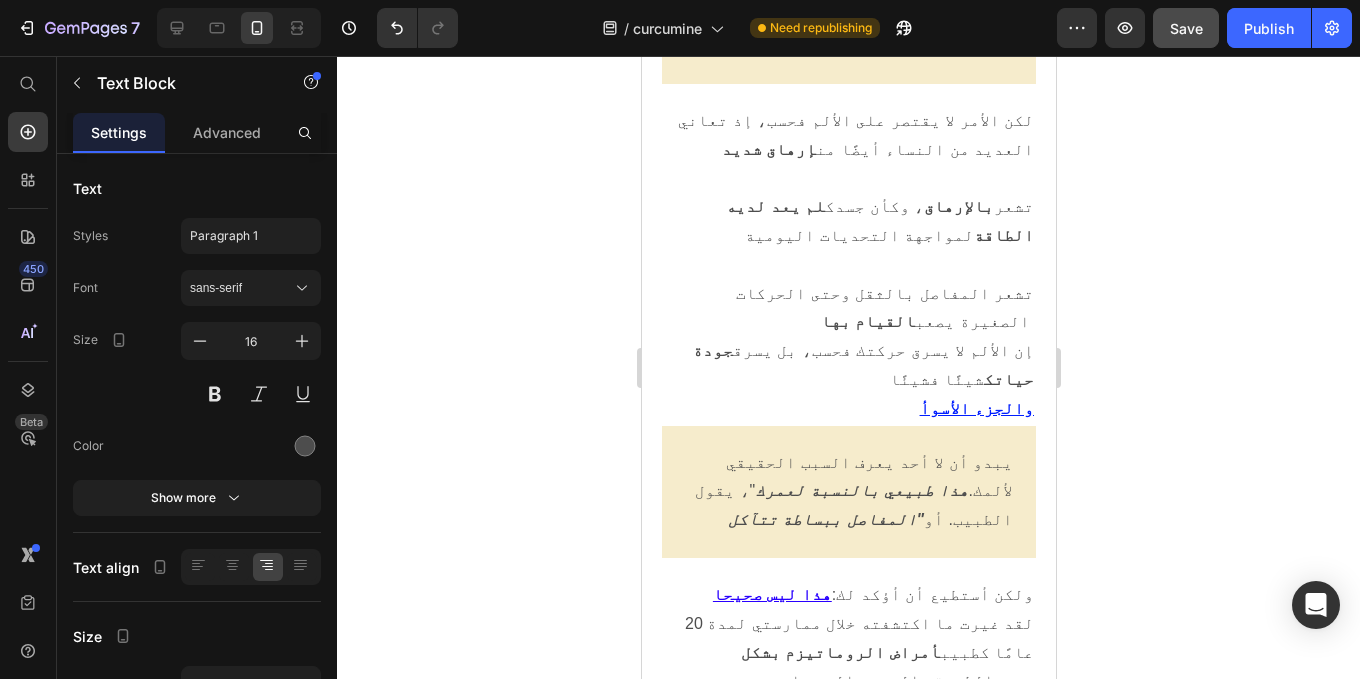 click 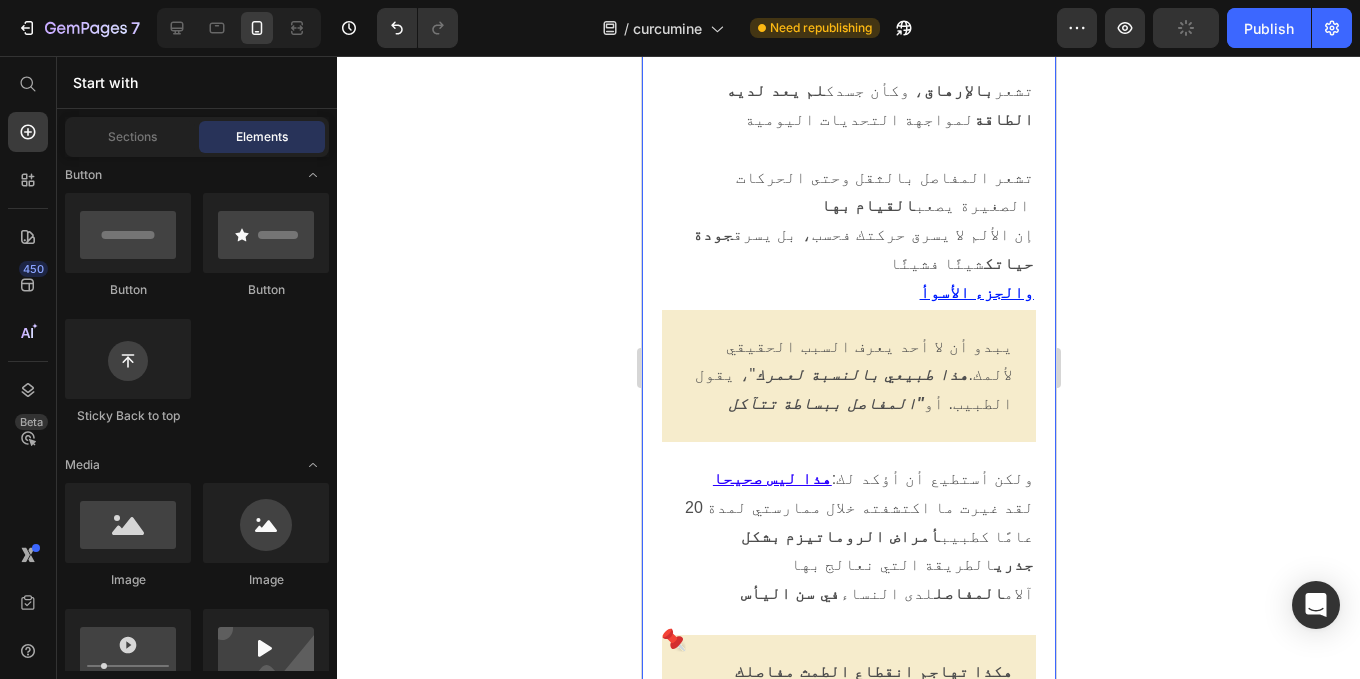 scroll, scrollTop: 2904, scrollLeft: 0, axis: vertical 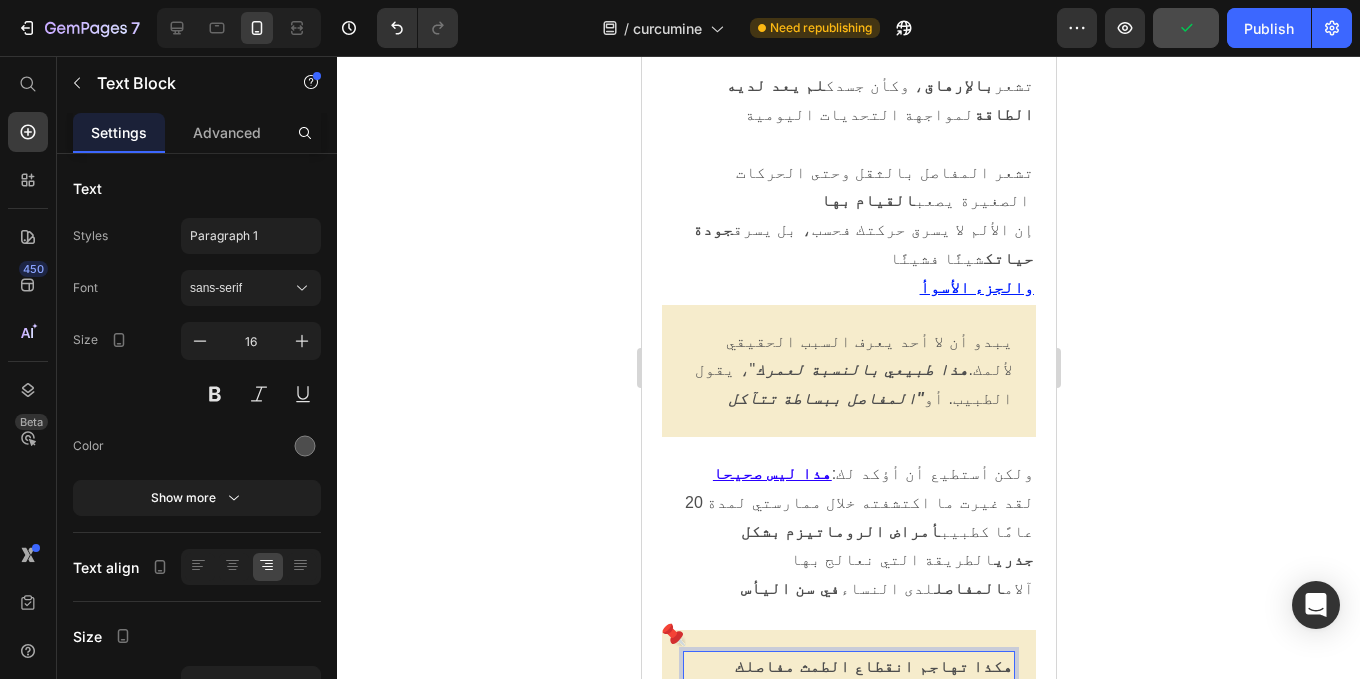 drag, startPoint x: 825, startPoint y: 319, endPoint x: 901, endPoint y: 338, distance: 78.339005 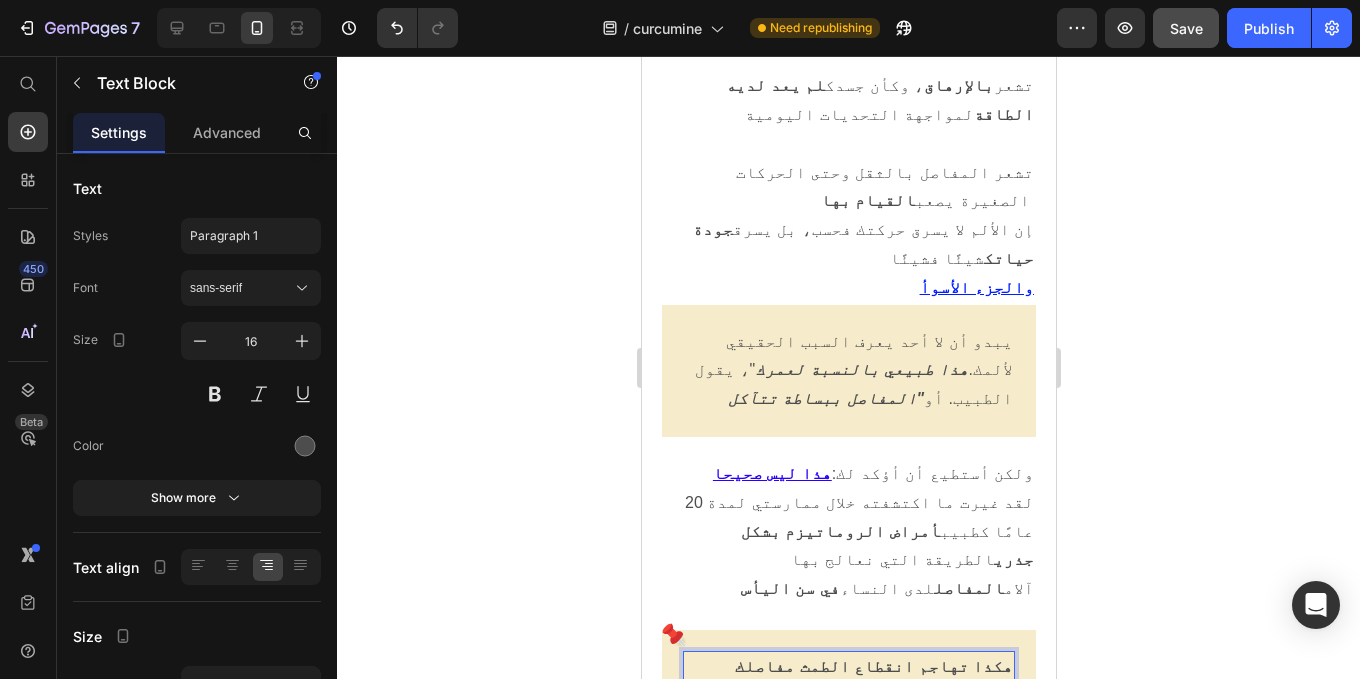 drag, startPoint x: 901, startPoint y: 338, endPoint x: 893, endPoint y: 324, distance: 16.124516 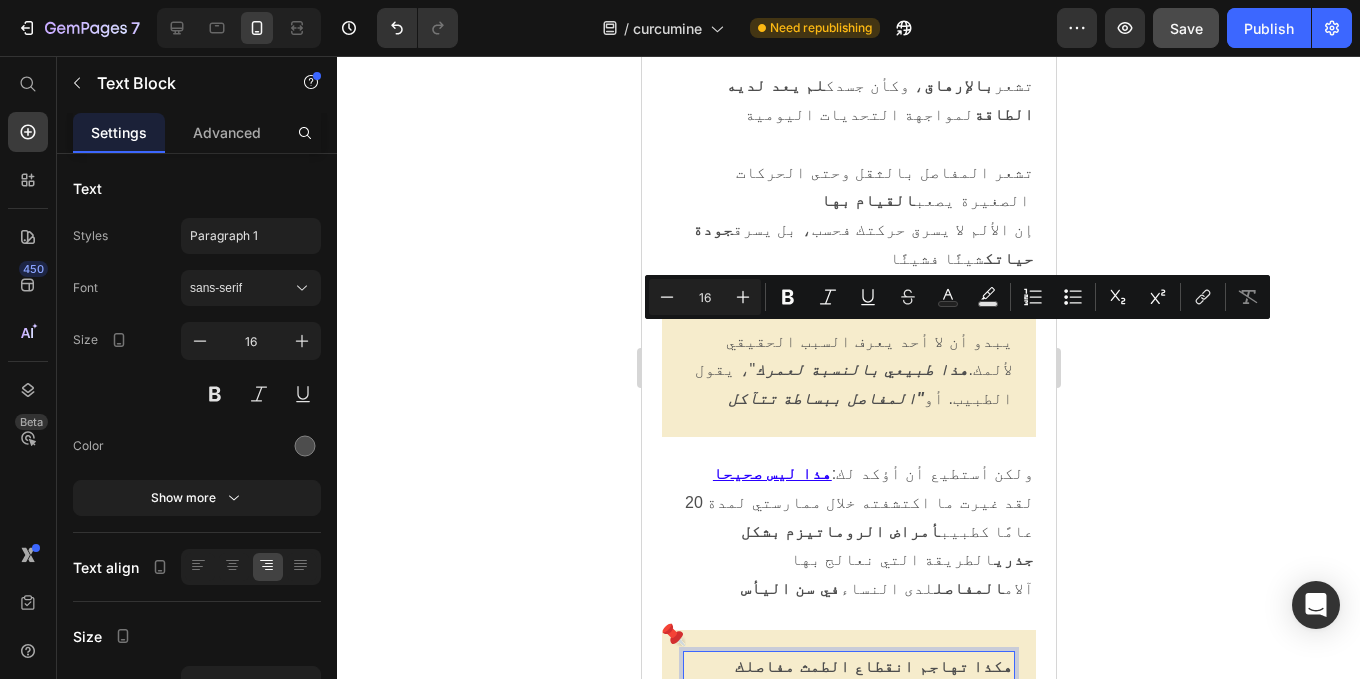 drag, startPoint x: 867, startPoint y: 350, endPoint x: 934, endPoint y: 357, distance: 67.36468 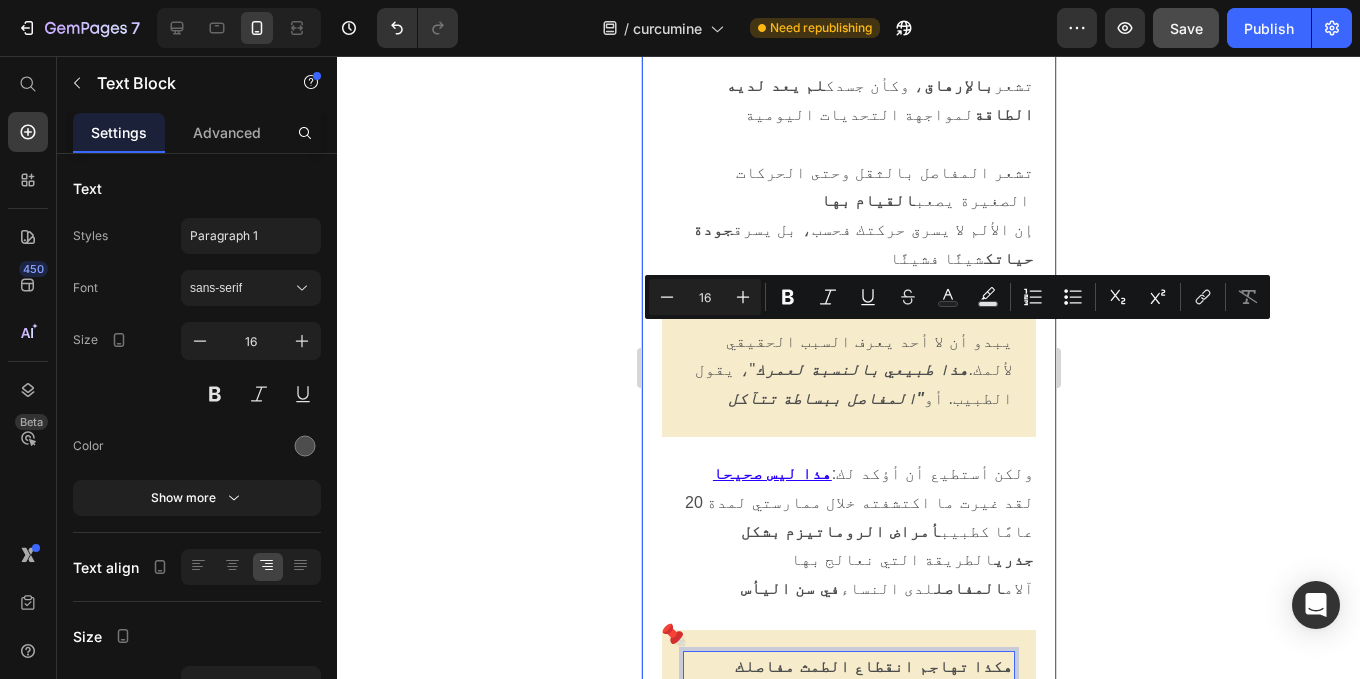 click 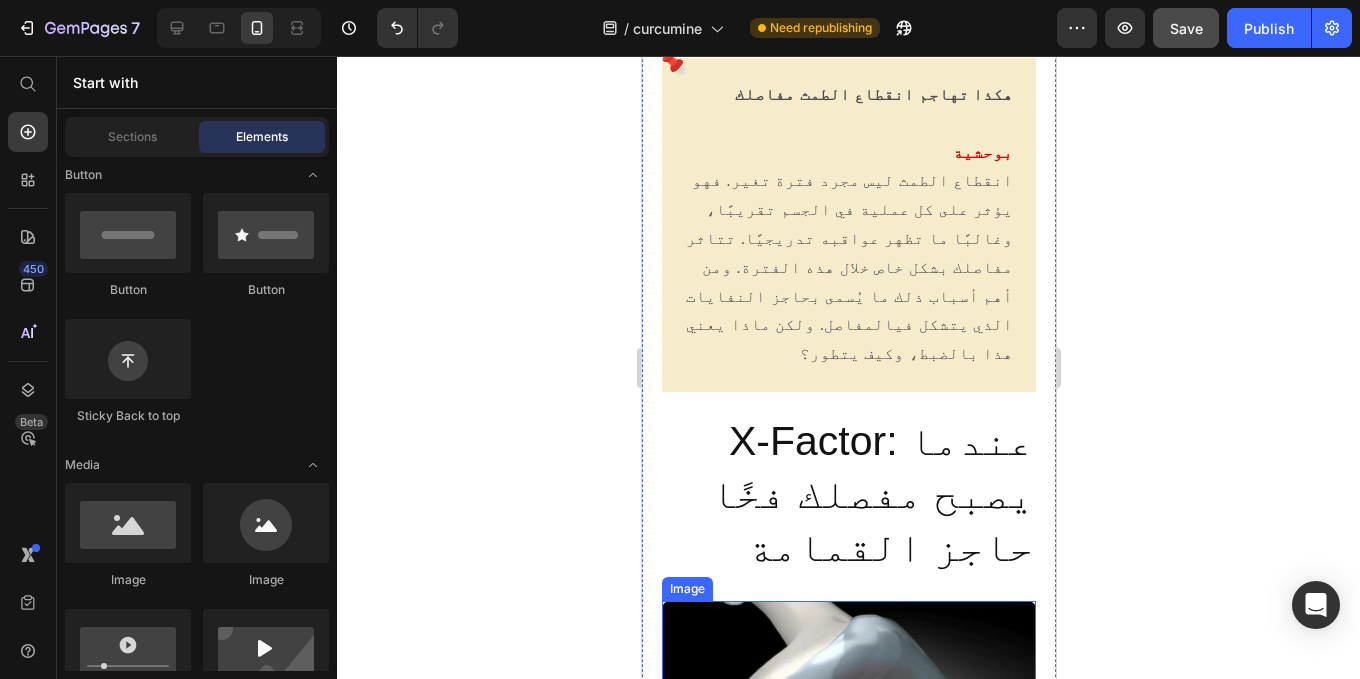 scroll, scrollTop: 3493, scrollLeft: 0, axis: vertical 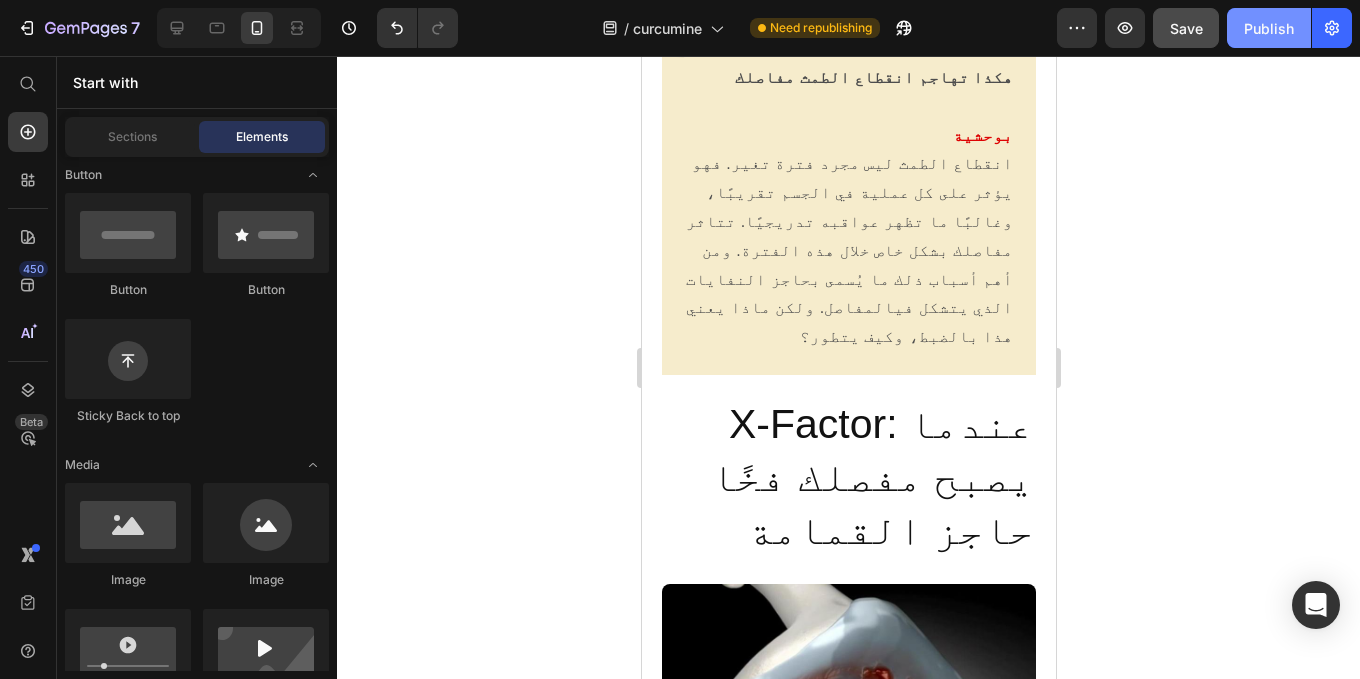 click on "Publish" at bounding box center [1269, 28] 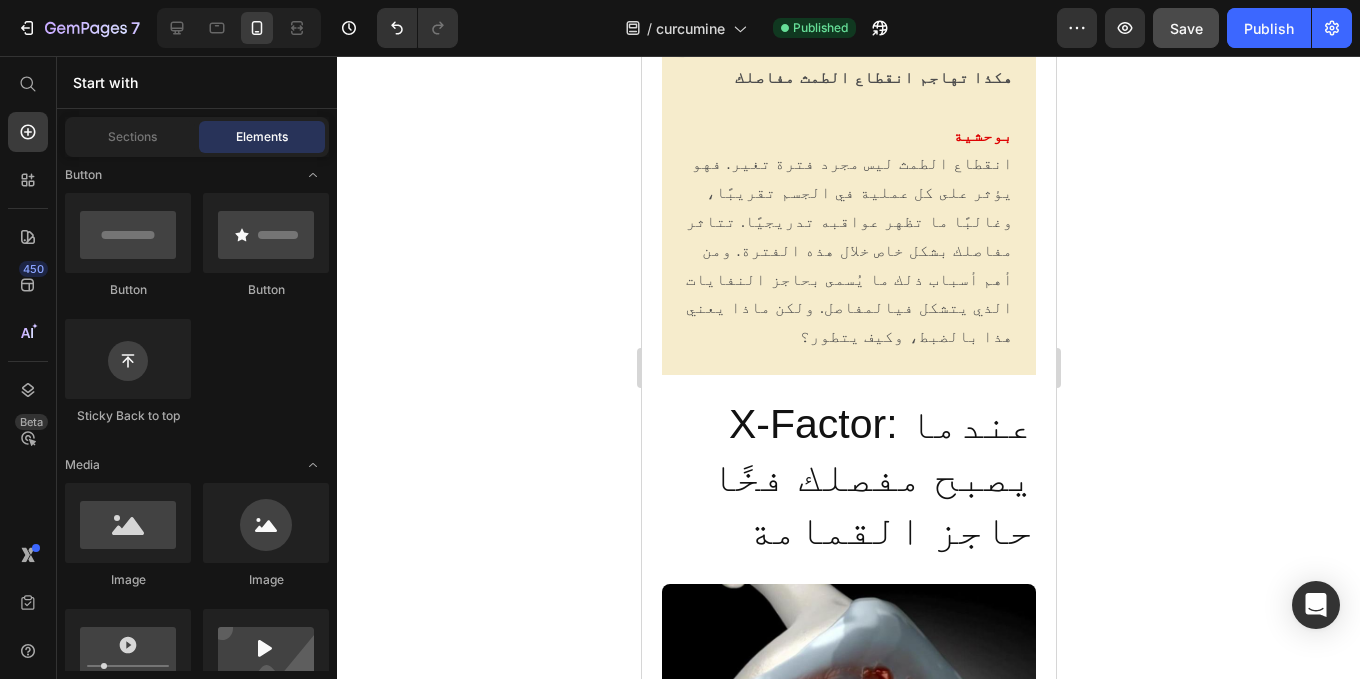 click 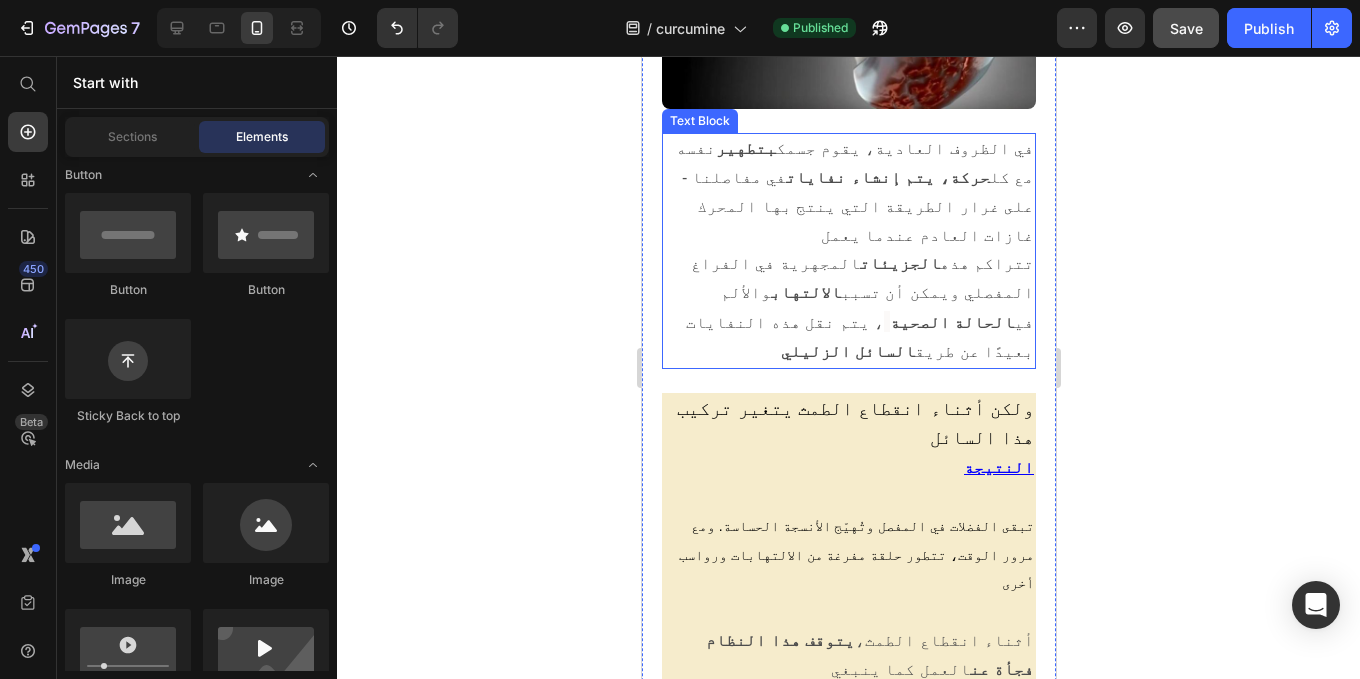 scroll, scrollTop: 4261, scrollLeft: 0, axis: vertical 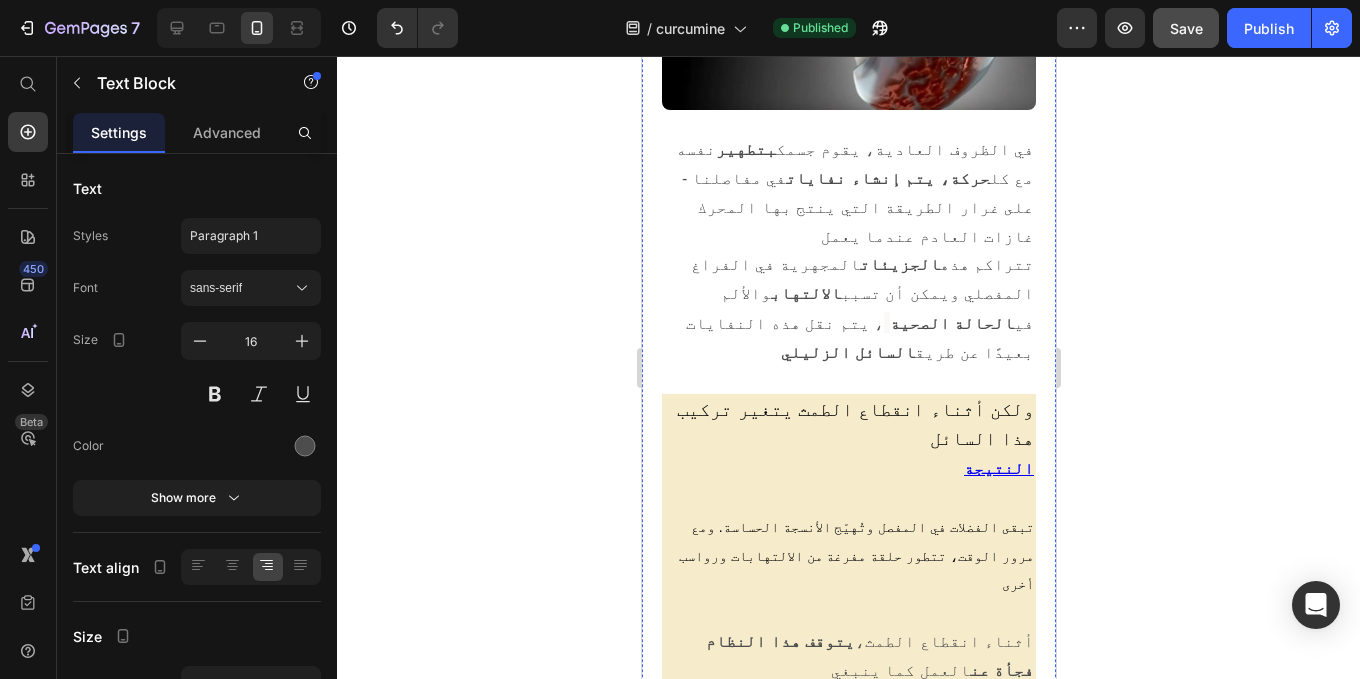 click on "يؤدي هذا الضغط إلى إصابة مفاصلك بالألم وتصبح متيبسة وتتآكل بشكل أسرع" at bounding box center [848, 1117] 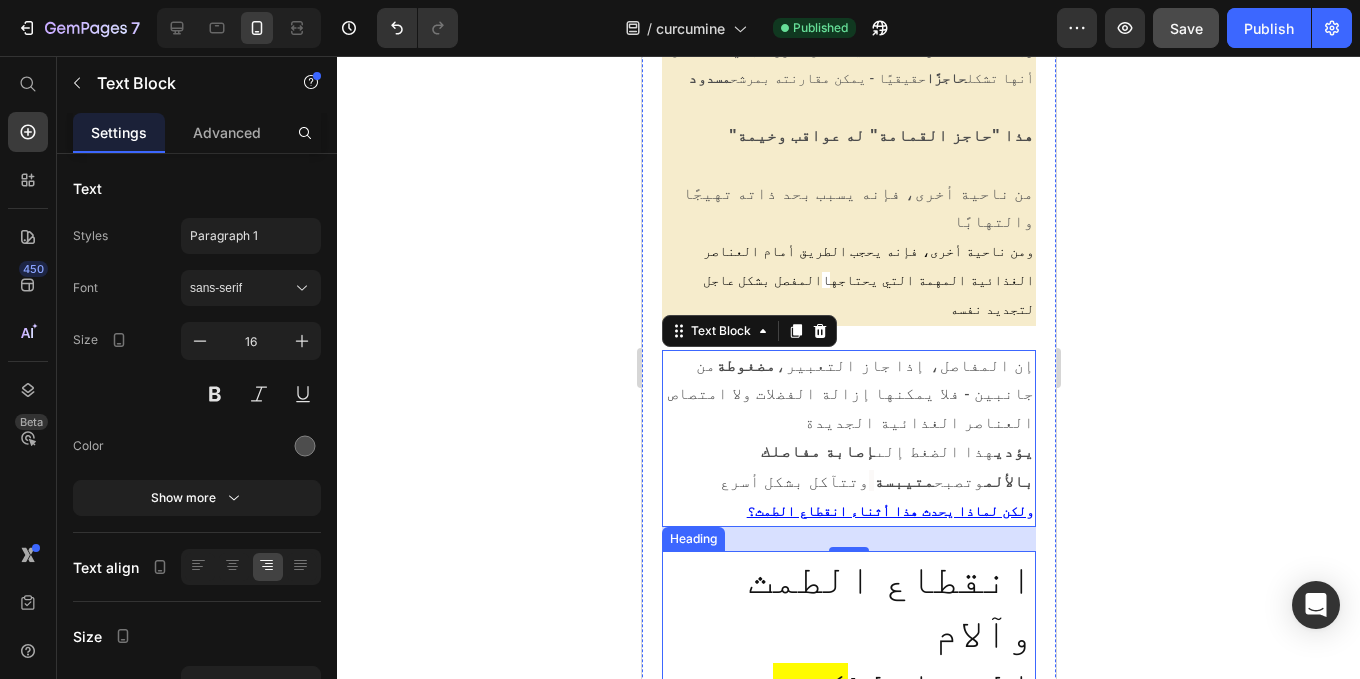 scroll, scrollTop: 4910, scrollLeft: 0, axis: vertical 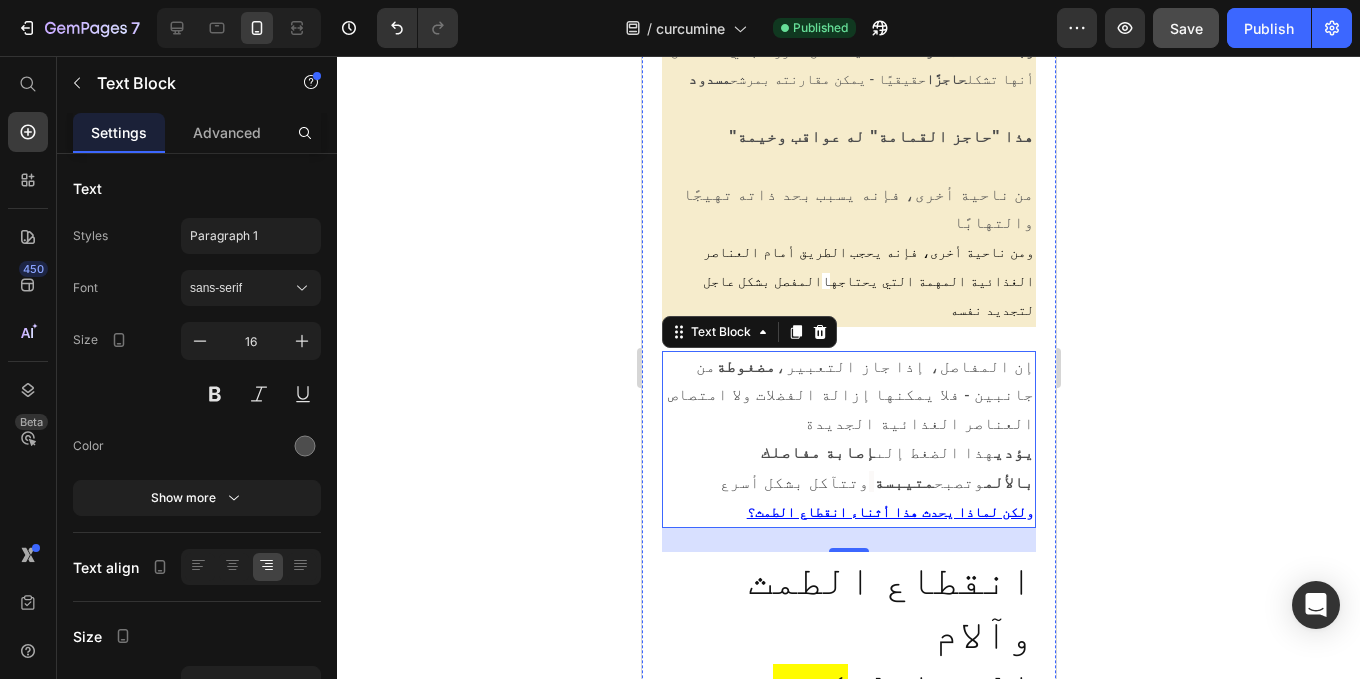 click on "يلعب هرمون الاستروجين  - وهو الهرمون الجنسي الأكثر أهمية لدى النساء، والذي  تنخفض مستوياته بسرعة  خلال هذه الفترة - دورًا محوريًا  هنا" at bounding box center (848, 1046) 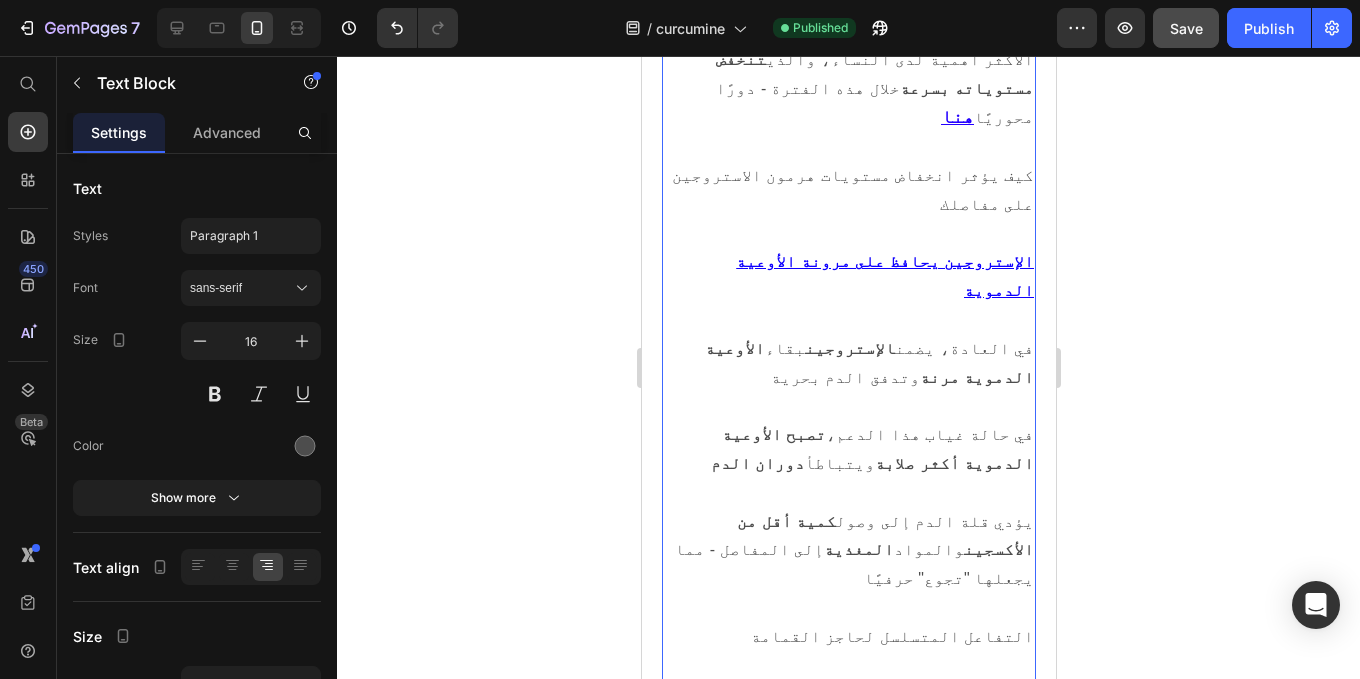 scroll, scrollTop: 5880, scrollLeft: 0, axis: vertical 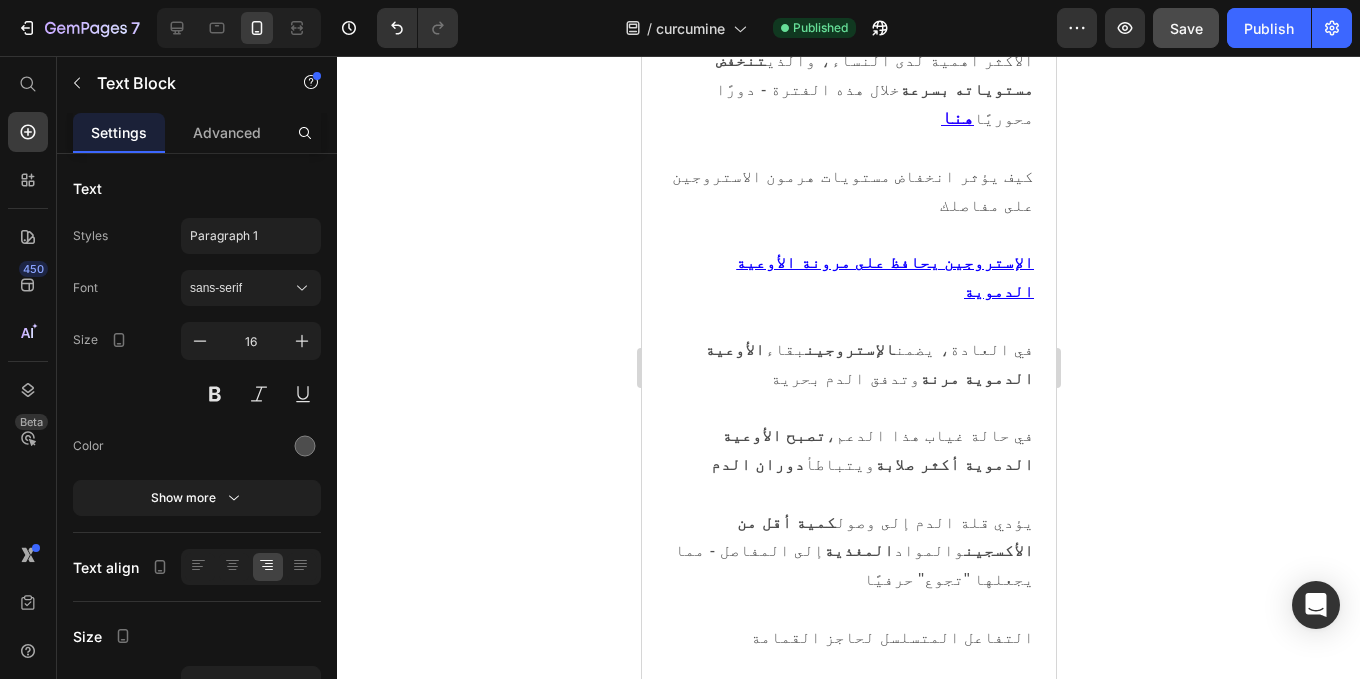 click at bounding box center [848, 1529] 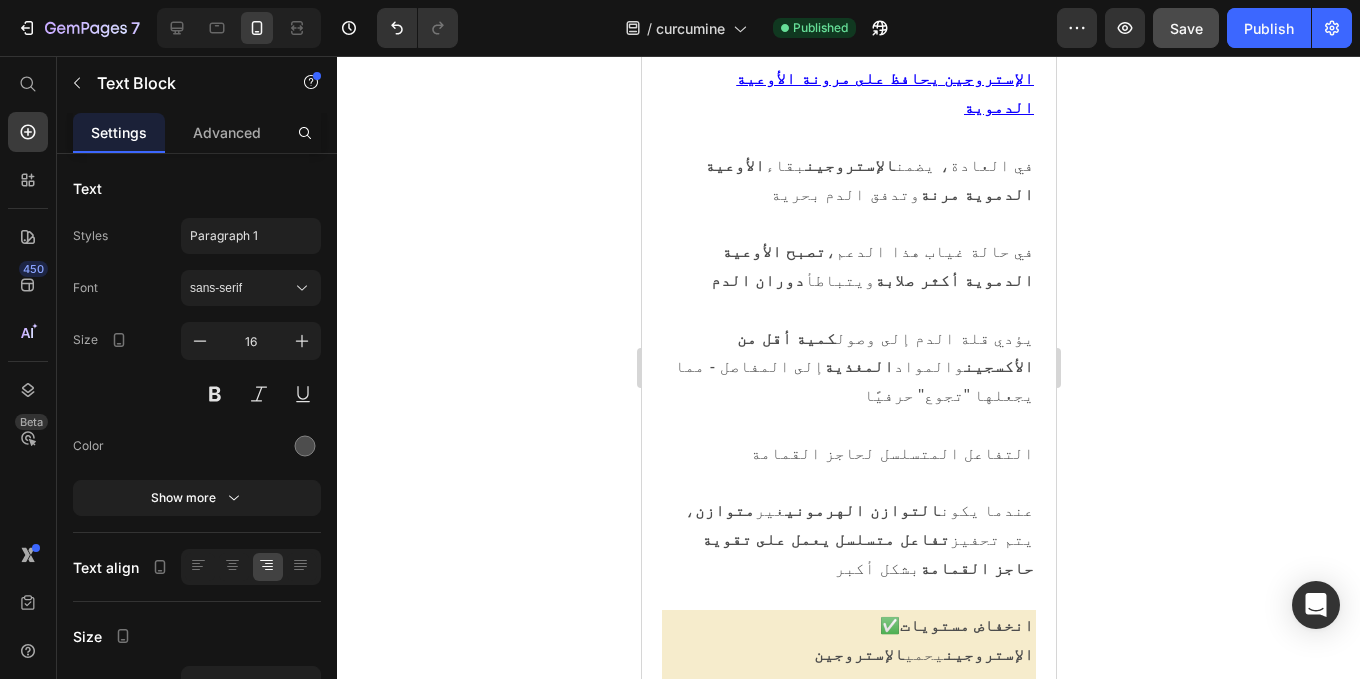 scroll, scrollTop: 6063, scrollLeft: 0, axis: vertical 